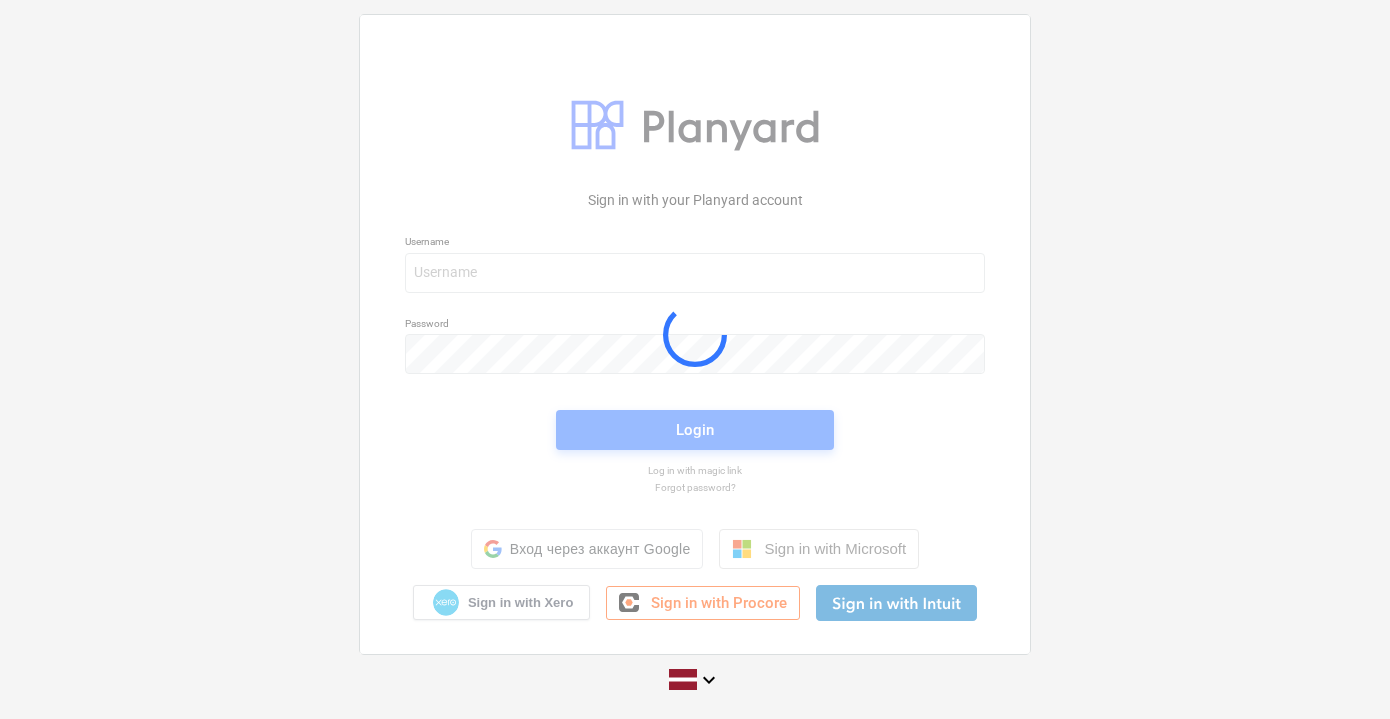 scroll, scrollTop: 0, scrollLeft: 0, axis: both 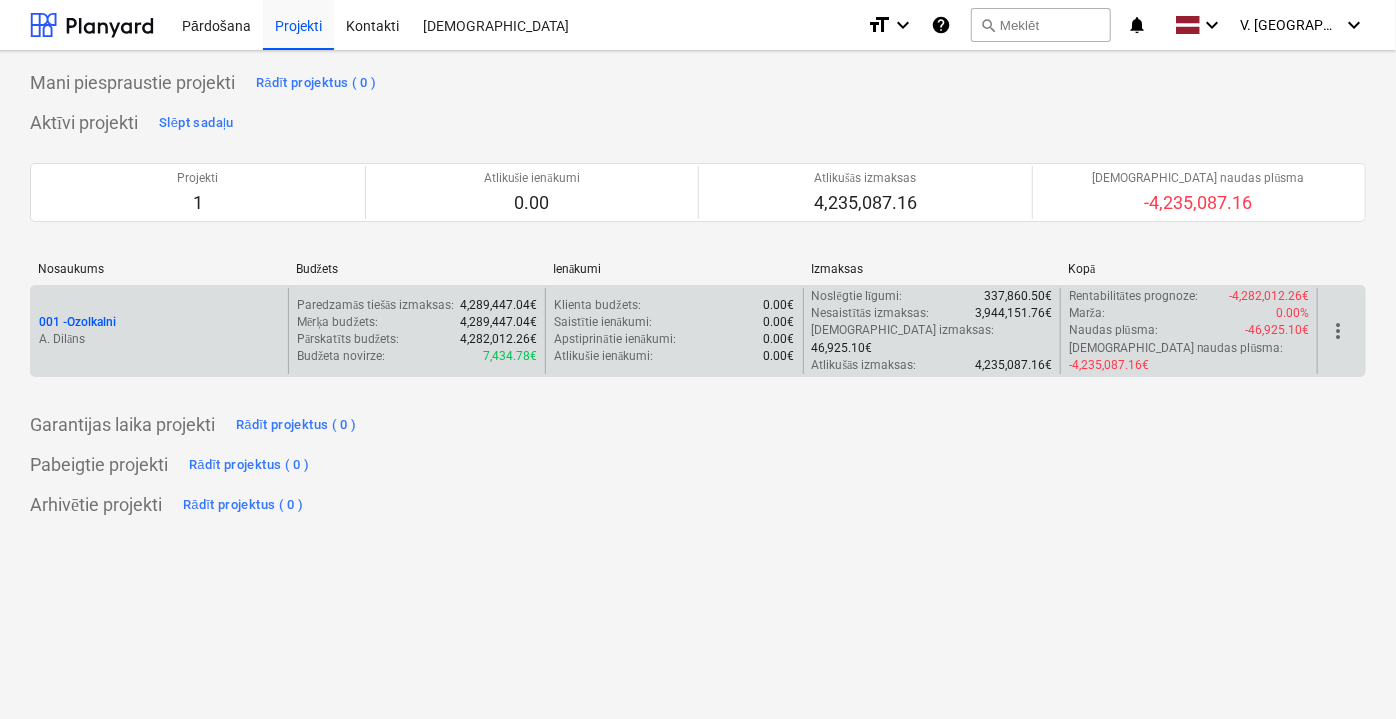 click on "001 -  Ozolkalni" at bounding box center (159, 322) 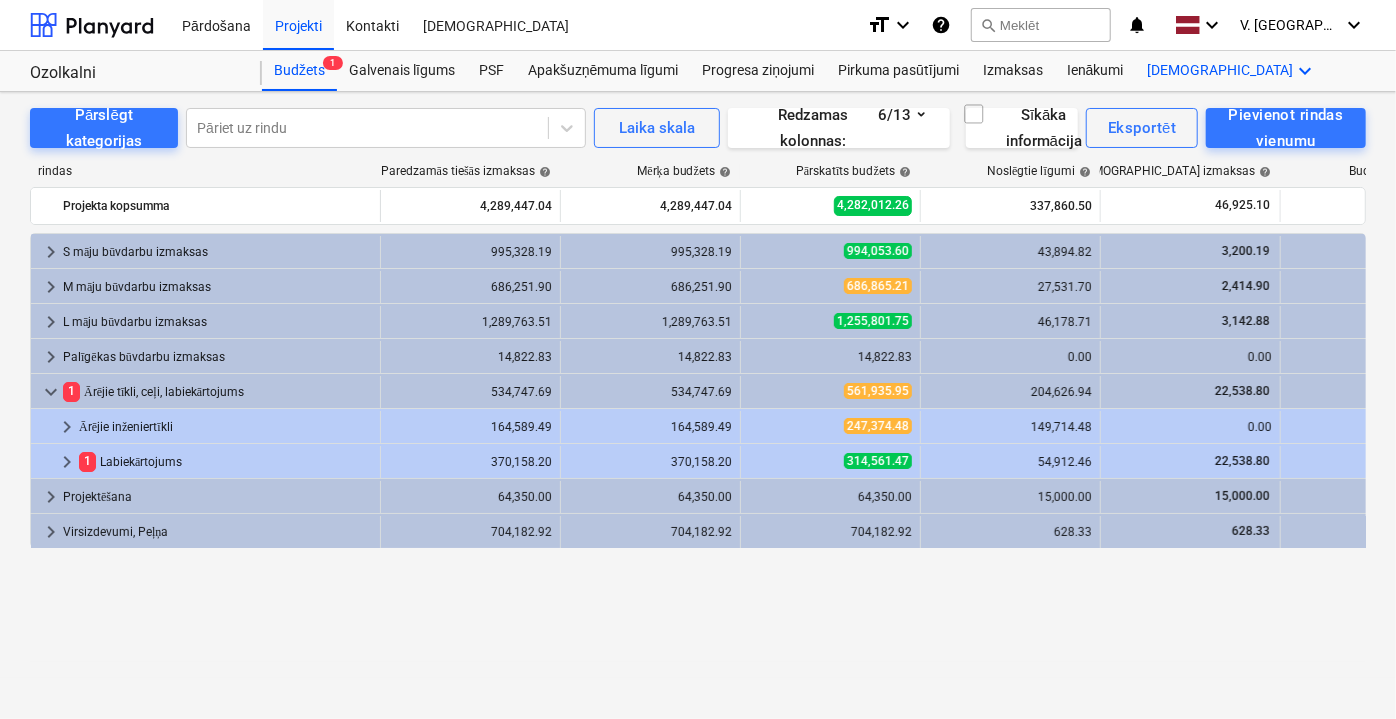 click on "Vairāk keyboard_arrow_down" at bounding box center [1233, 71] 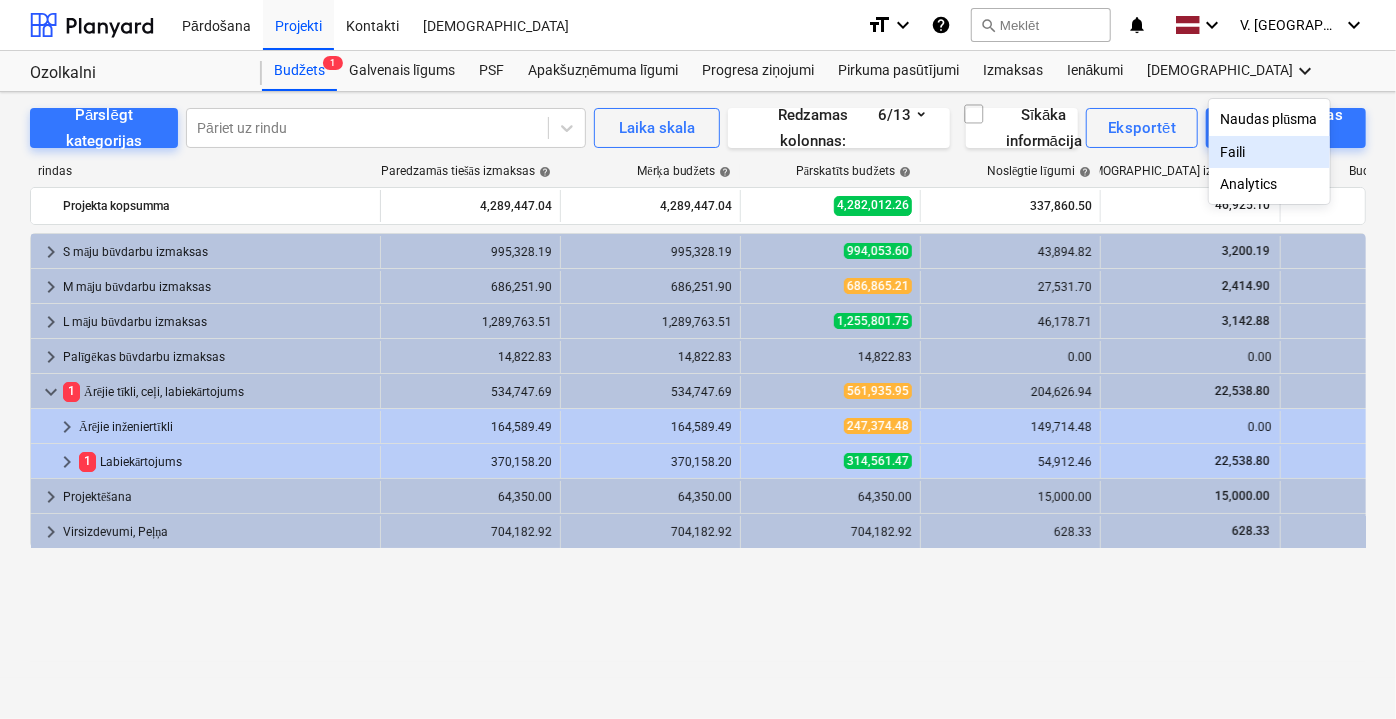 click on "Faili" at bounding box center (1269, 152) 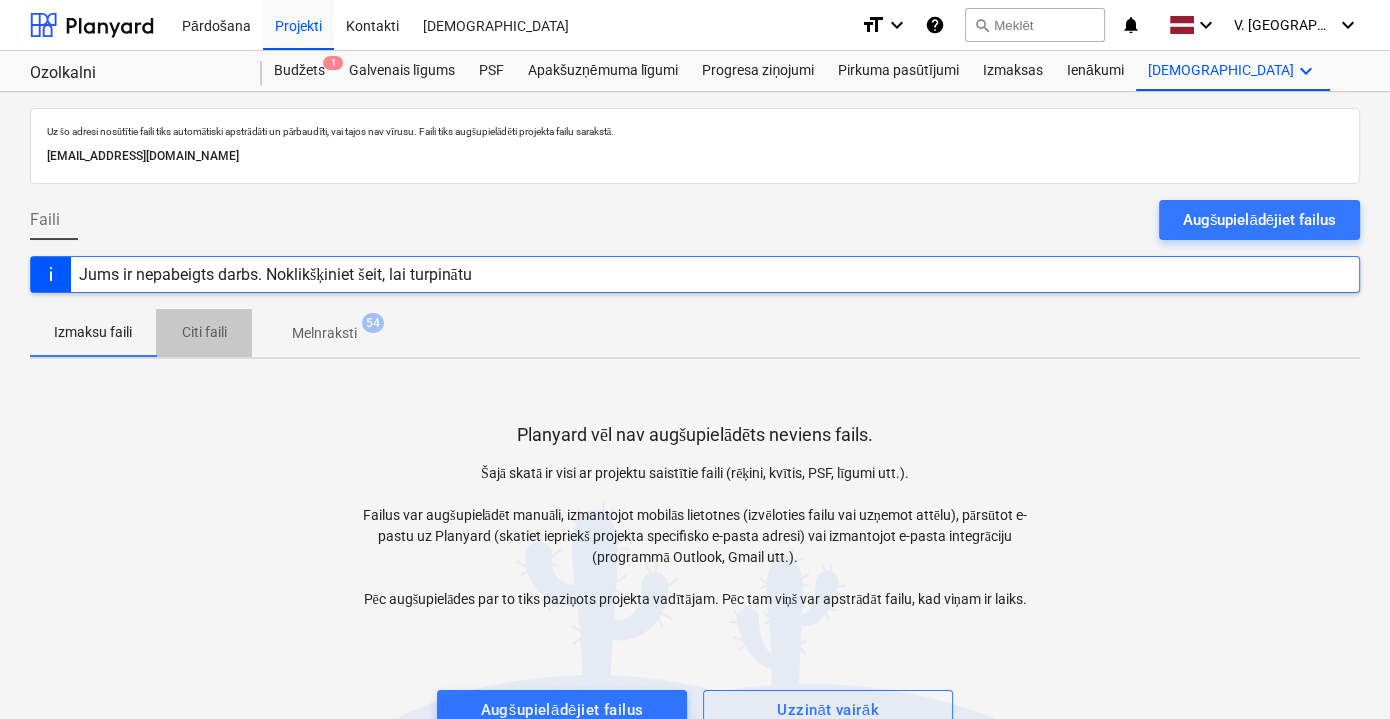 click on "Citi faili" at bounding box center (204, 332) 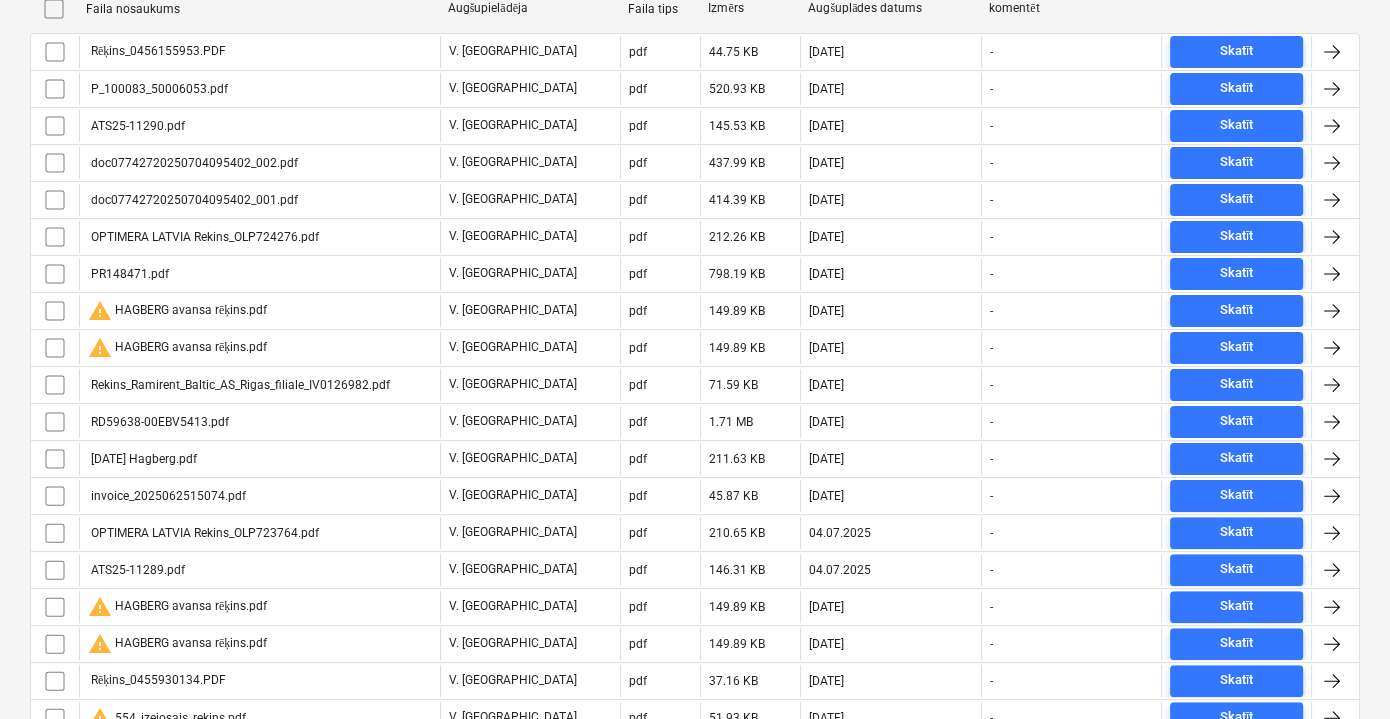 scroll, scrollTop: 90, scrollLeft: 0, axis: vertical 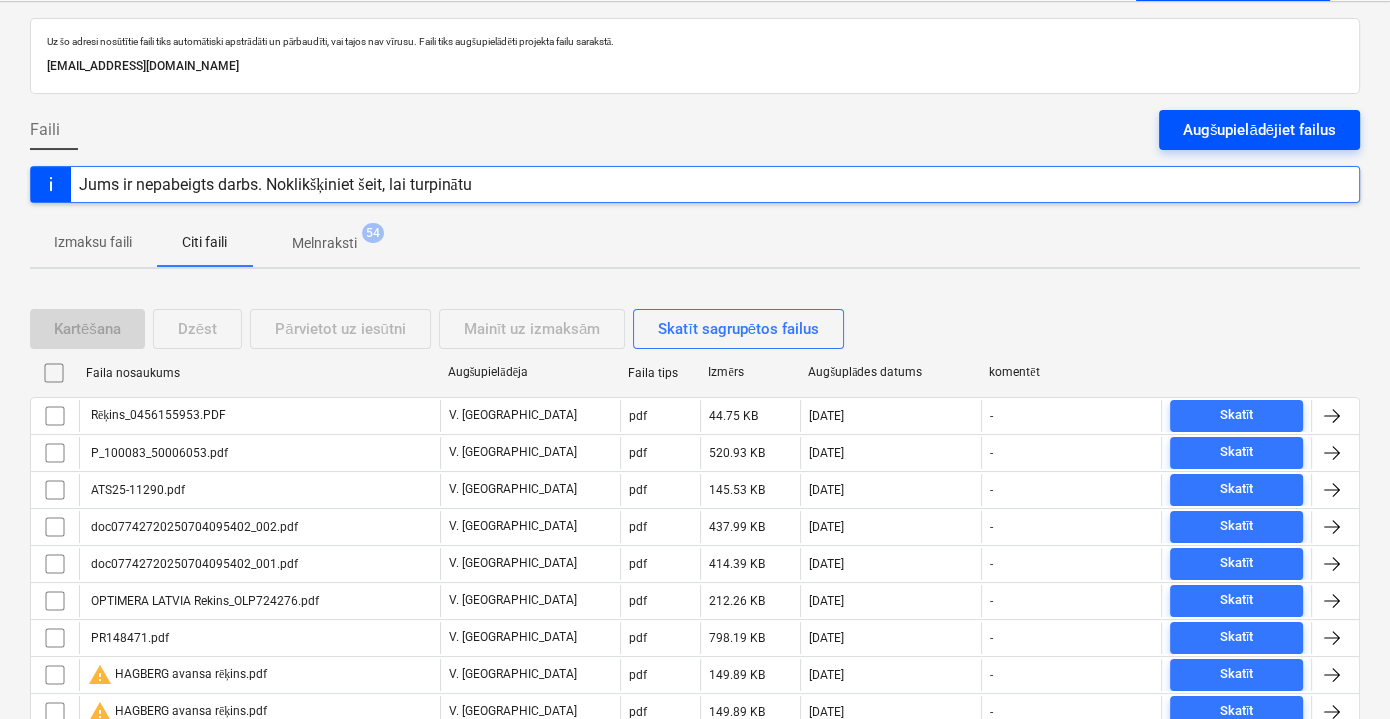 click on "Augšupielādējiet failus" at bounding box center [1259, 130] 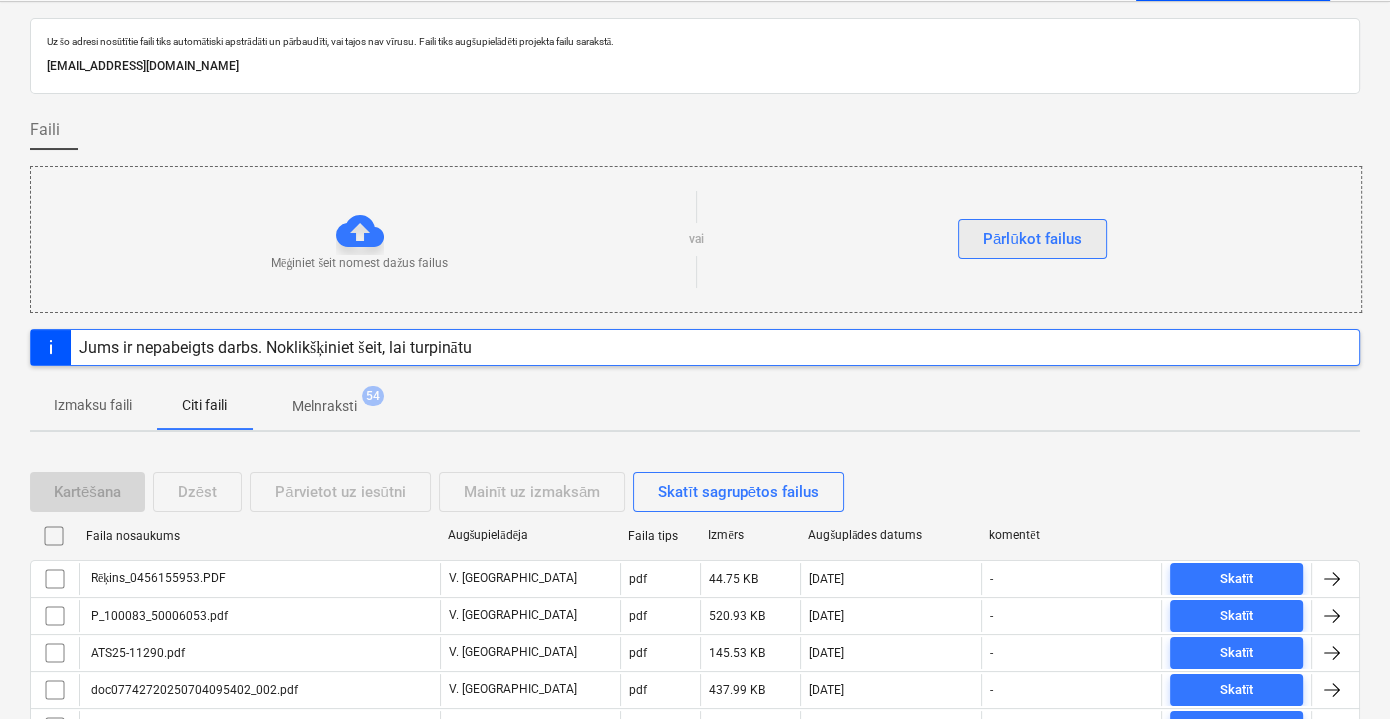 click on "Pārlūkot failus" at bounding box center [1032, 239] 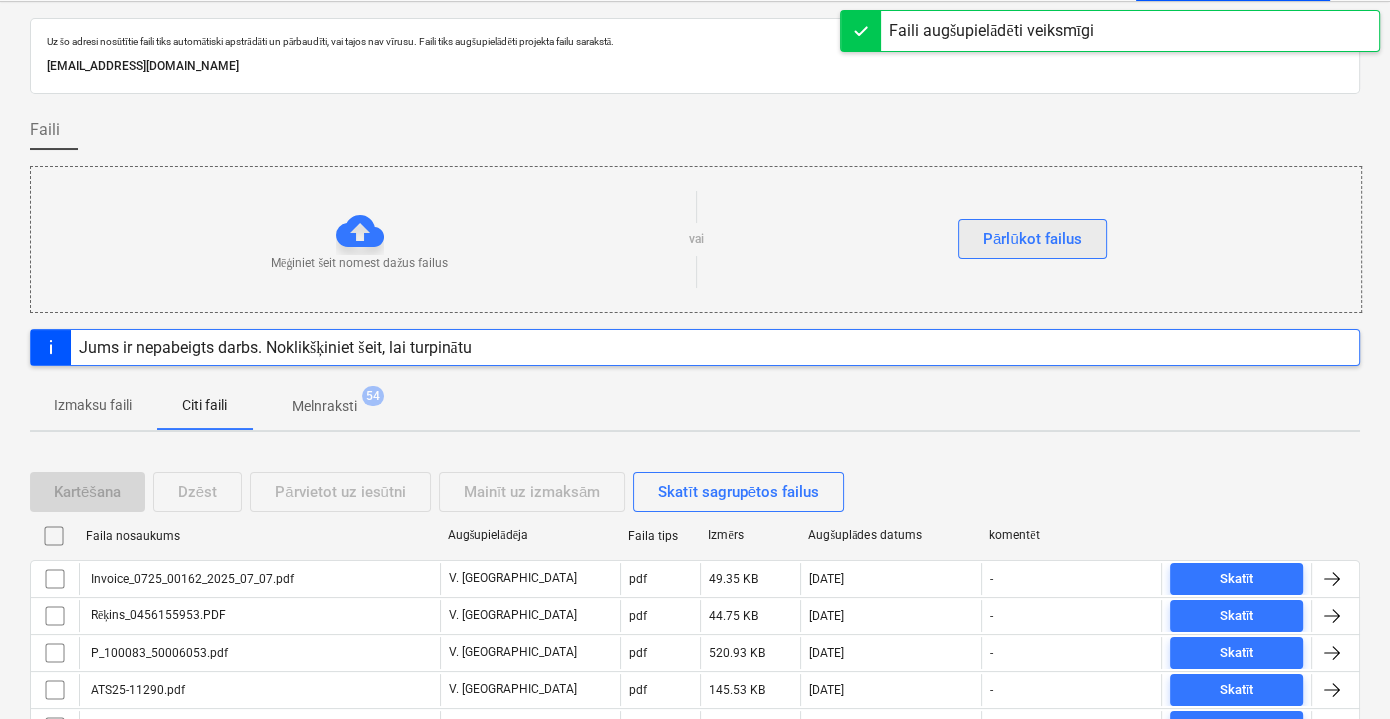 click on "Pārlūkot failus" at bounding box center (1032, 239) 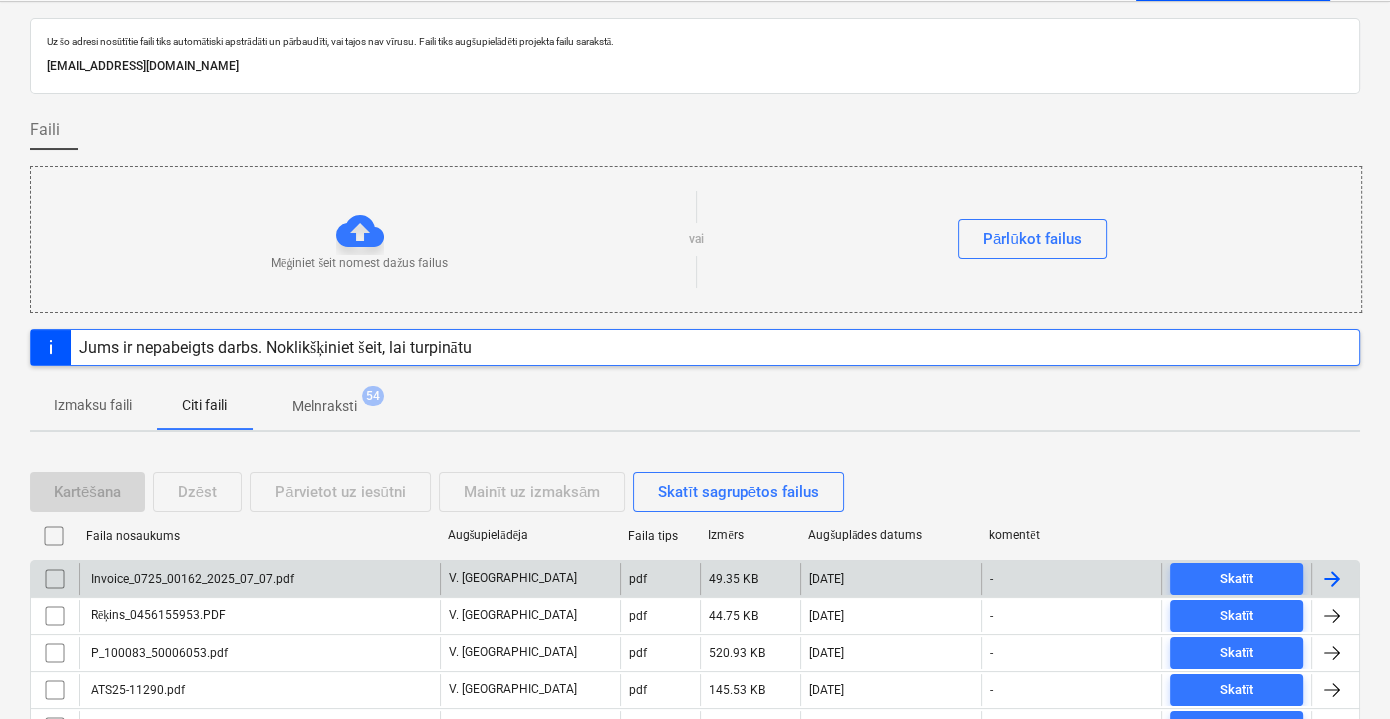 click on "Invoice_0725_00162_2025_07_07.pdf" at bounding box center (259, 579) 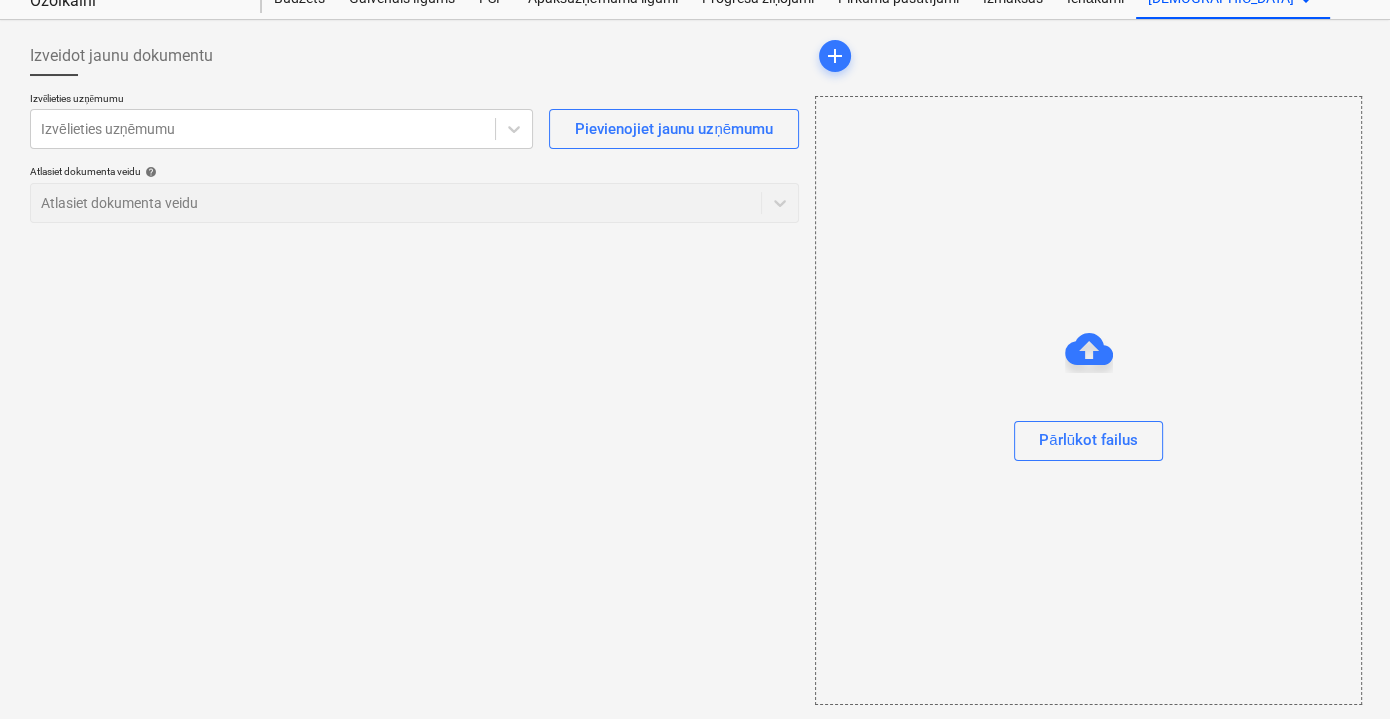 scroll, scrollTop: 0, scrollLeft: 0, axis: both 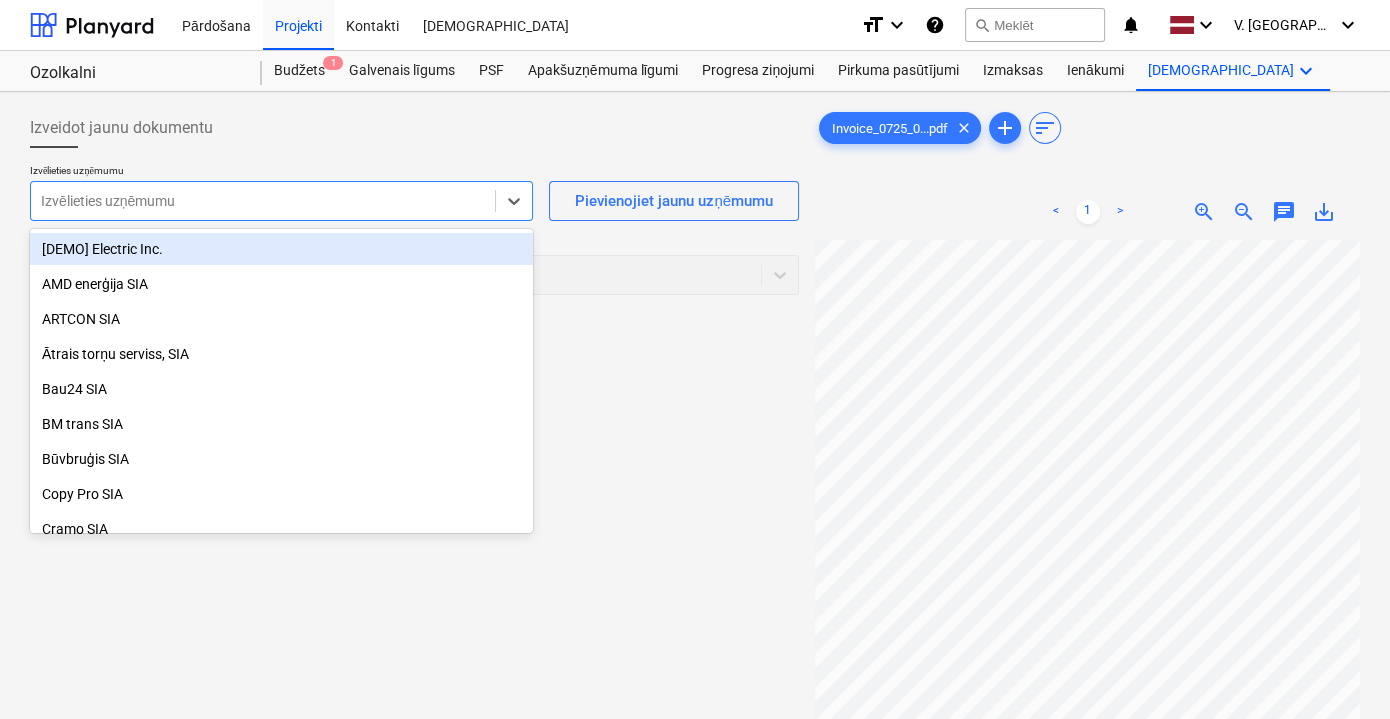 click at bounding box center (263, 201) 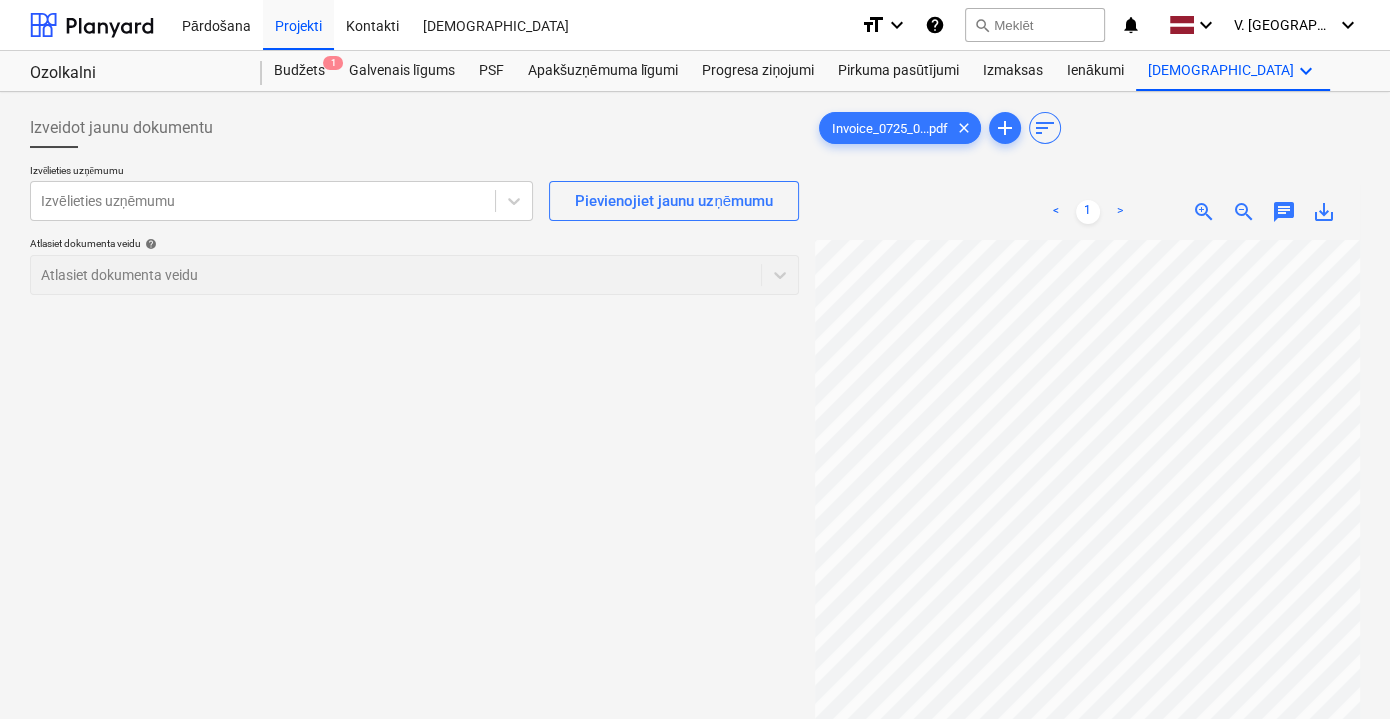 scroll, scrollTop: 0, scrollLeft: 0, axis: both 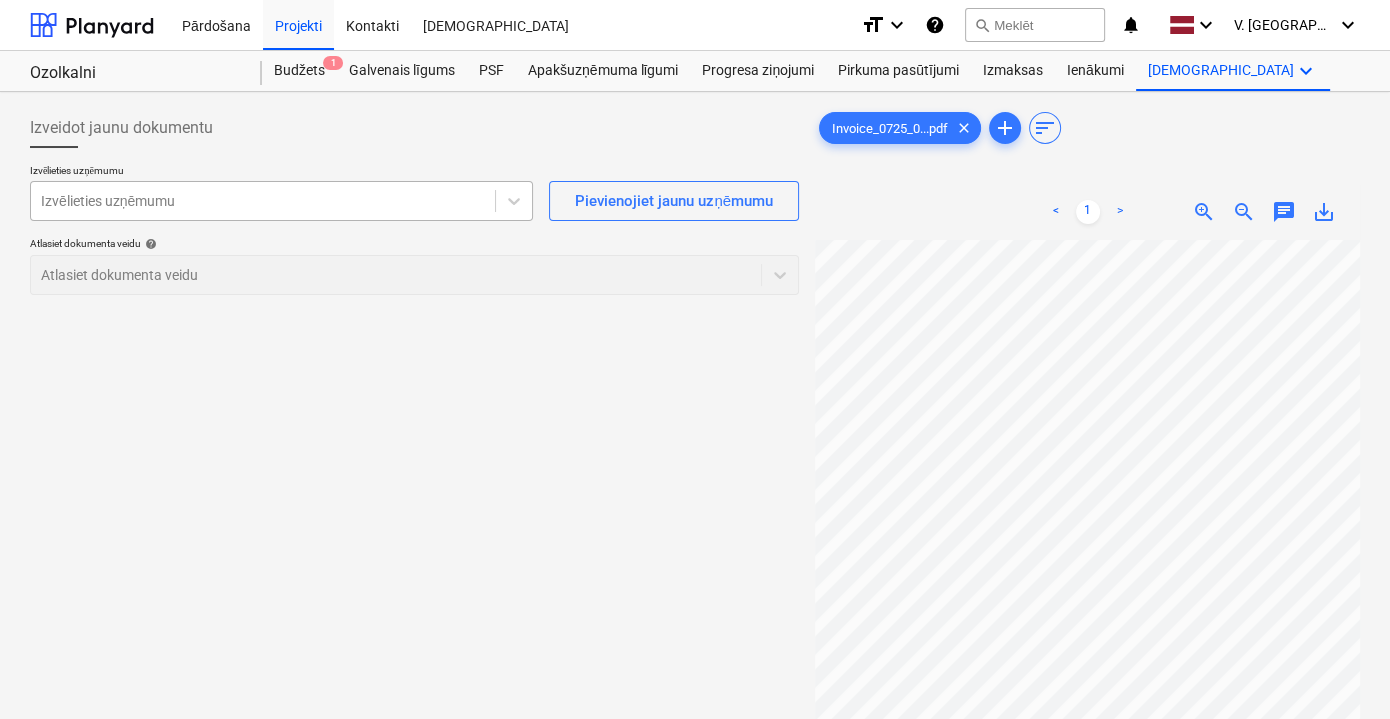 click at bounding box center [263, 201] 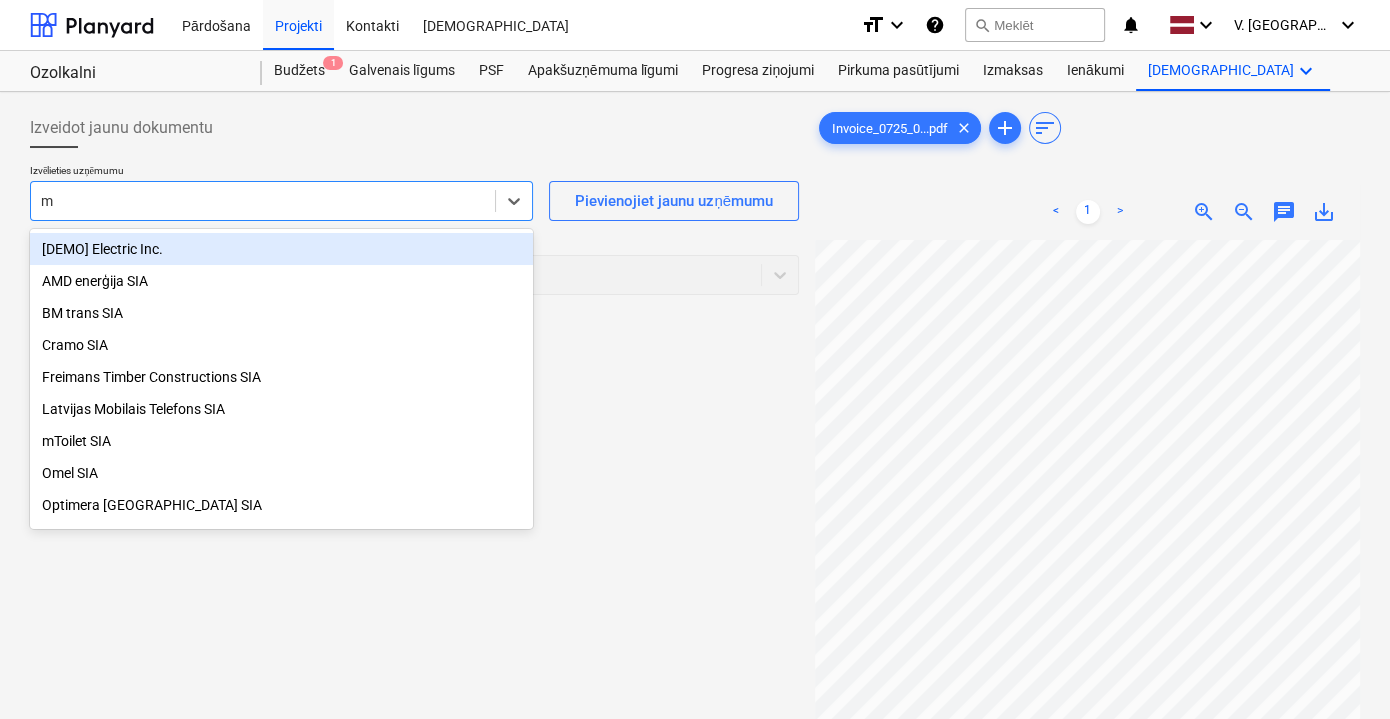 type on "mt" 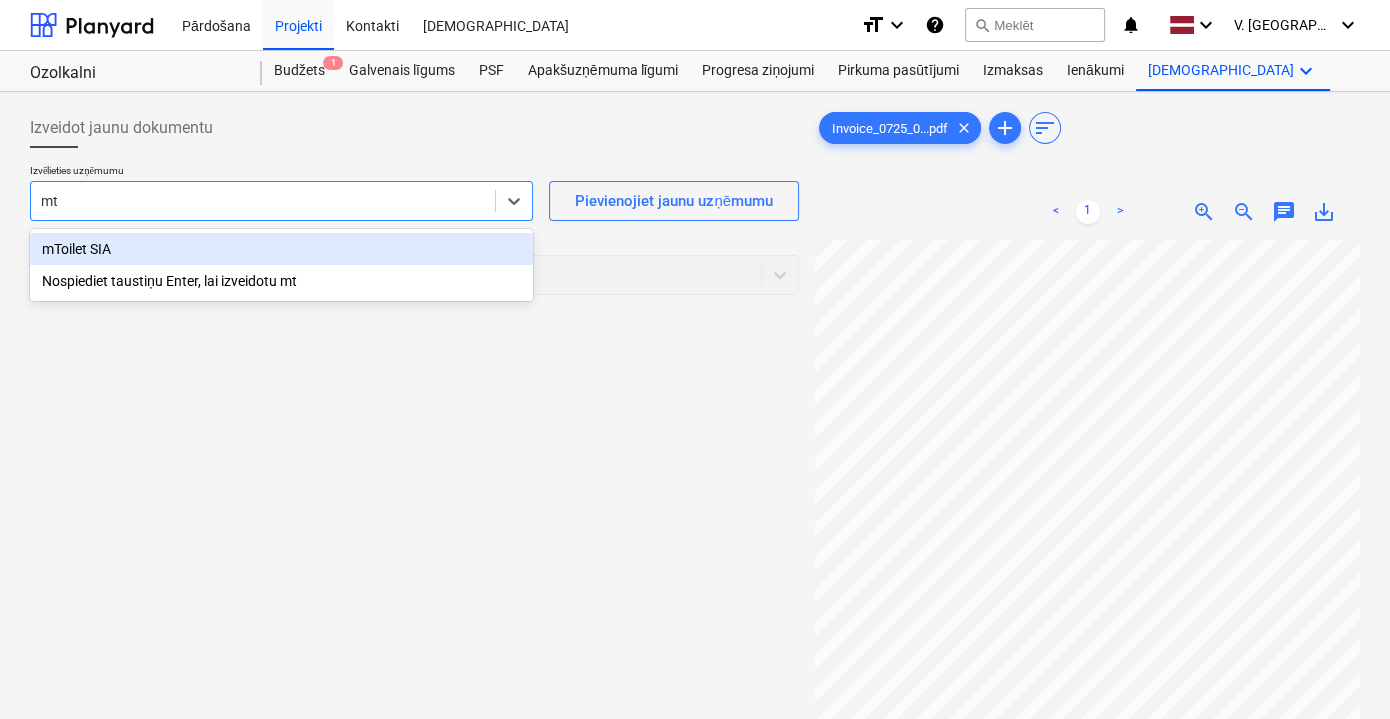 click on "mToilet SIA" at bounding box center (281, 249) 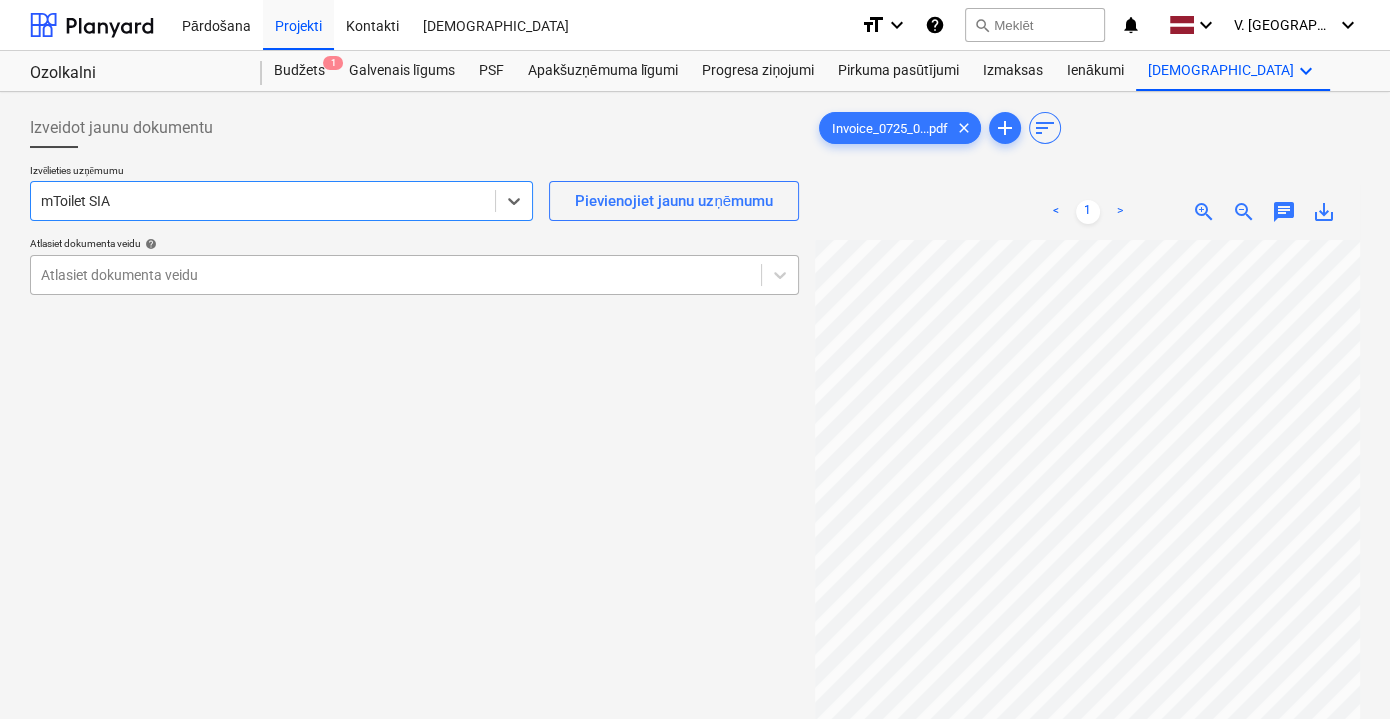 click at bounding box center [396, 275] 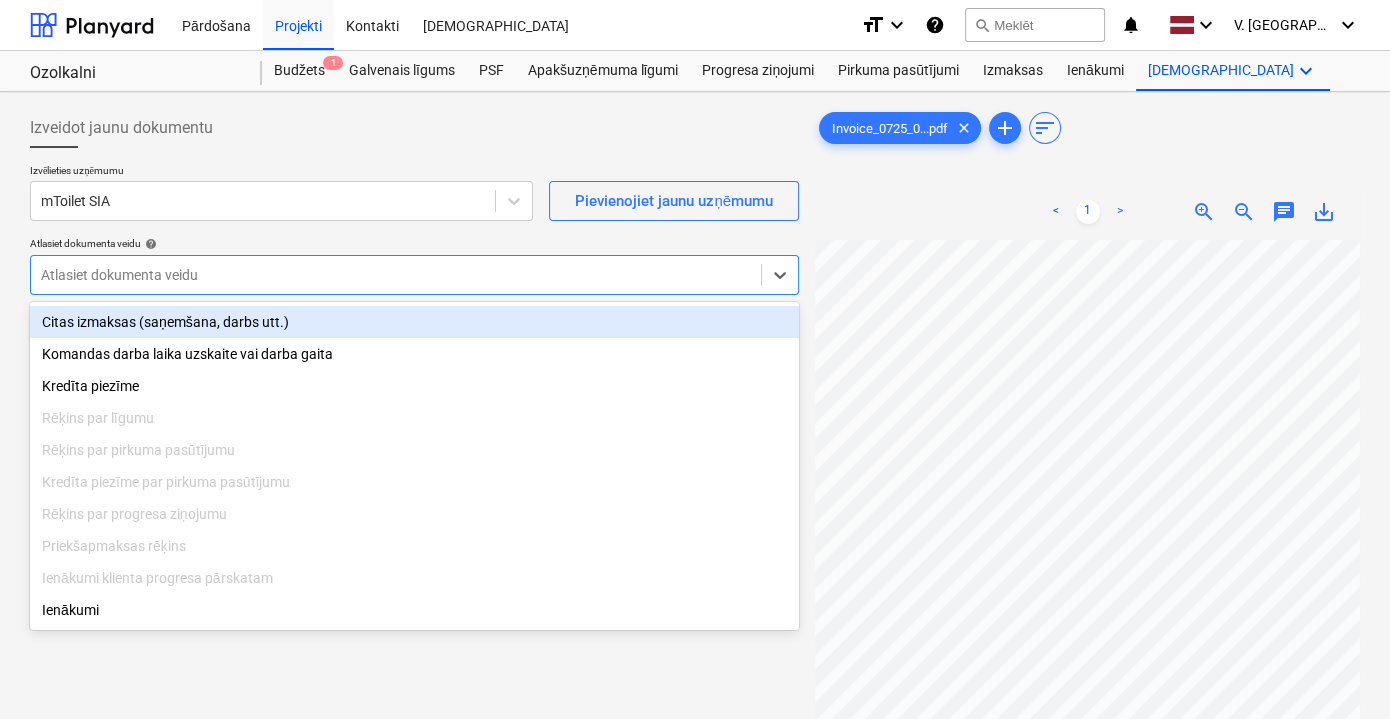 click on "Citas izmaksas (saņemšana, darbs utt.)" at bounding box center (414, 322) 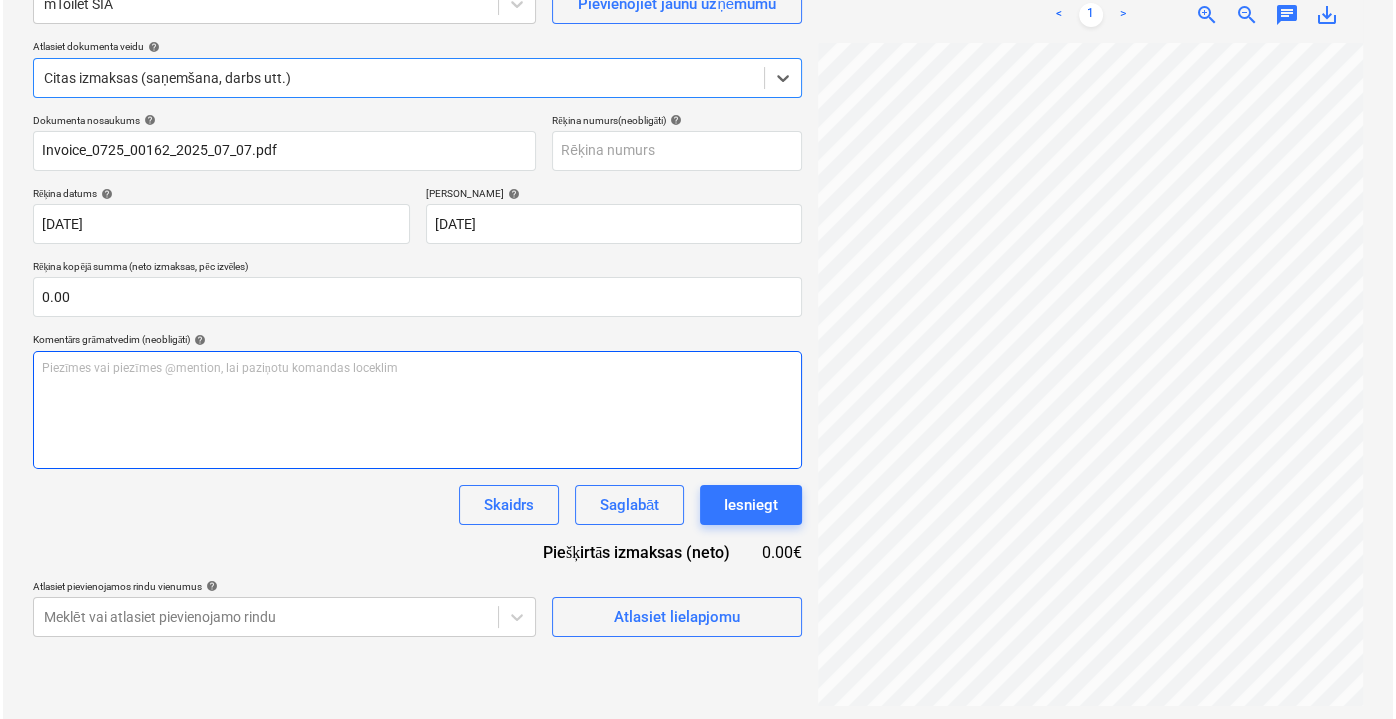 scroll, scrollTop: 199, scrollLeft: 0, axis: vertical 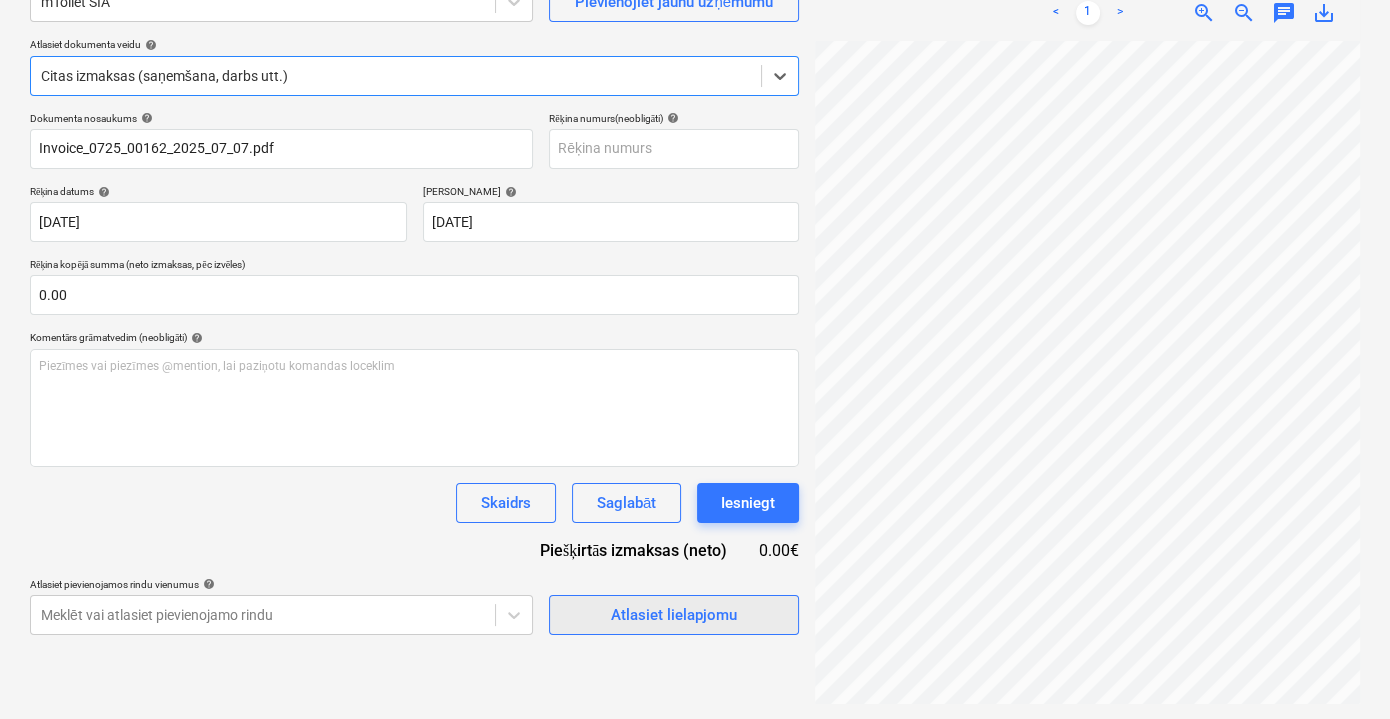 click on "Atlasiet lielapjomu" at bounding box center [674, 615] 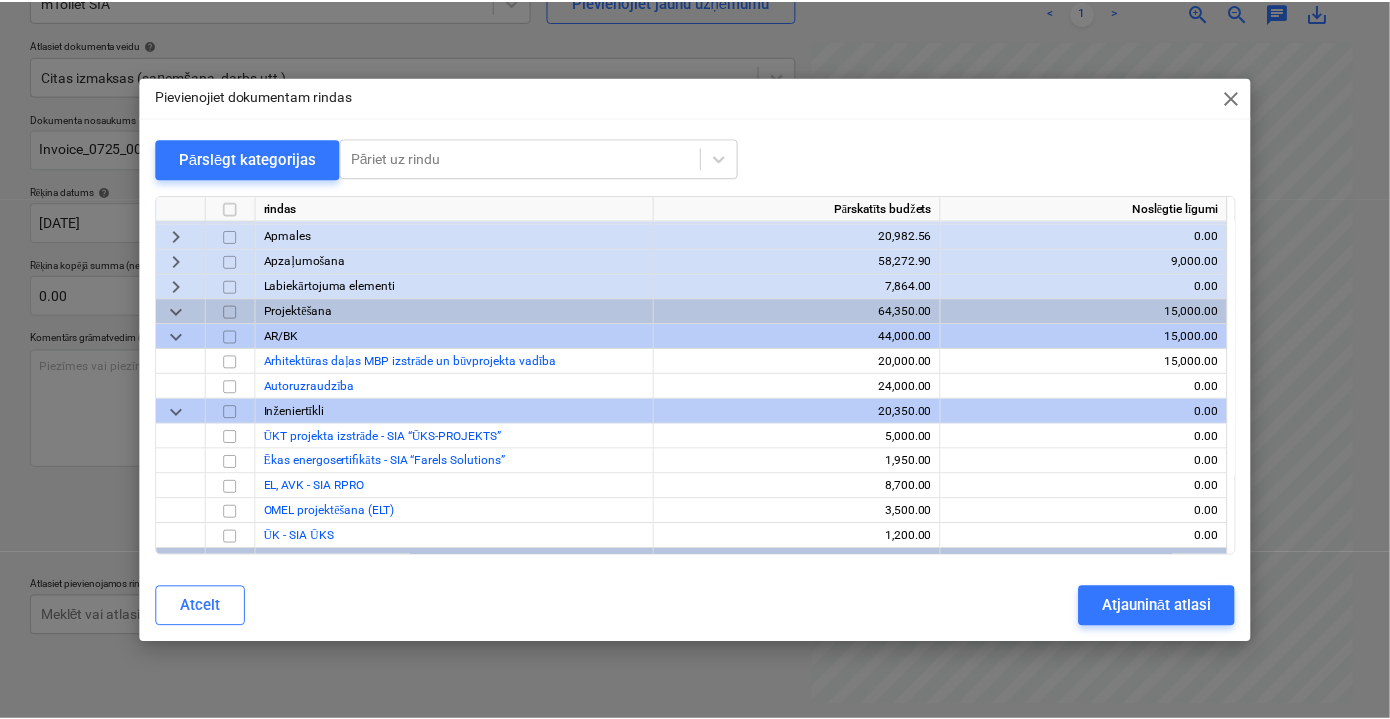 scroll, scrollTop: 2341, scrollLeft: 0, axis: vertical 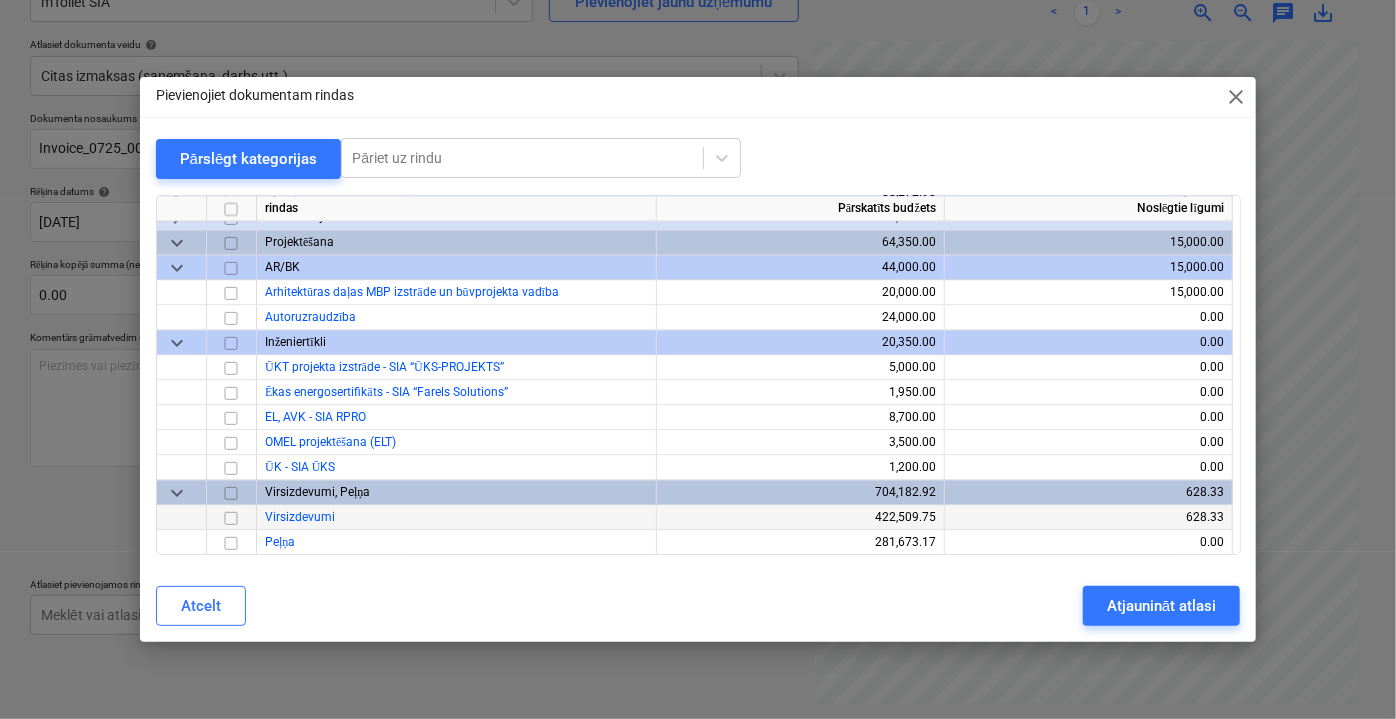 click at bounding box center (231, 517) 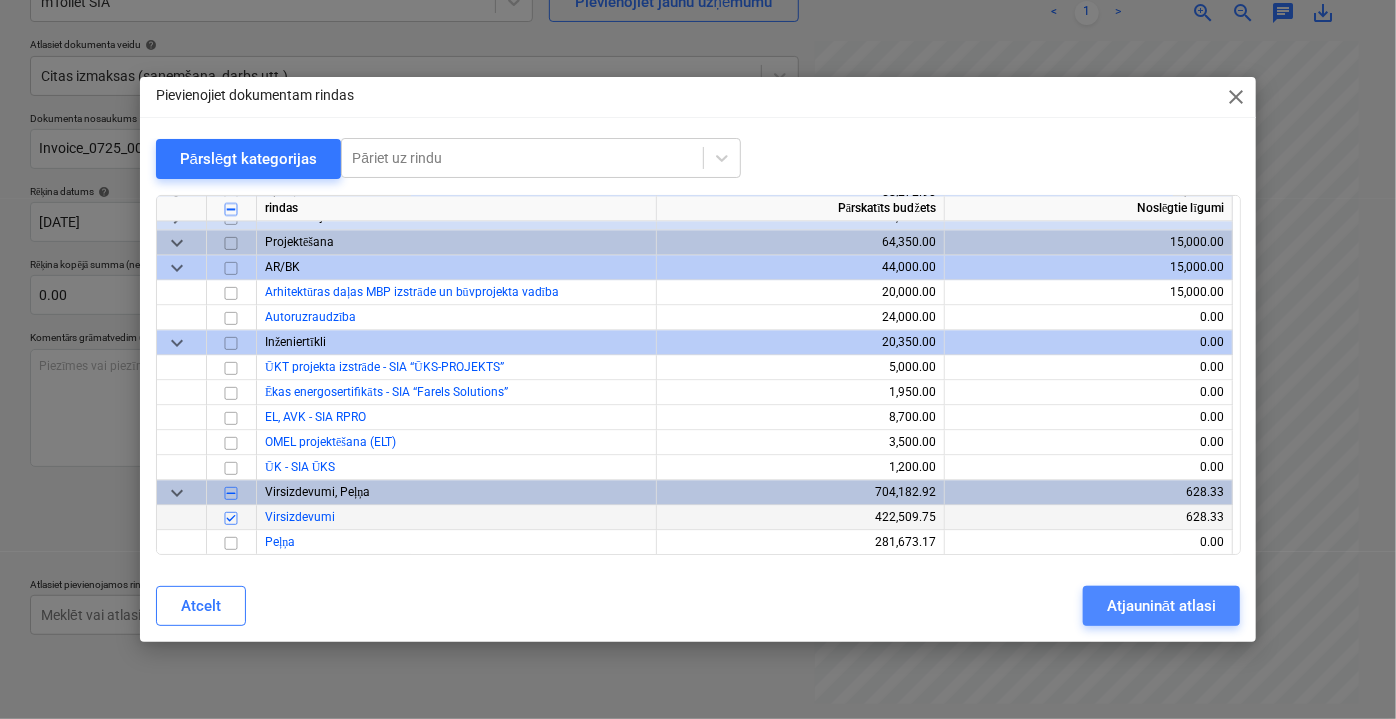 click on "Atjaunināt atlasi" at bounding box center [1161, 606] 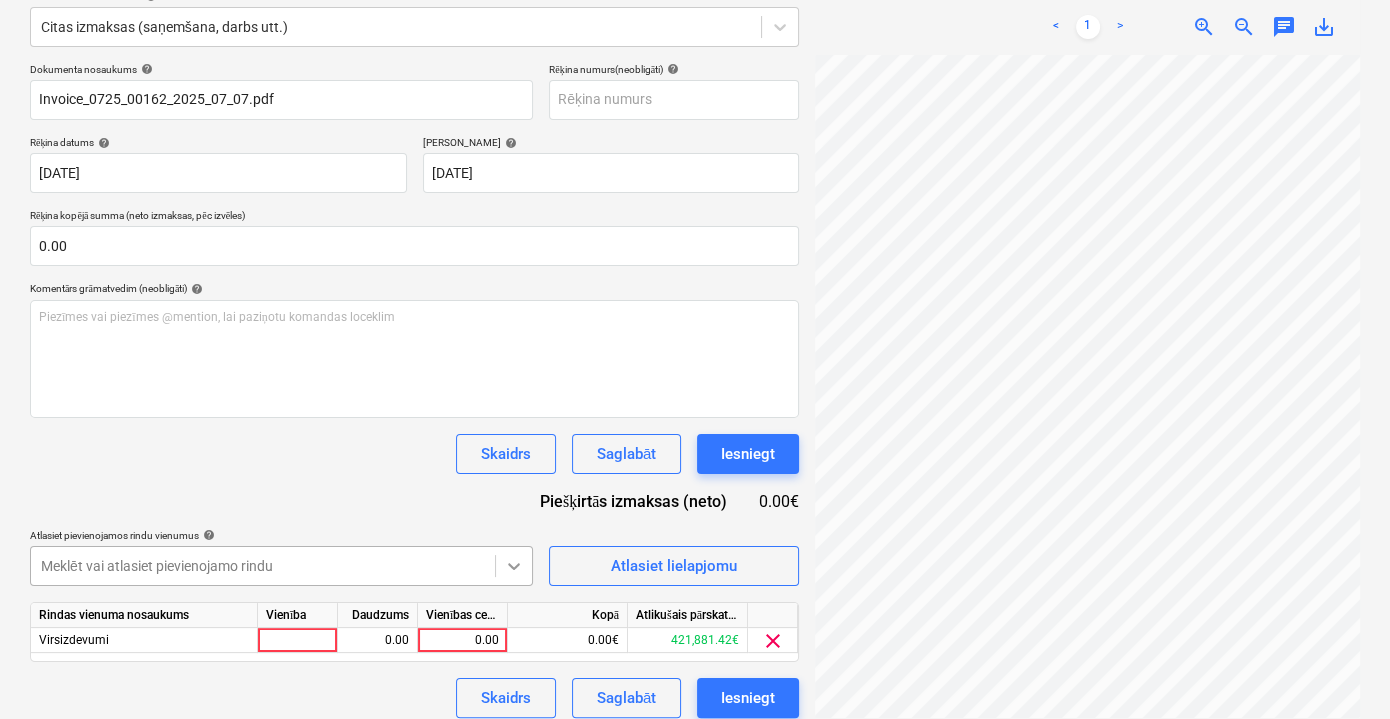 scroll, scrollTop: 262, scrollLeft: 0, axis: vertical 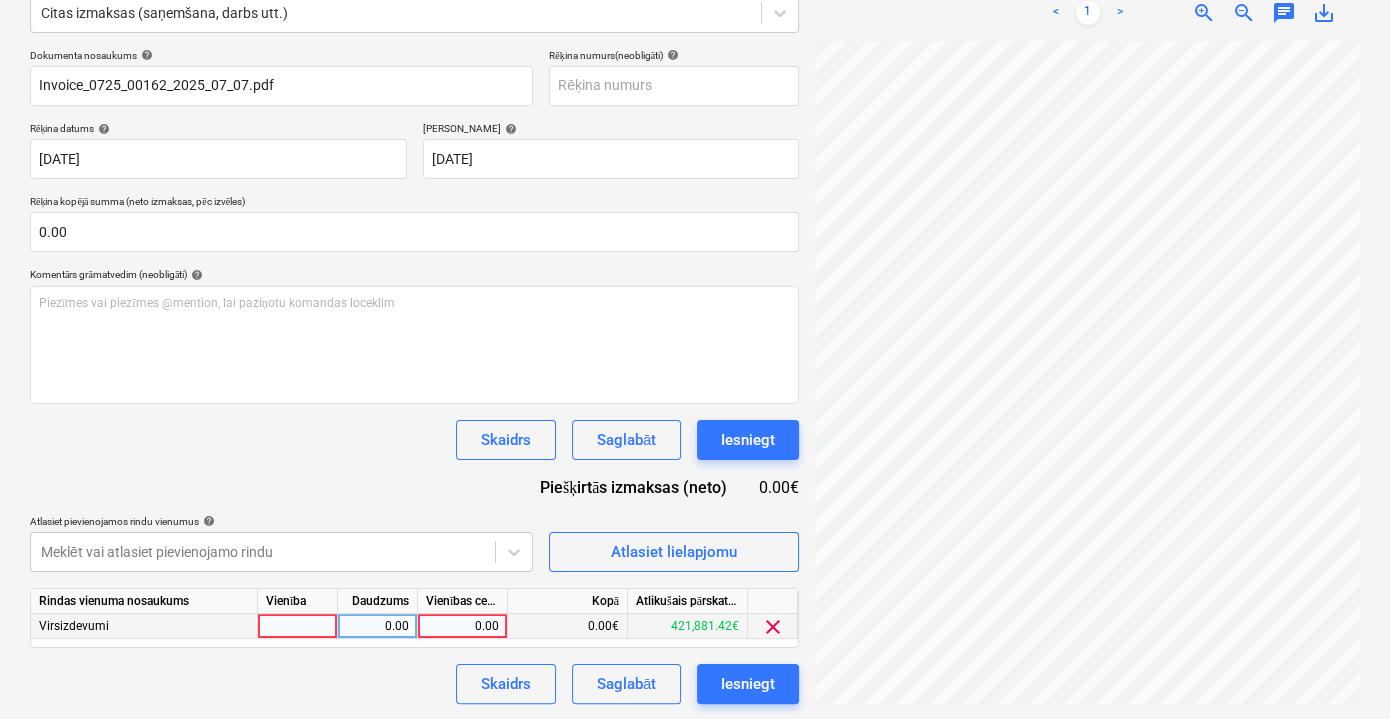 click on "0.00" at bounding box center (462, 626) 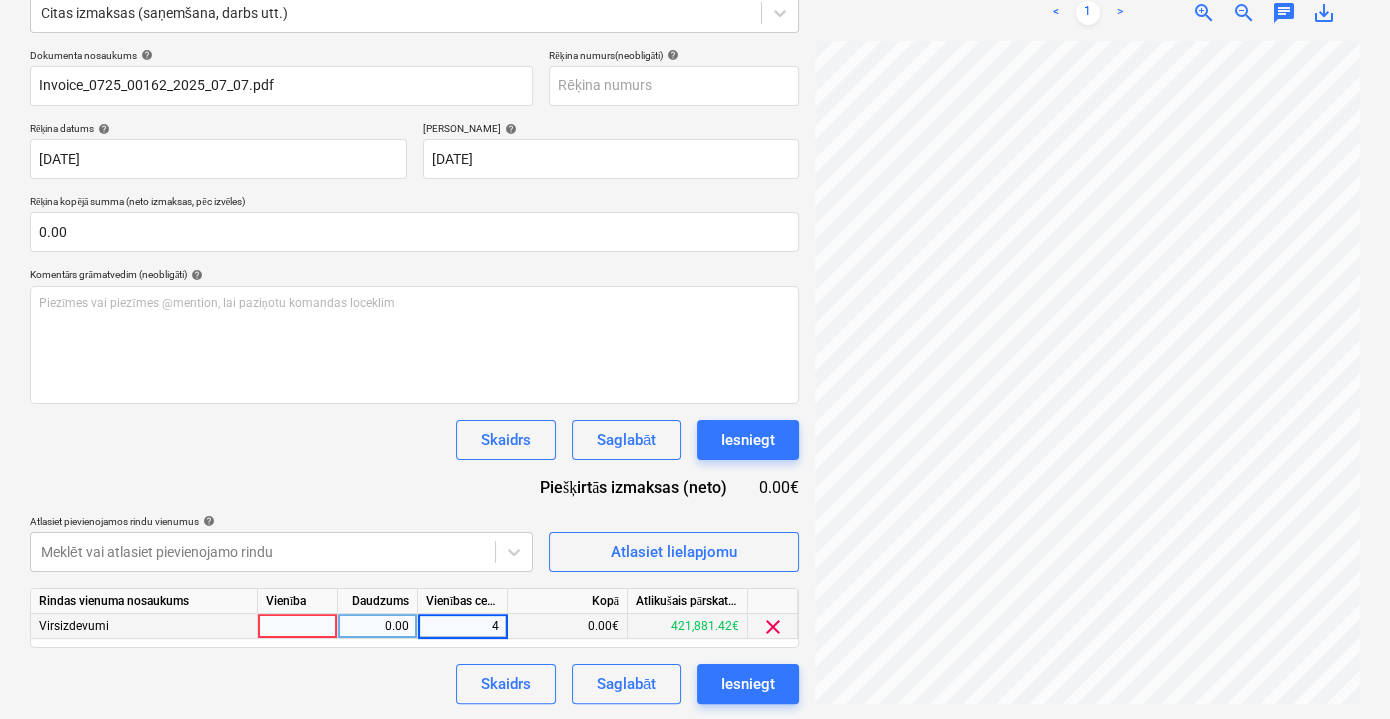 type on "40" 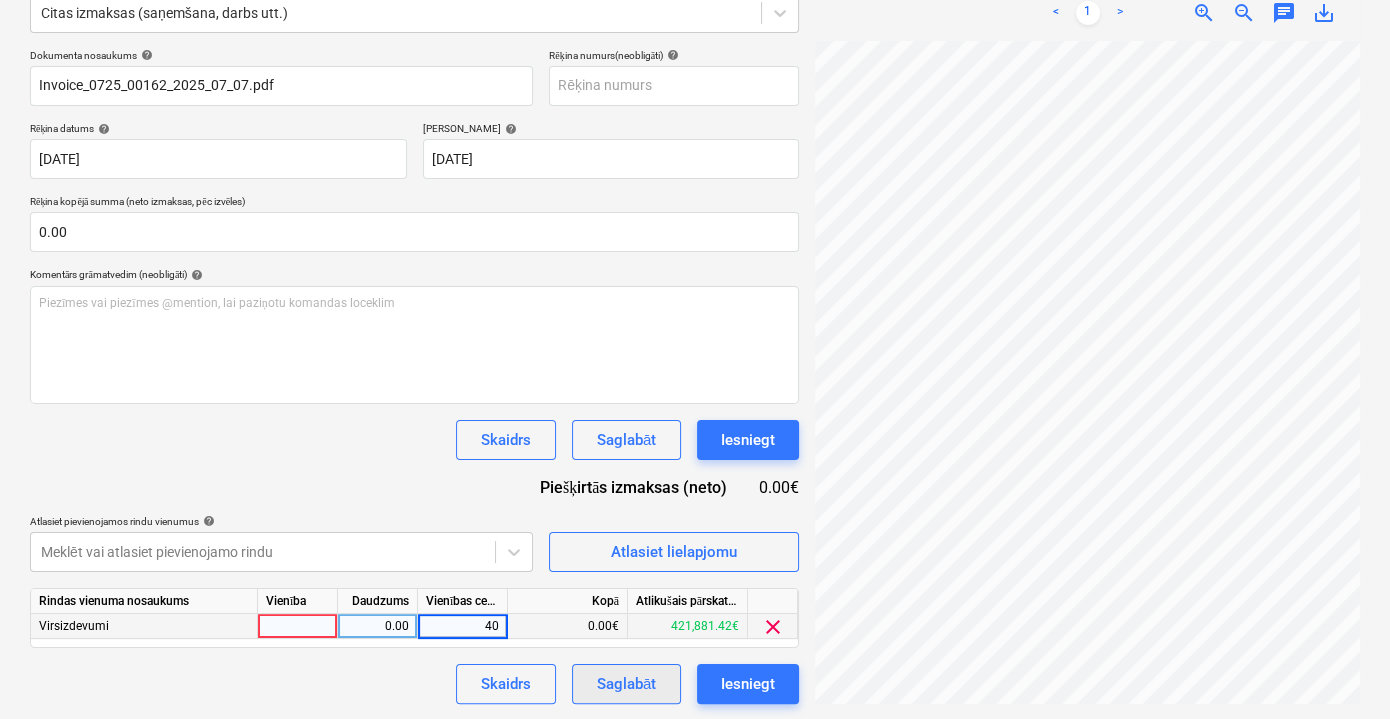 click on "Saglabāt" at bounding box center [626, 684] 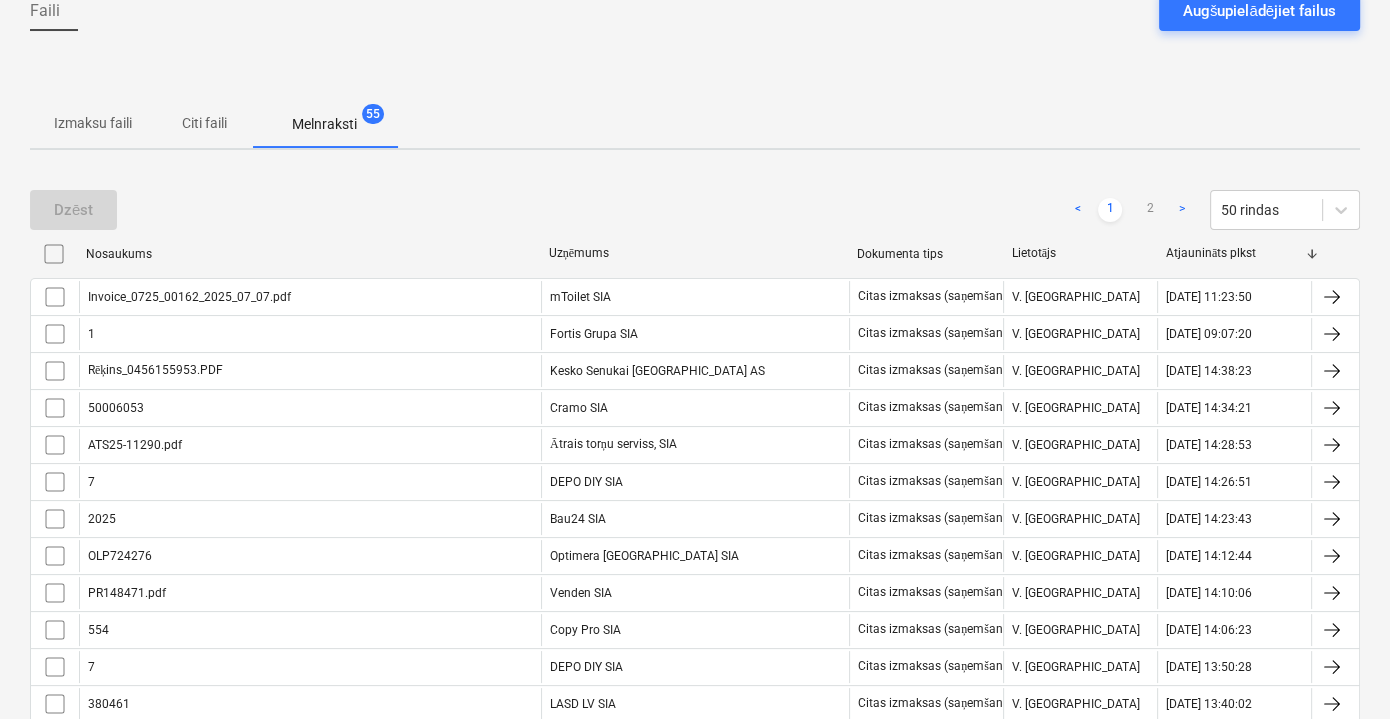 scroll, scrollTop: 90, scrollLeft: 0, axis: vertical 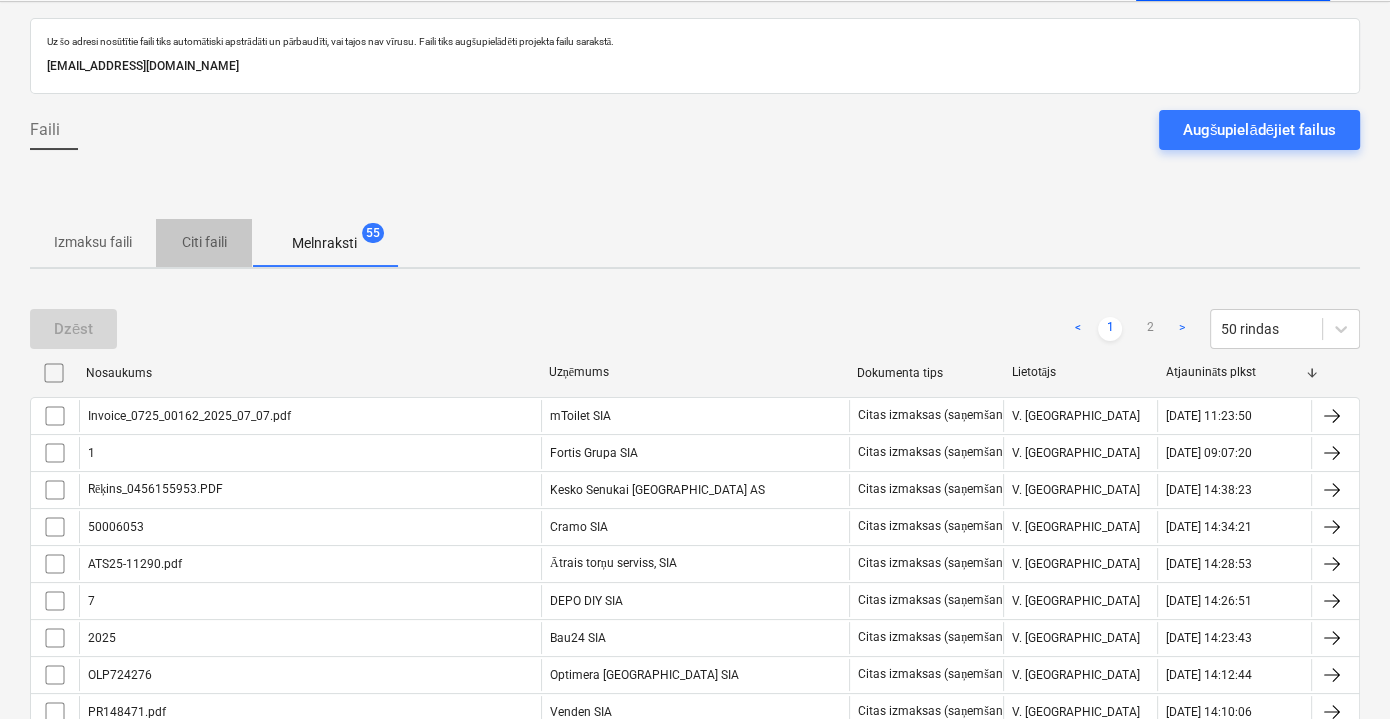 click on "Citi faili" at bounding box center [204, 242] 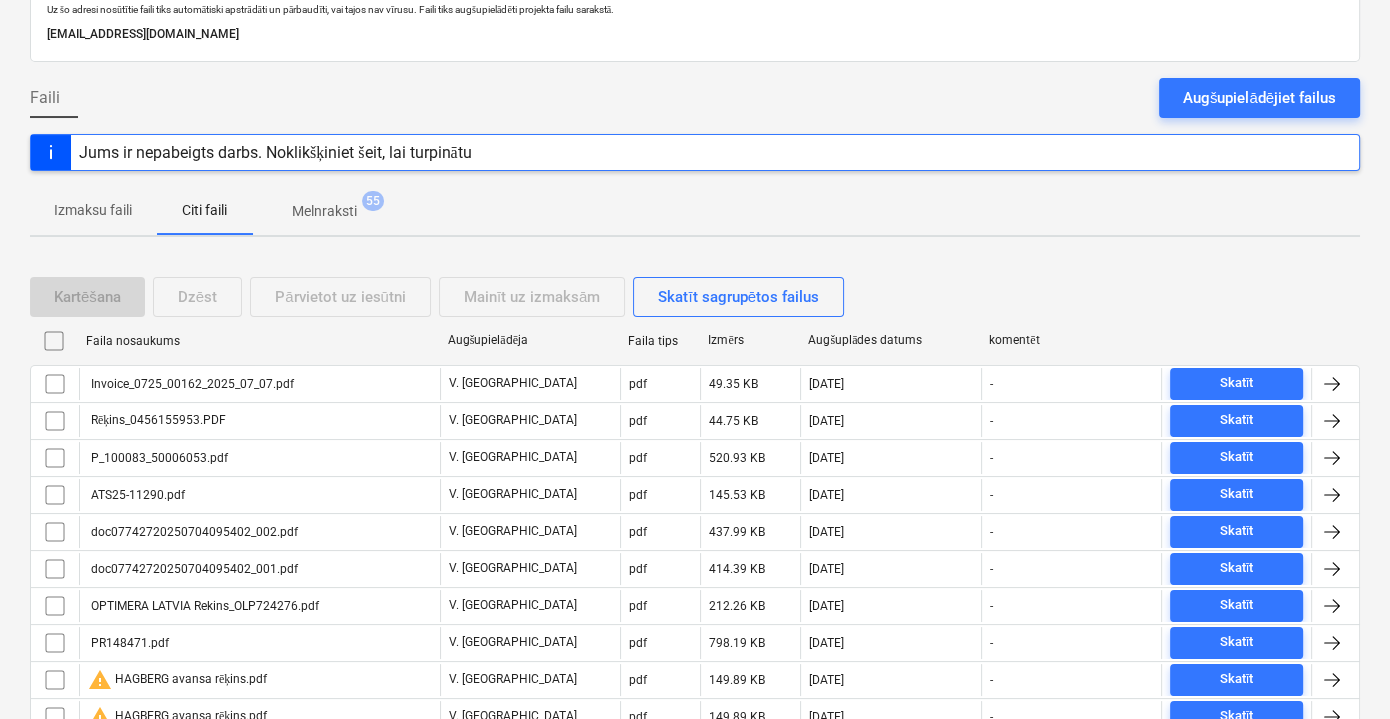 scroll, scrollTop: 90, scrollLeft: 0, axis: vertical 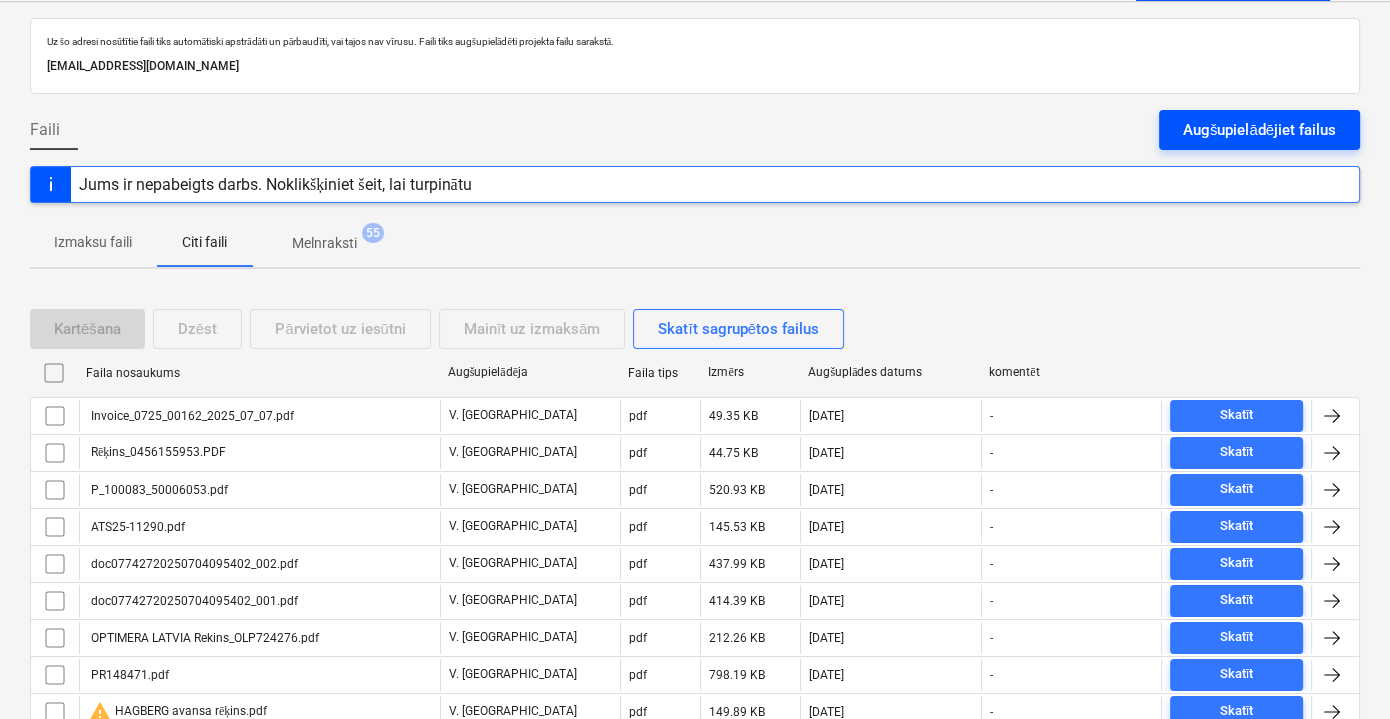 click on "Augšupielādējiet failus" at bounding box center [1259, 130] 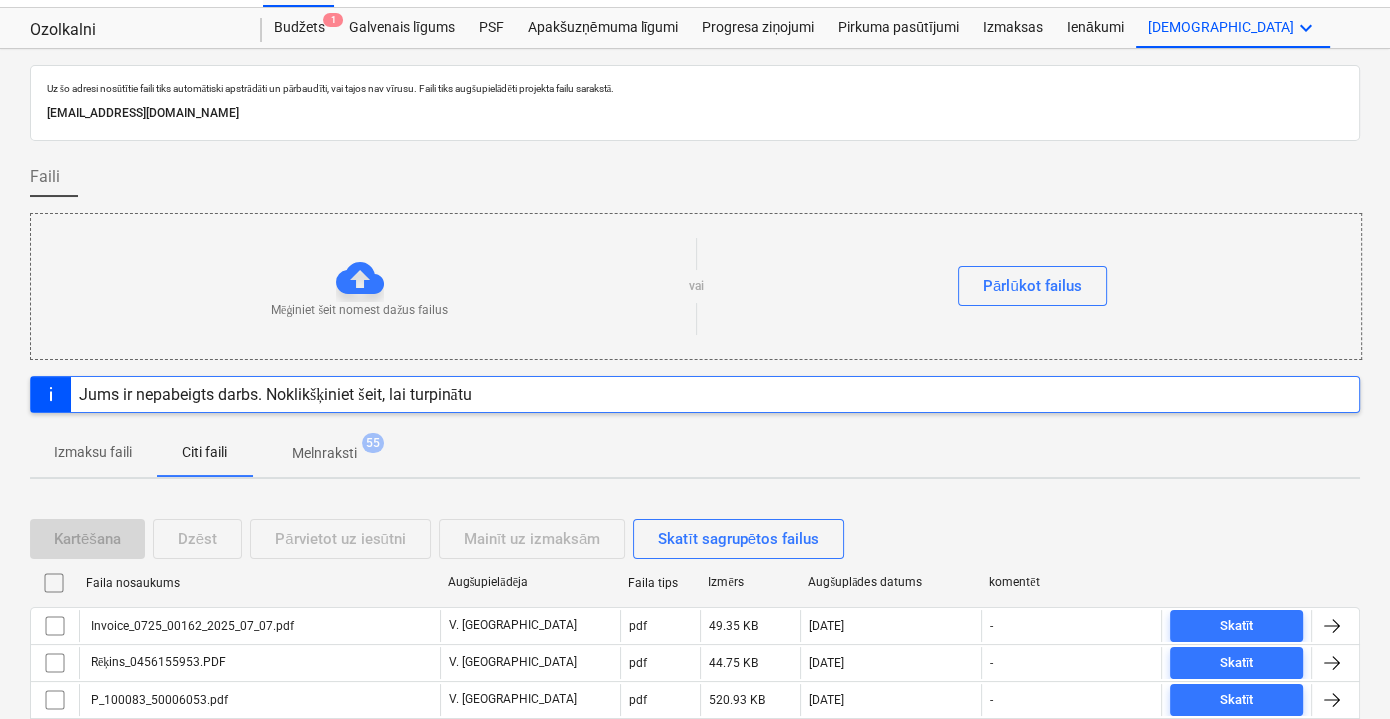 scroll, scrollTop: 0, scrollLeft: 0, axis: both 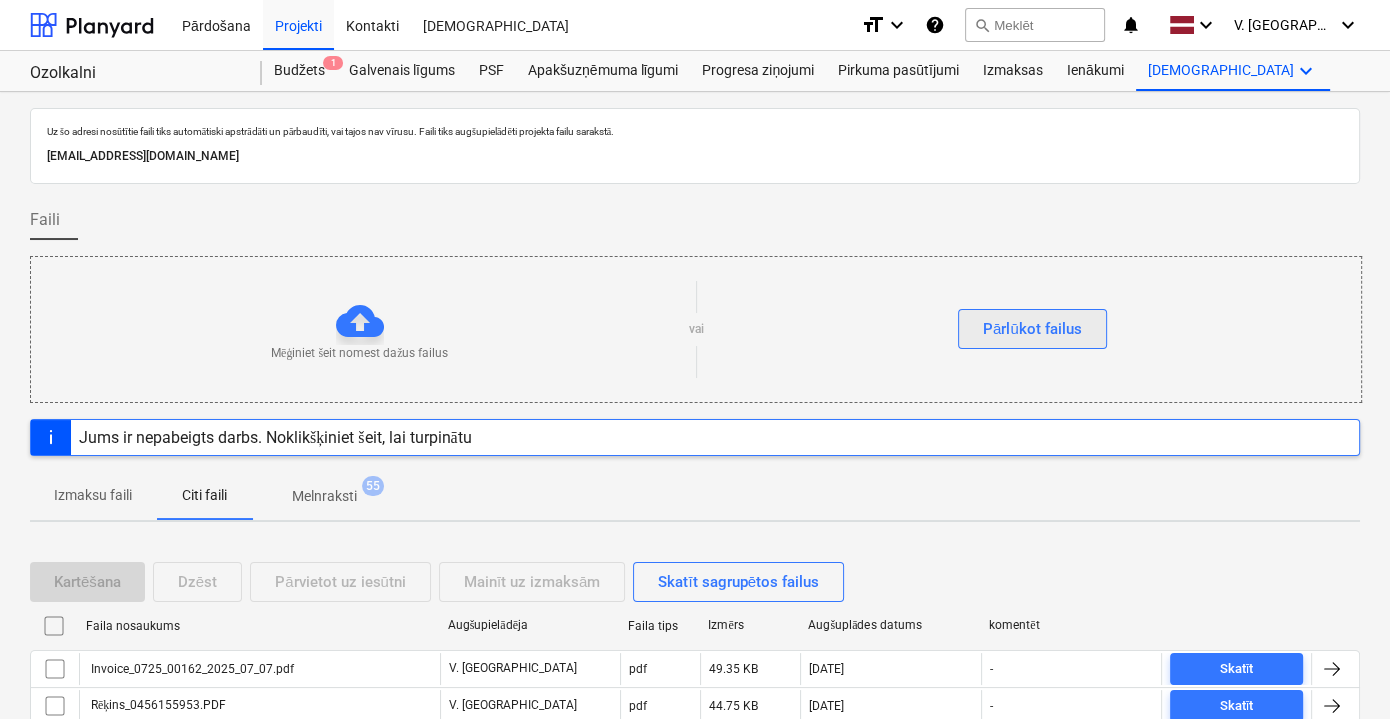 click on "Pārlūkot failus" at bounding box center (1032, 329) 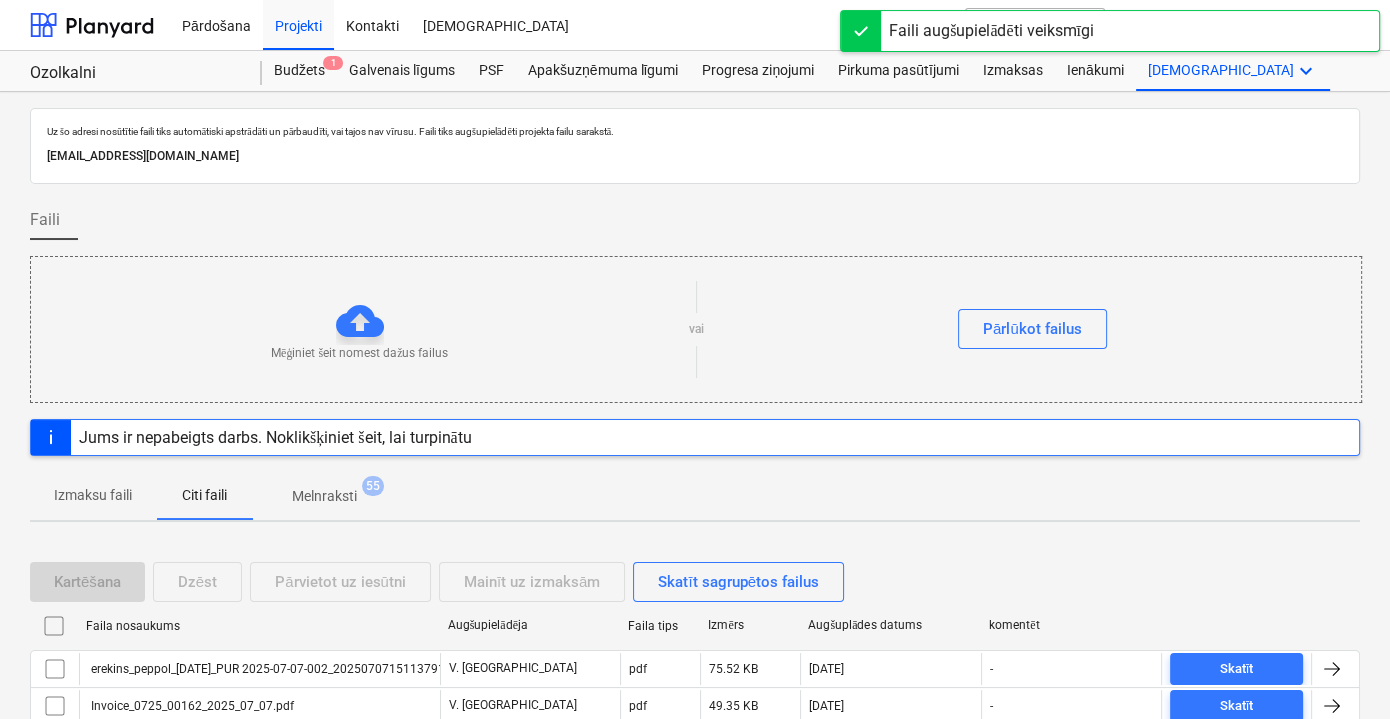 scroll, scrollTop: 181, scrollLeft: 0, axis: vertical 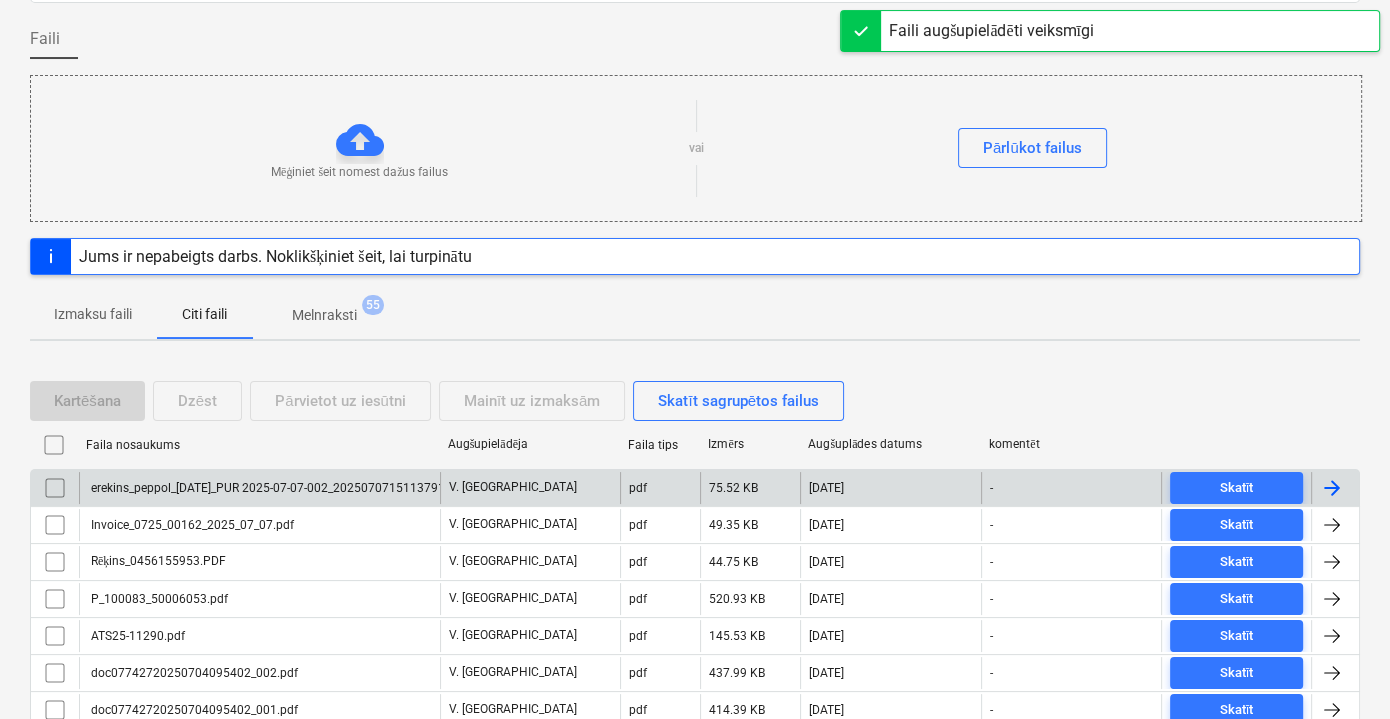 click on "erekins_peppol_[DATE]_PUR 2025-07-07-002_20250707151137913.pdf" at bounding box center (280, 488) 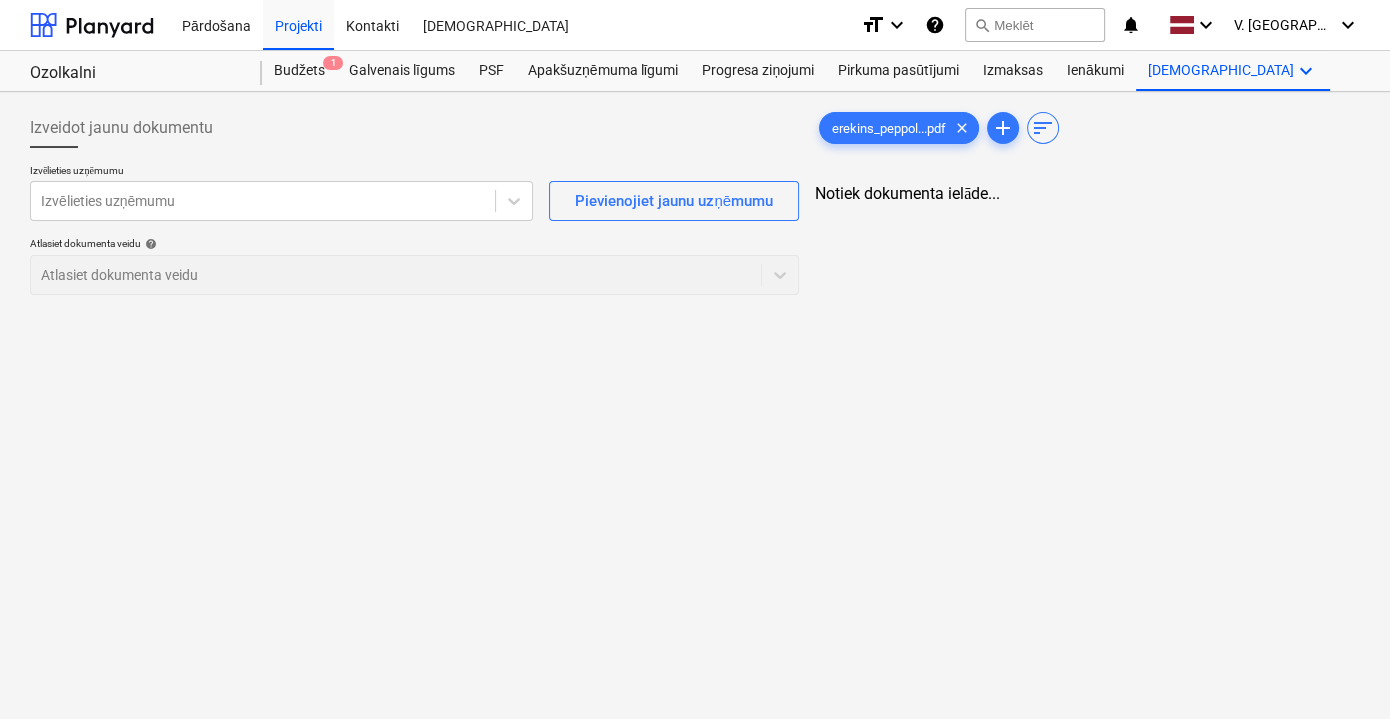 scroll, scrollTop: 0, scrollLeft: 0, axis: both 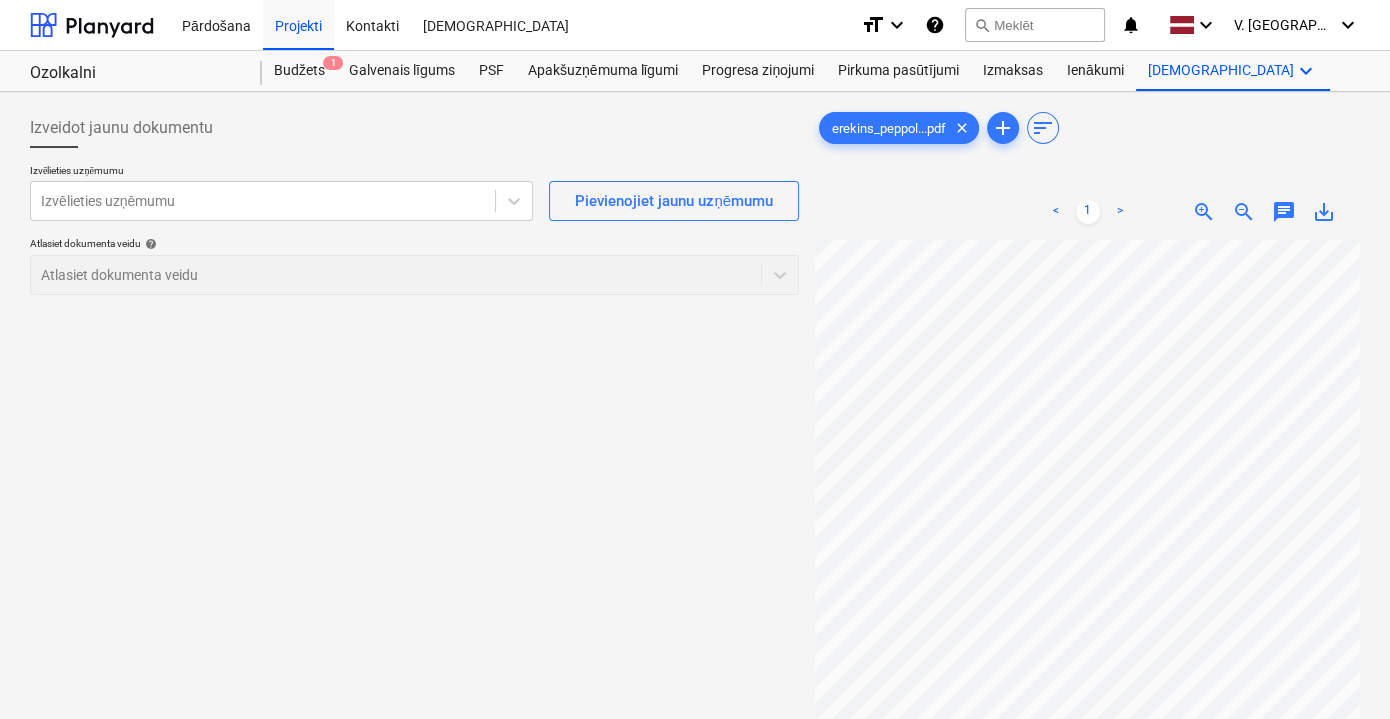 drag, startPoint x: 343, startPoint y: 198, endPoint x: 264, endPoint y: 159, distance: 88.10221 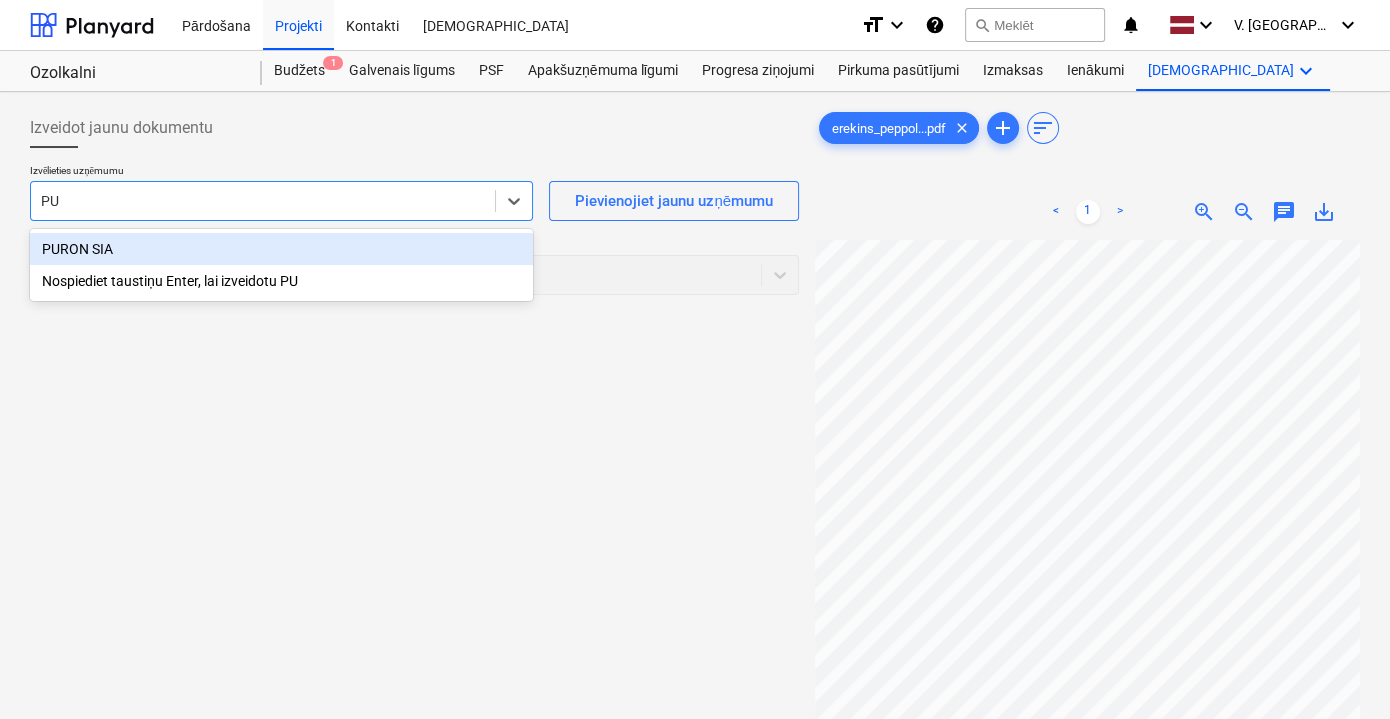 type on "PUR" 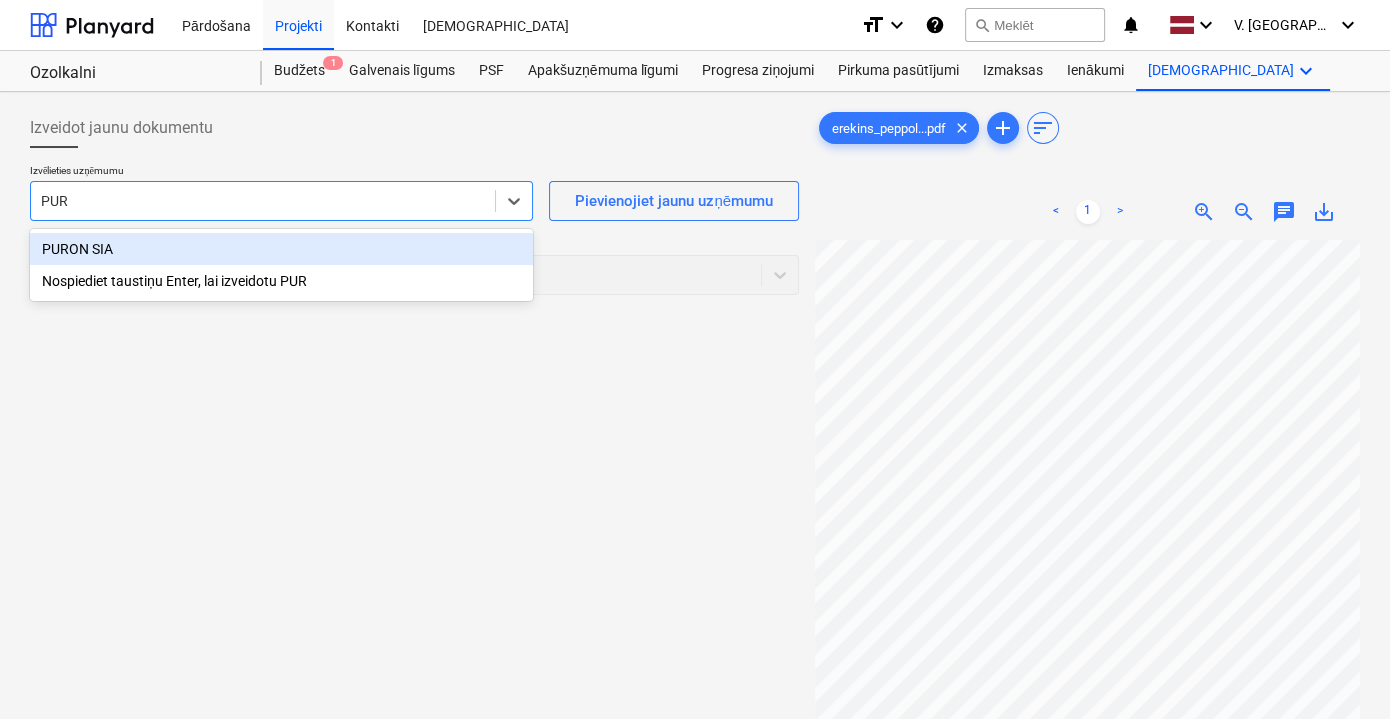 click on "PURON SIA" at bounding box center (281, 249) 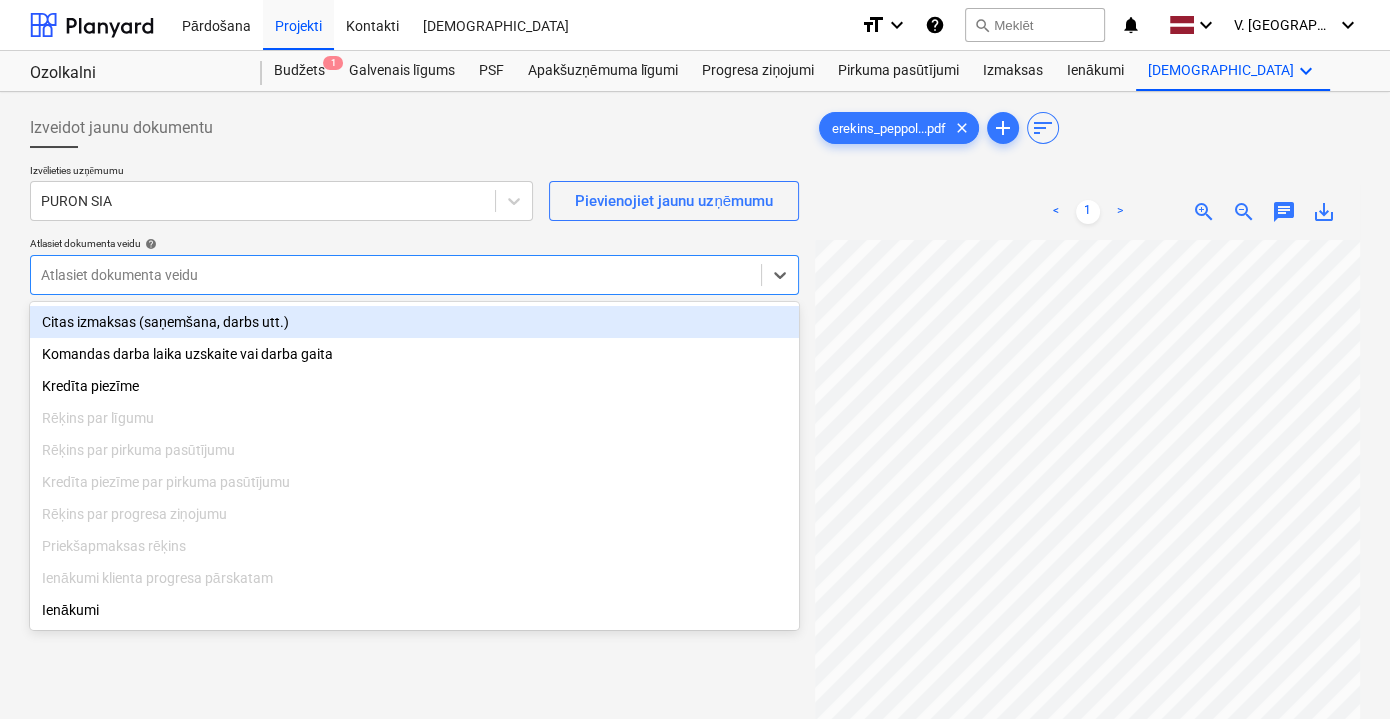 click on "Atlasiet dokumenta veidu" at bounding box center (414, 275) 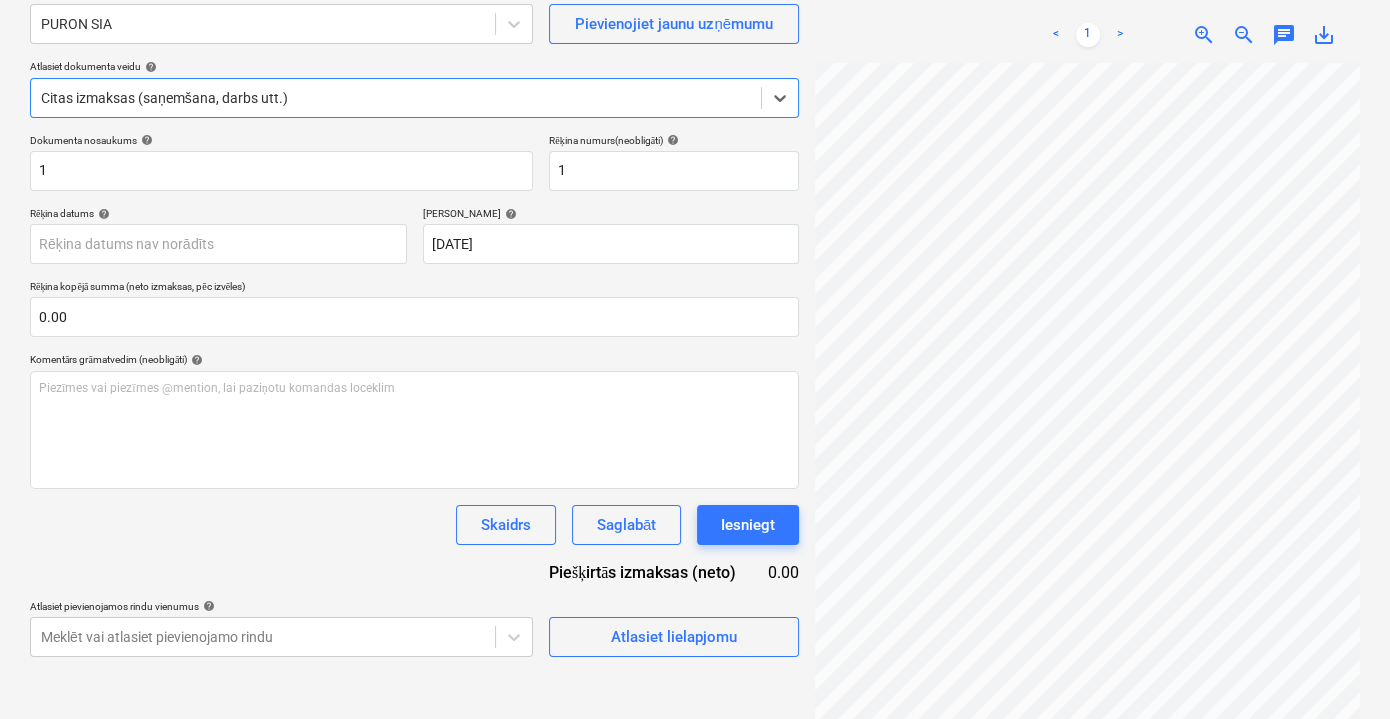 scroll, scrollTop: 181, scrollLeft: 0, axis: vertical 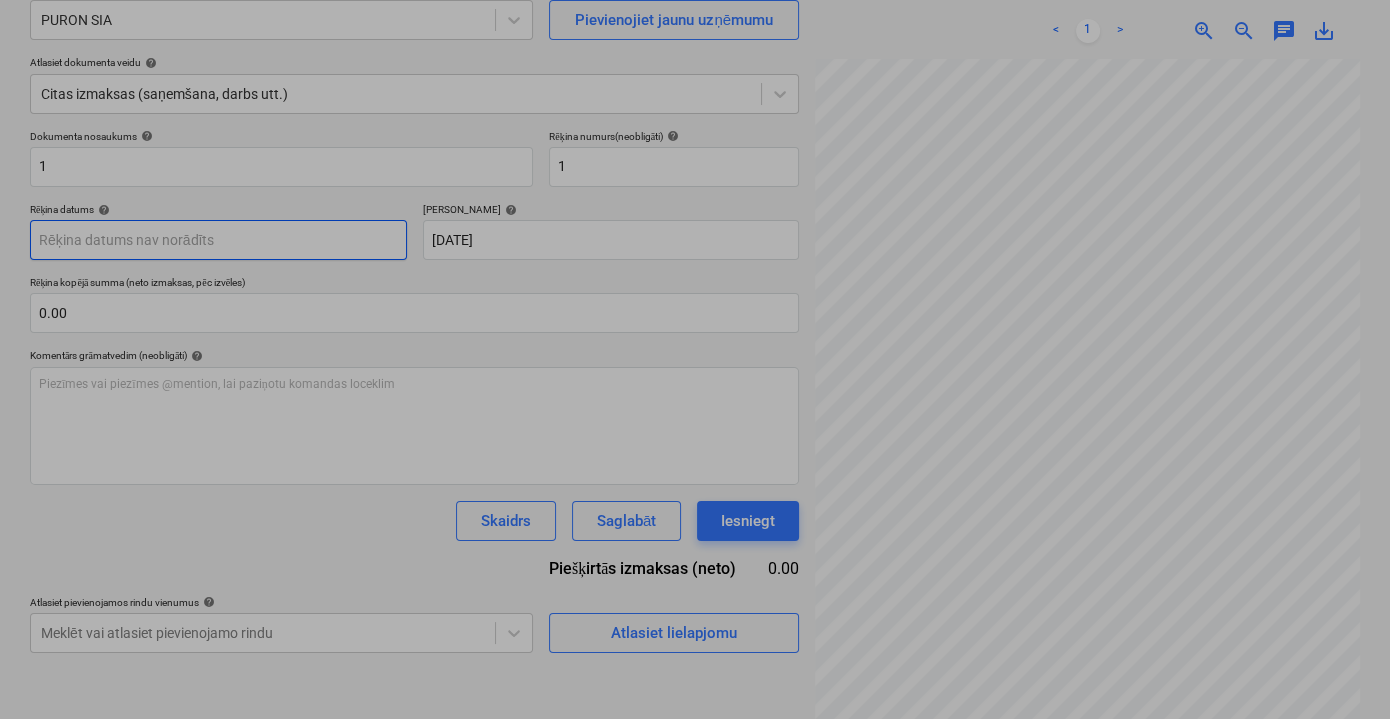 click on "Pārdošana Projekti Kontakti Iesūtne format_size keyboard_arrow_down help search Meklēt notifications 0 keyboard_arrow_down V. Filipčenko keyboard_arrow_down Ozolkalni Budžets 1 Galvenais līgums PSF Apakšuzņēmuma līgumi Progresa ziņojumi Pirkuma pasūtījumi Izmaksas Ienākumi Vairāk keyboard_arrow_down Izveidot jaunu dokumentu Izvēlieties uzņēmumu PURON SIA   Pievienojiet jaunu uzņēmumu Atlasiet dokumenta veidu help Citas izmaksas (saņemšana, darbs utt.) Dokumenta nosaukums help 1 Rēķina numurs  (neobligāti) help 1 Rēķina datums help Press the down arrow key to interact with the calendar and
select a date. Press the question [PERSON_NAME] to get the keyboard shortcuts for changing dates. Termiņš help [DATE] 08.07.2025 Press the down arrow key to interact with the calendar and
select a date. Press the question [PERSON_NAME] to get the keyboard shortcuts for changing dates. Rēķina kopējā summa (neto izmaksas, pēc izvēles) 0.00 Komentārs grāmatvedim (neobligāti) help ﻿" at bounding box center [695, 178] 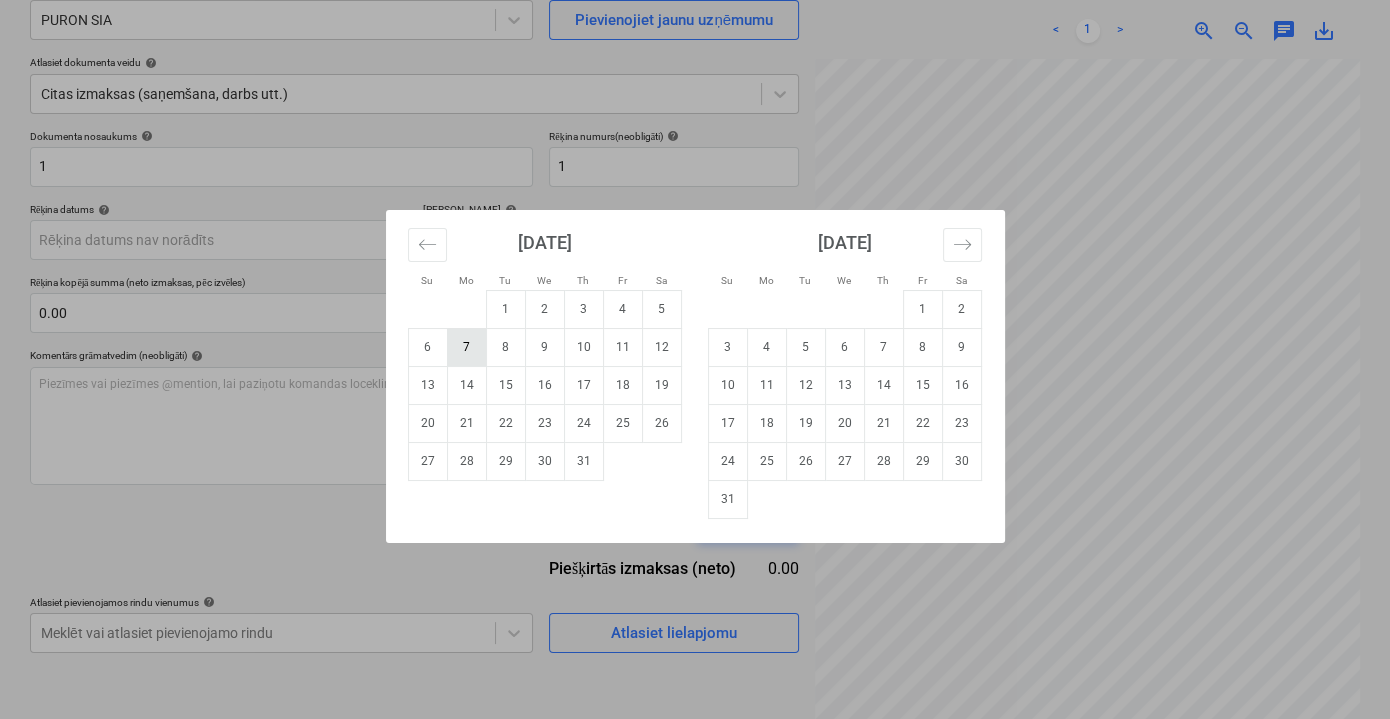 click on "7" at bounding box center [466, 347] 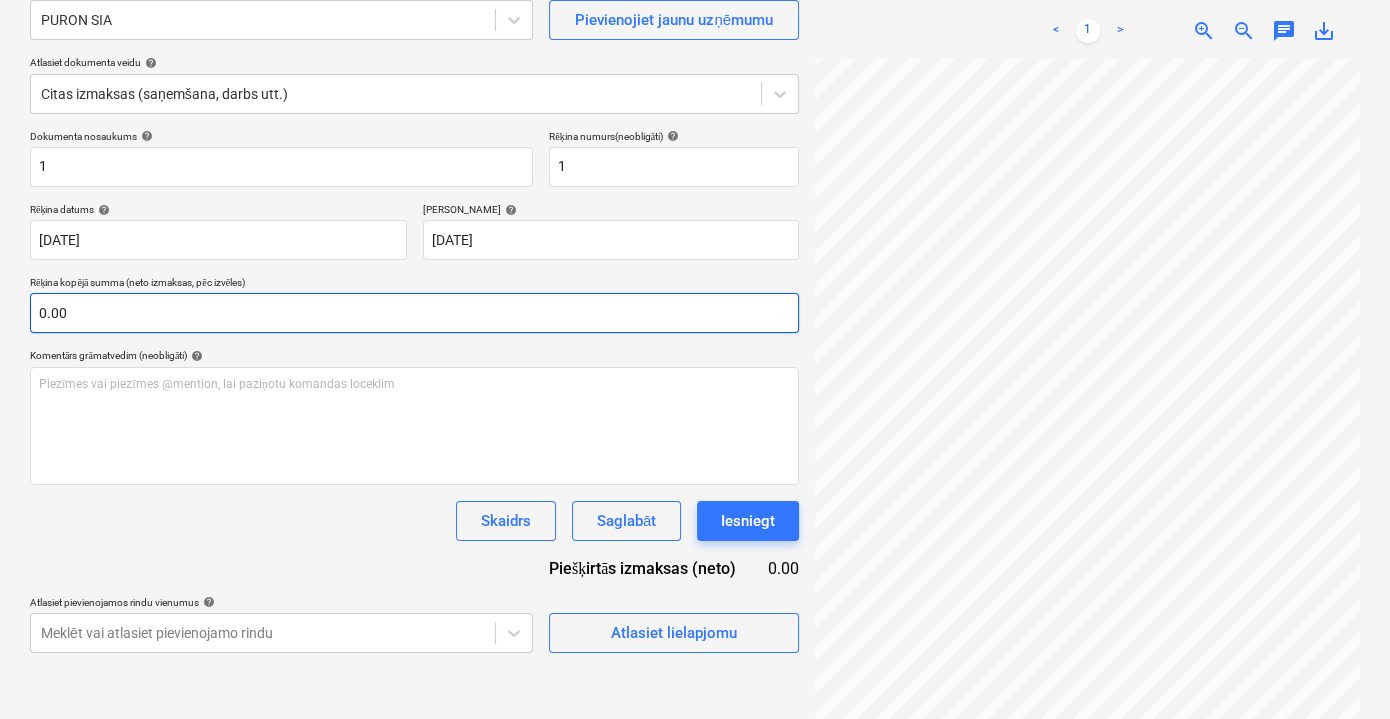 scroll, scrollTop: 29, scrollLeft: 36, axis: both 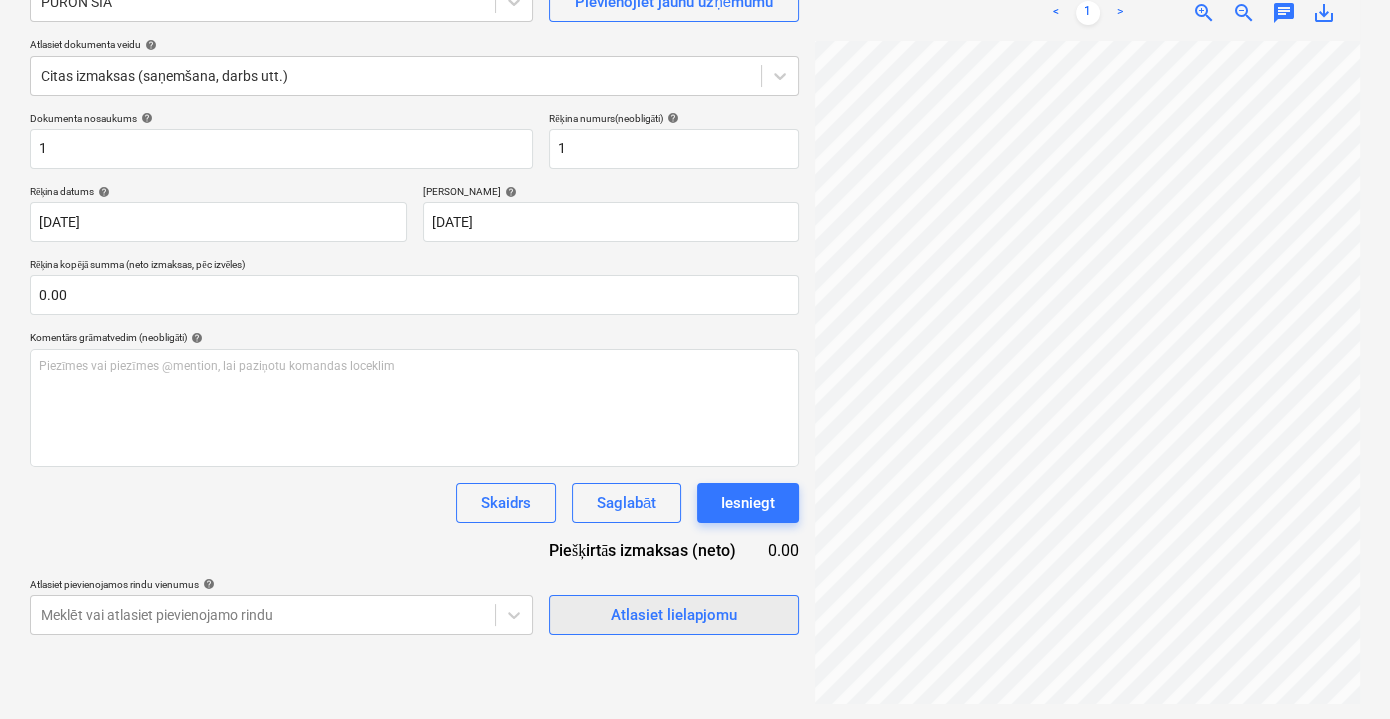 click on "Atlasiet lielapjomu" at bounding box center (674, 615) 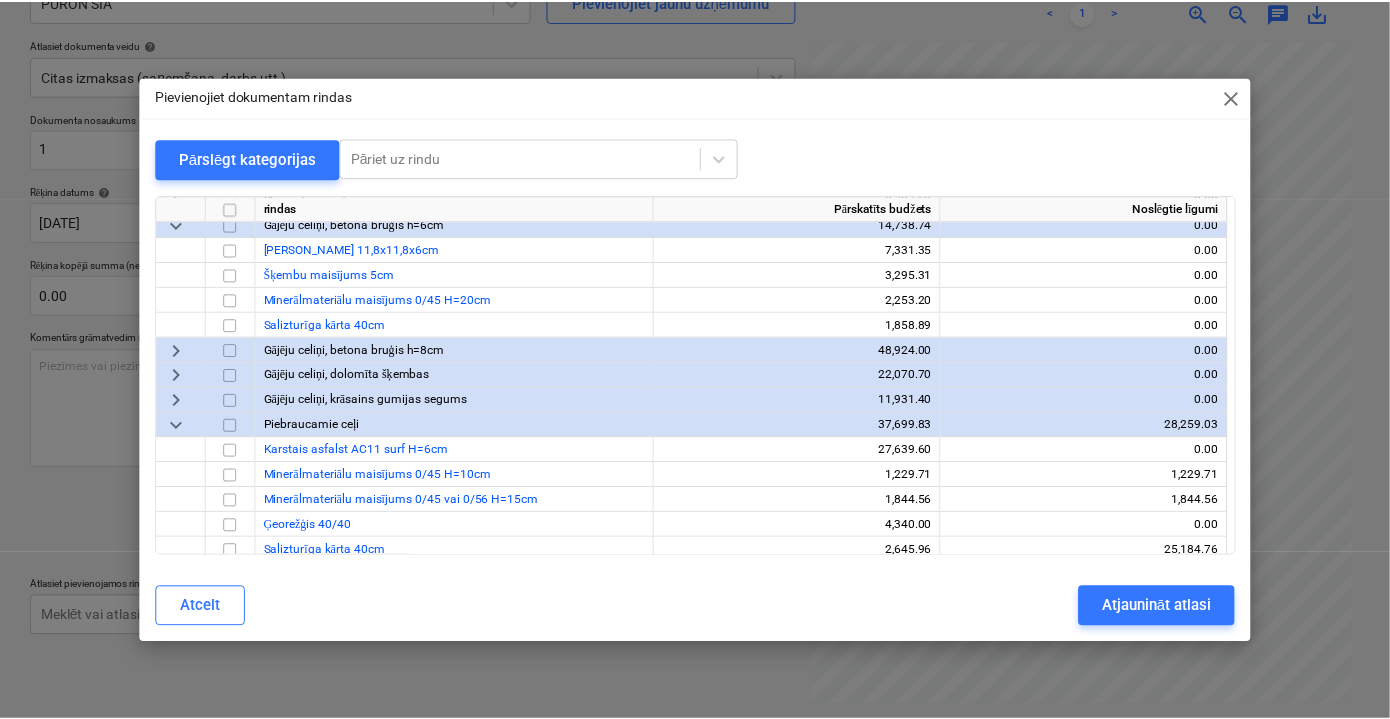 scroll, scrollTop: 2341, scrollLeft: 0, axis: vertical 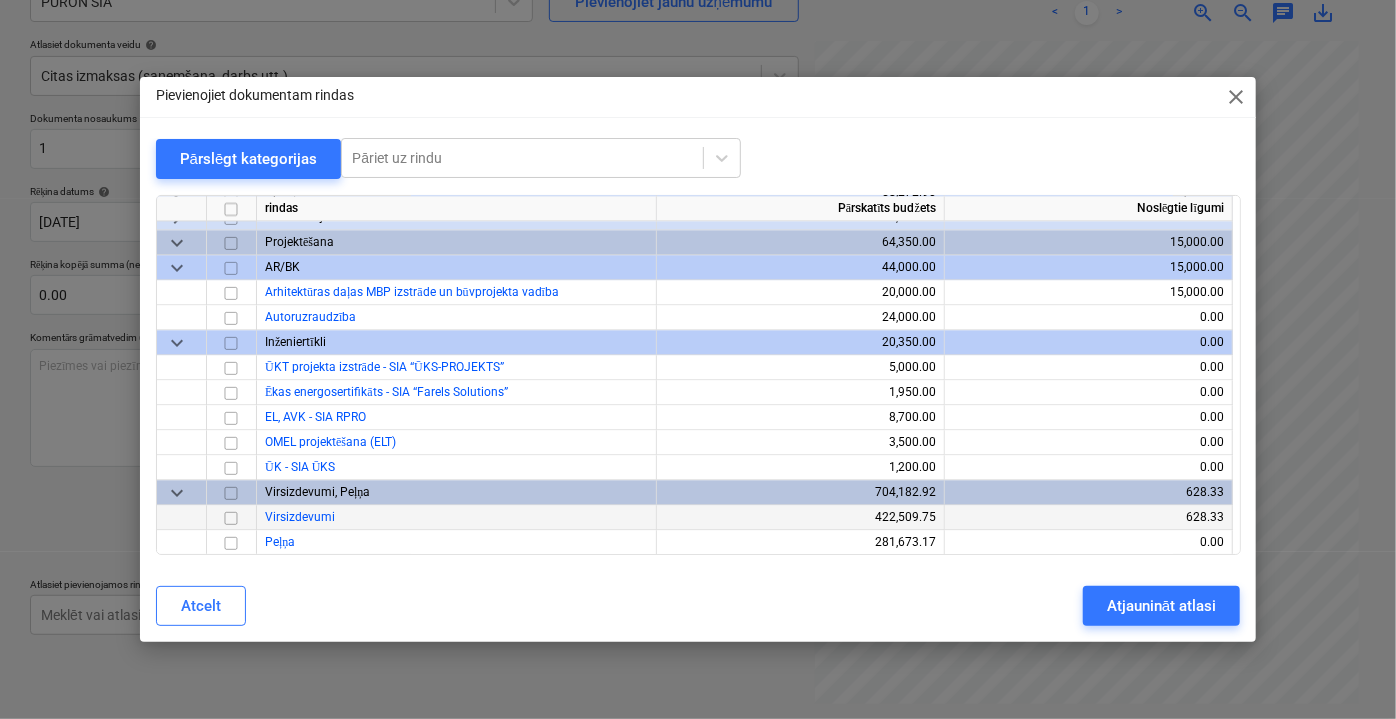 click at bounding box center [231, 517] 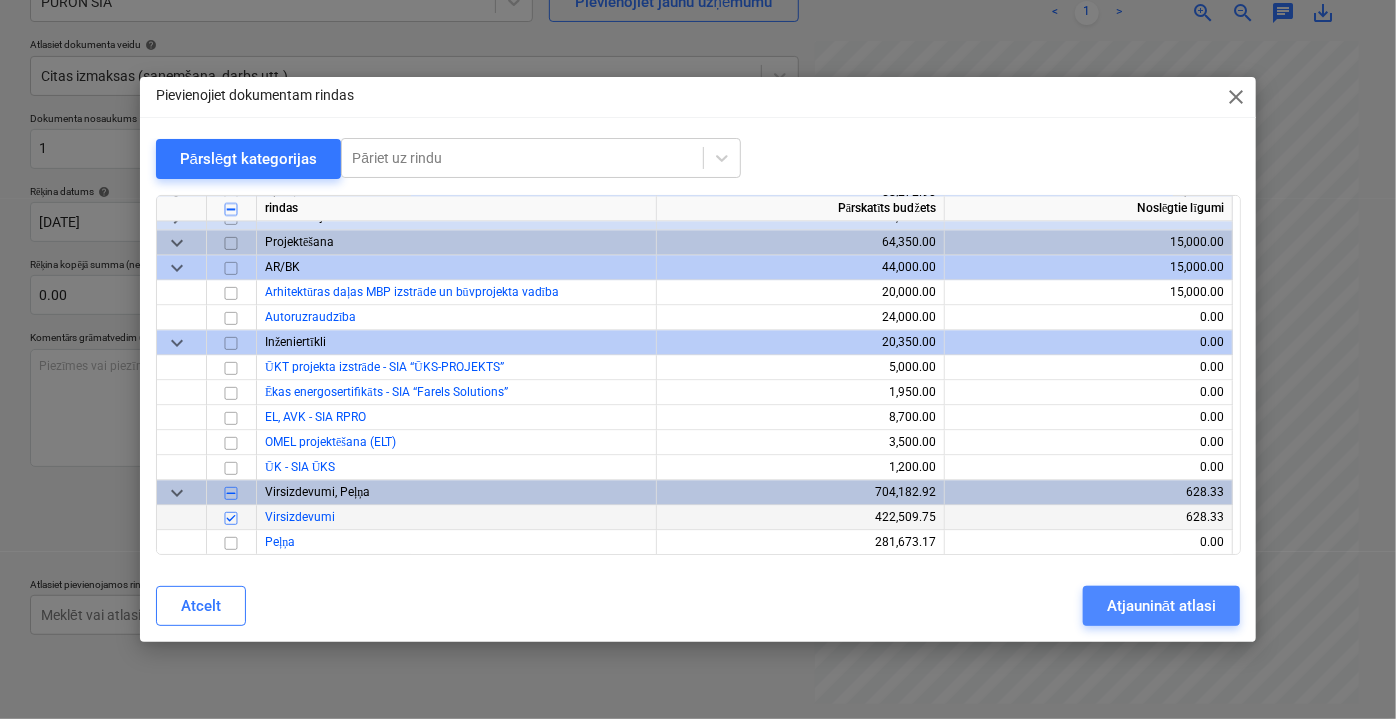 click on "Atjaunināt atlasi" at bounding box center (1161, 606) 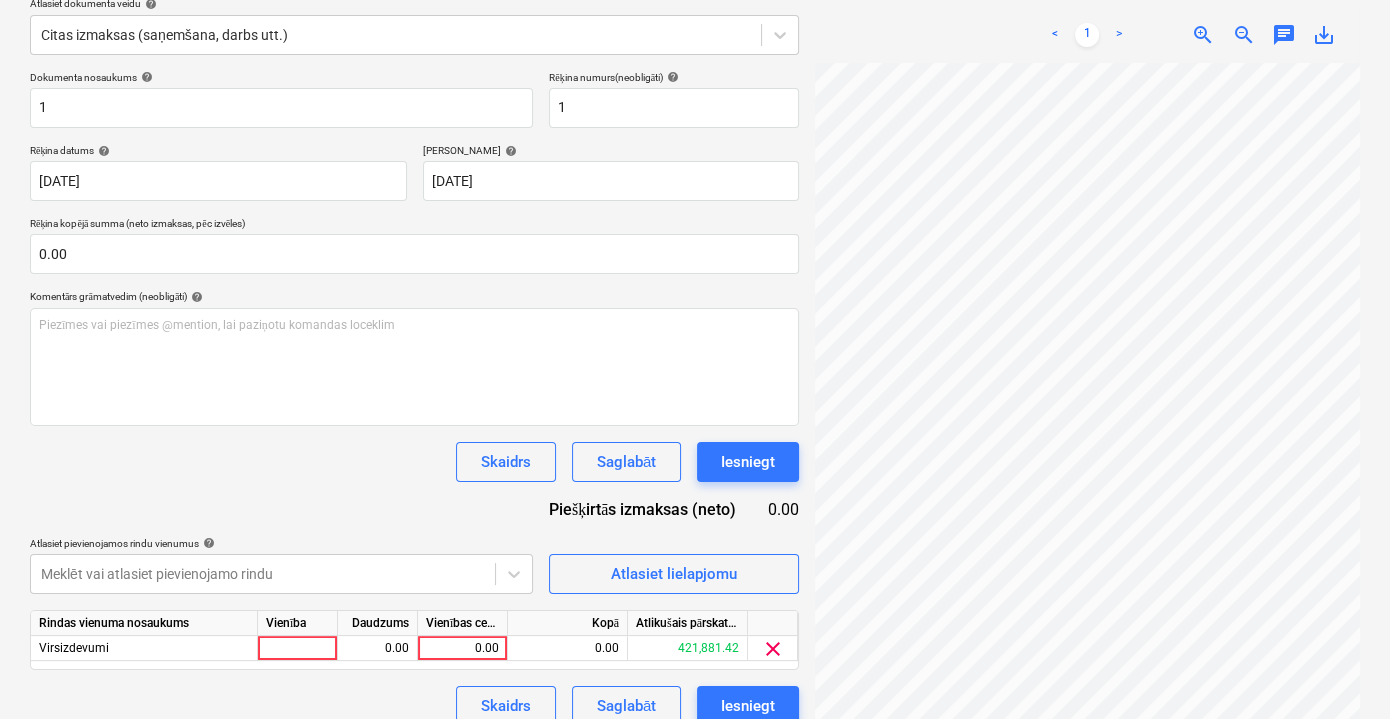 scroll, scrollTop: 262, scrollLeft: 0, axis: vertical 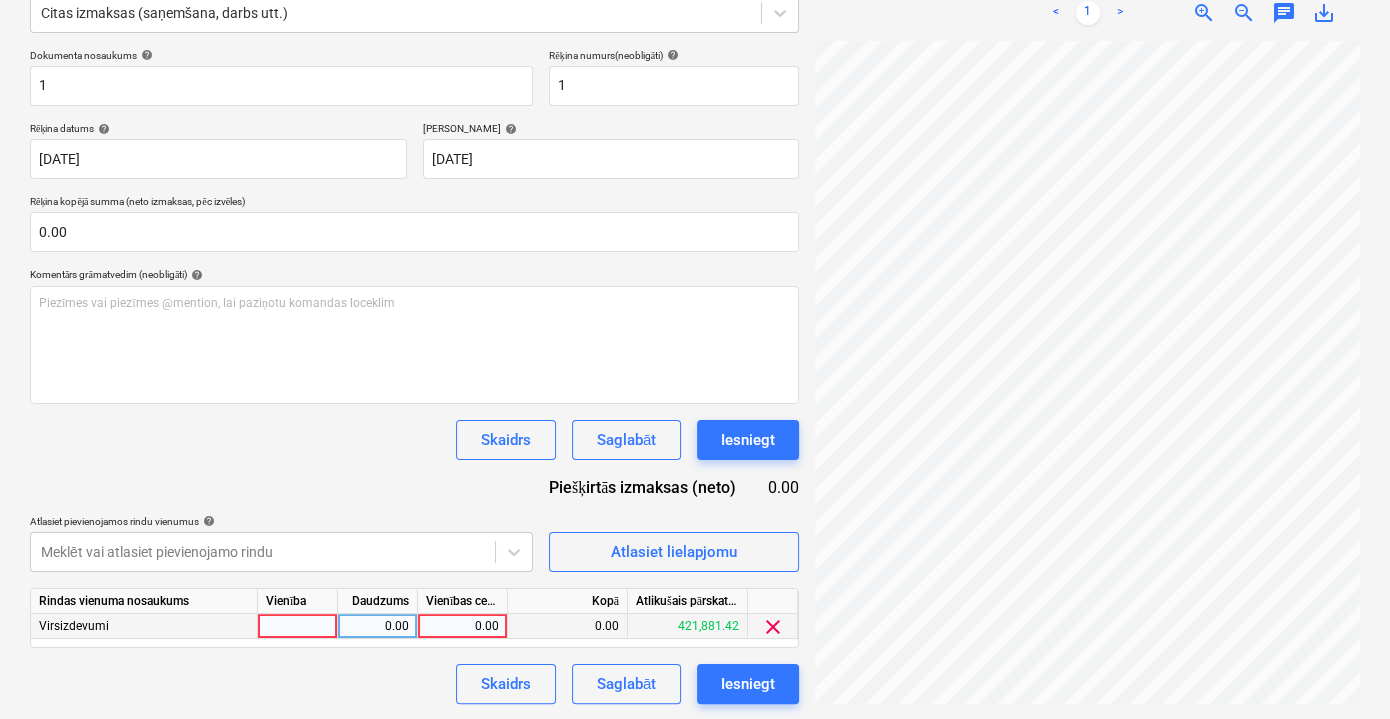 click on "0.00" at bounding box center [463, 626] 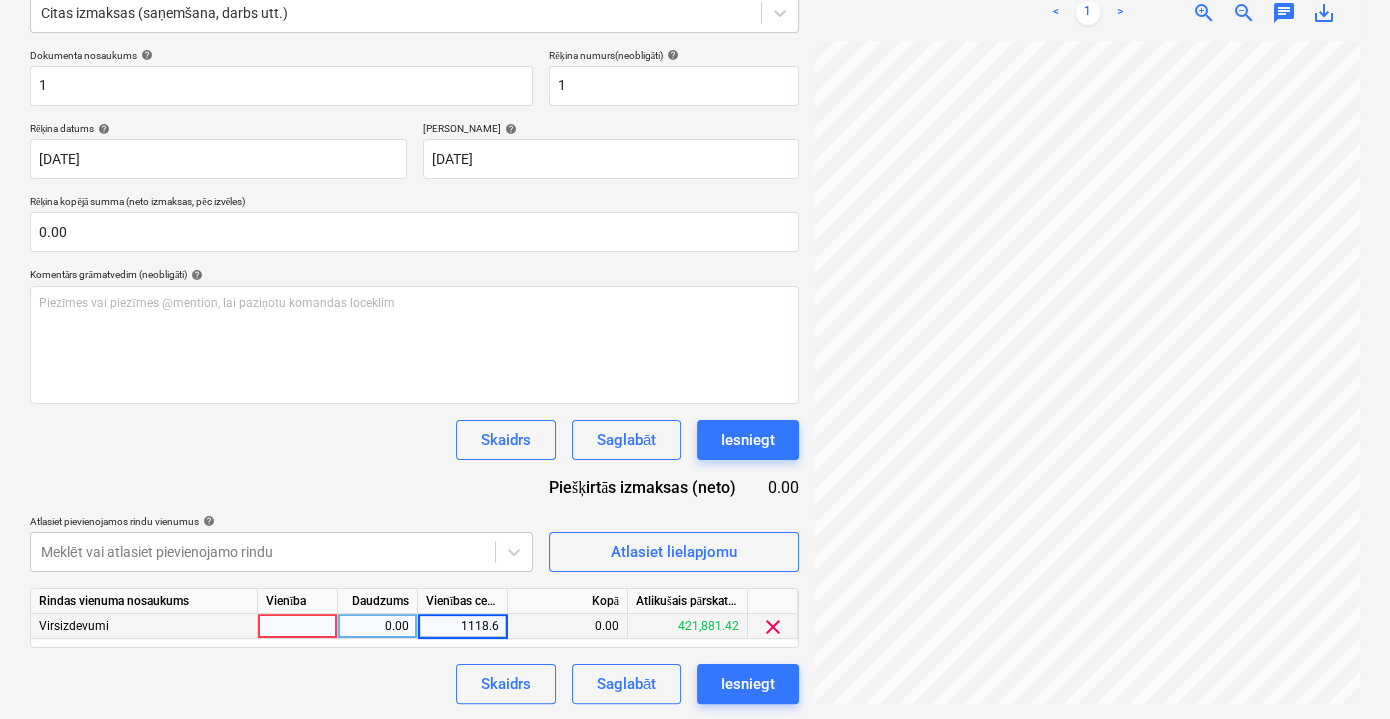 type on "1118.60" 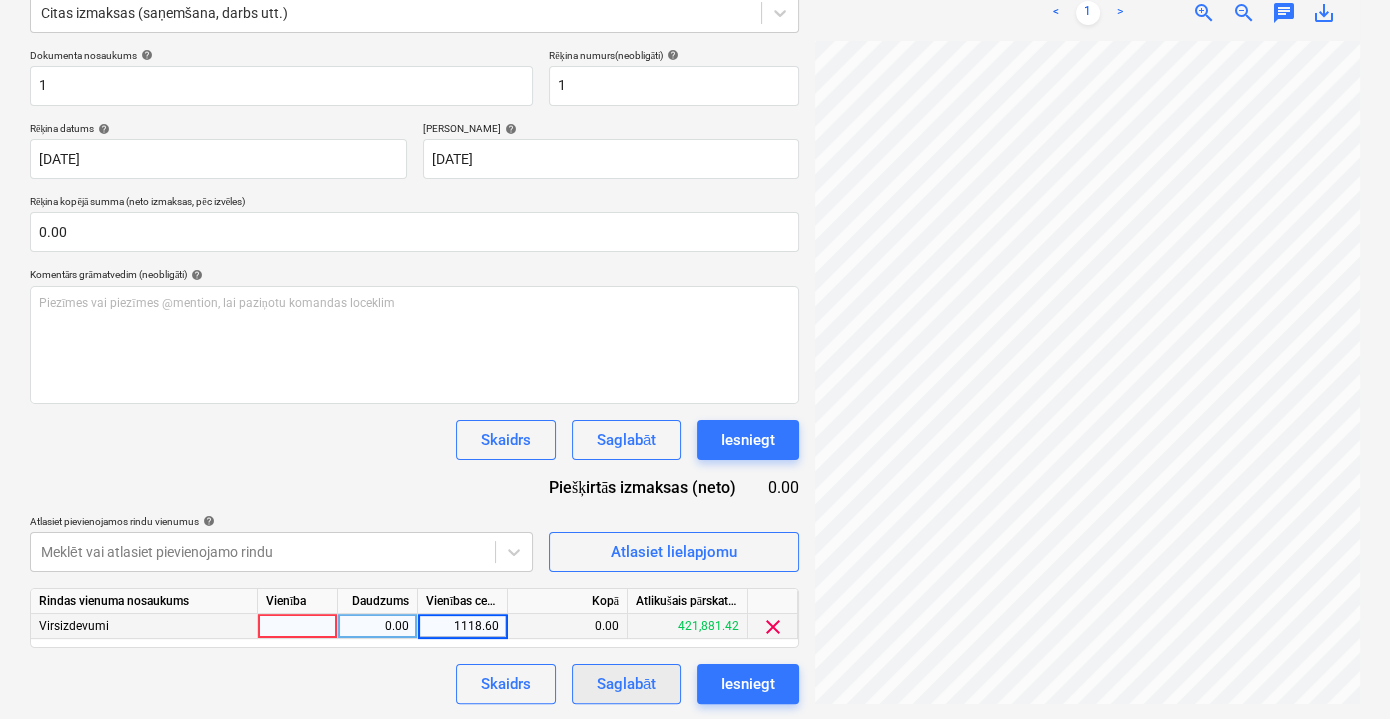 click on "Saglabāt" at bounding box center (626, 684) 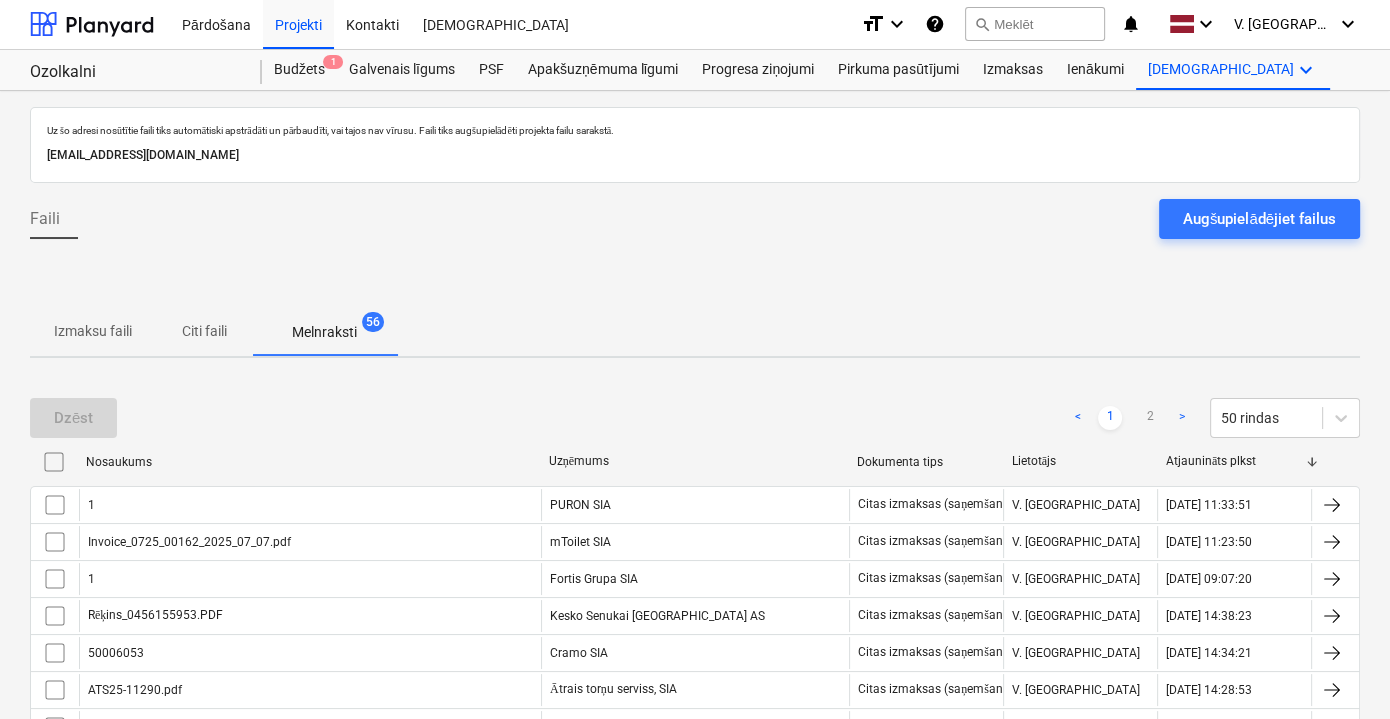 scroll, scrollTop: 0, scrollLeft: 0, axis: both 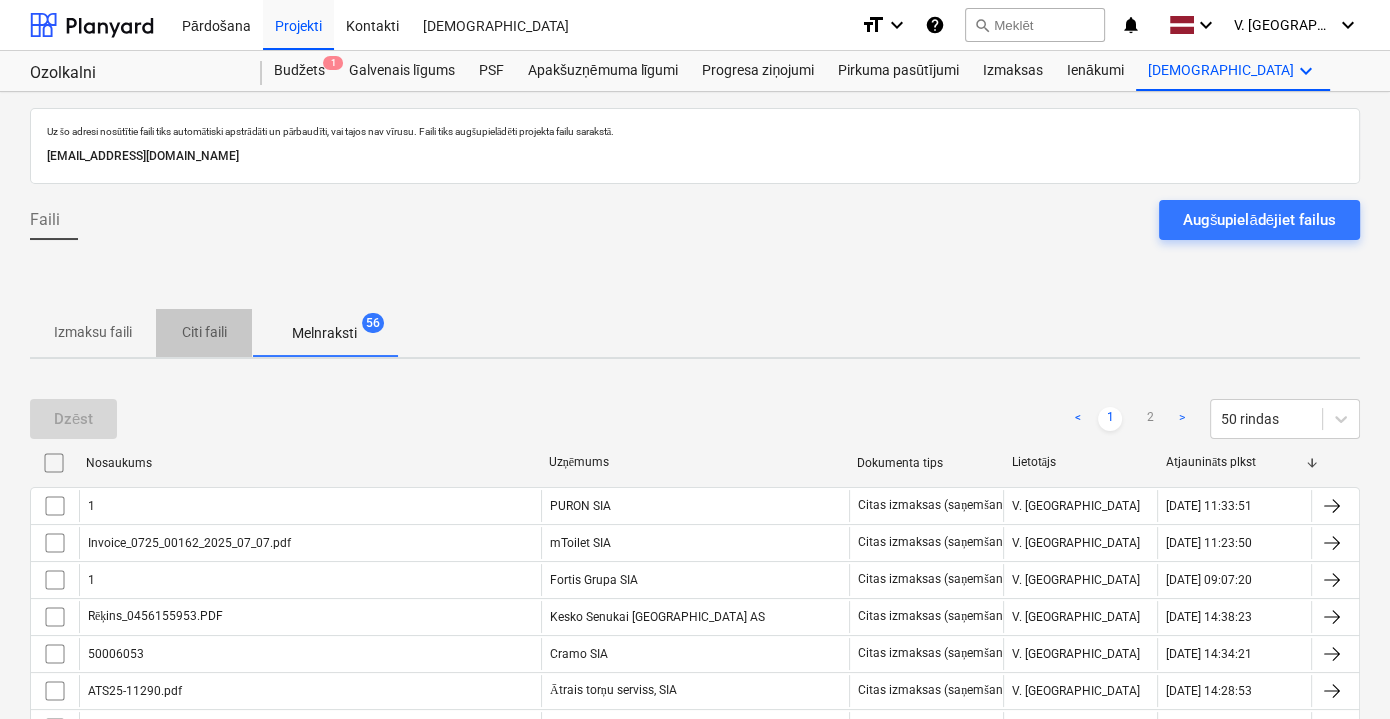 click on "Citi faili" at bounding box center [204, 332] 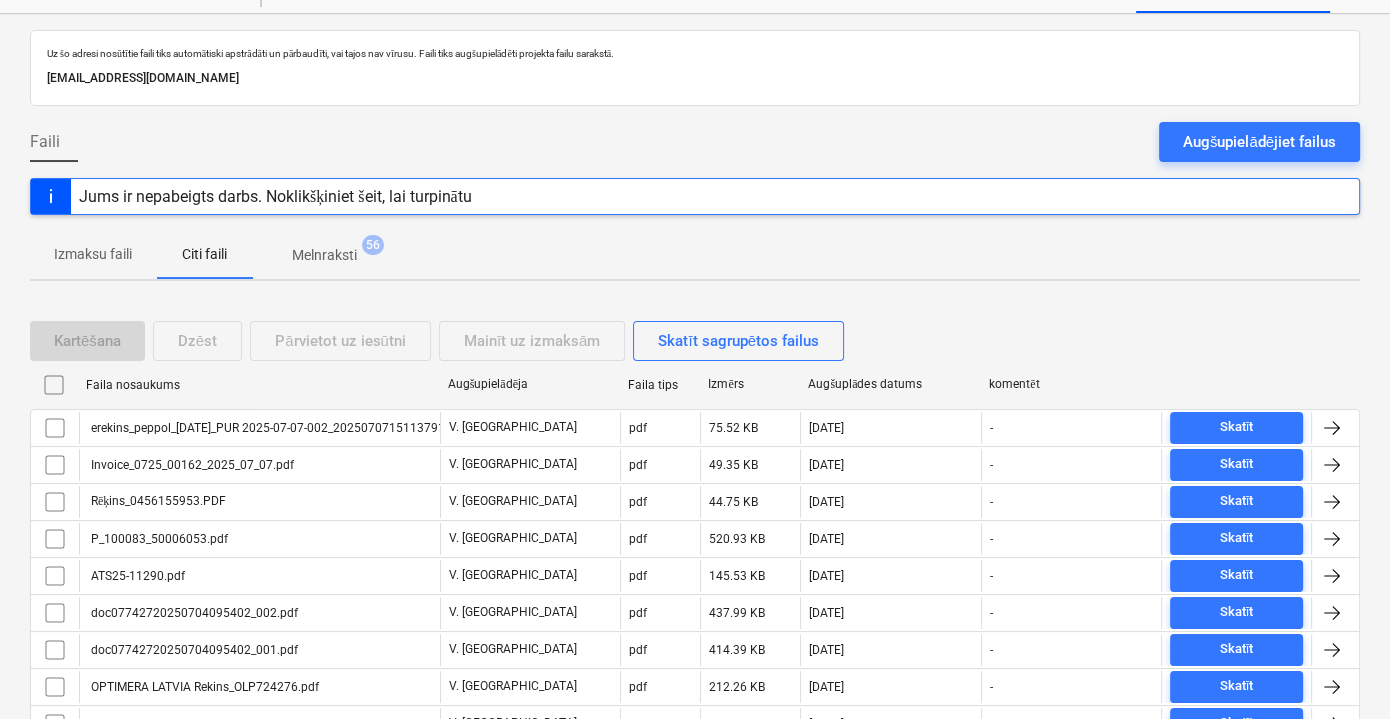 scroll, scrollTop: 0, scrollLeft: 0, axis: both 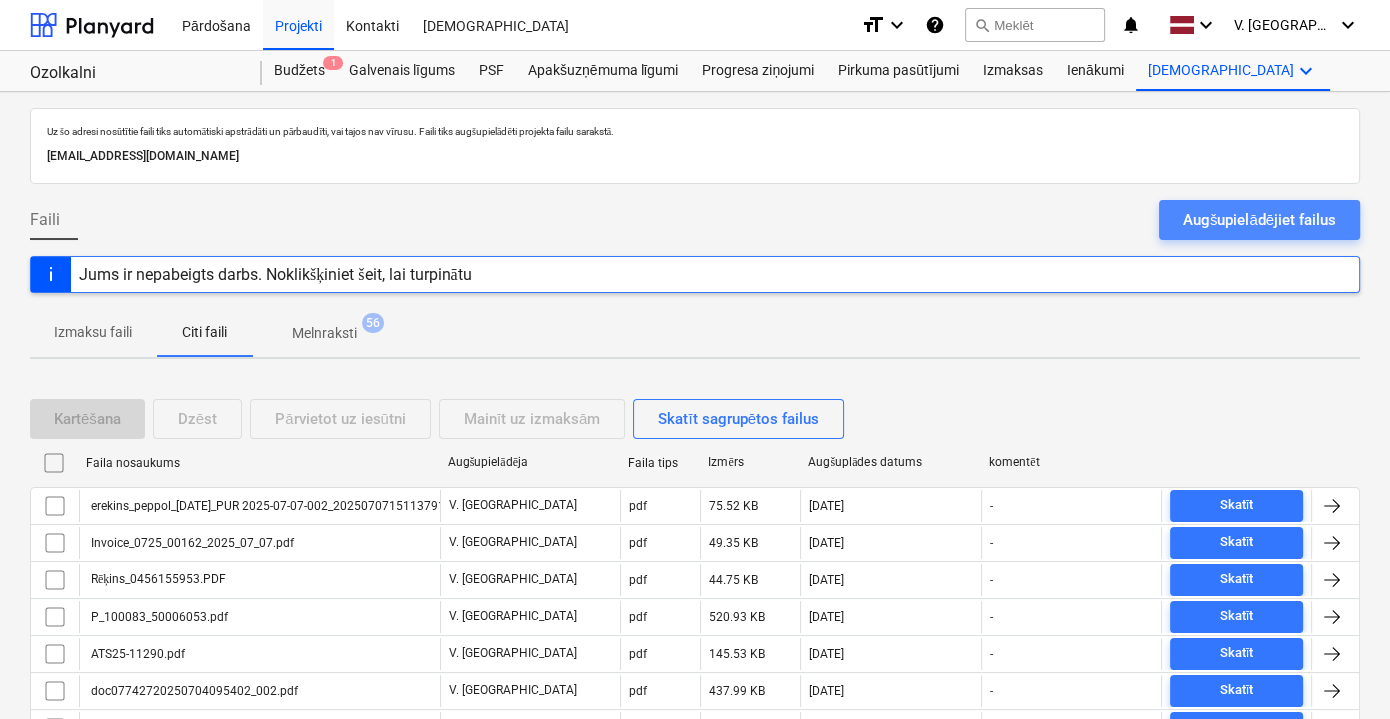 click on "Augšupielādējiet failus" at bounding box center (1259, 220) 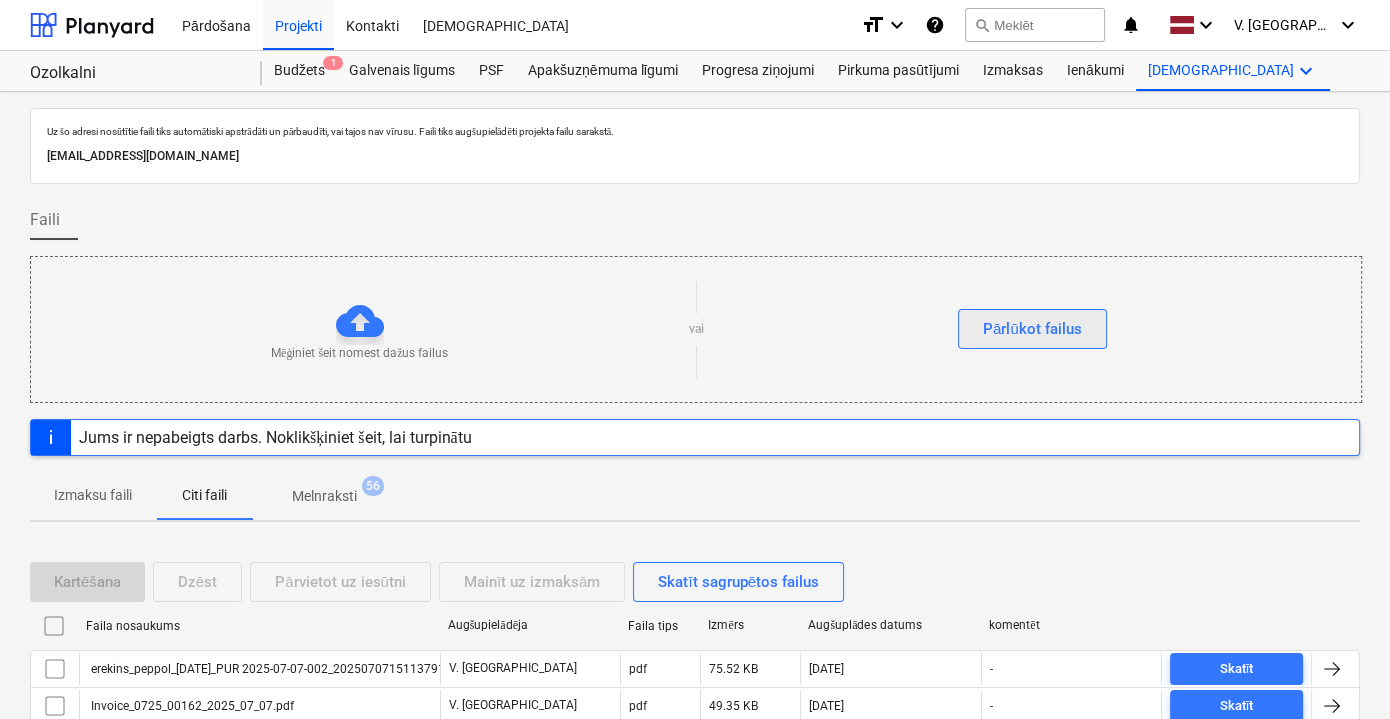 click on "Pārlūkot failus" at bounding box center [1032, 329] 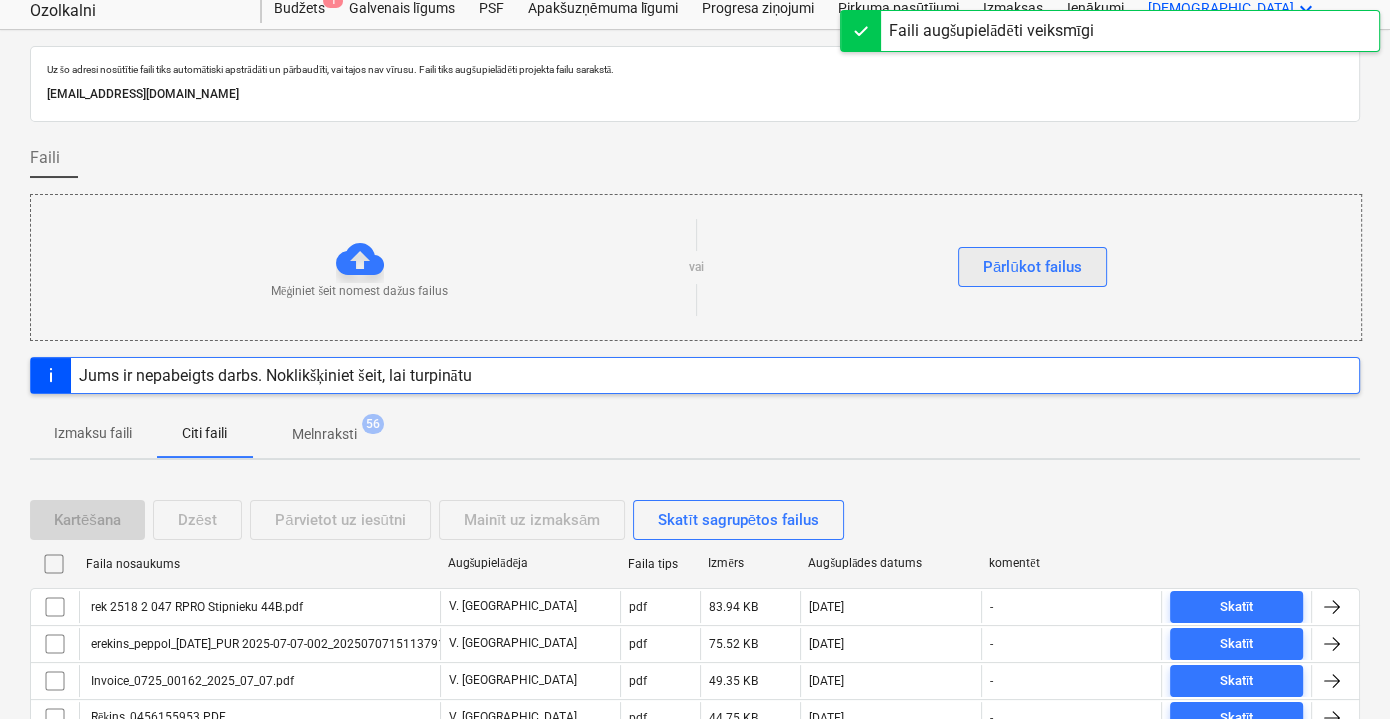 scroll, scrollTop: 90, scrollLeft: 0, axis: vertical 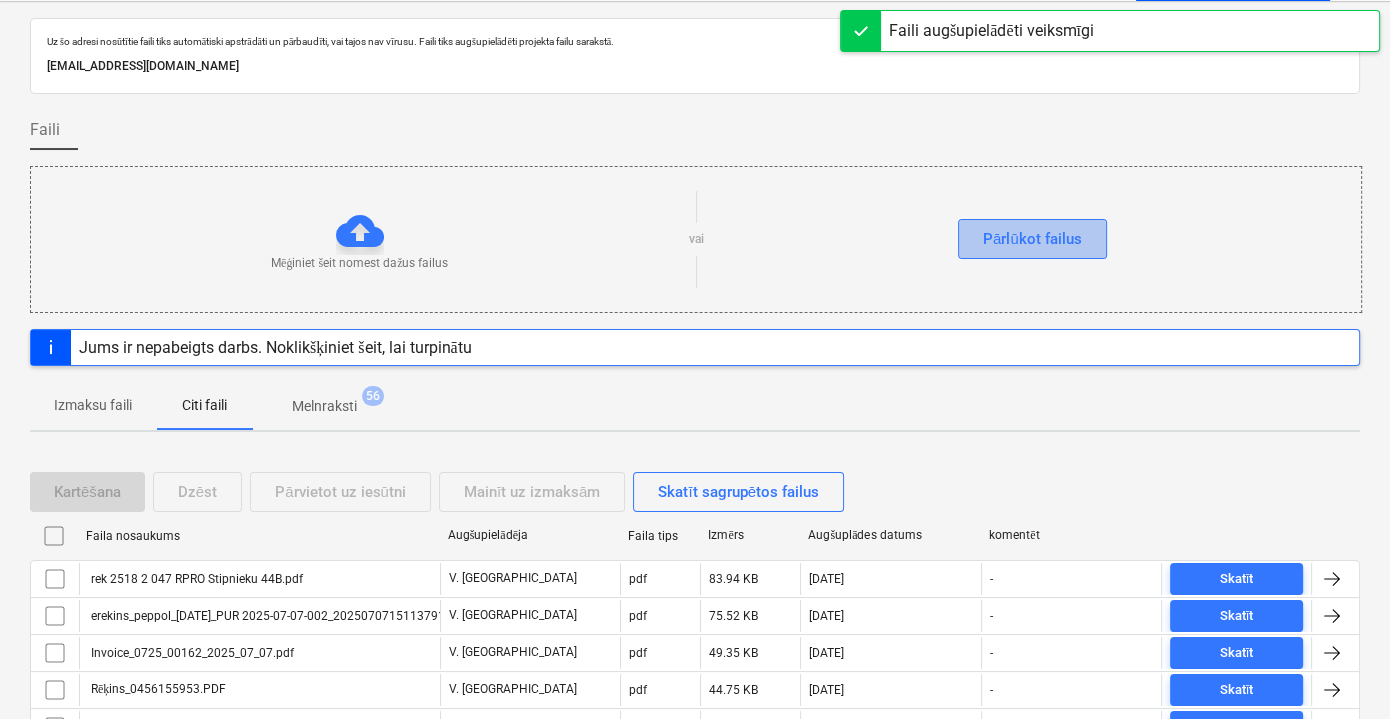 click on "Pārlūkot failus" at bounding box center [1032, 239] 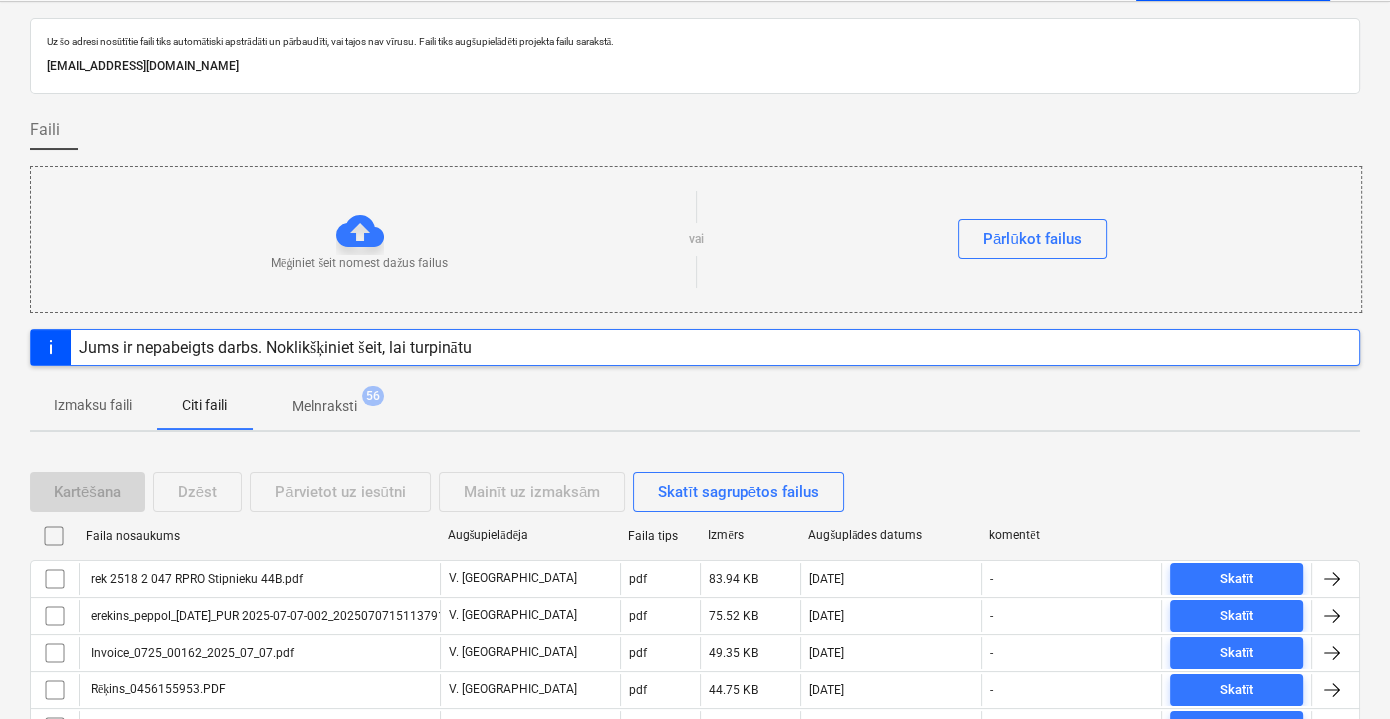 scroll, scrollTop: 181, scrollLeft: 0, axis: vertical 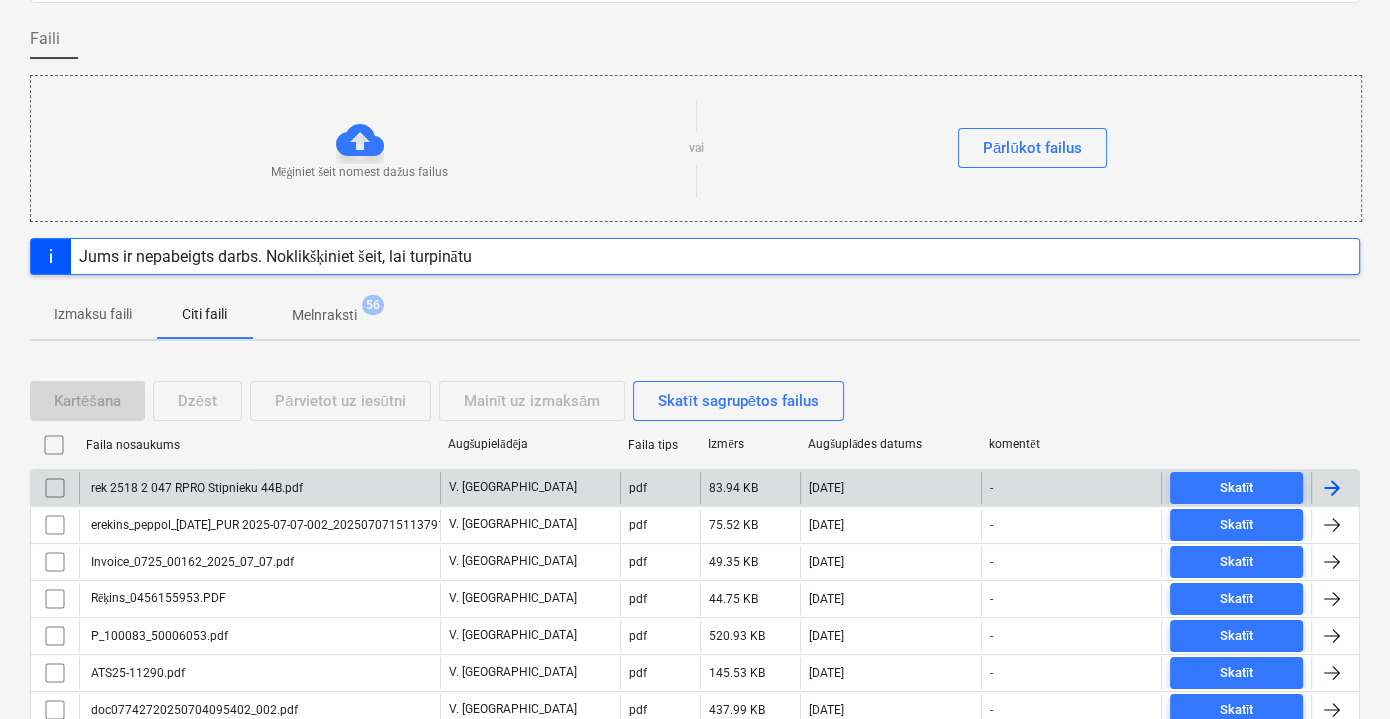 click on "rek 2518 2 047 RPRO Stipnieku 44B.pdf" at bounding box center (195, 488) 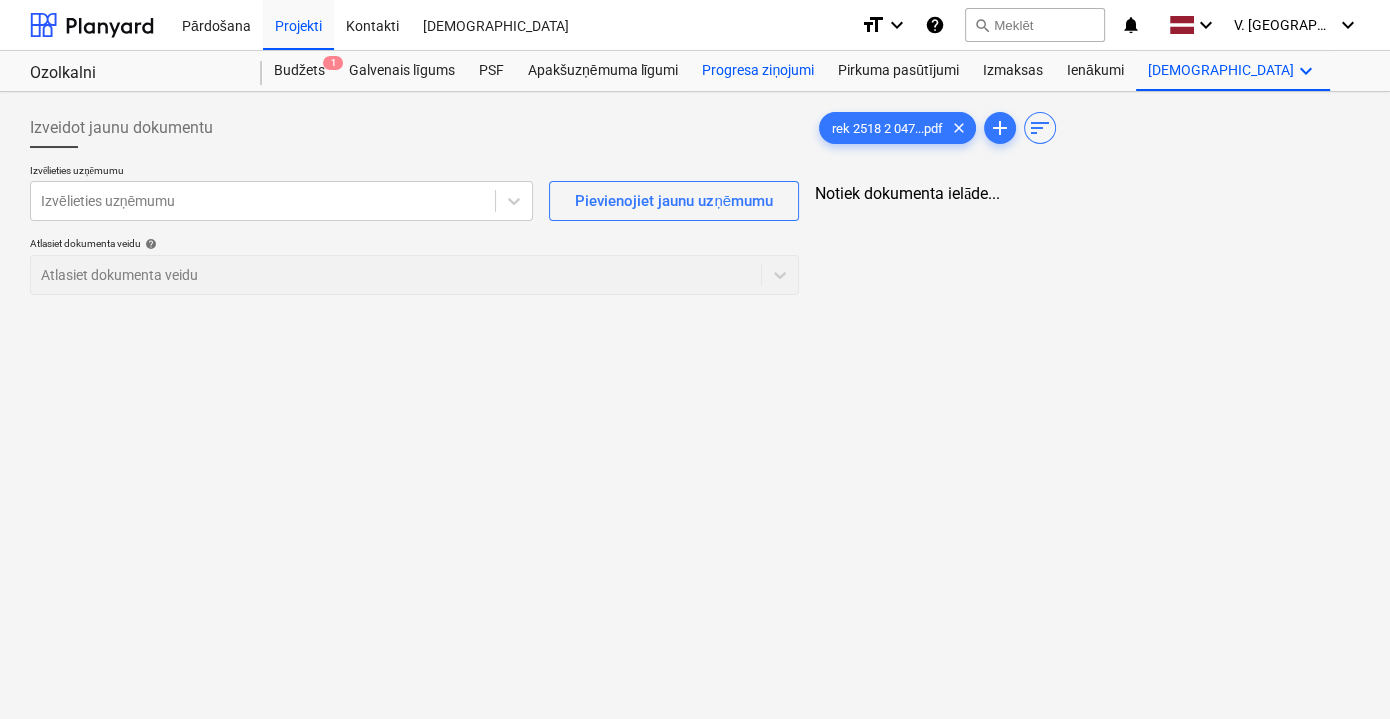 scroll, scrollTop: 0, scrollLeft: 0, axis: both 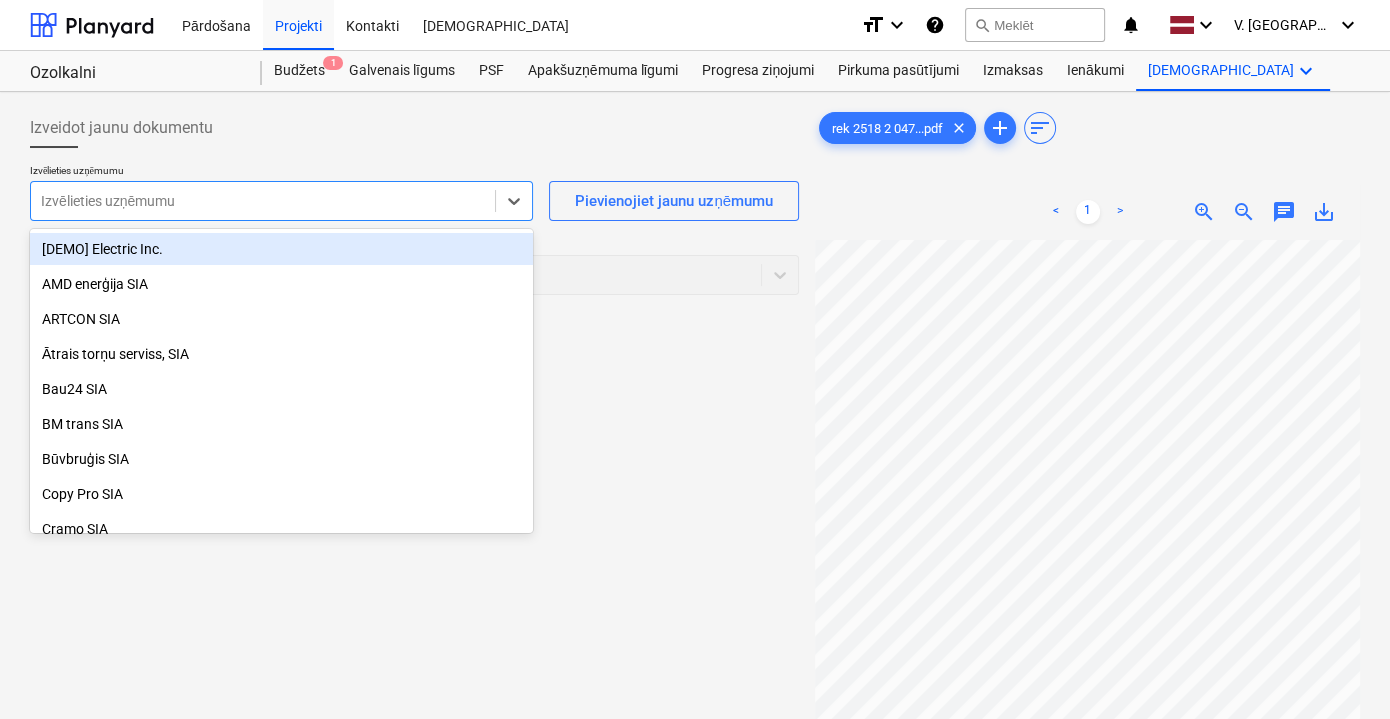 click at bounding box center [263, 201] 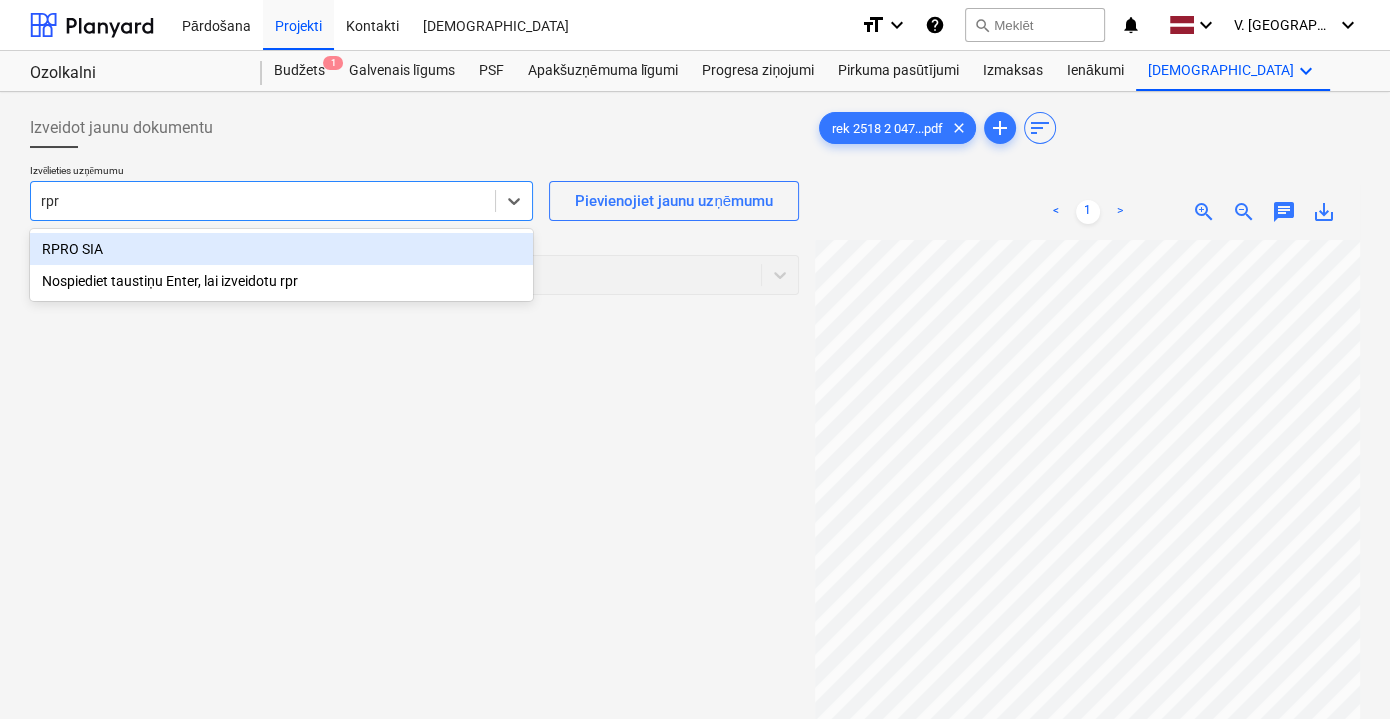 type on "rpro" 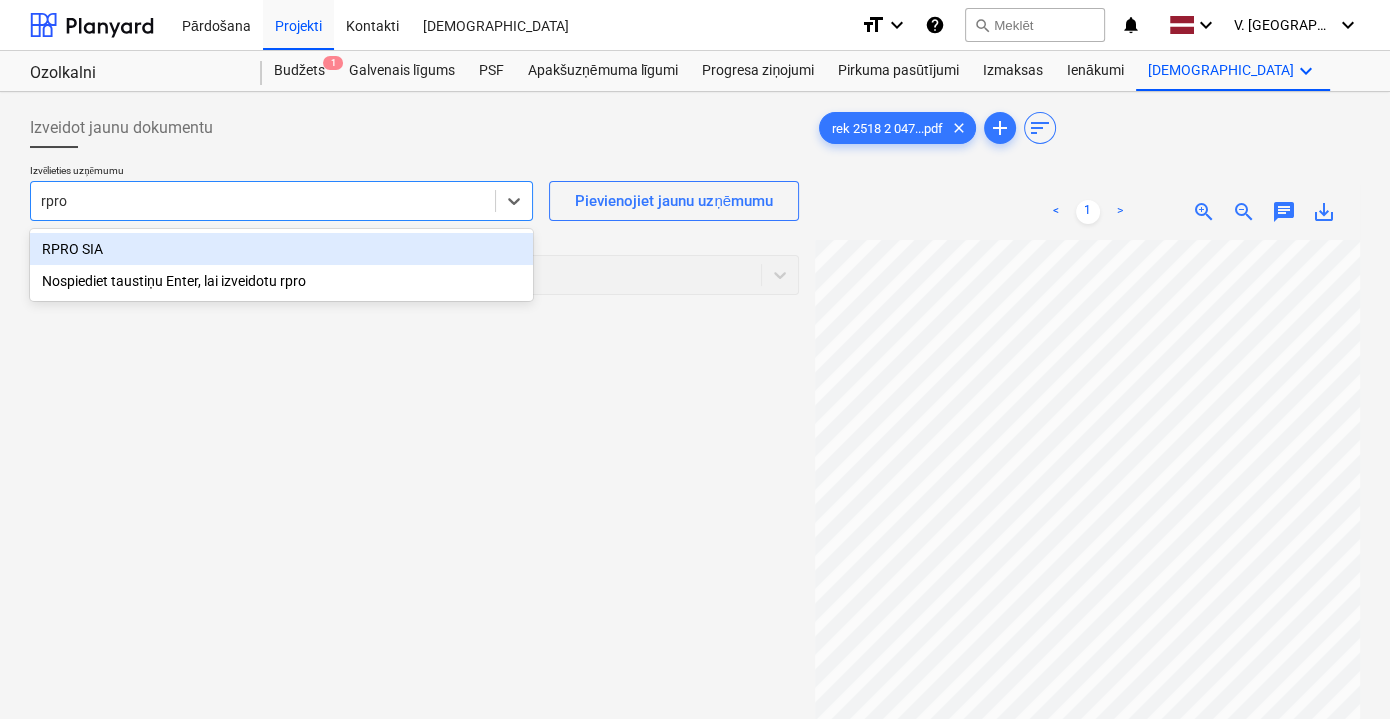 click on "RPRO SIA" at bounding box center (281, 249) 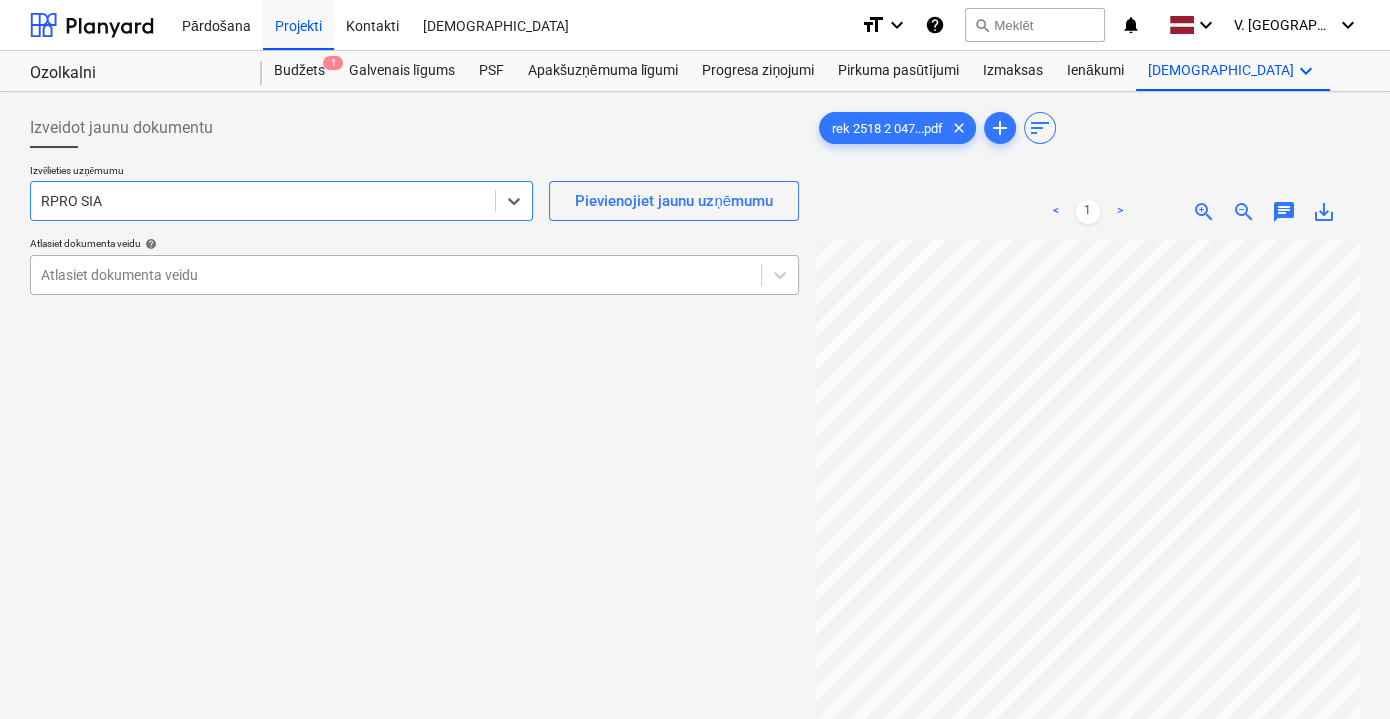 click at bounding box center (396, 275) 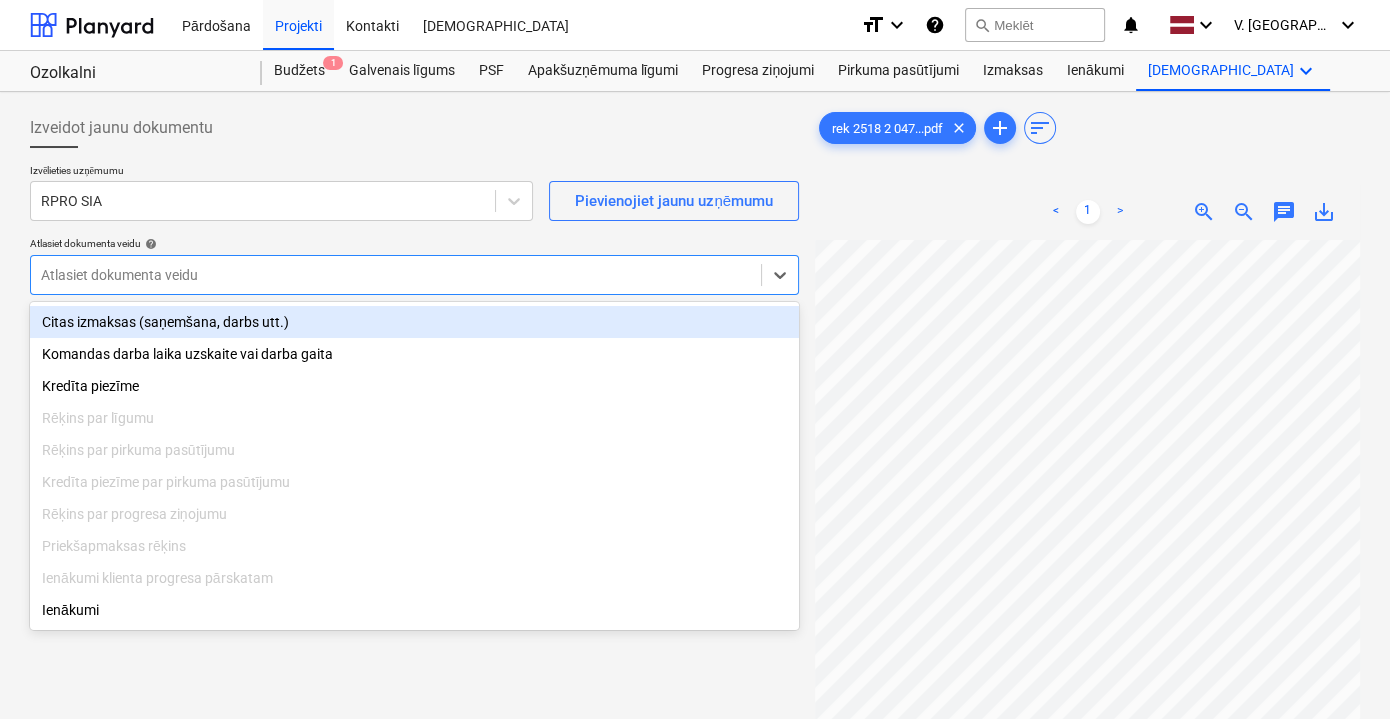 click on "Citas izmaksas (saņemšana, darbs utt.)" at bounding box center [414, 322] 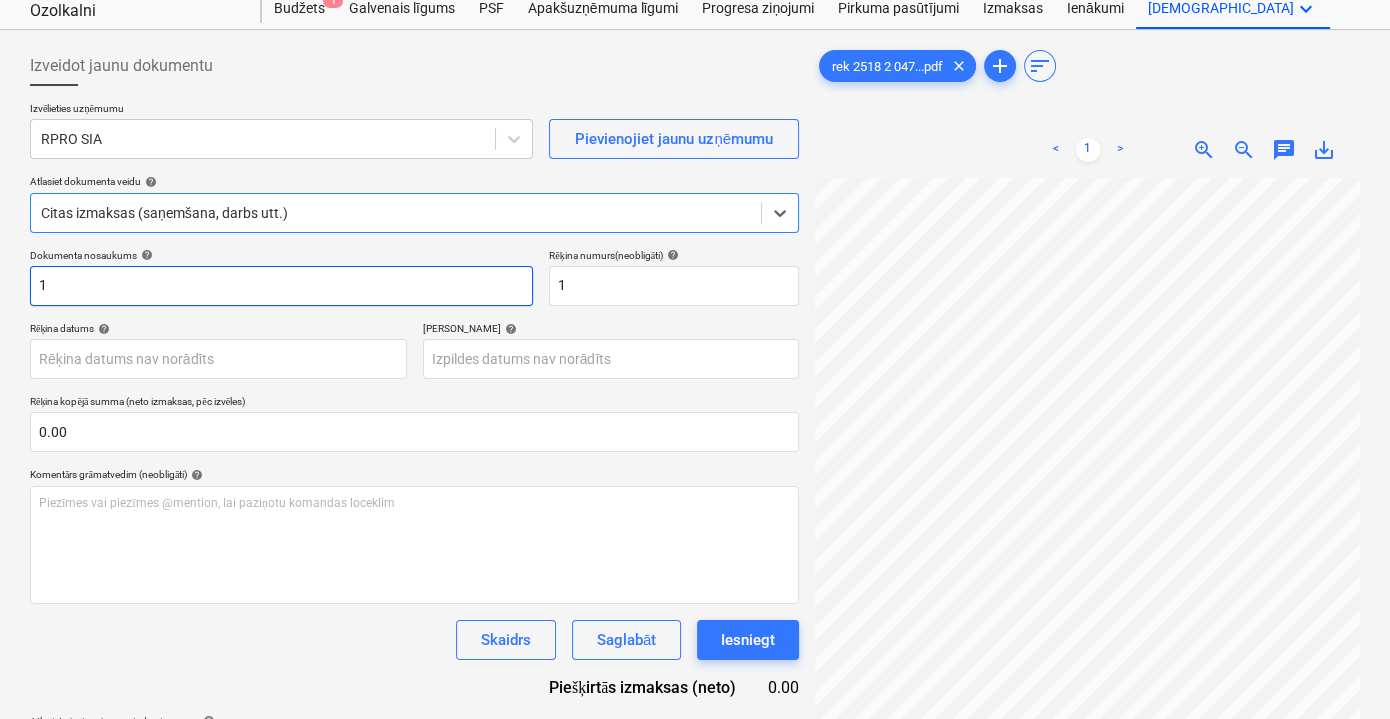 scroll, scrollTop: 181, scrollLeft: 0, axis: vertical 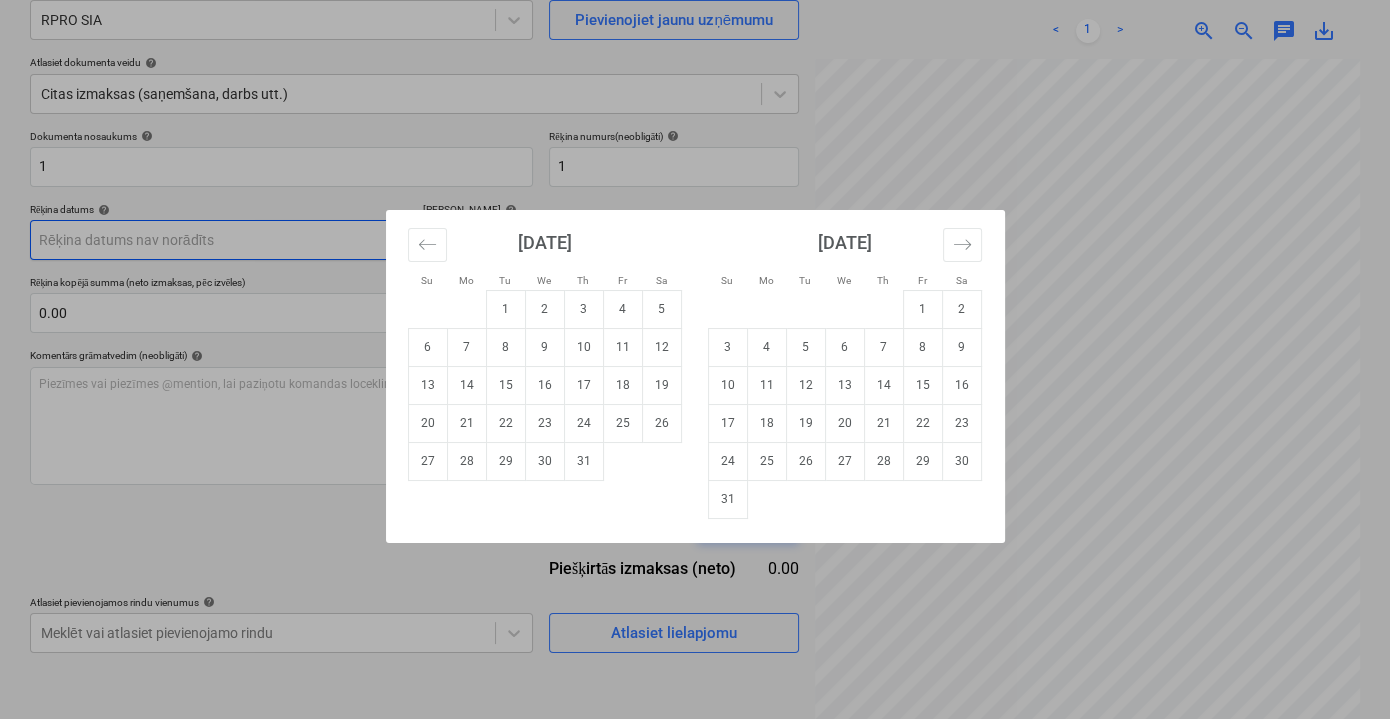 click on "Pārdošana Projekti Kontakti Iesūtne format_size keyboard_arrow_down help search Meklēt notifications 0 keyboard_arrow_down V. Filipčenko keyboard_arrow_down Ozolkalni Budžets 1 Galvenais līgums PSF Apakšuzņēmuma līgumi Progresa ziņojumi Pirkuma pasūtījumi Izmaksas Ienākumi Vairāk keyboard_arrow_down Izveidot jaunu dokumentu Izvēlieties uzņēmumu RPRO SIA   Pievienojiet jaunu uzņēmumu Atlasiet dokumenta veidu help Citas izmaksas (saņemšana, darbs utt.) Dokumenta nosaukums help 1 Rēķina numurs  (neobligāti) help 1 Rēķina datums help Press the down arrow key to interact with the calendar and
select a date. Press the question [PERSON_NAME] to get the keyboard shortcuts for changing dates. Termiņš help Press the down arrow key to interact with the calendar and
select a date. Press the question [PERSON_NAME] to get the keyboard shortcuts for changing dates. Rēķina kopējā summa (neto izmaksas, pēc izvēles) 0.00 Komentārs grāmatvedim (neobligāti) help ﻿ Skaidrs Saglabāt 0.00 <" at bounding box center (695, 178) 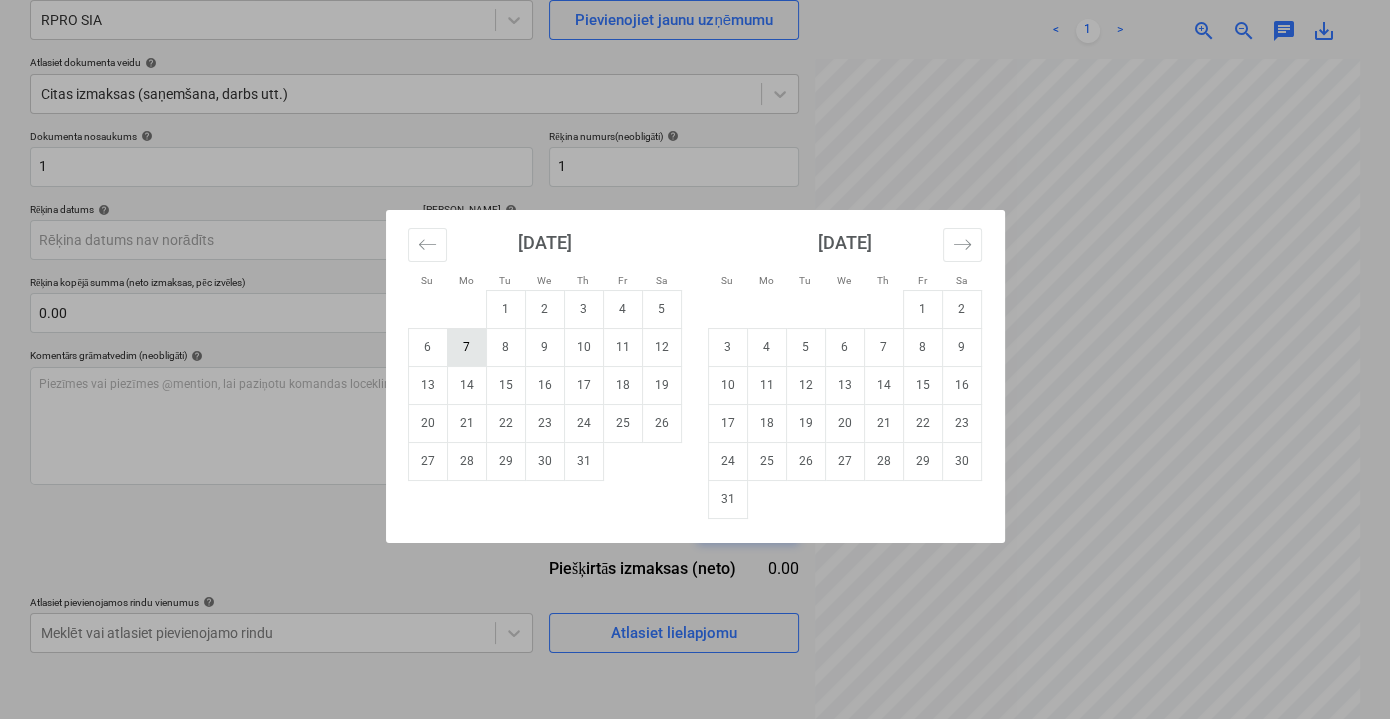 click on "7" at bounding box center [466, 347] 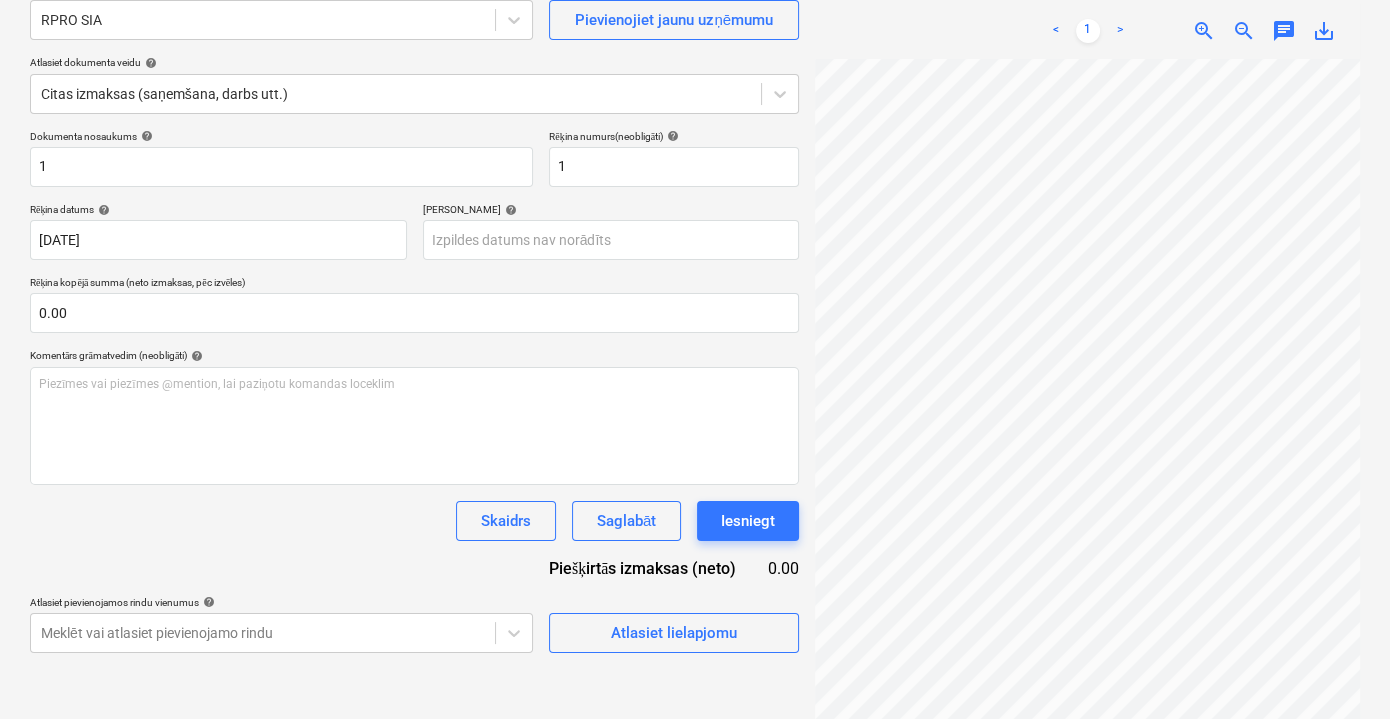 scroll, scrollTop: 90, scrollLeft: 0, axis: vertical 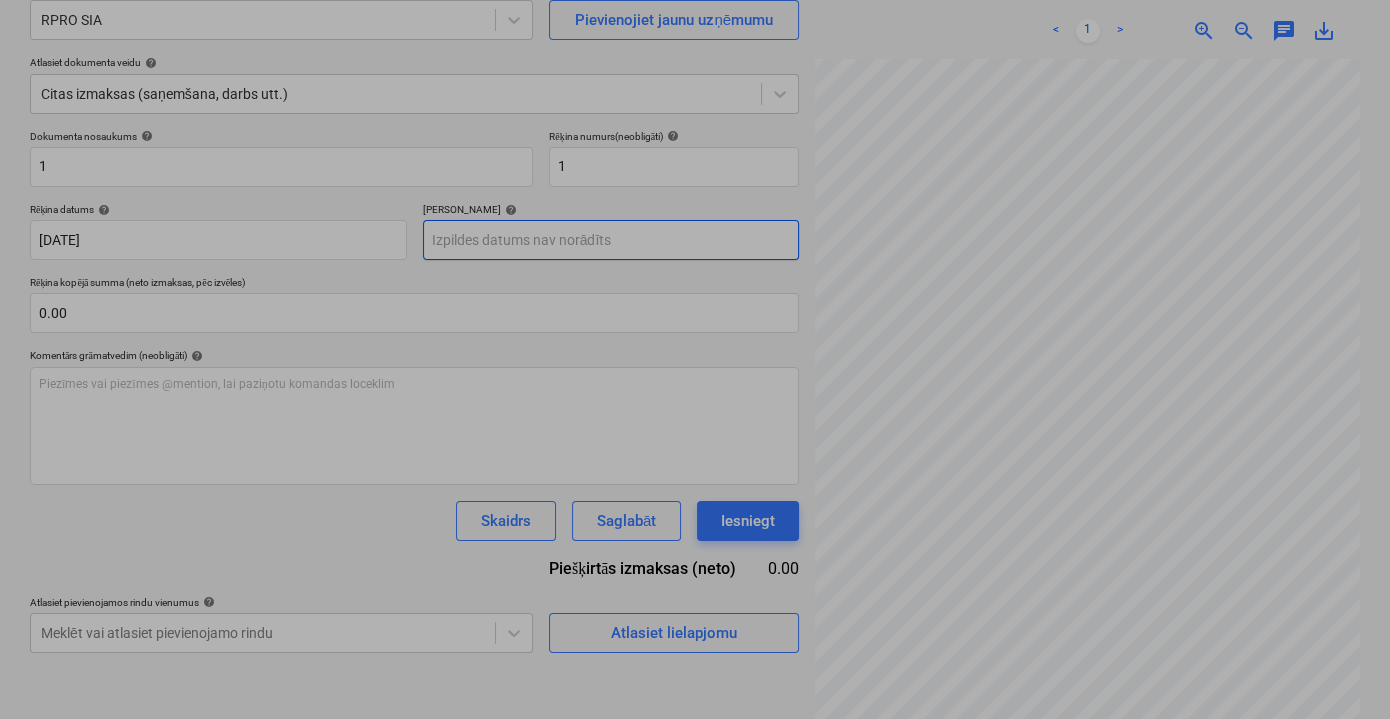 click on "Pārdošana Projekti Kontakti Iesūtne format_size keyboard_arrow_down help search Meklēt notifications 0 keyboard_arrow_down V. Filipčenko keyboard_arrow_down Ozolkalni Budžets 1 Galvenais līgums PSF Apakšuzņēmuma līgumi Progresa ziņojumi Pirkuma pasūtījumi Izmaksas Ienākumi Vairāk keyboard_arrow_down Izveidot jaunu dokumentu Izvēlieties uzņēmumu RPRO SIA   Pievienojiet jaunu uzņēmumu Atlasiet dokumenta veidu help Citas izmaksas (saņemšana, darbs utt.) Dokumenta nosaukums help 1 Rēķina numurs  (neobligāti) help 1 Rēķina datums help [DATE] 07.07.2025 Press the down arrow key to interact with the calendar and
select a date. Press the question [PERSON_NAME] to get the keyboard shortcuts for changing dates. Termiņš help Press the down arrow key to interact with the calendar and
select a date. Press the question [PERSON_NAME] to get the keyboard shortcuts for changing dates. Rēķina kopējā summa (neto izmaksas, pēc izvēles) 0.00 Komentārs grāmatvedim (neobligāti) help ﻿ <" at bounding box center (695, 178) 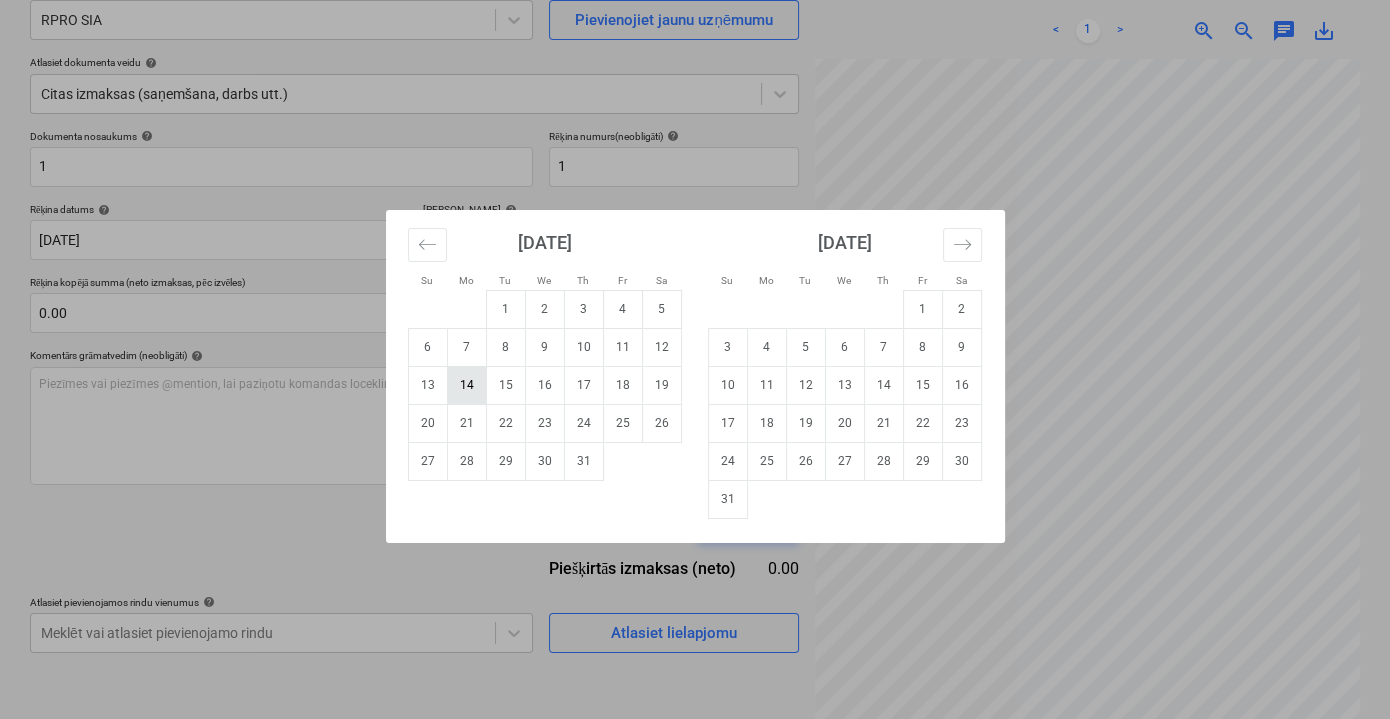 click on "14" at bounding box center (466, 385) 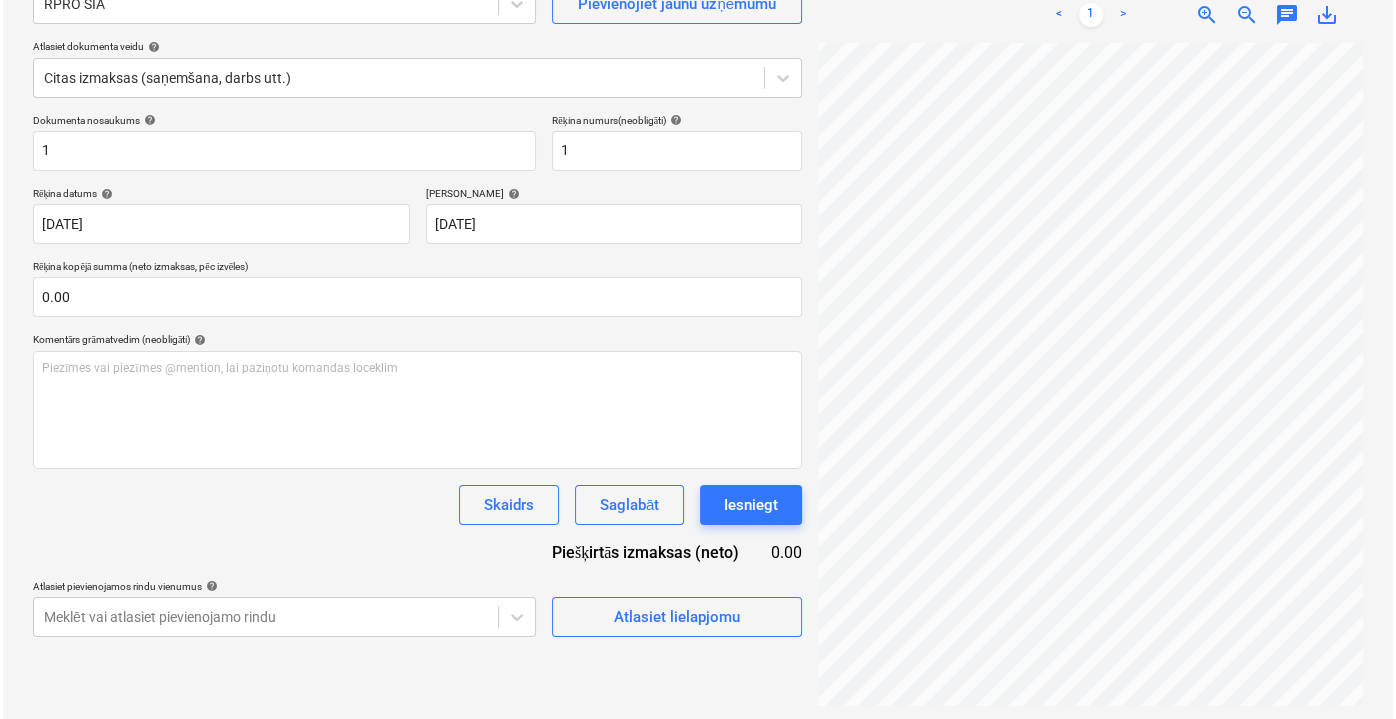 scroll, scrollTop: 199, scrollLeft: 0, axis: vertical 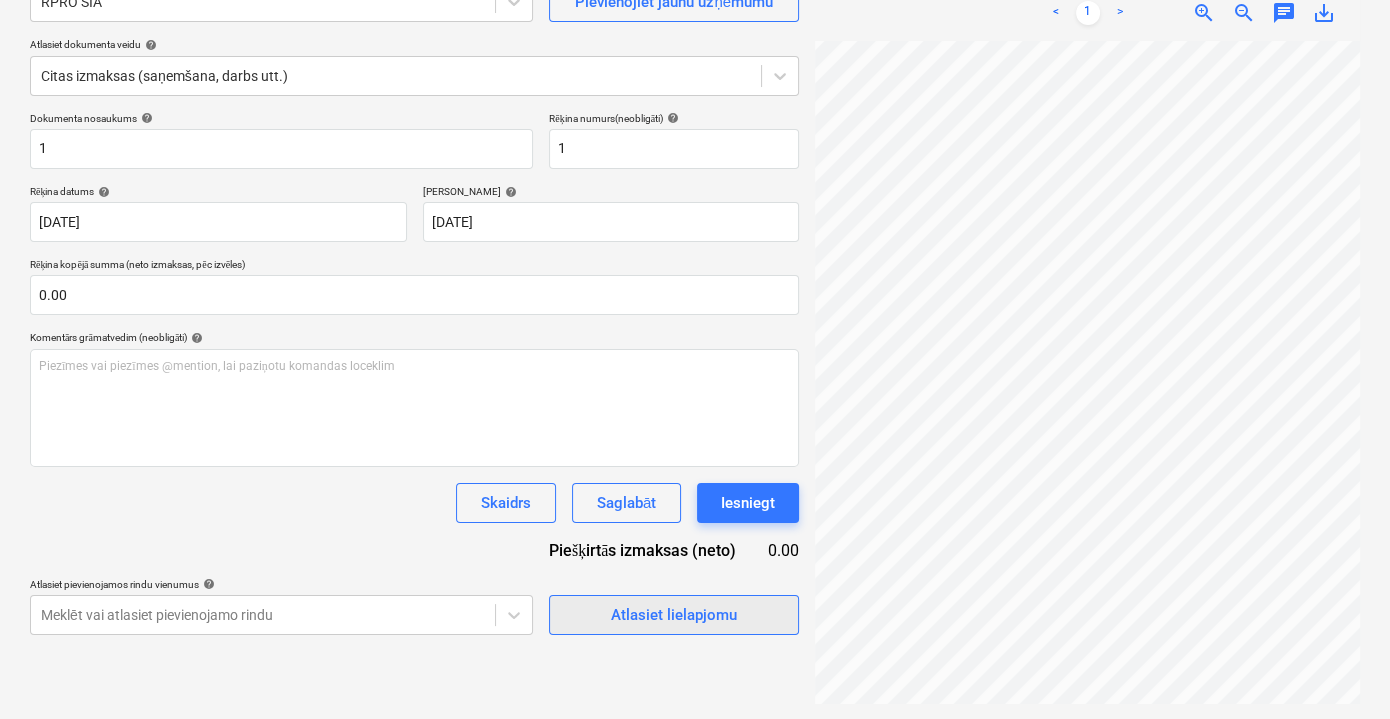 click on "Atlasiet lielapjomu" at bounding box center [674, 615] 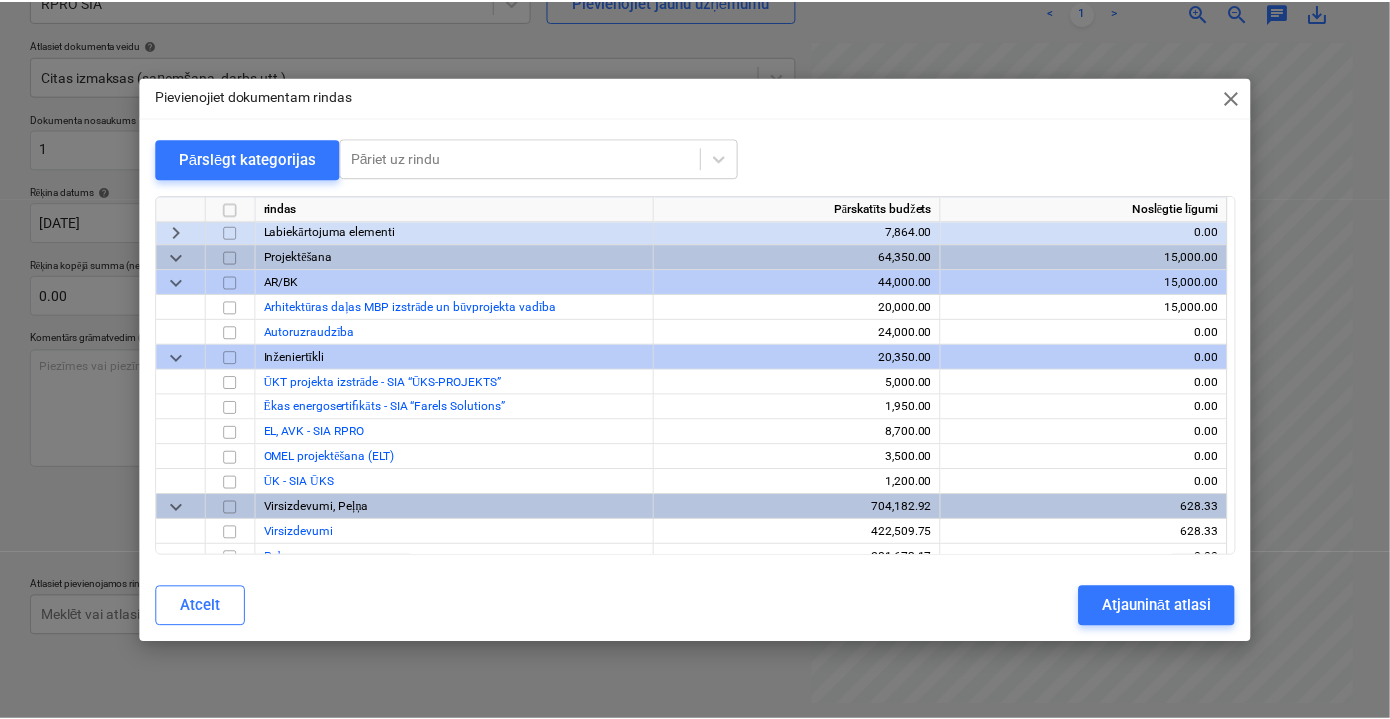 scroll, scrollTop: 2341, scrollLeft: 0, axis: vertical 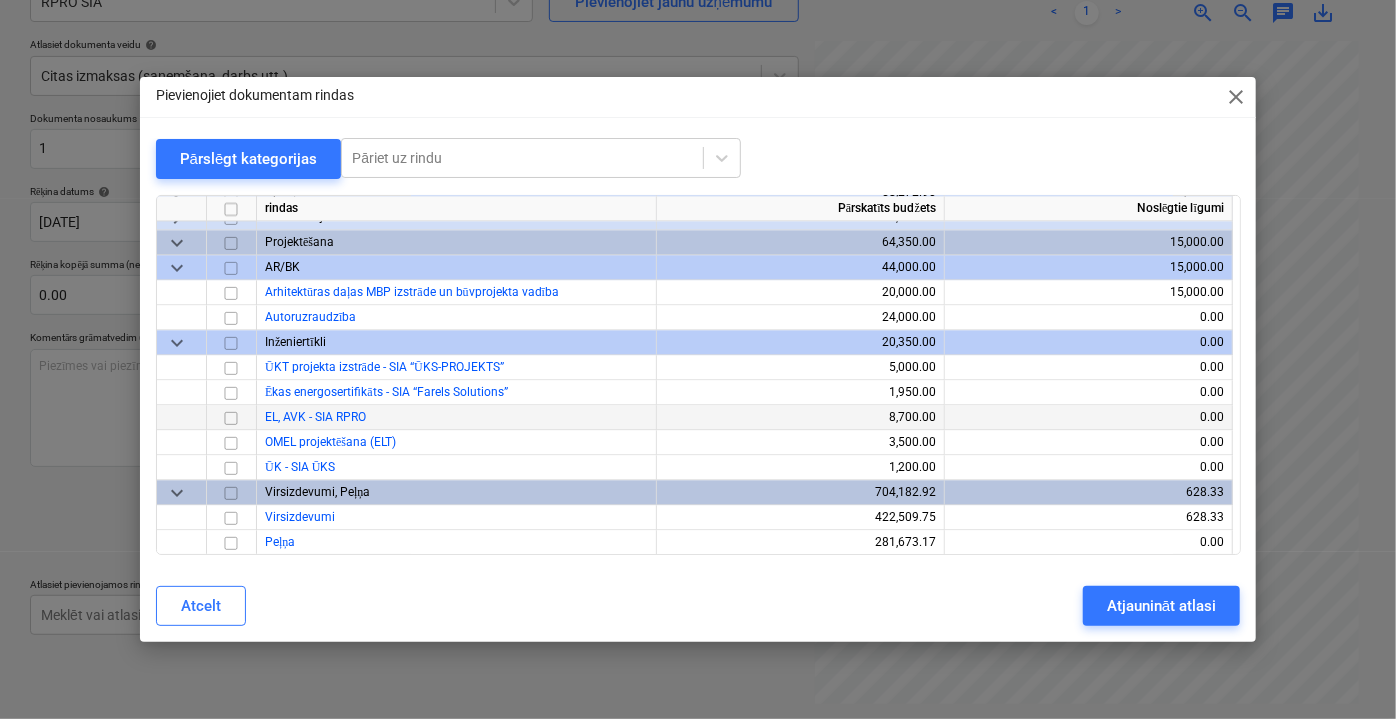 click at bounding box center [231, 417] 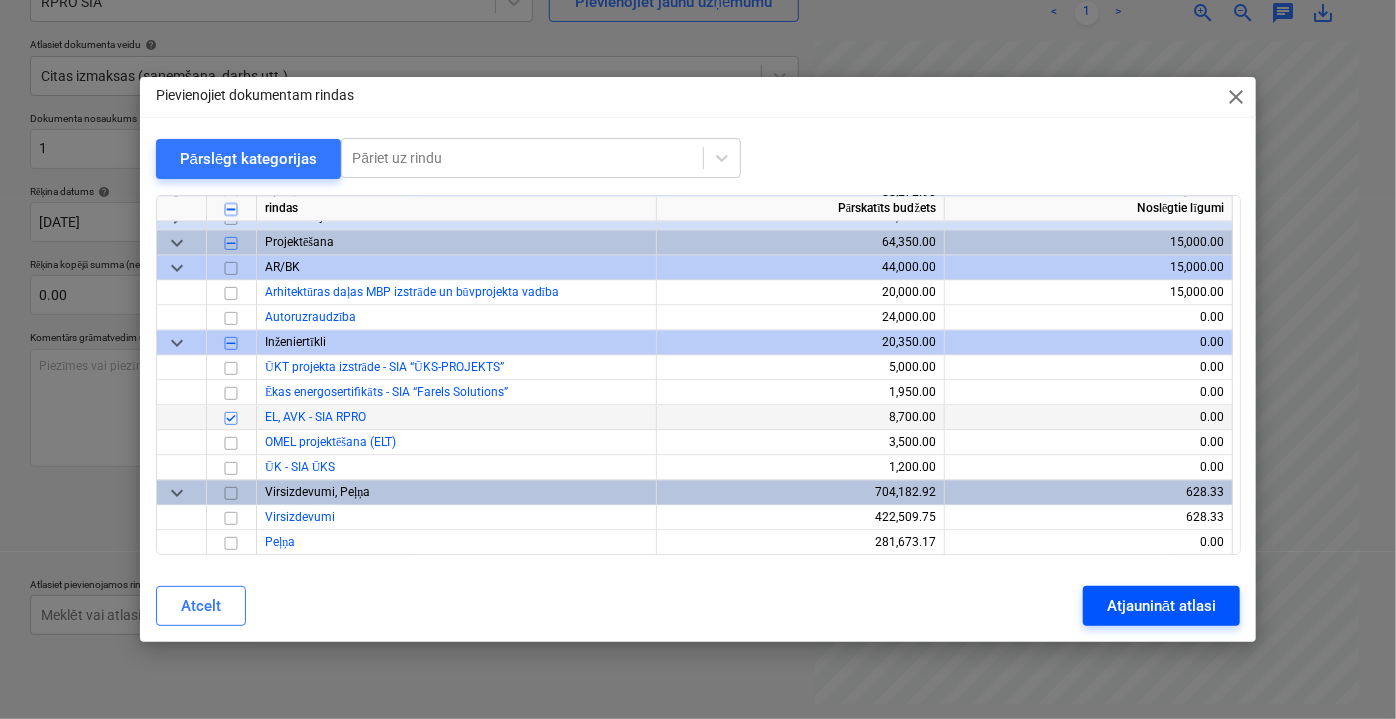 click on "Atjaunināt atlasi" at bounding box center [1161, 606] 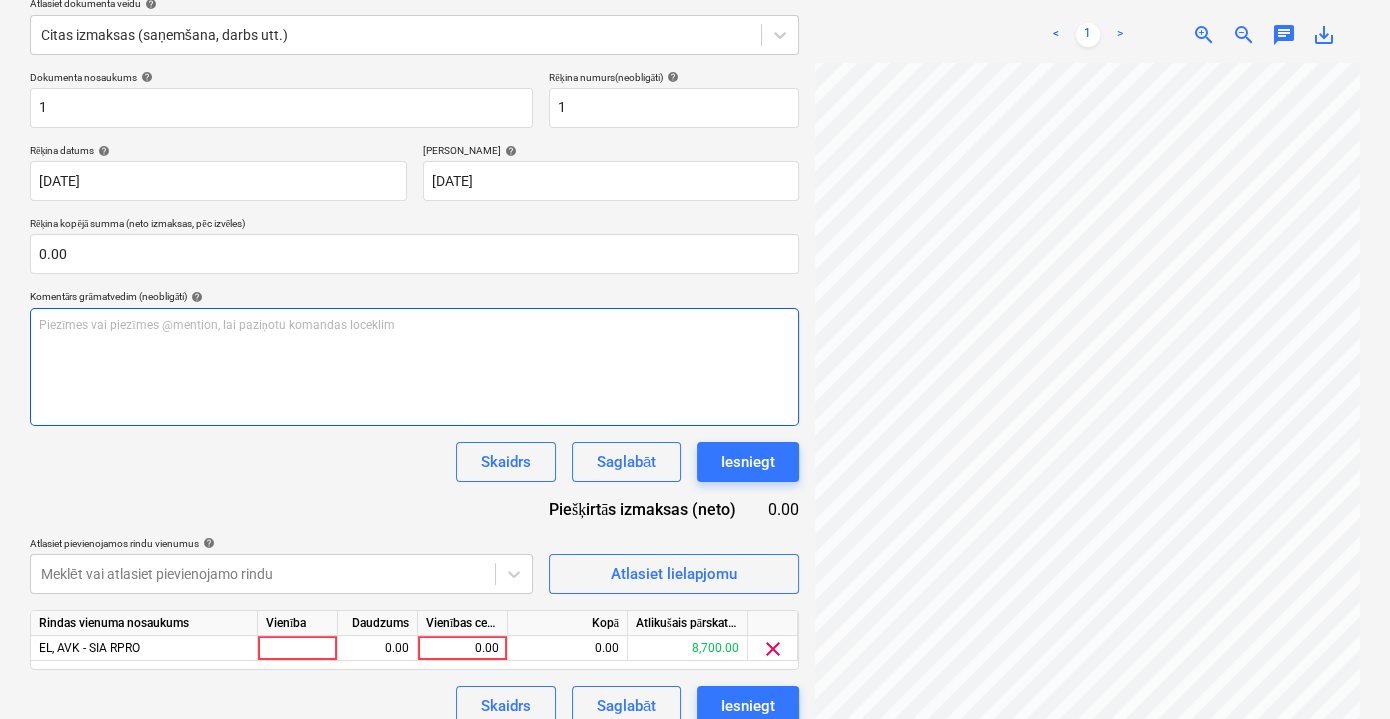 scroll, scrollTop: 262, scrollLeft: 0, axis: vertical 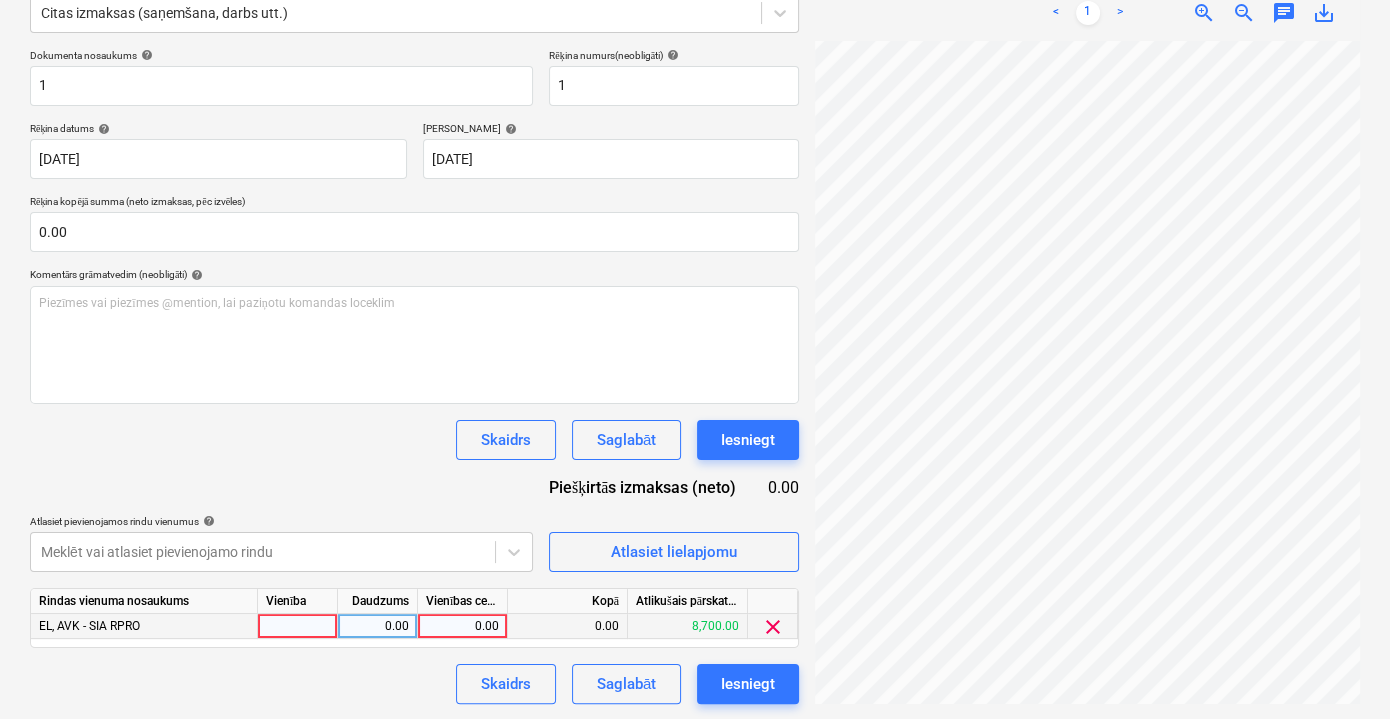 click on "0.00" at bounding box center [462, 626] 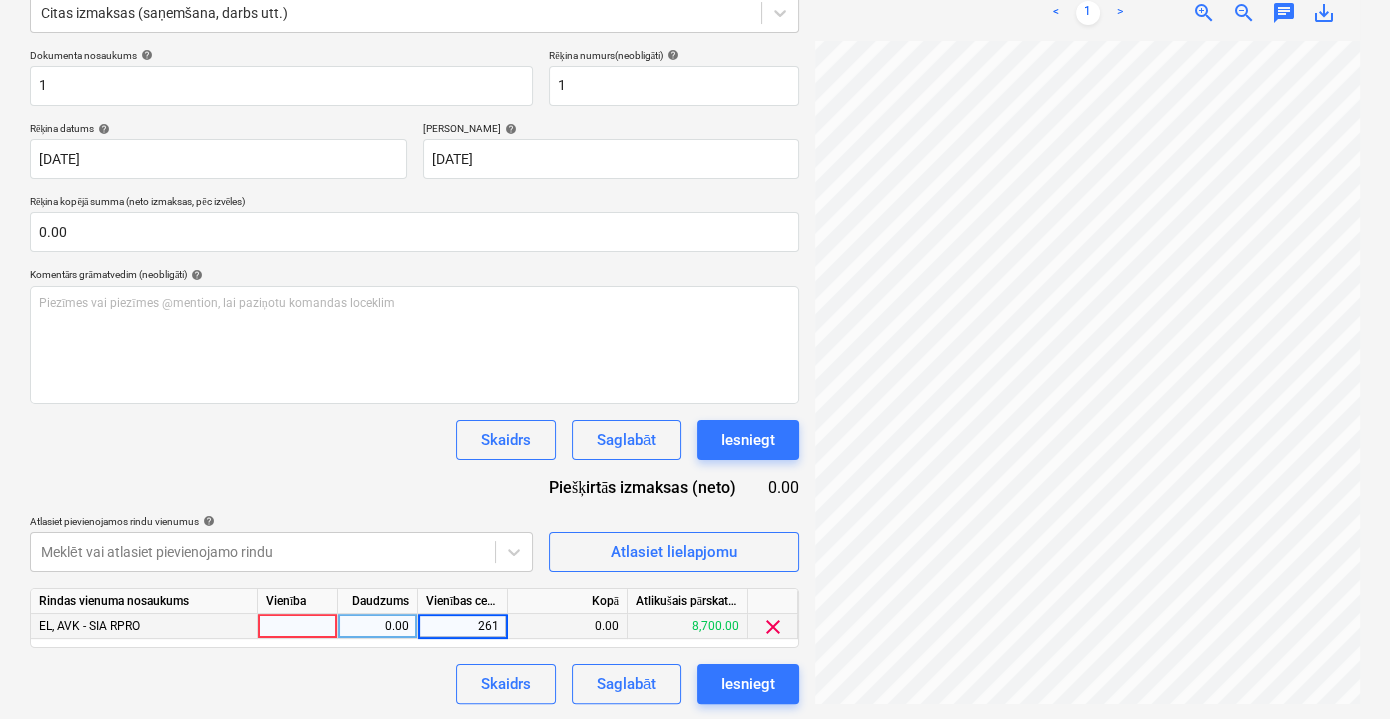 type on "2610" 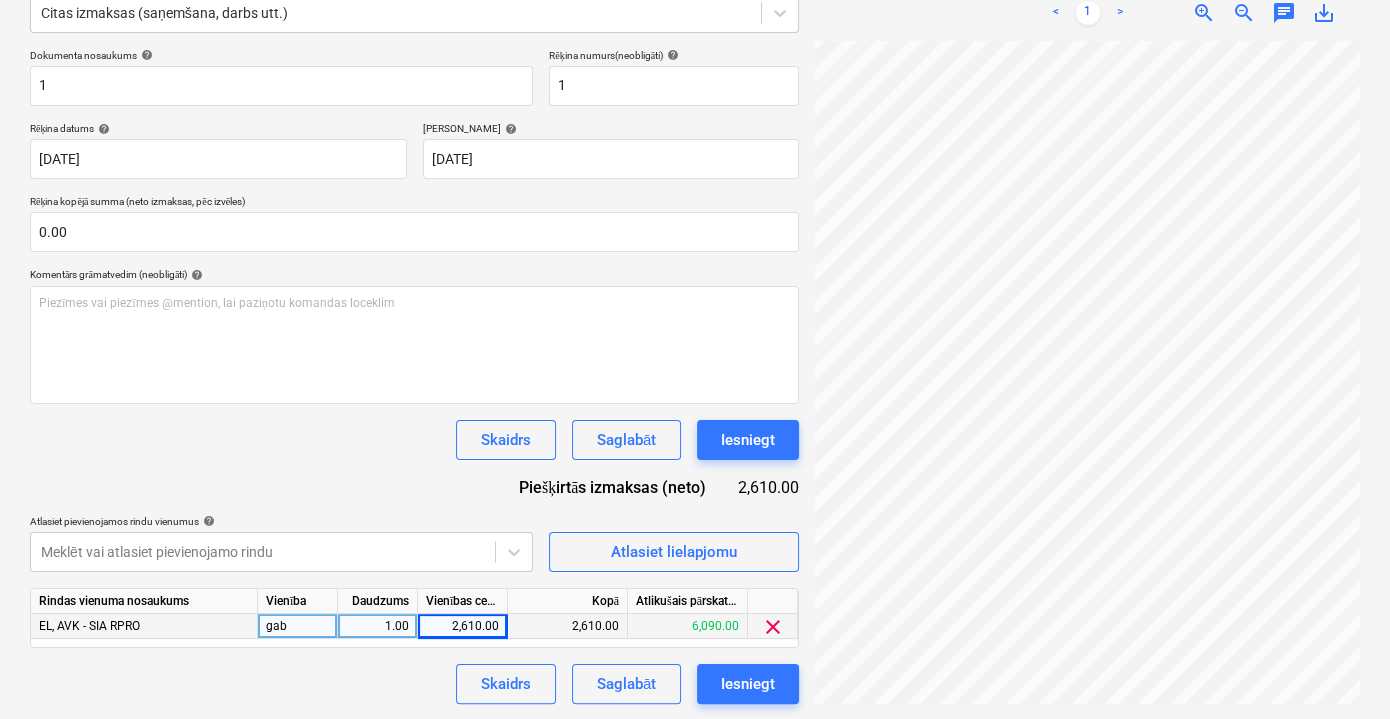 click on "Skaidrs Saglabāt Iesniegt" at bounding box center (414, 684) 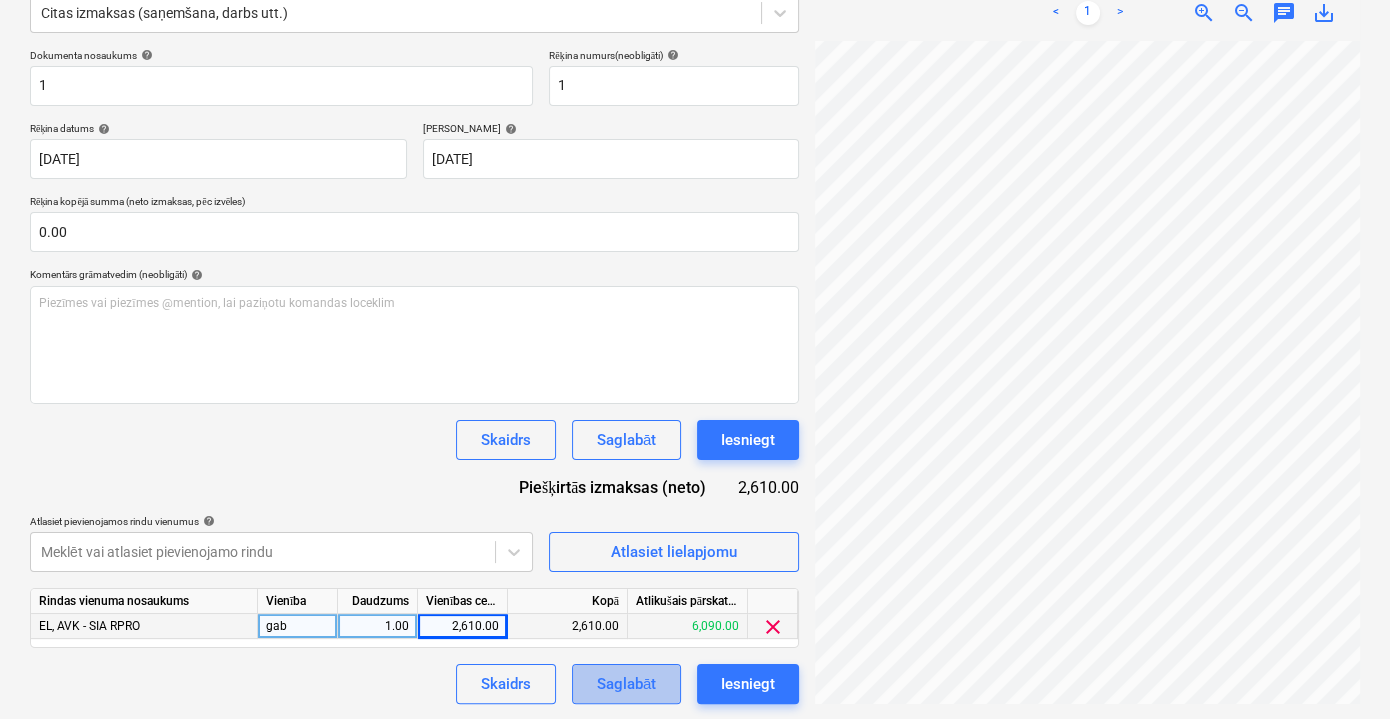click on "Saglabāt" at bounding box center [626, 684] 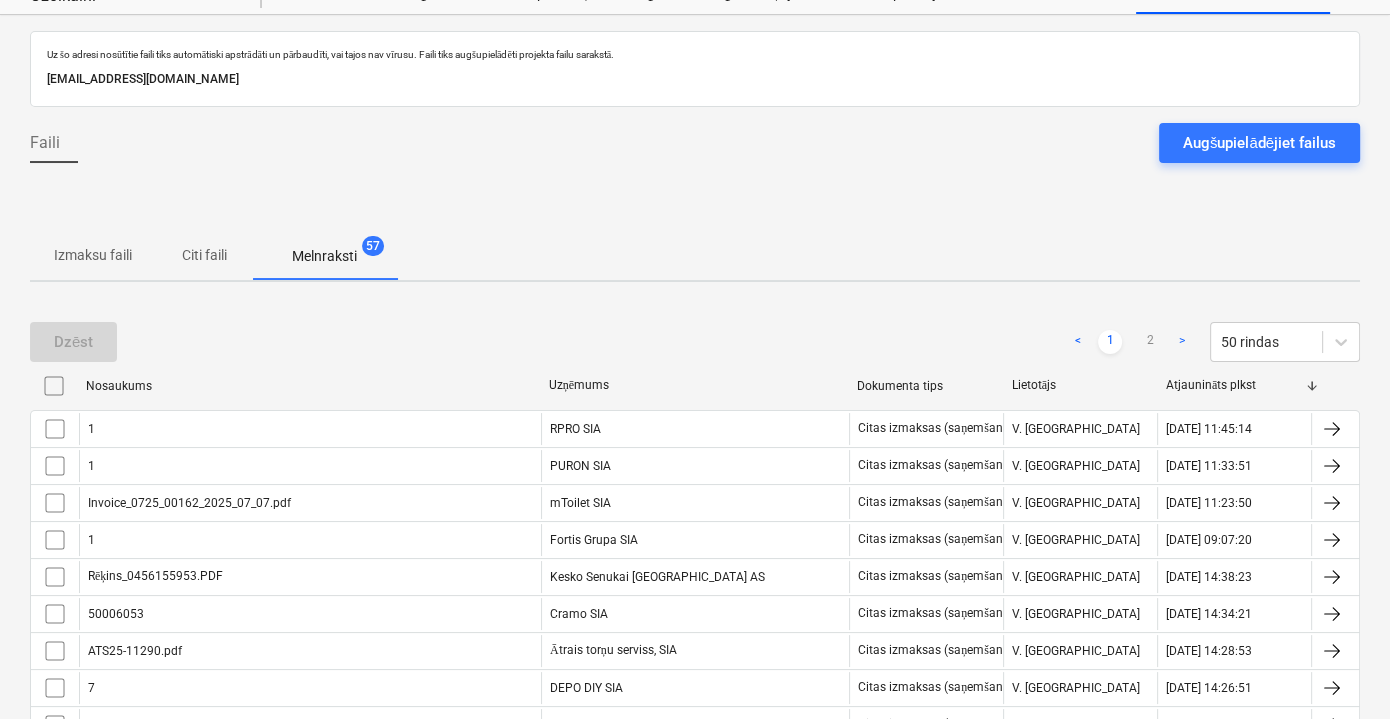 scroll, scrollTop: 0, scrollLeft: 0, axis: both 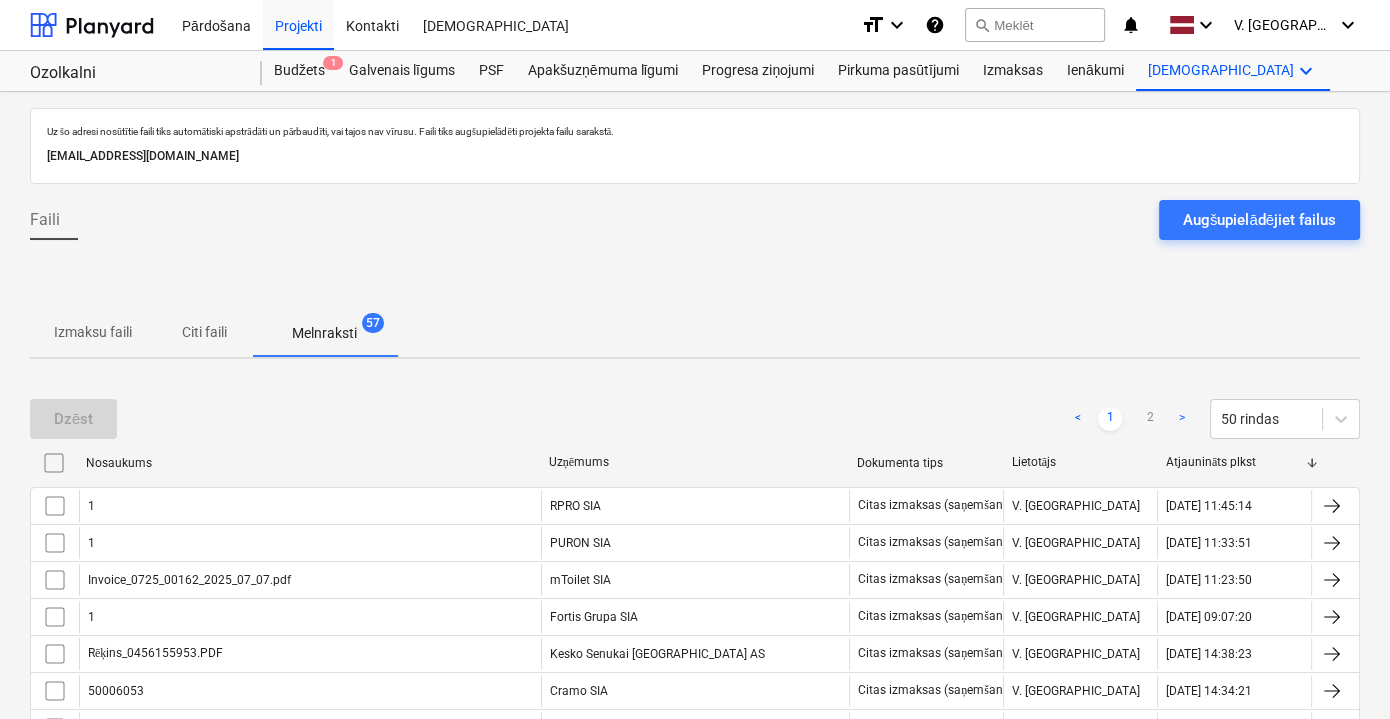 drag, startPoint x: 205, startPoint y: 329, endPoint x: 649, endPoint y: 314, distance: 444.2533 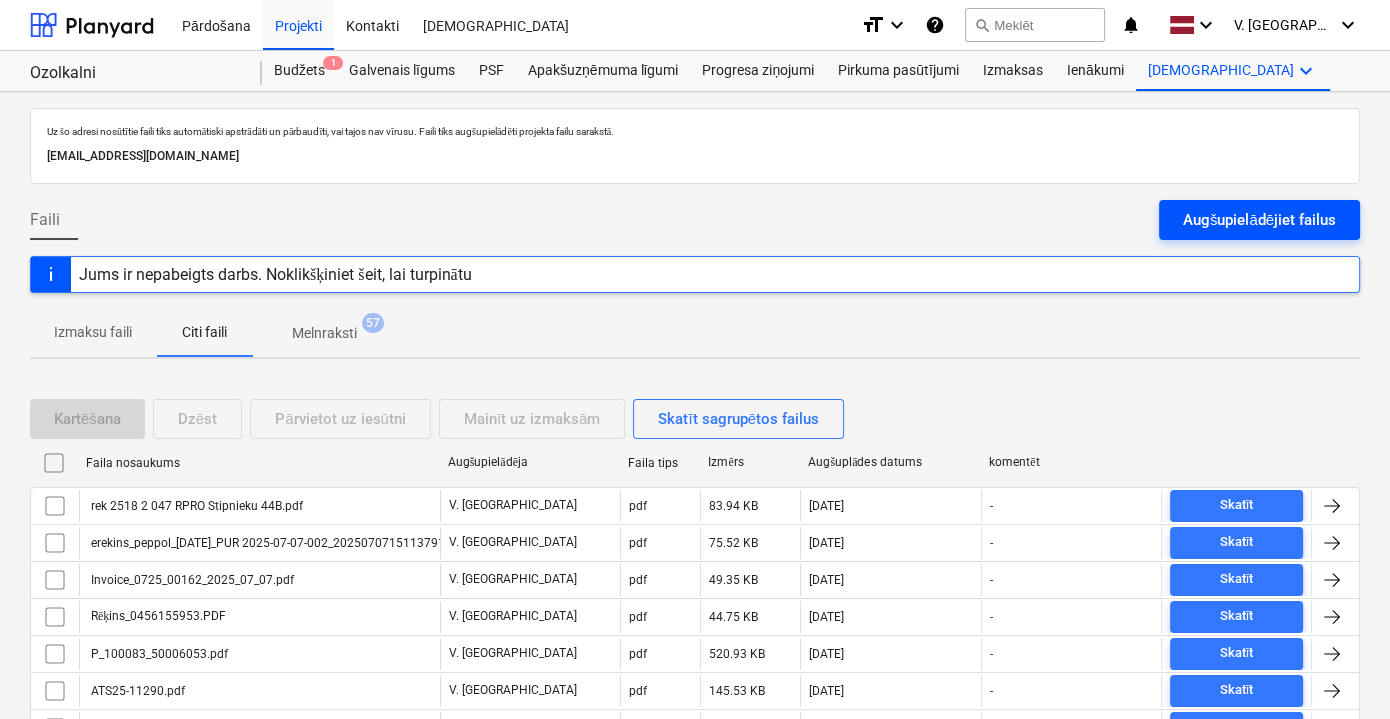 click on "Augšupielādējiet failus" at bounding box center (1259, 220) 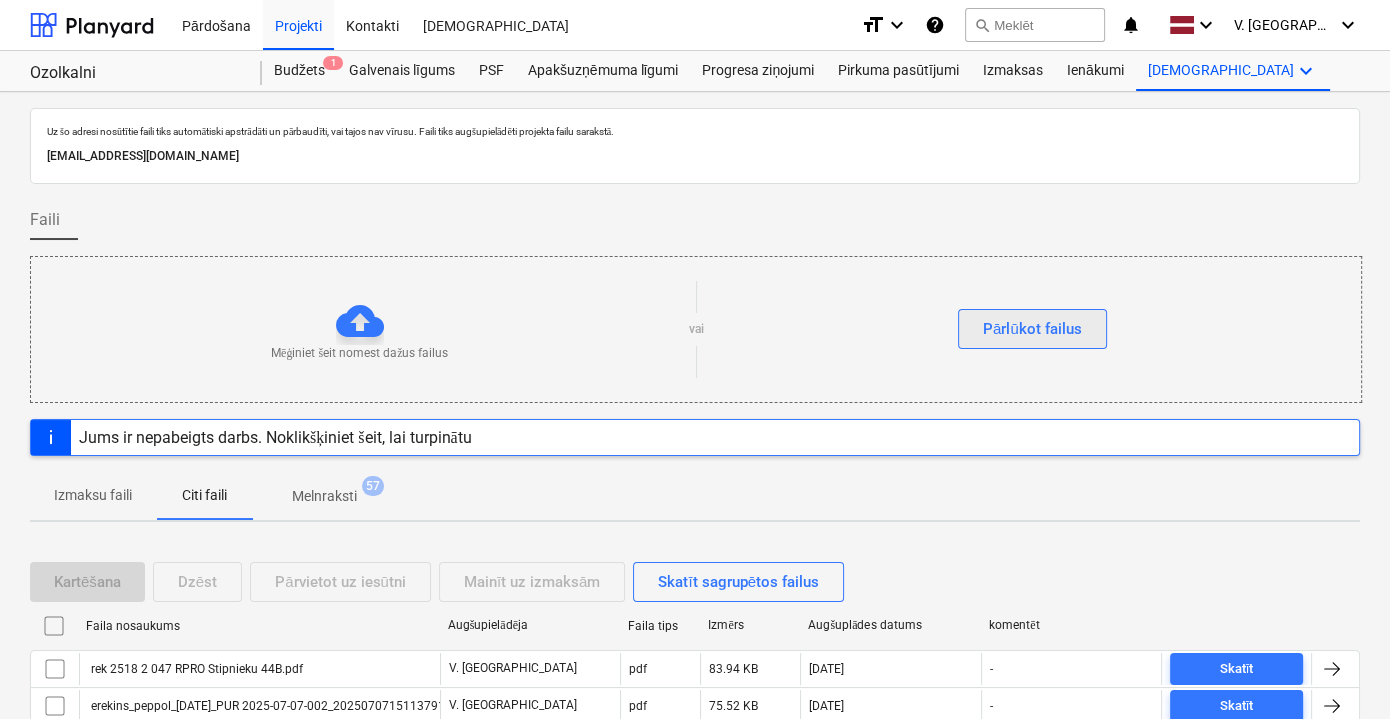 click on "Pārlūkot failus" at bounding box center (1032, 329) 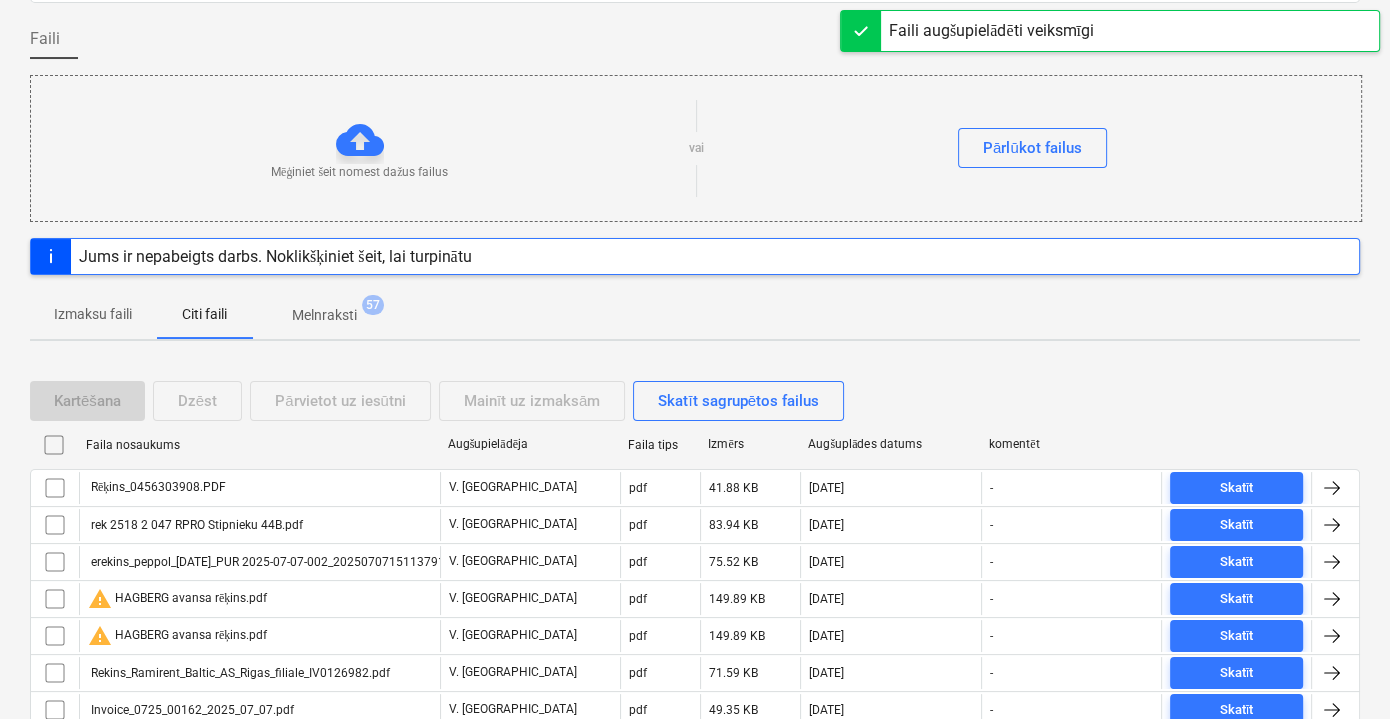 scroll, scrollTop: 90, scrollLeft: 0, axis: vertical 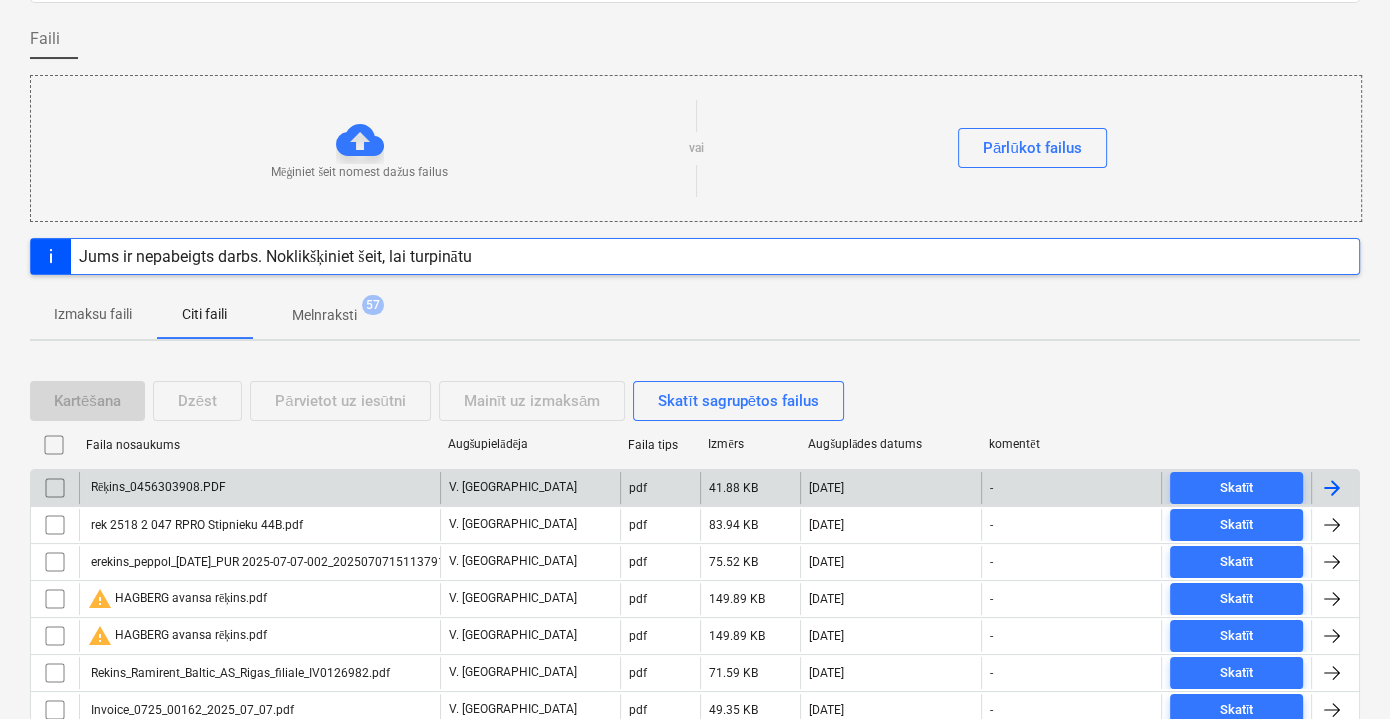 click on "Rēķins_0456303908.PDF" at bounding box center (259, 488) 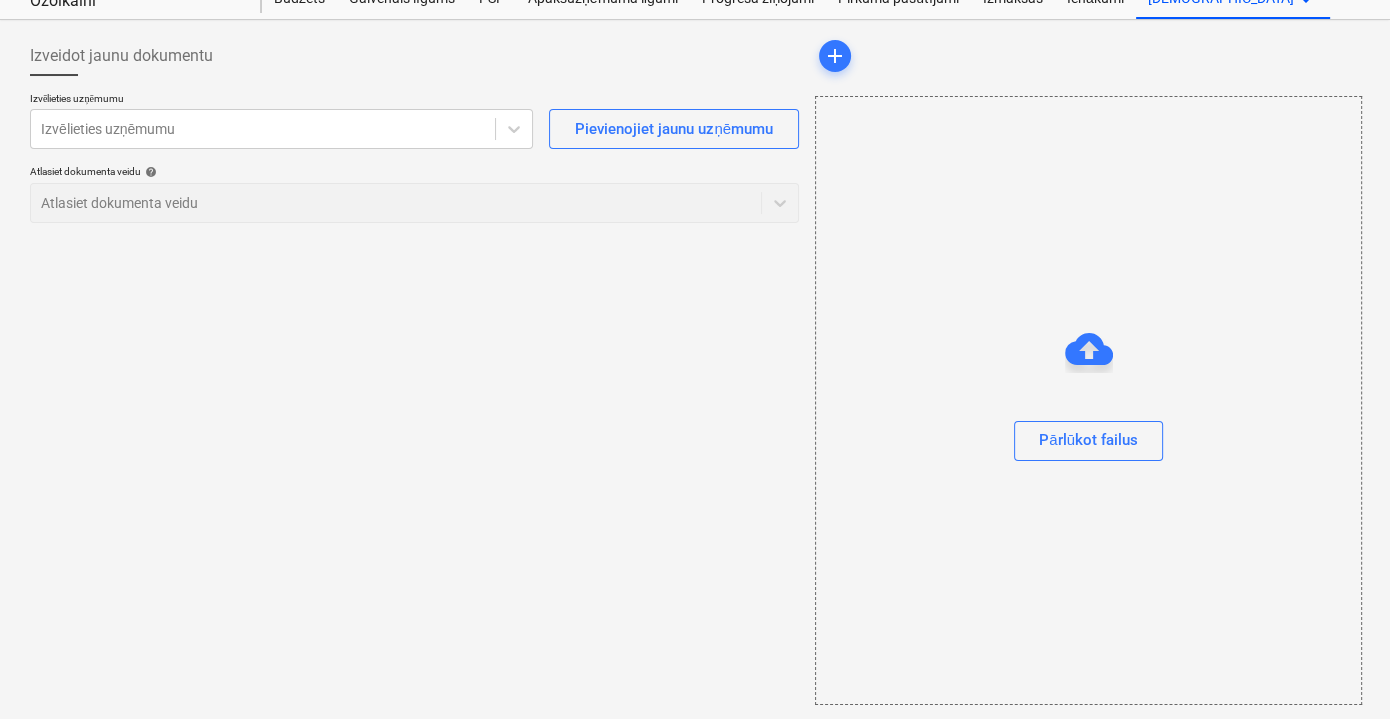 scroll, scrollTop: 0, scrollLeft: 0, axis: both 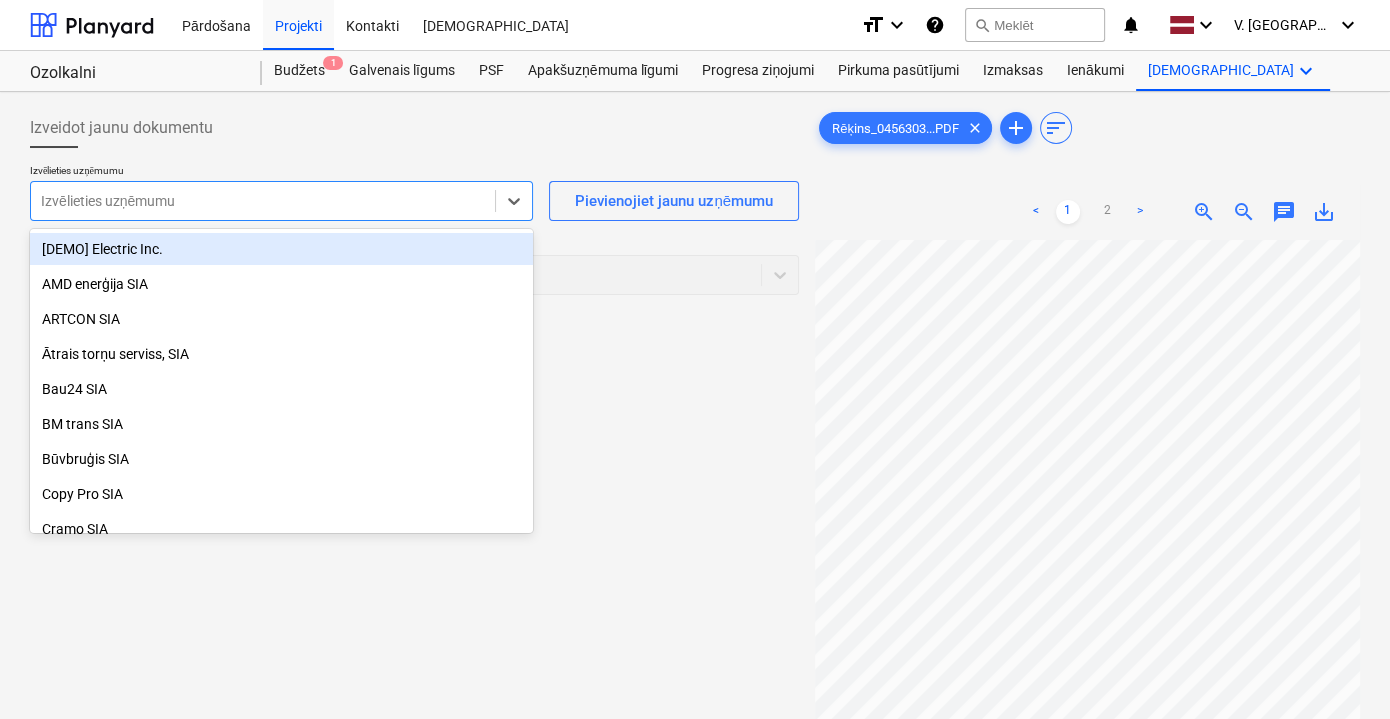 click on "Izvēlieties uzņēmumu" at bounding box center [281, 201] 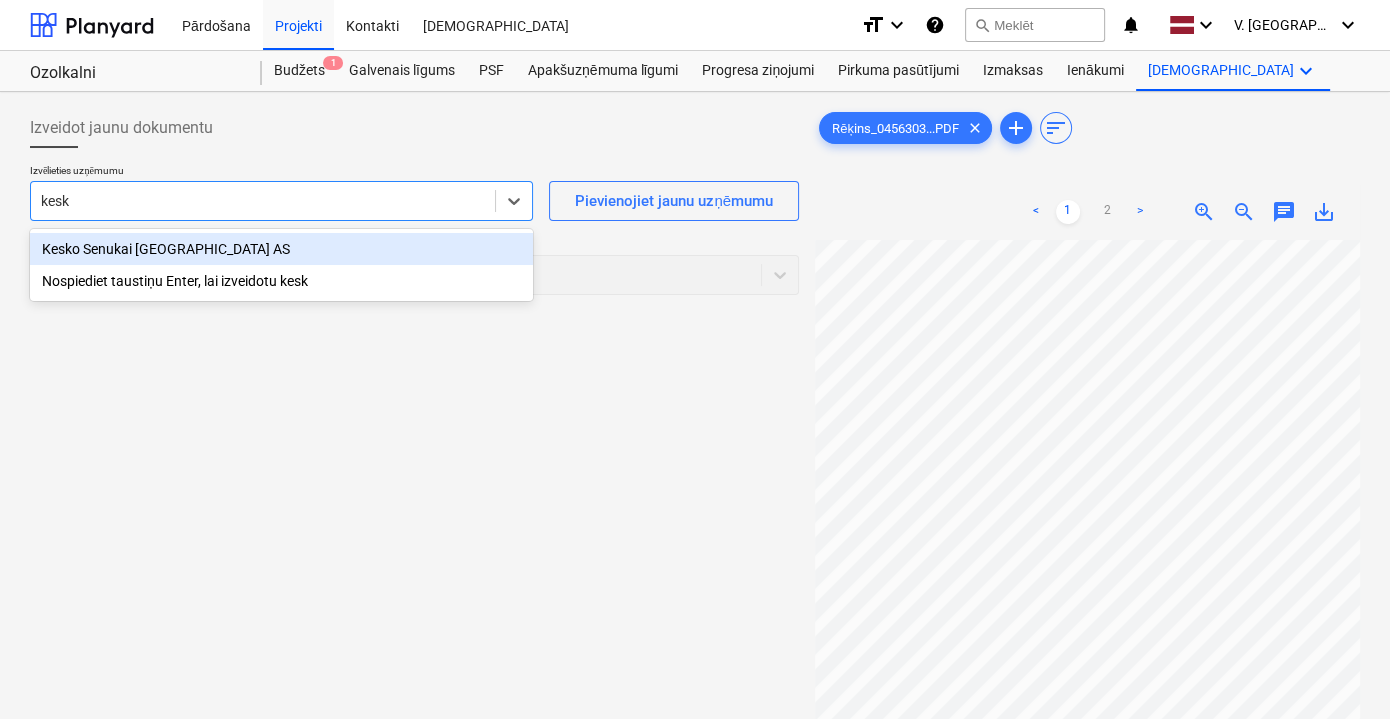 type on "kesko" 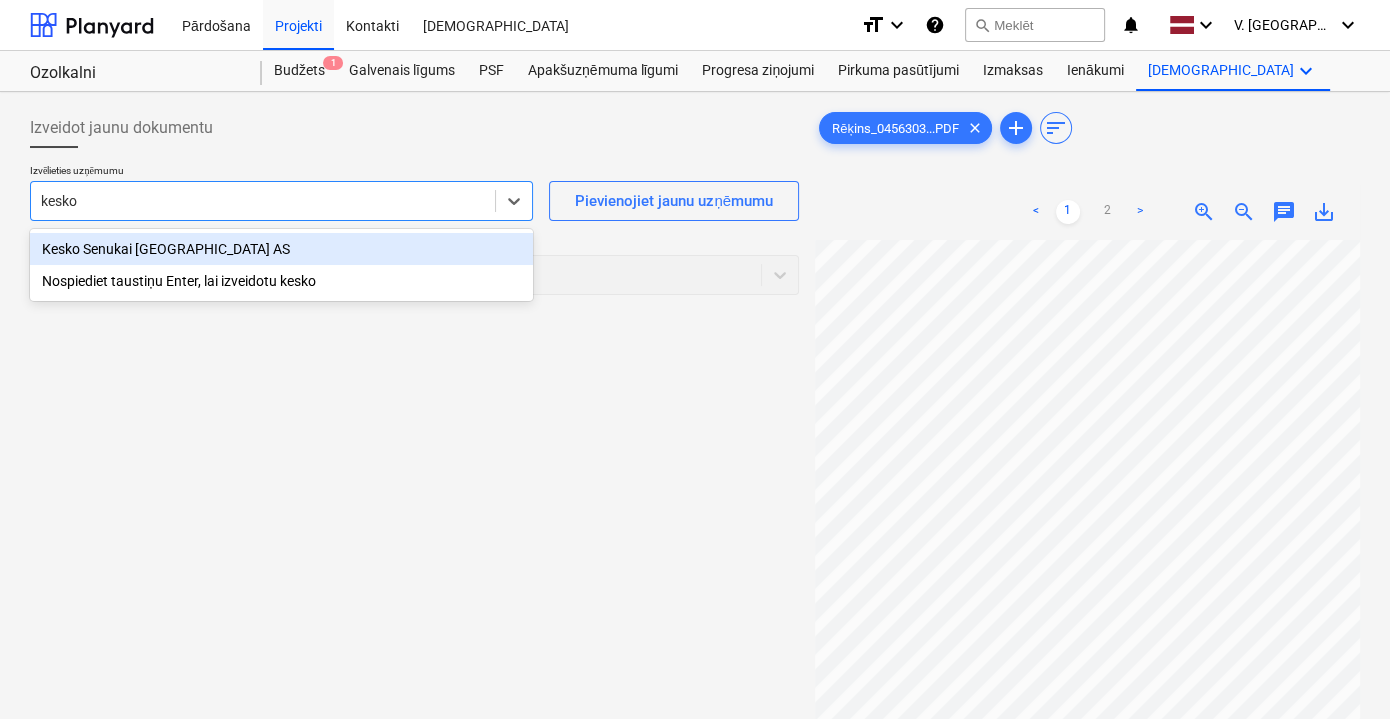 click on "Kesko Senukai [GEOGRAPHIC_DATA] AS" at bounding box center [281, 249] 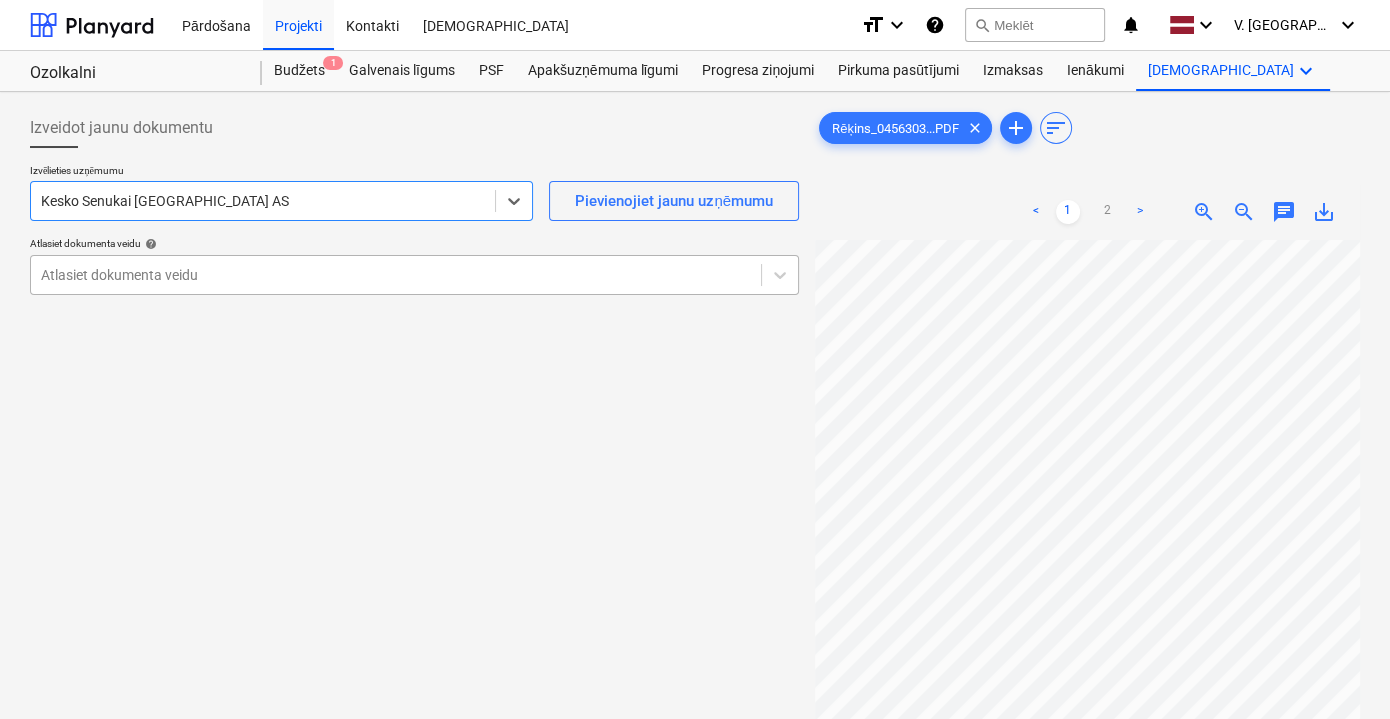 click at bounding box center (396, 275) 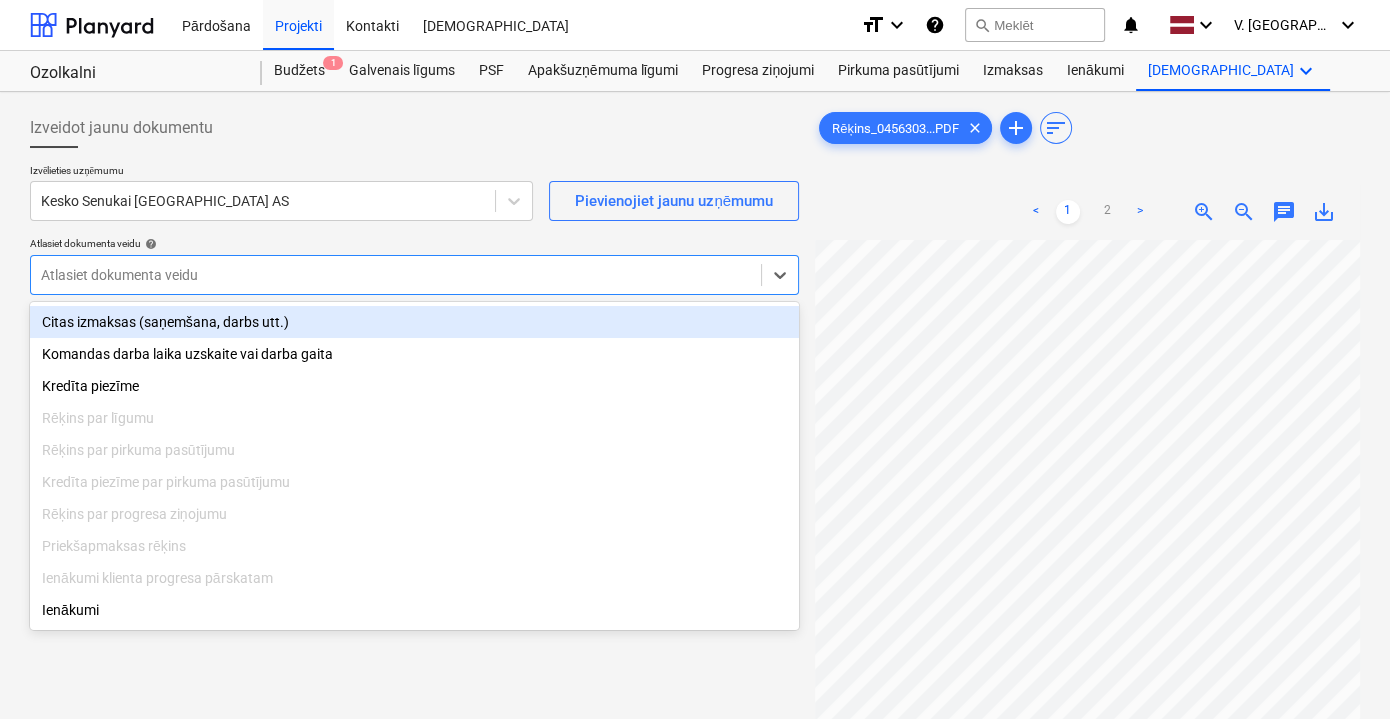 click on "Citas izmaksas (saņemšana, darbs utt.)" at bounding box center (414, 322) 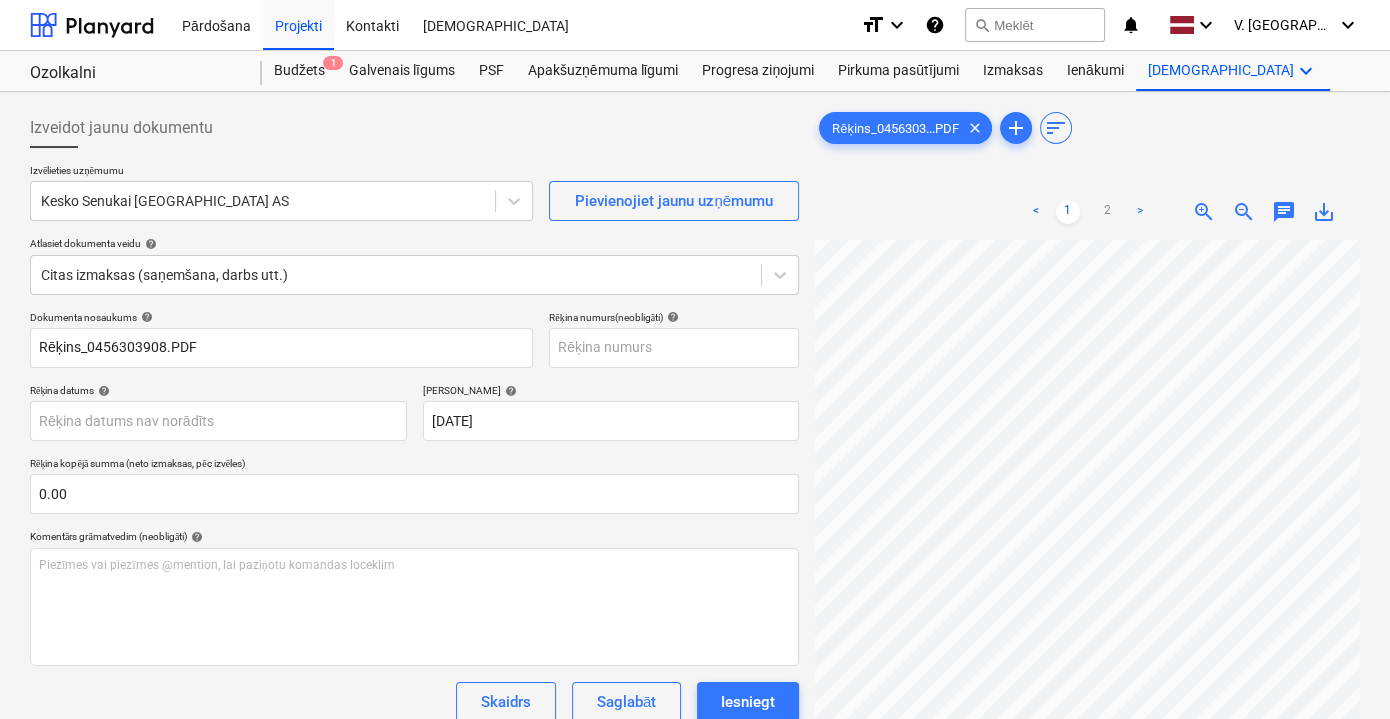 scroll, scrollTop: 194, scrollLeft: 58, axis: both 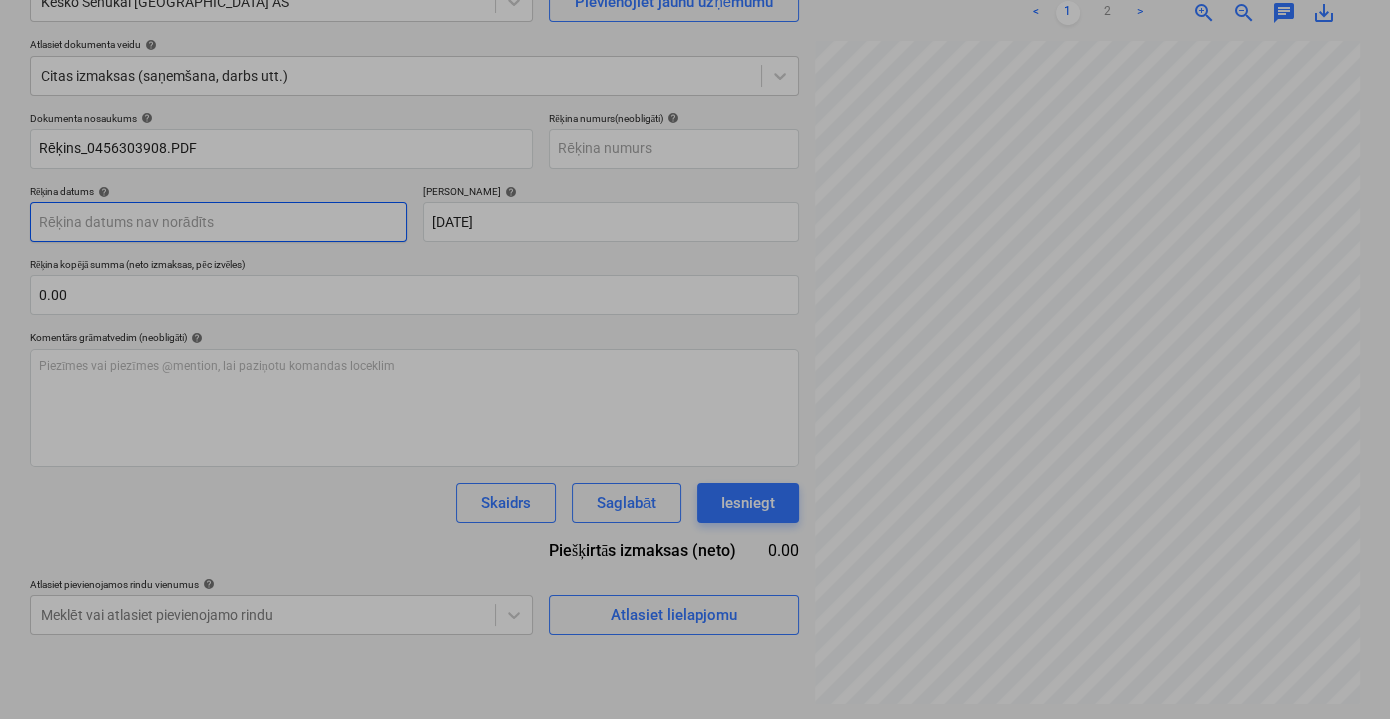 click on "Pārdošana Projekti Kontakti Iesūtne format_size keyboard_arrow_down help search Meklēt notifications 0 keyboard_arrow_down V. Filipčenko keyboard_arrow_down Ozolkalni Budžets 1 Galvenais līgums PSF Apakšuzņēmuma līgumi Progresa ziņojumi Pirkuma pasūtījumi Izmaksas Ienākumi Vairāk keyboard_arrow_down Izveidot jaunu dokumentu Izvēlieties uzņēmumu Kesko Senukai [GEOGRAPHIC_DATA] AS   Pievienojiet jaunu uzņēmumu Atlasiet dokumenta veidu help Citas izmaksas (saņemšana, darbs utt.) Dokumenta nosaukums help Rēķins_0456303908.PDF Rēķina numurs  (neobligāti) help Rēķina datums help Press the down arrow key to interact with the calendar and
select a date. Press the question [PERSON_NAME] to get the keyboard shortcuts for changing dates. [PERSON_NAME] help [DATE] 18.08.2025 Press the down arrow key to interact with the calendar and
select a date. Press the question [PERSON_NAME] to get the keyboard shortcuts for changing dates. Rēķina kopējā summa (neto izmaksas, pēc izvēles) 0.00 help ﻿ 0.00" at bounding box center [695, 160] 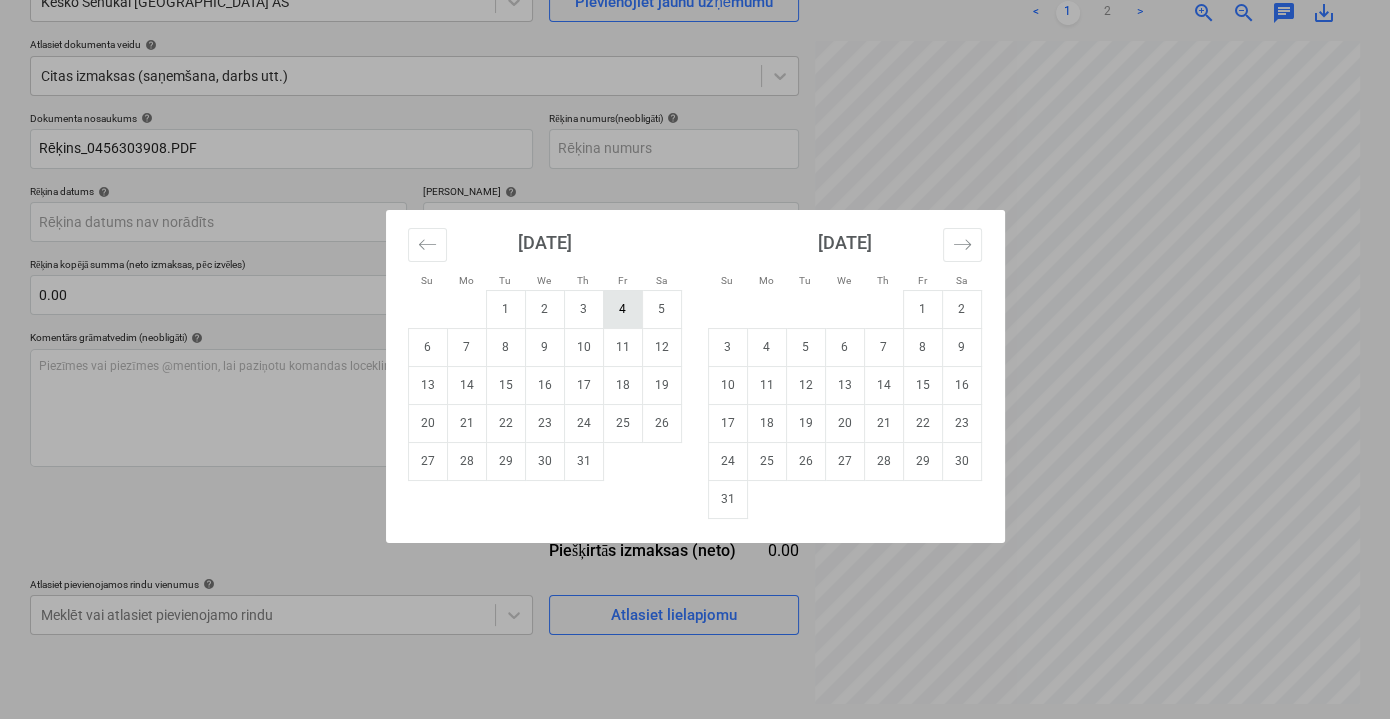 click on "4" at bounding box center (622, 309) 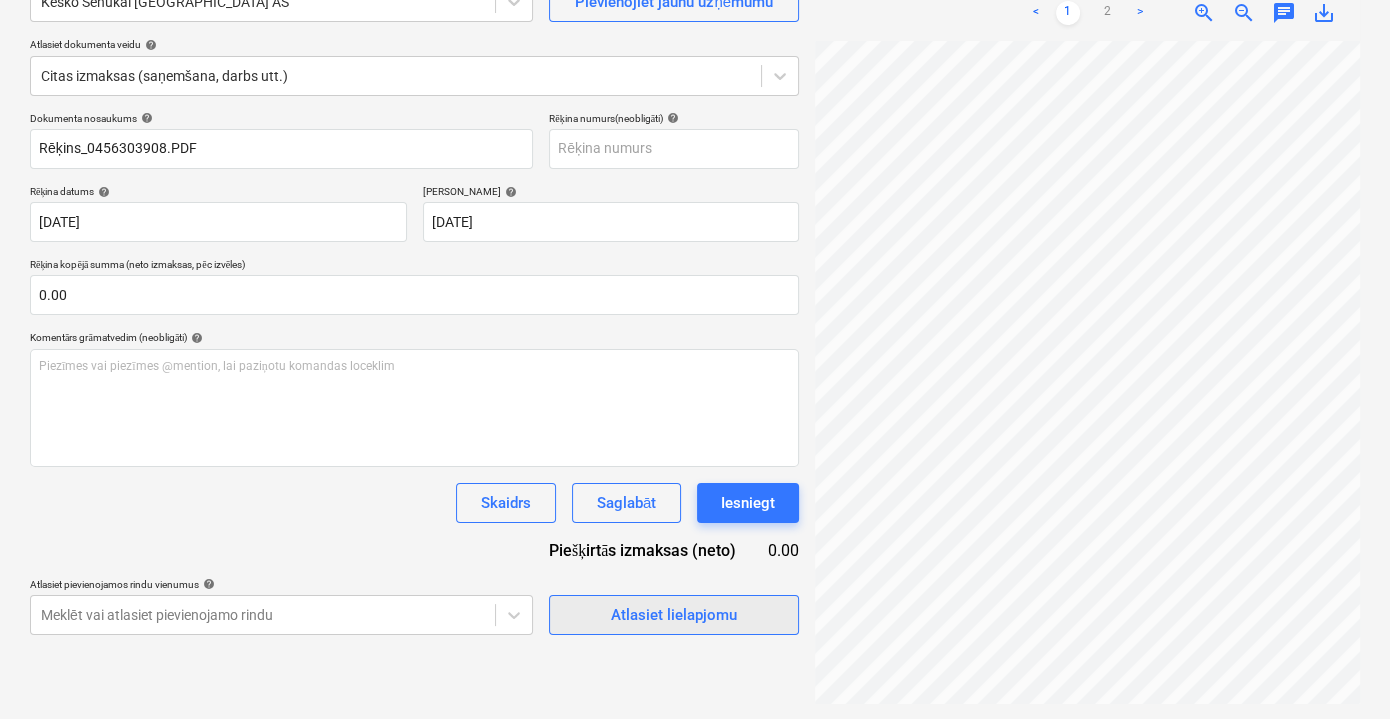 scroll, scrollTop: 194, scrollLeft: 0, axis: vertical 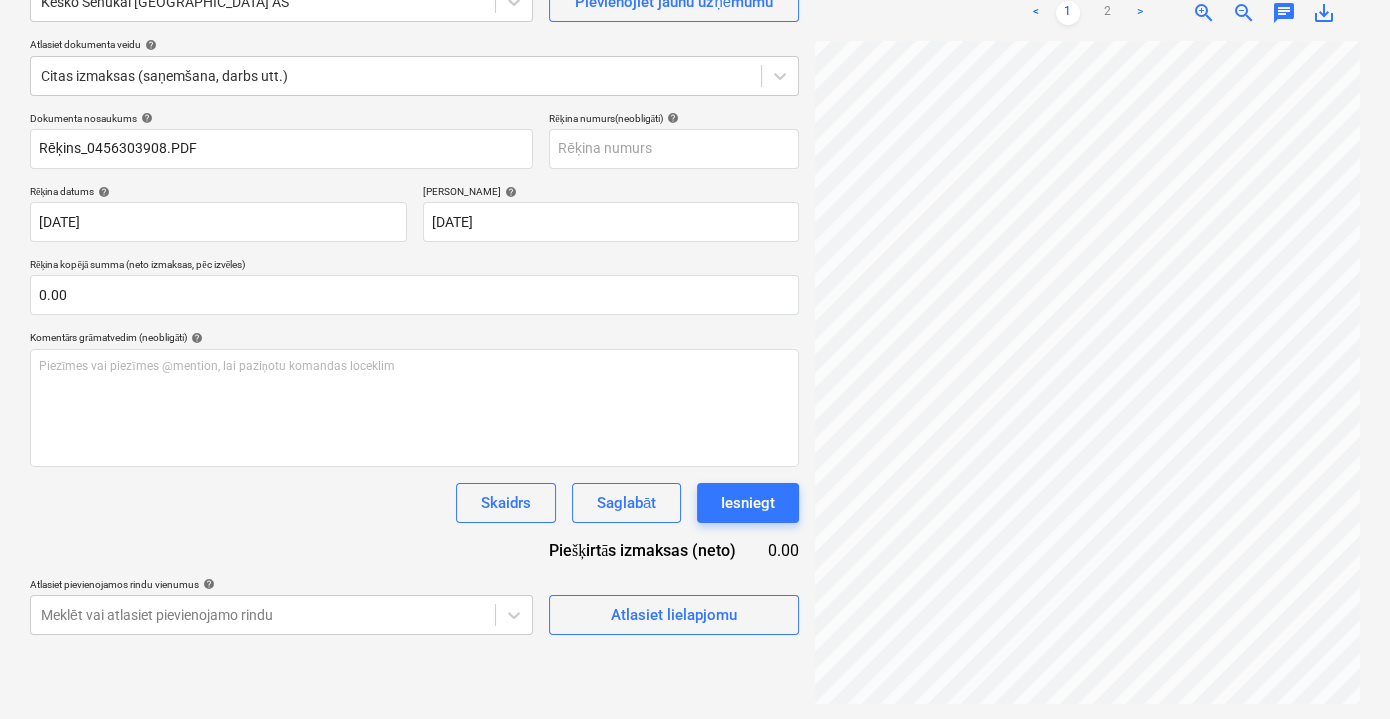 click on "Izveidot jaunu dokumentu Izvēlieties uzņēmumu Kesko Senukai [GEOGRAPHIC_DATA] AS   Pievienojiet jaunu uzņēmumu Atlasiet dokumenta veidu help Citas izmaksas (saņemšana, darbs utt.) Dokumenta nosaukums help Rēķins_0456303908.PDF Rēķina numurs  (neobligāti) help Rēķina datums help [DATE] 04.07.2025 Press the down arrow key to interact with the calendar and
select a date. Press the question [PERSON_NAME] to get the keyboard shortcuts for changing dates. [PERSON_NAME] help [DATE] 18.08.2025 Press the down arrow key to interact with the calendar and
select a date. Press the question [PERSON_NAME] to get the keyboard shortcuts for changing dates. Rēķina kopējā summa (neto izmaksas, pēc izvēles) 0.00 Komentārs grāmatvedim (neobligāti) help Piezīmes vai piezīmes @mention, lai paziņotu komandas loceklim ﻿ Skaidrs Saglabāt Iesniegt Piešķirtās izmaksas (neto) 0.00 Atlasiet pievienojamos rindu vienumus help Meklēt vai atlasiet pievienojamo rindu Atlasiet lielapjomu Rēķins_0456303...PDF clear add <" at bounding box center [695, 306] 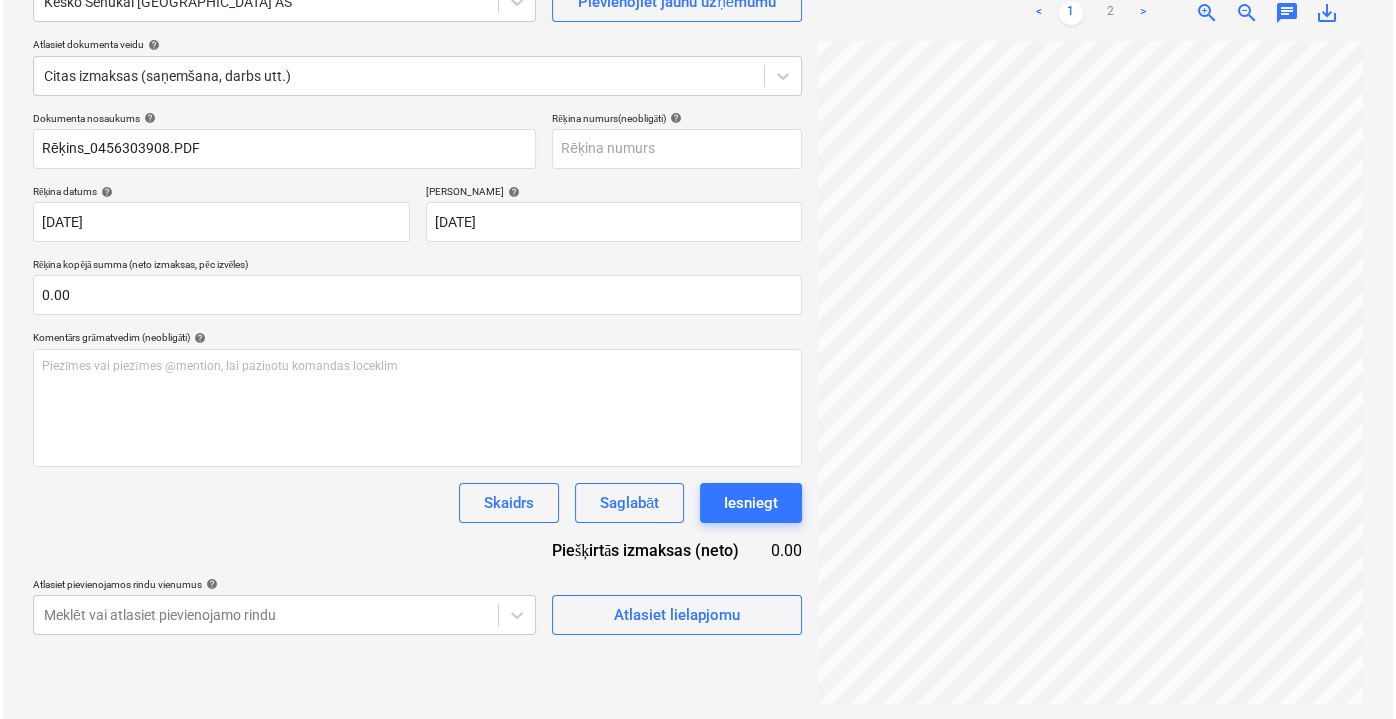 scroll, scrollTop: 0, scrollLeft: 61, axis: horizontal 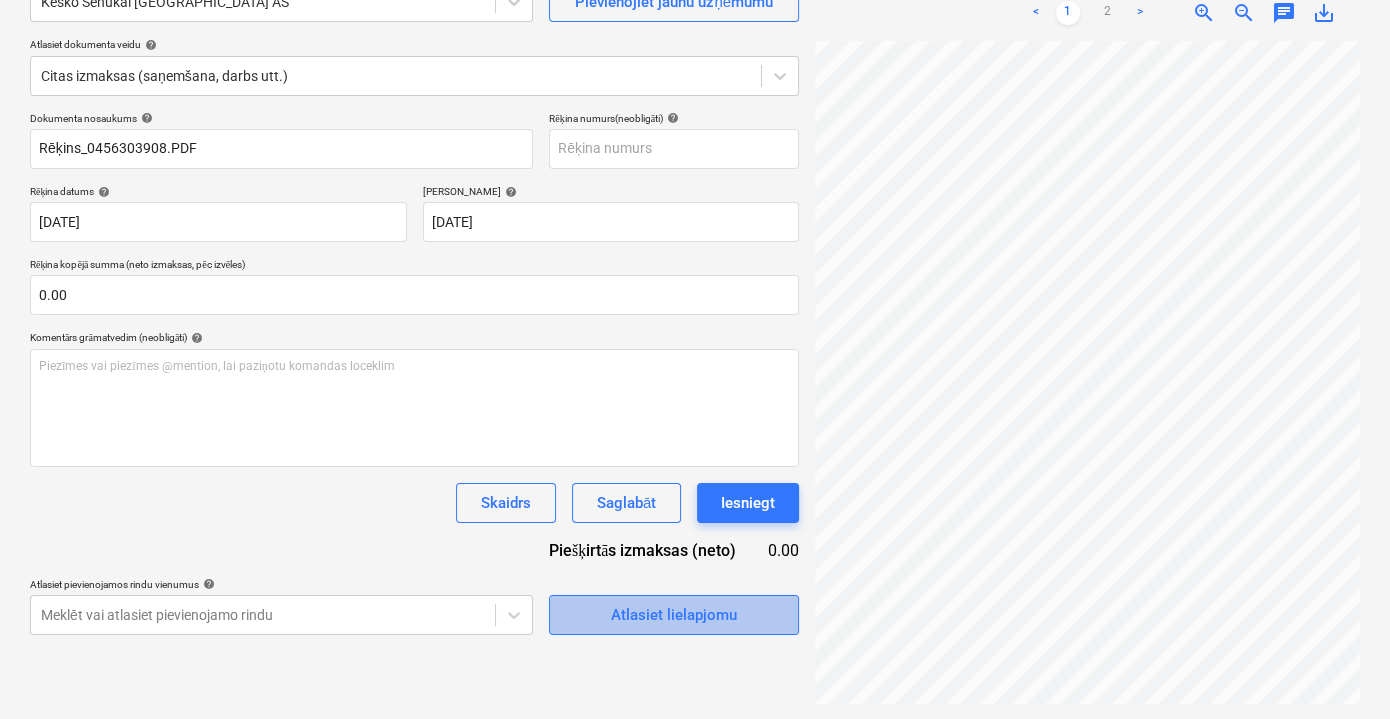 click on "Atlasiet lielapjomu" at bounding box center (674, 615) 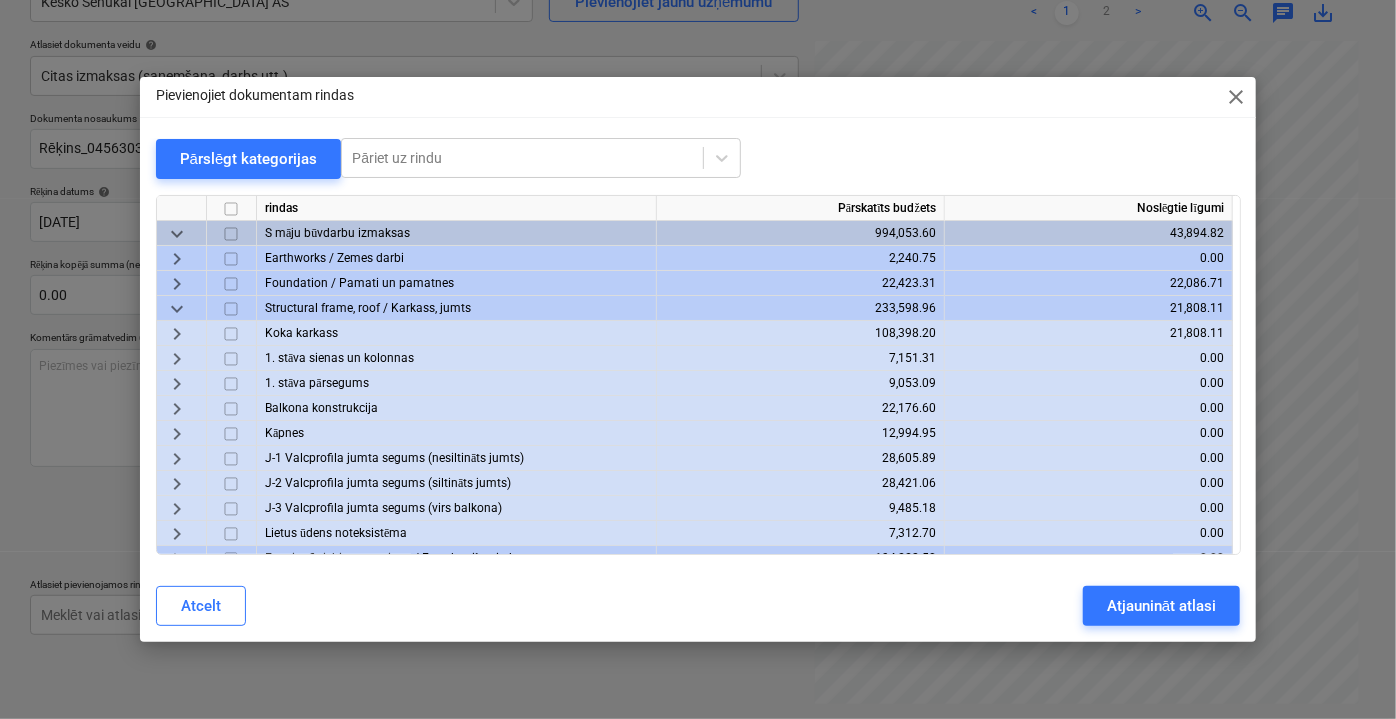 click on "keyboard_arrow_right" at bounding box center (177, 333) 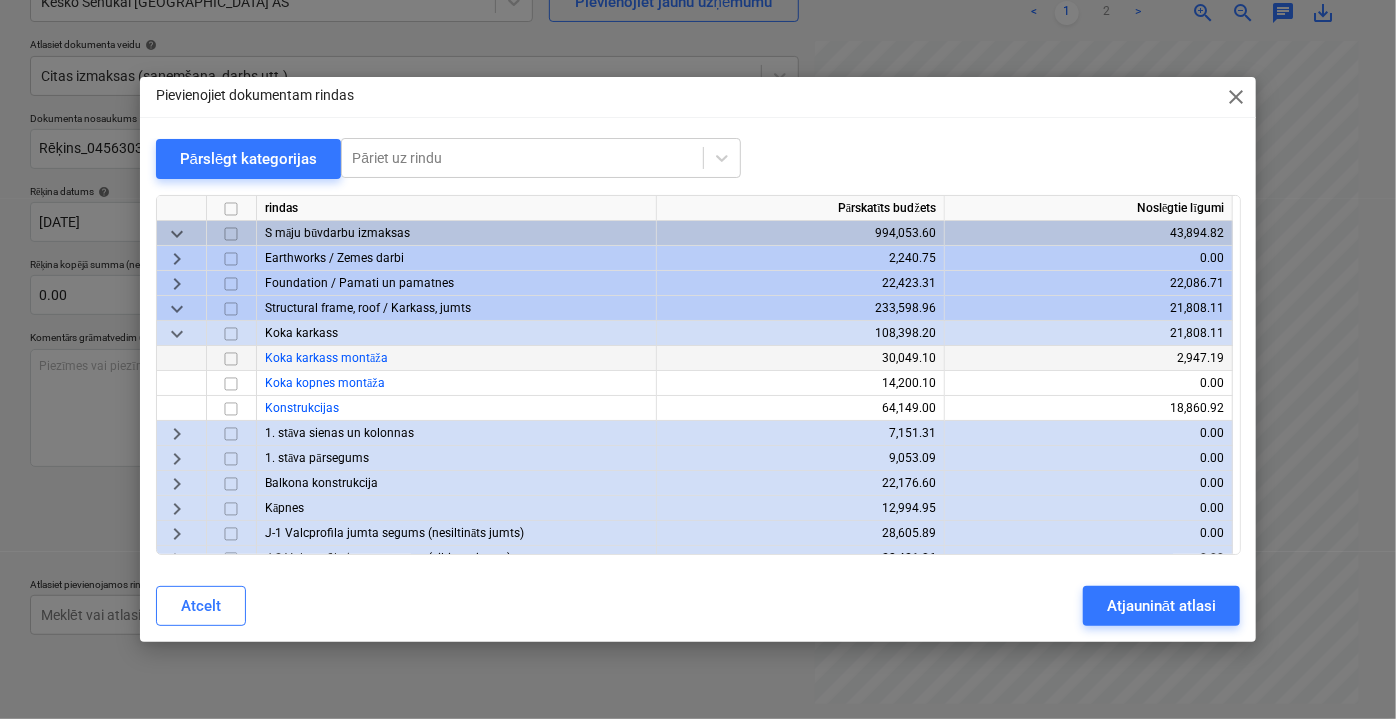 click at bounding box center (231, 358) 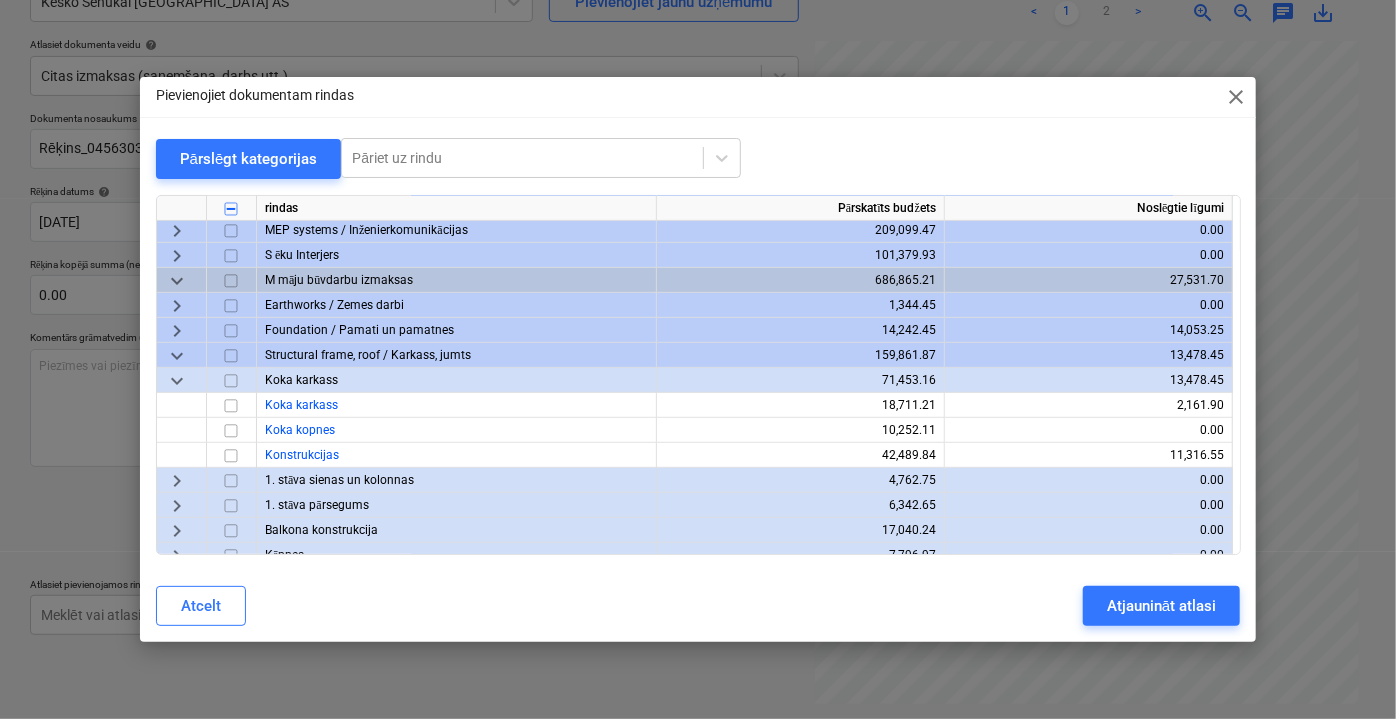 scroll, scrollTop: 454, scrollLeft: 0, axis: vertical 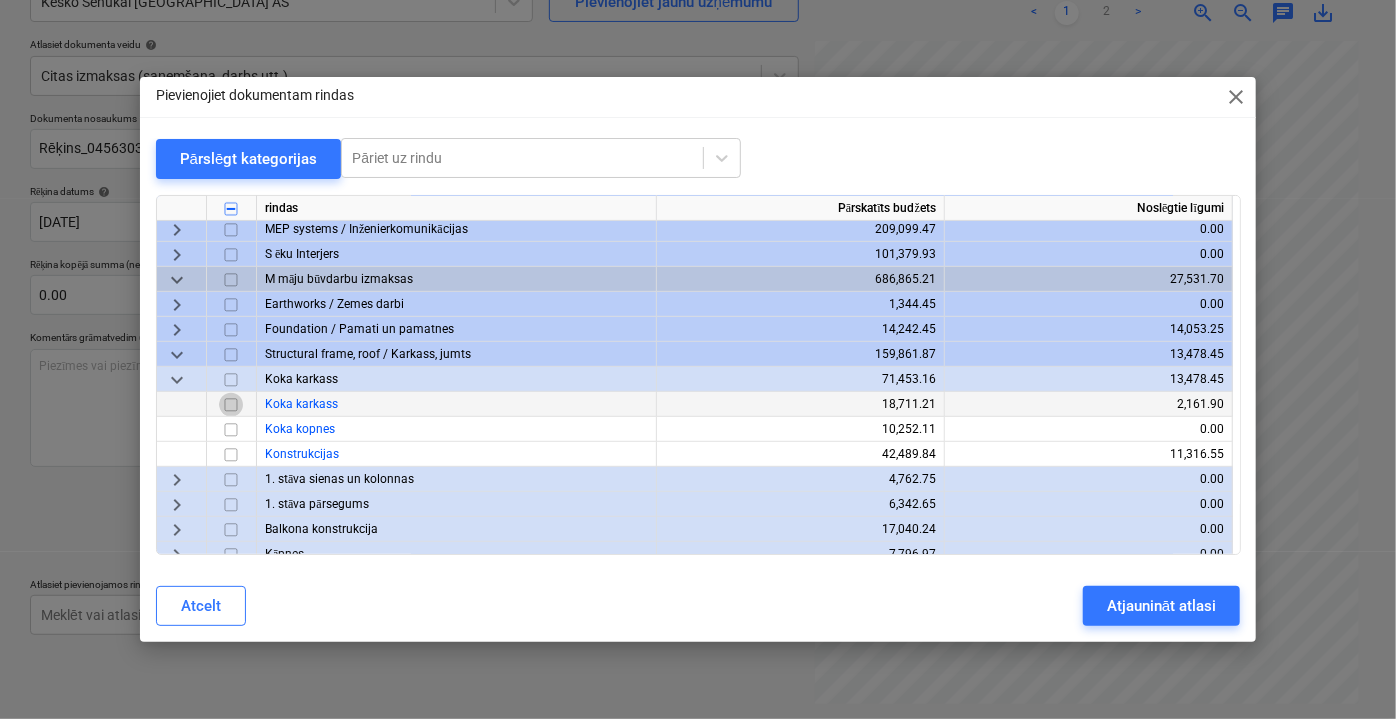 click at bounding box center [231, 404] 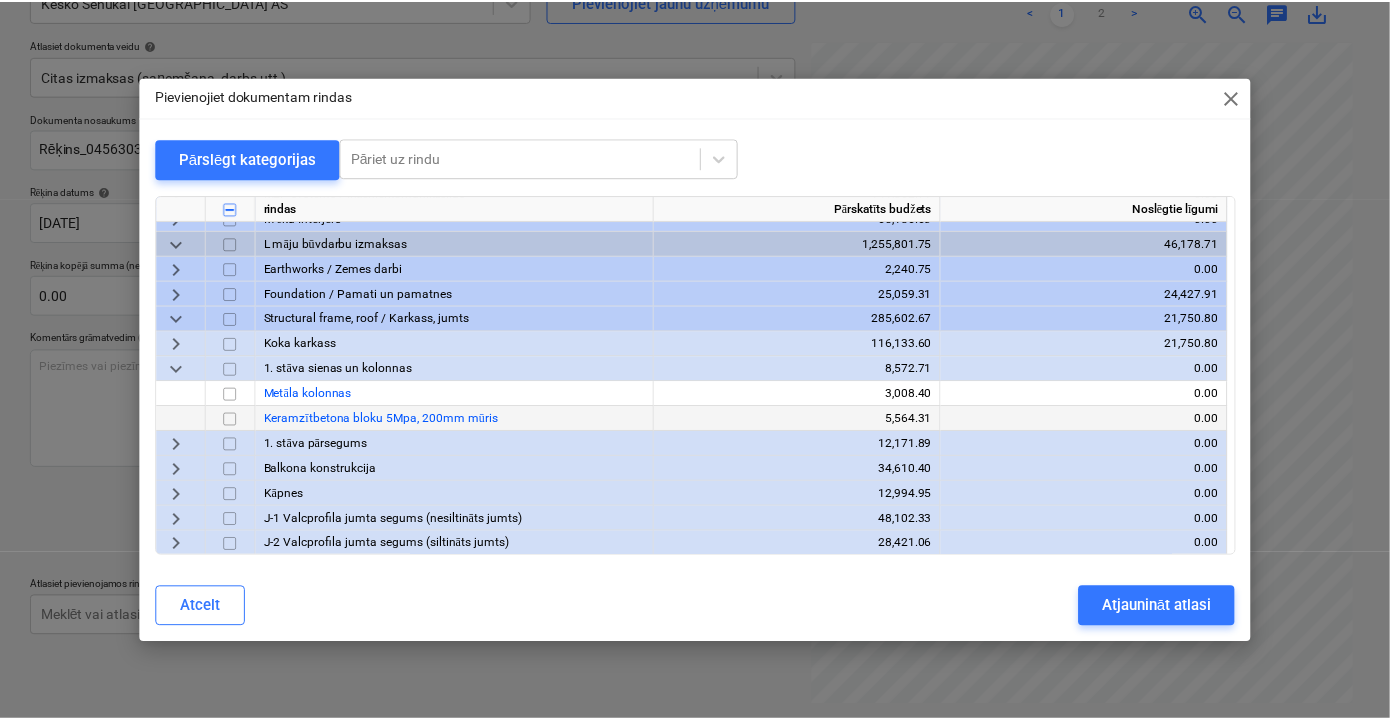 scroll, scrollTop: 1000, scrollLeft: 0, axis: vertical 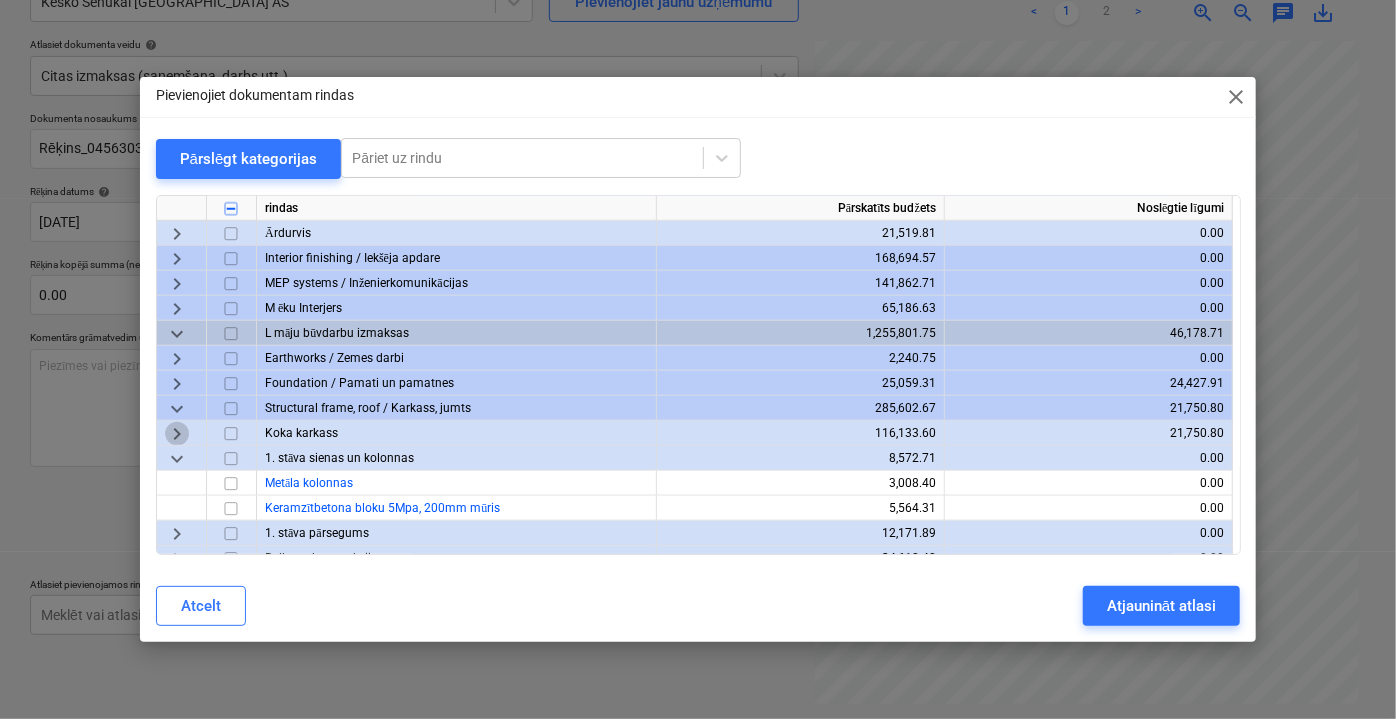 click on "keyboard_arrow_right" at bounding box center [177, 433] 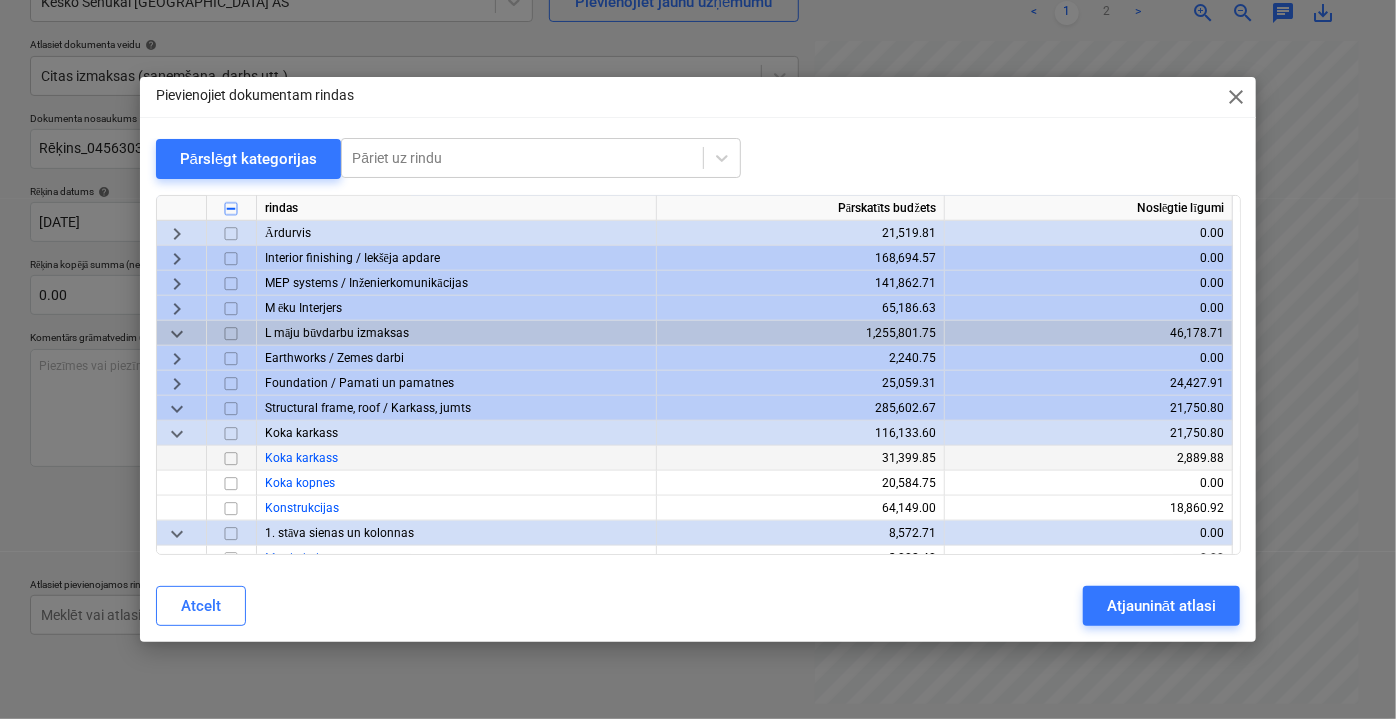 click at bounding box center (231, 458) 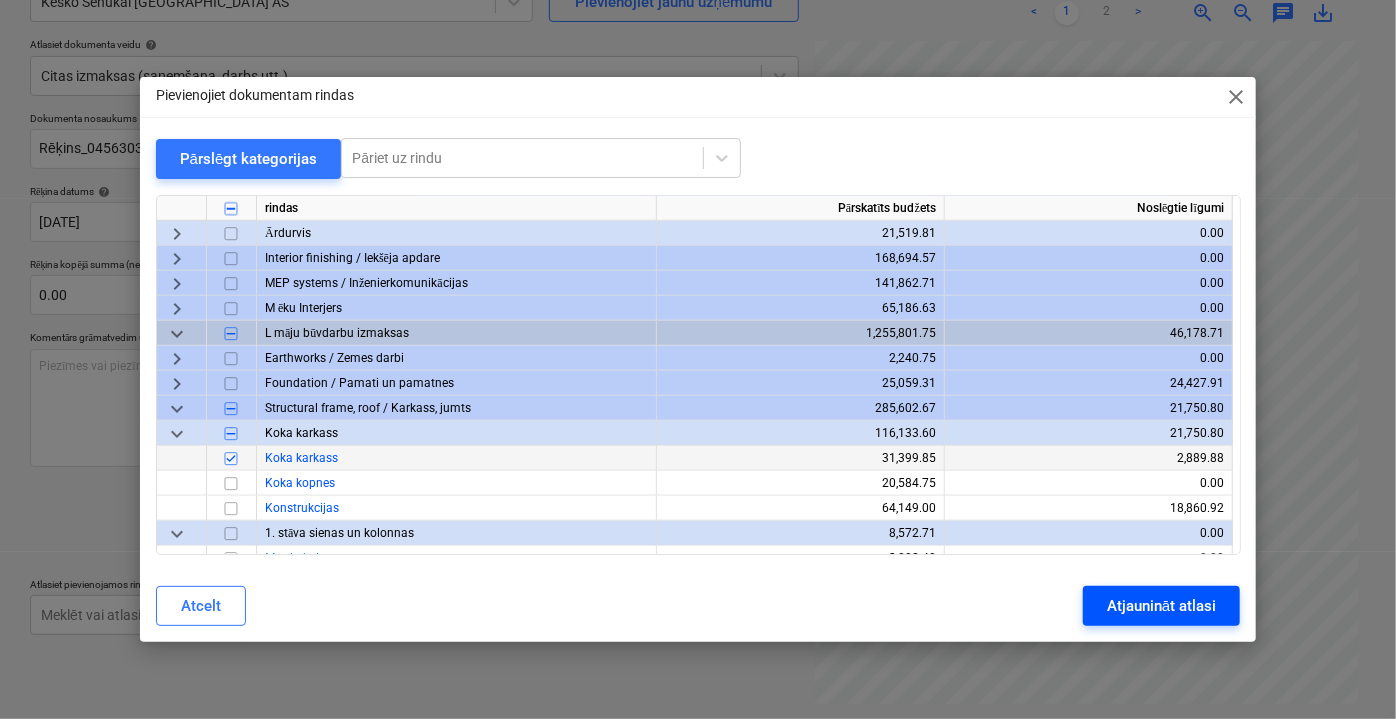 click on "Atjaunināt atlasi" at bounding box center [1161, 606] 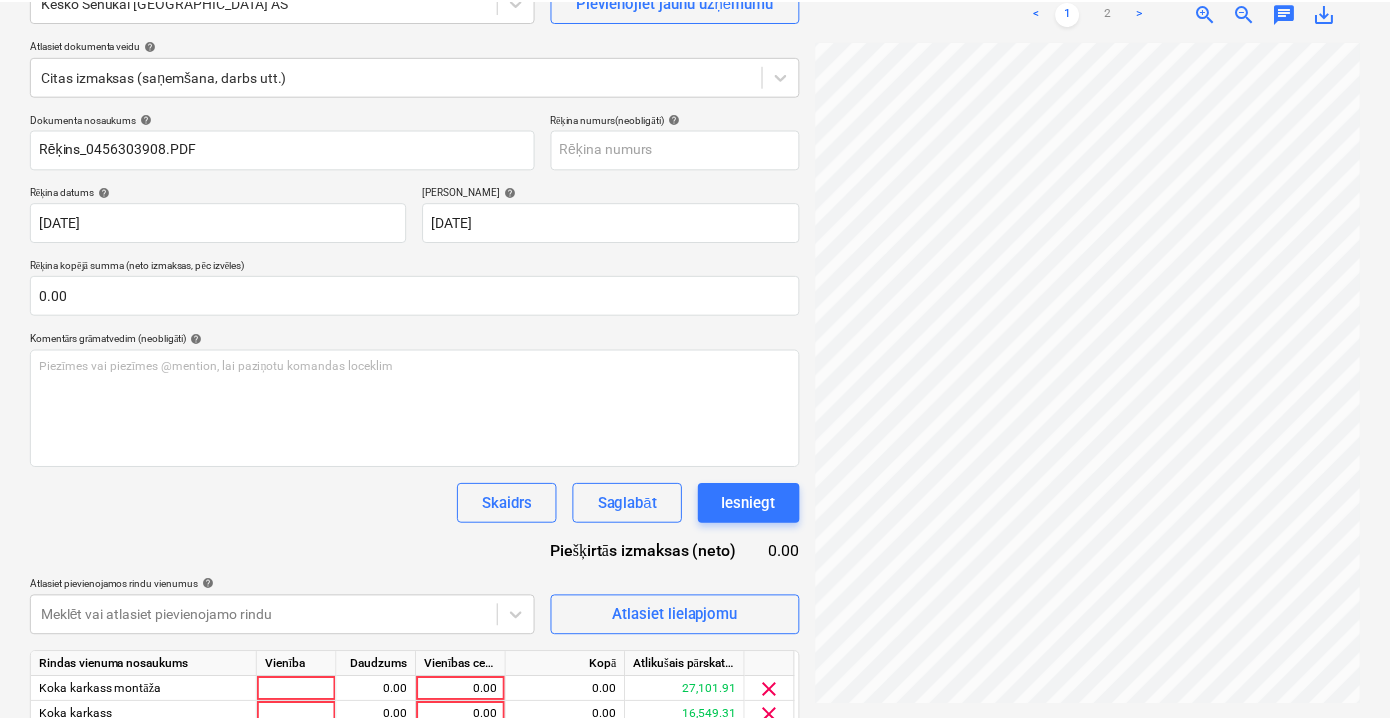 scroll, scrollTop: 0, scrollLeft: 58, axis: horizontal 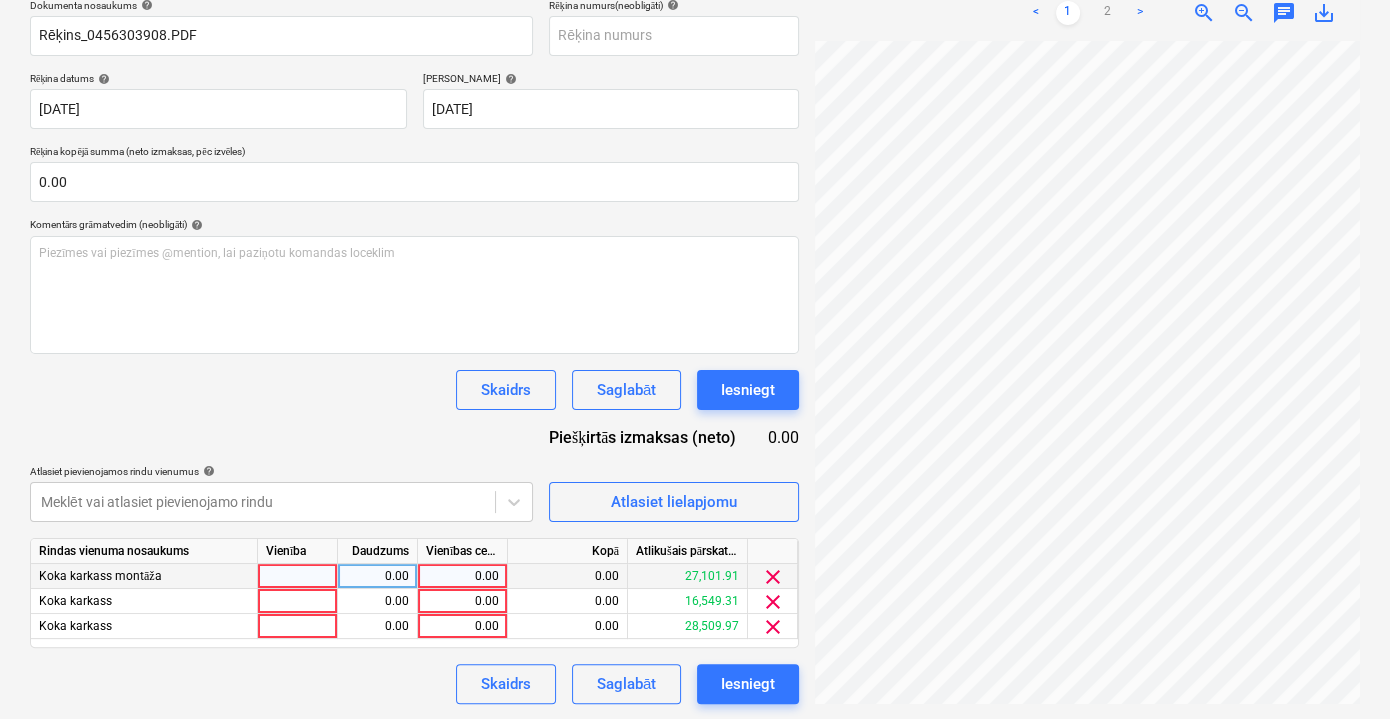 click on "0.00" at bounding box center (462, 576) 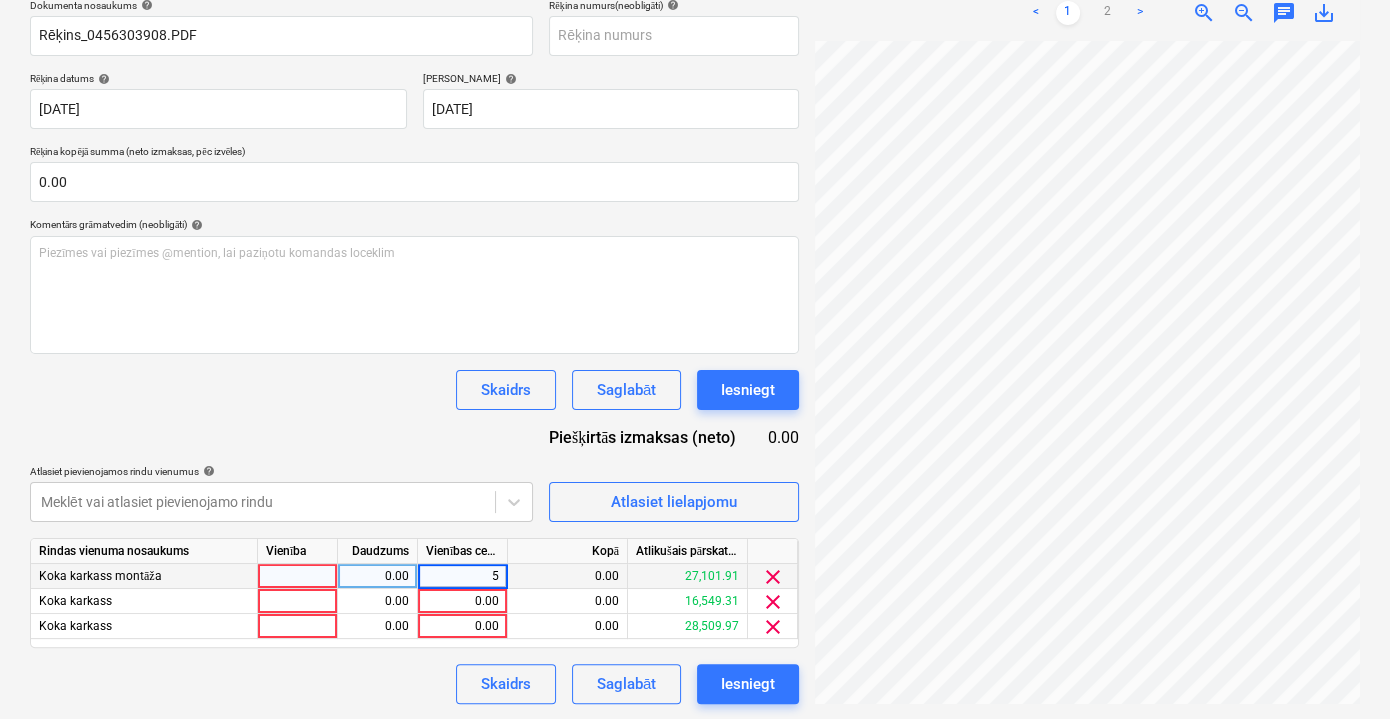 type on "50" 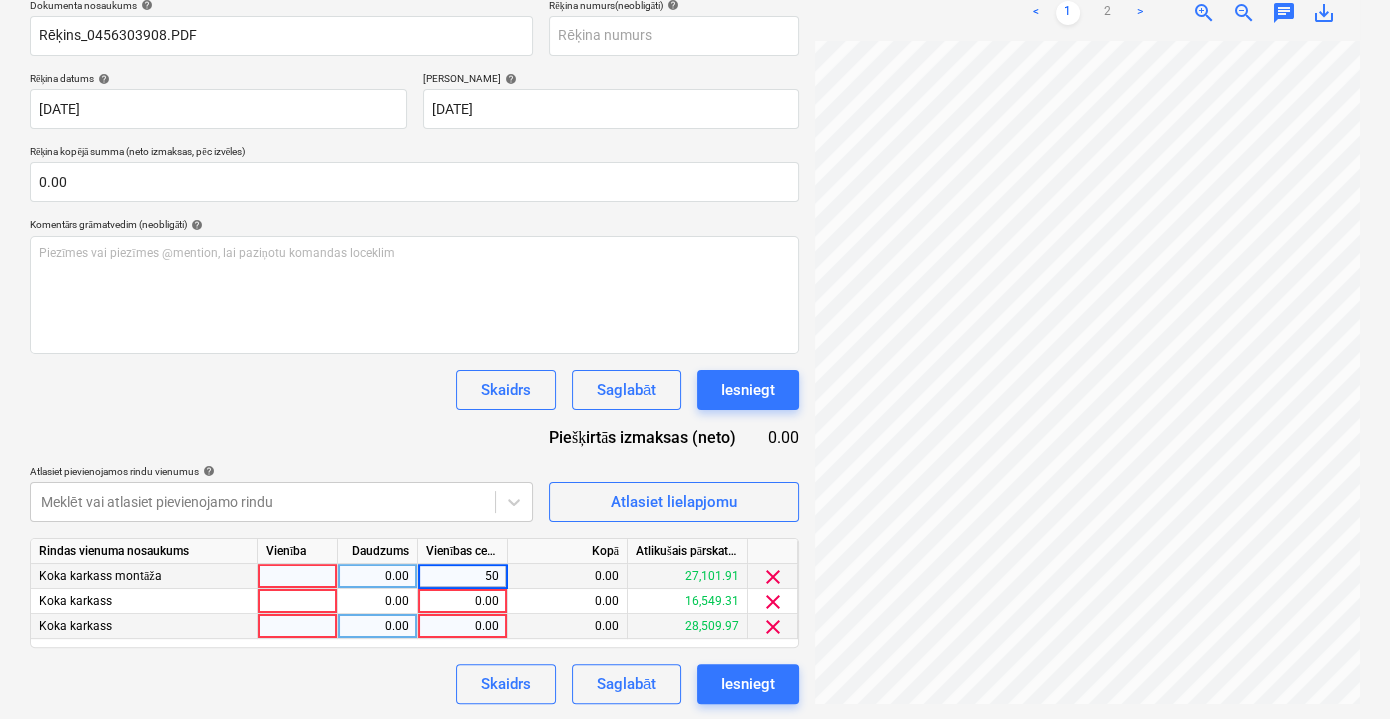 click on "0.00" at bounding box center [462, 626] 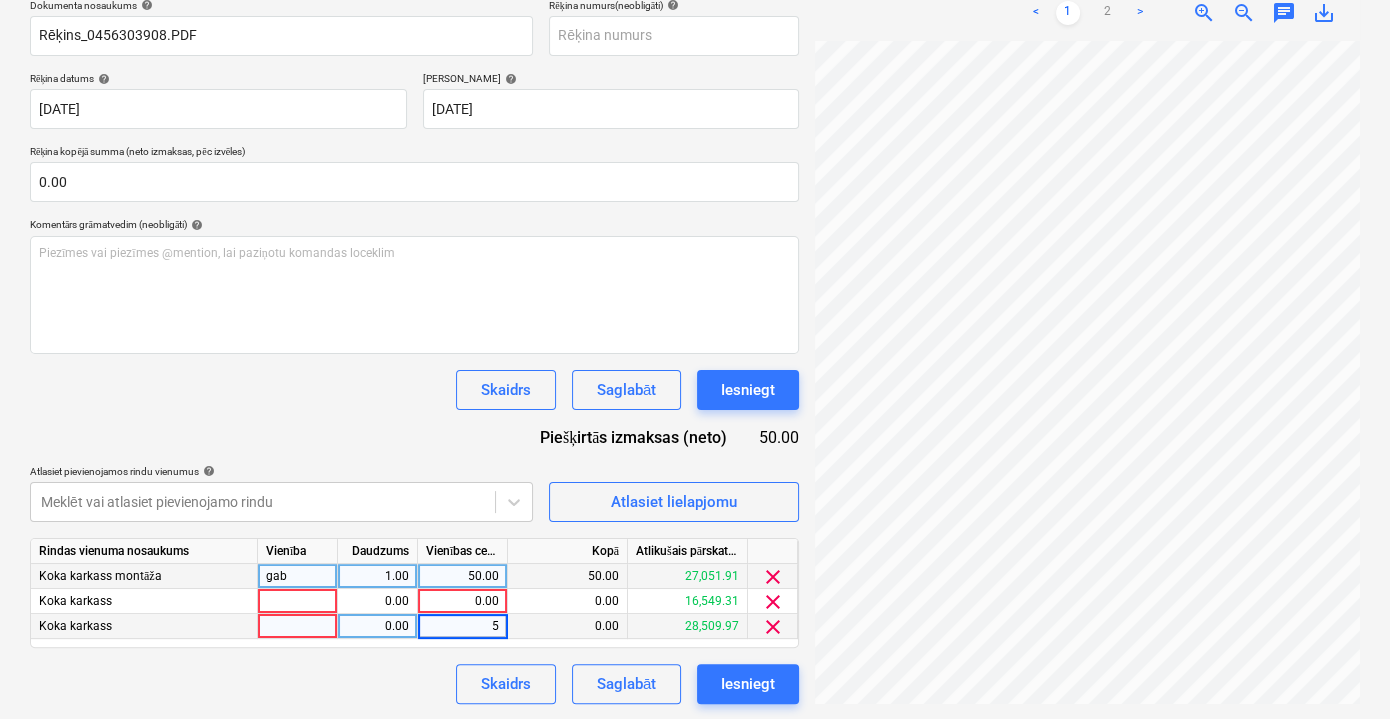 type on "50" 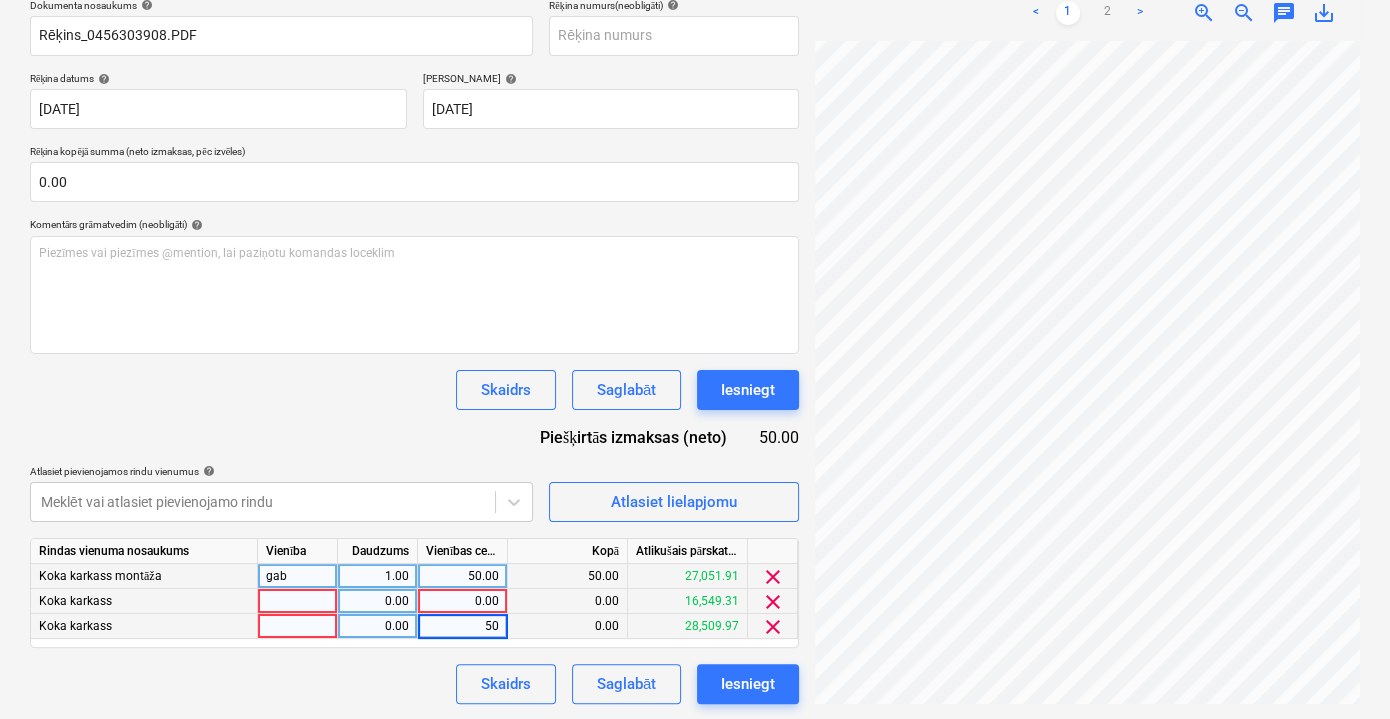 click on "0.00" at bounding box center (462, 601) 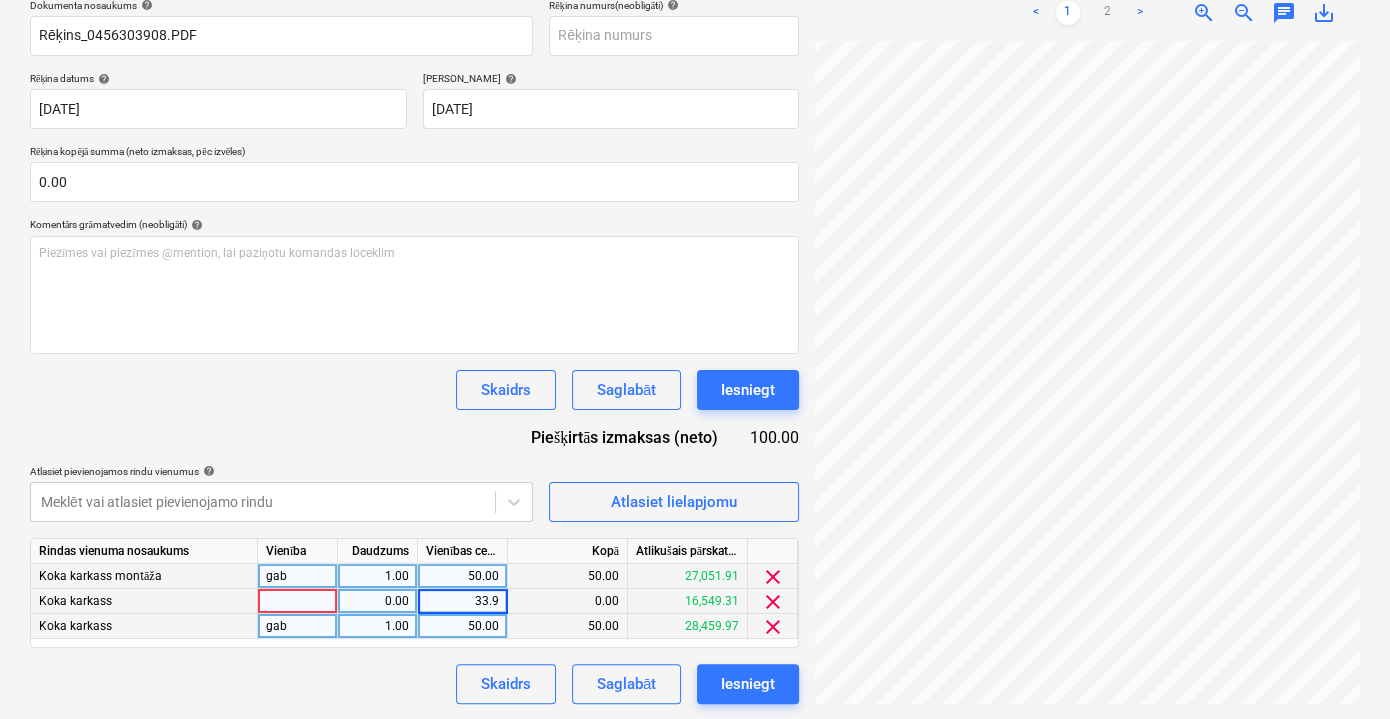 type on "33.90" 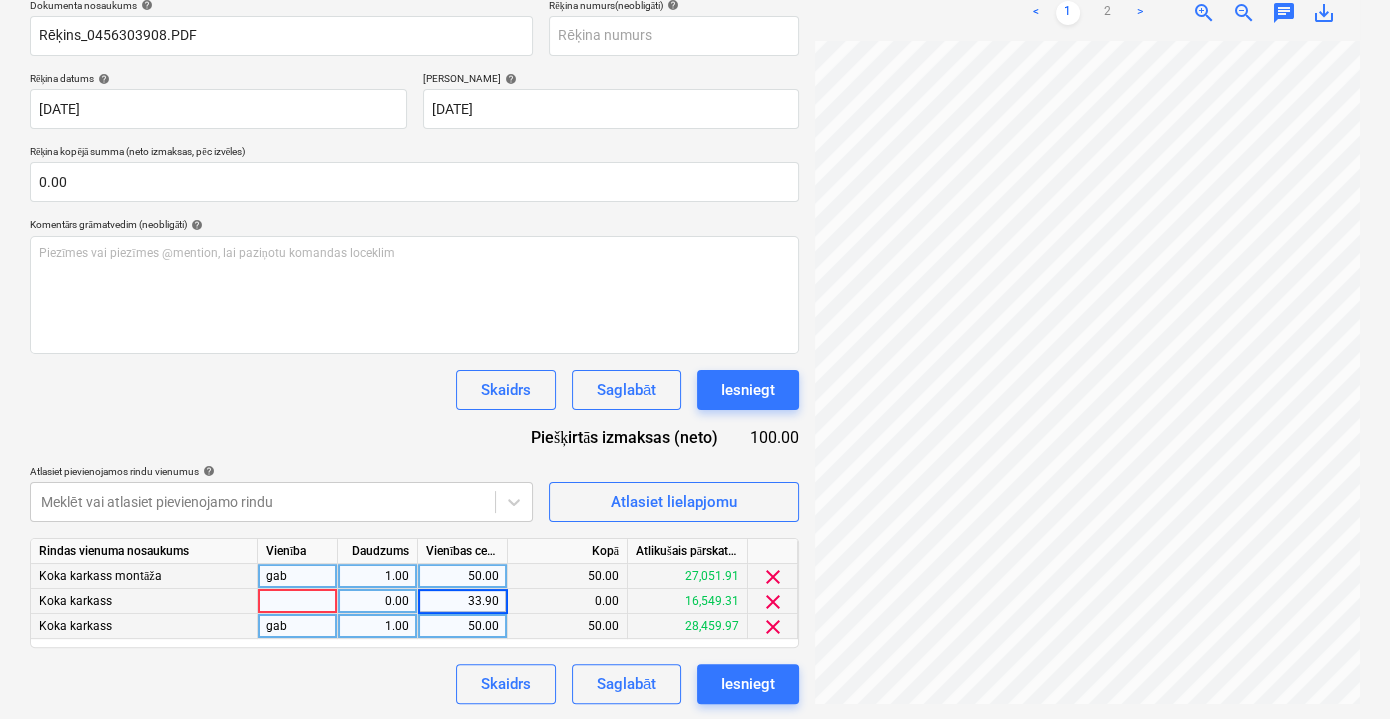 click on "Skaidrs Saglabāt Iesniegt" at bounding box center [414, 684] 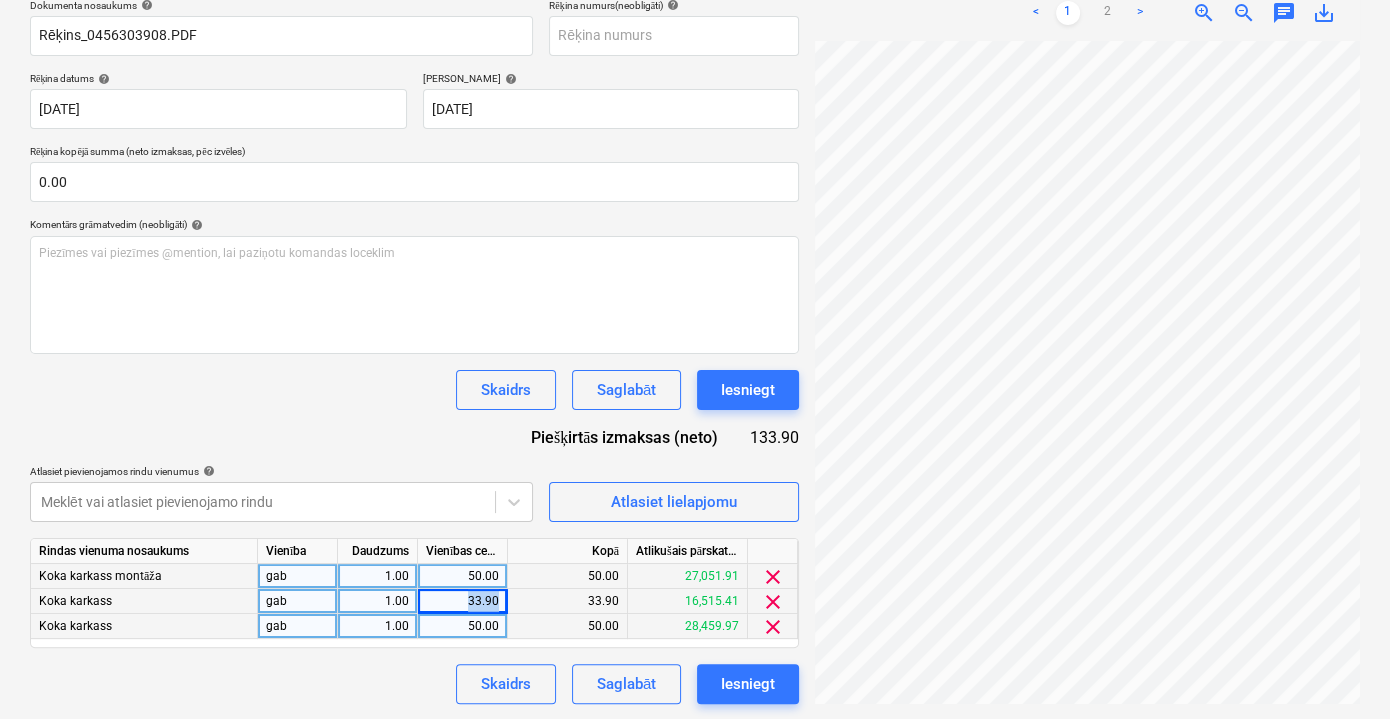 drag, startPoint x: 470, startPoint y: 596, endPoint x: 497, endPoint y: 596, distance: 27 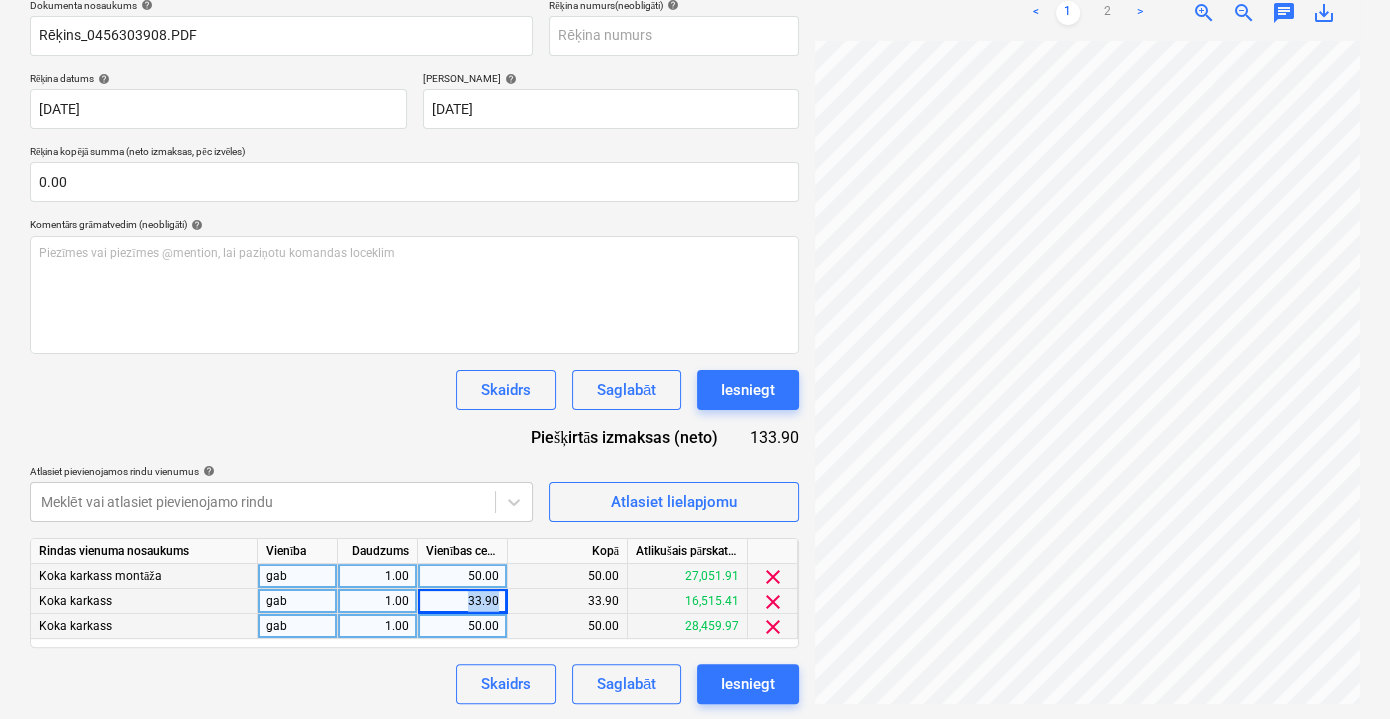 click on "33.90" at bounding box center (462, 601) 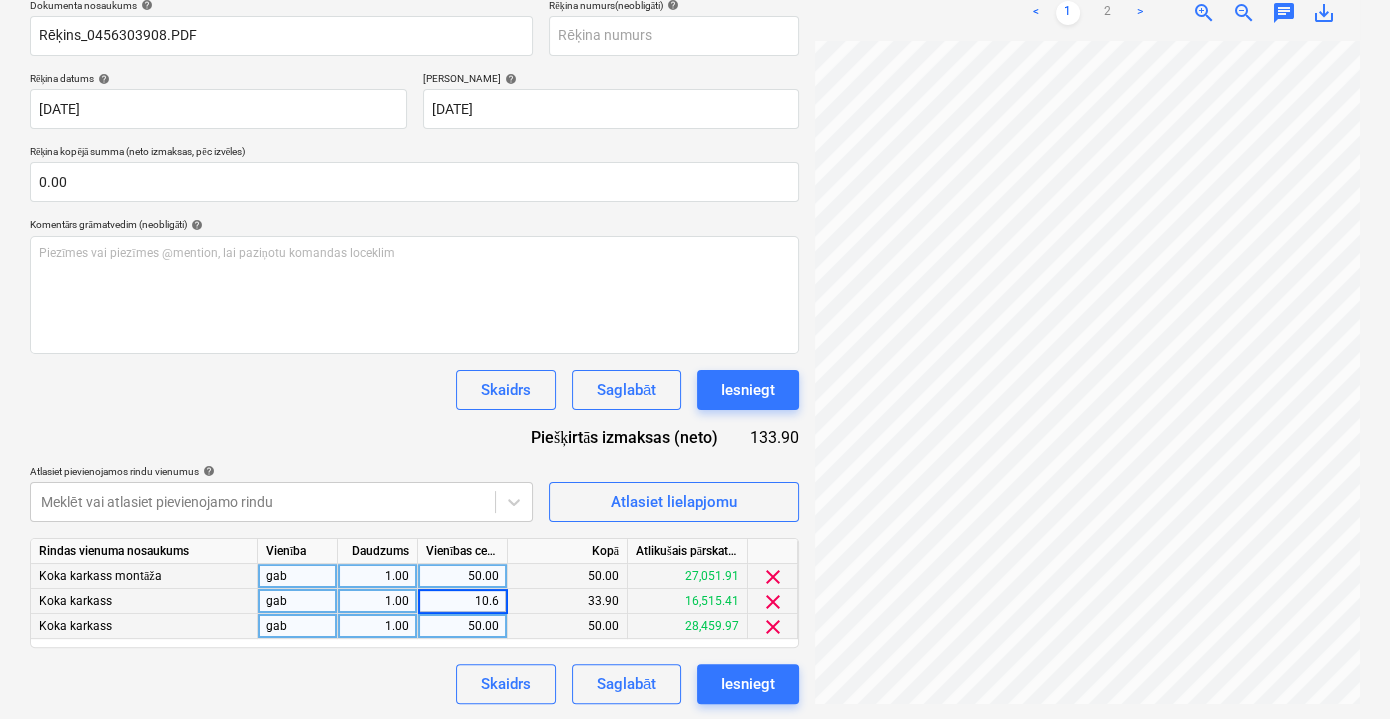 type on "10.60" 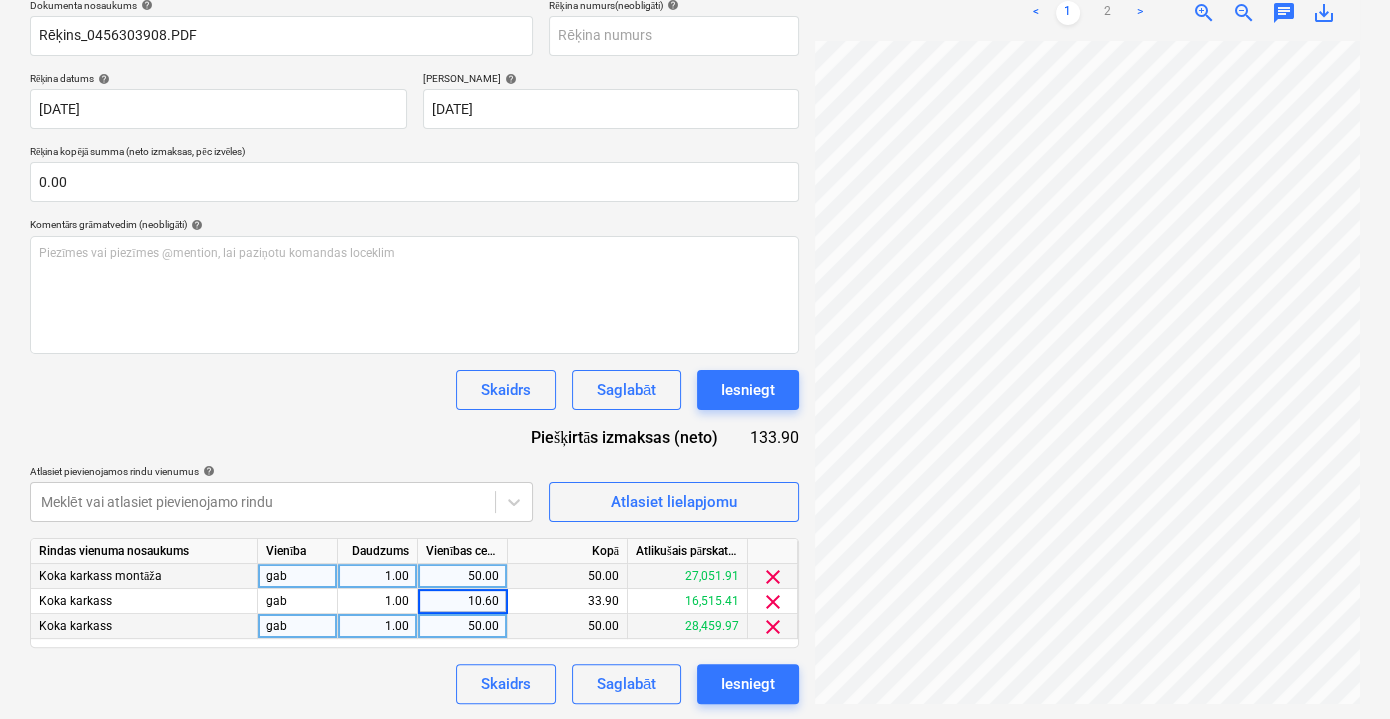 click on "Skaidrs Saglabāt Iesniegt" at bounding box center [414, 684] 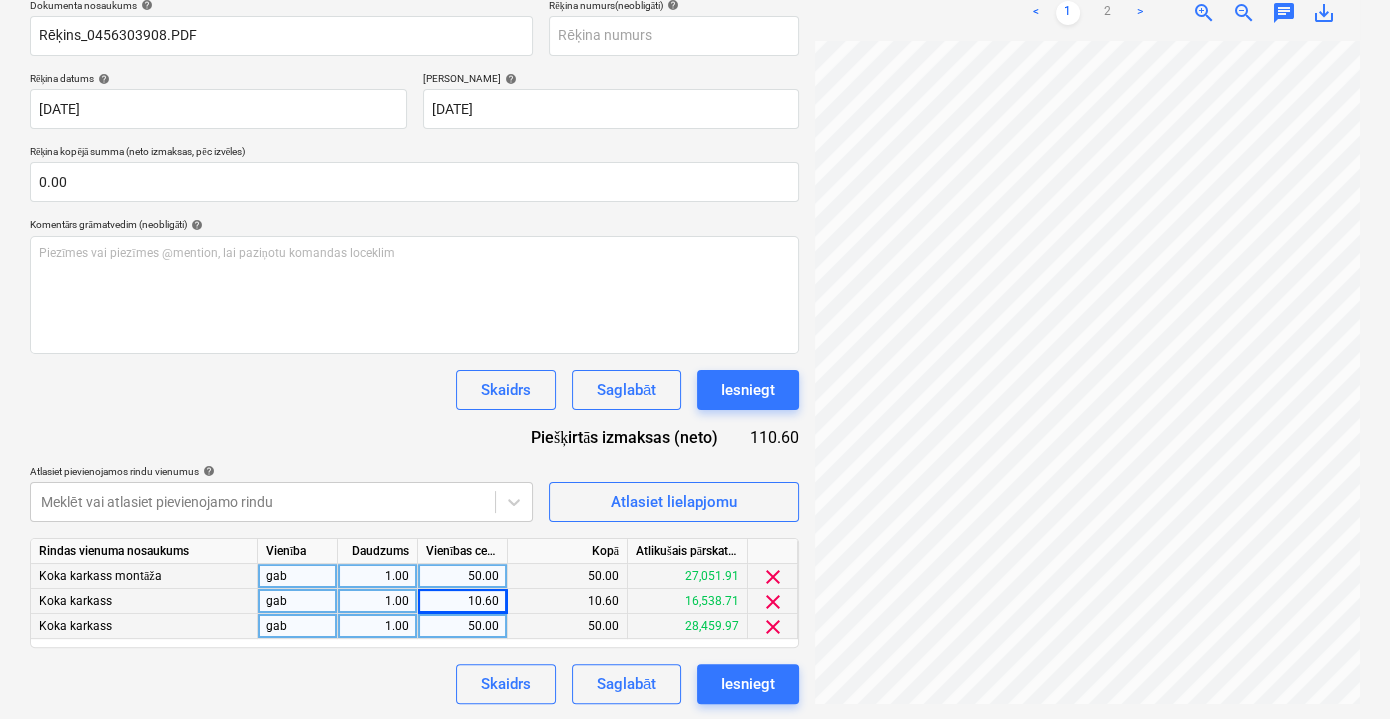 click on "10.60" at bounding box center [462, 601] 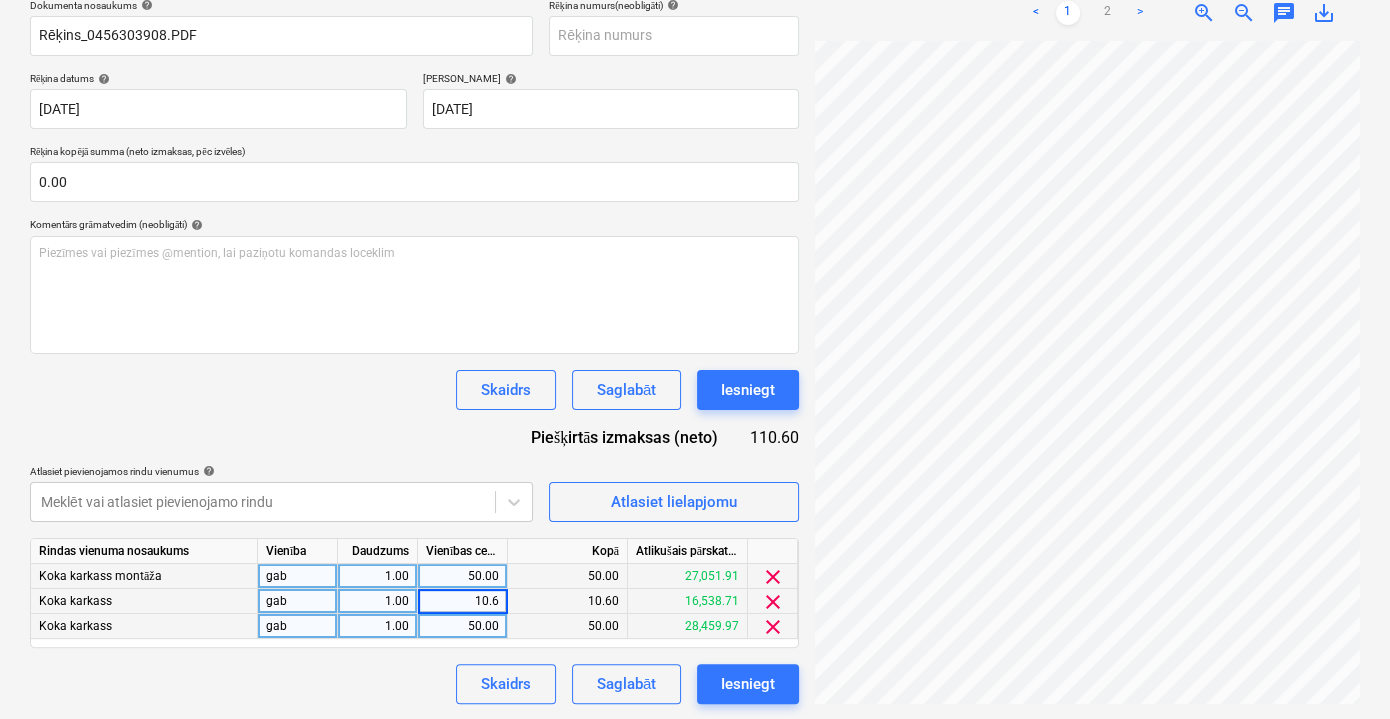 click on "10.6" at bounding box center (462, 601) 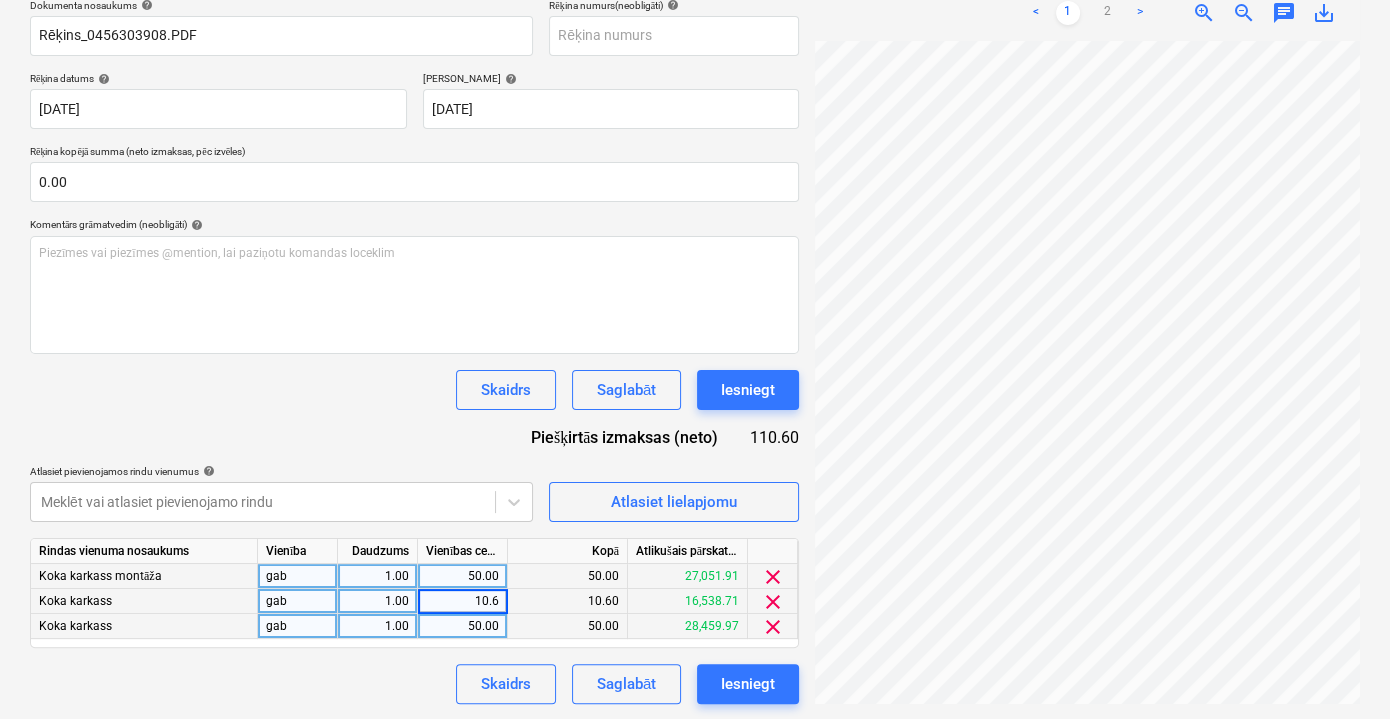 type on "10.66" 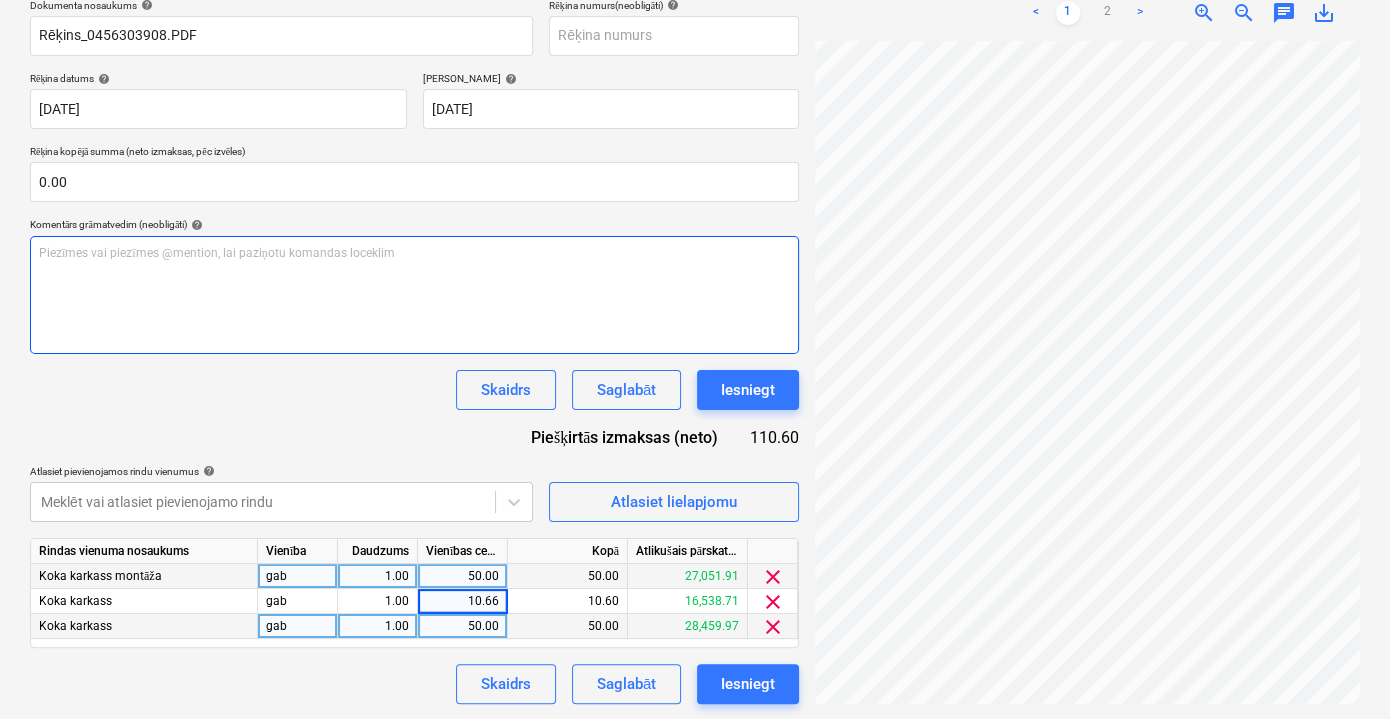 click on "Piezīmes vai piezīmes @mention, lai paziņotu komandas loceklim ﻿" at bounding box center (414, 295) 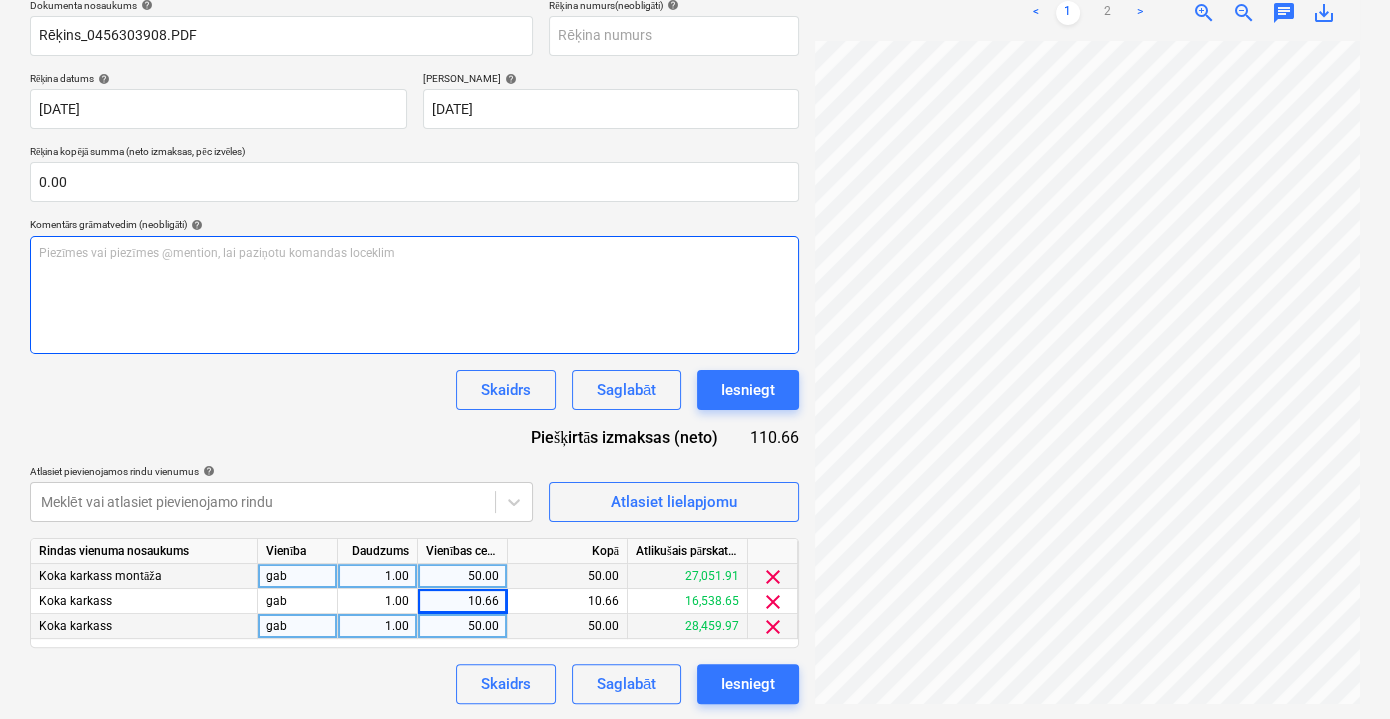 click on "Piezīmes vai piezīmes @mention, lai paziņotu komandas loceklim ﻿" at bounding box center (414, 295) 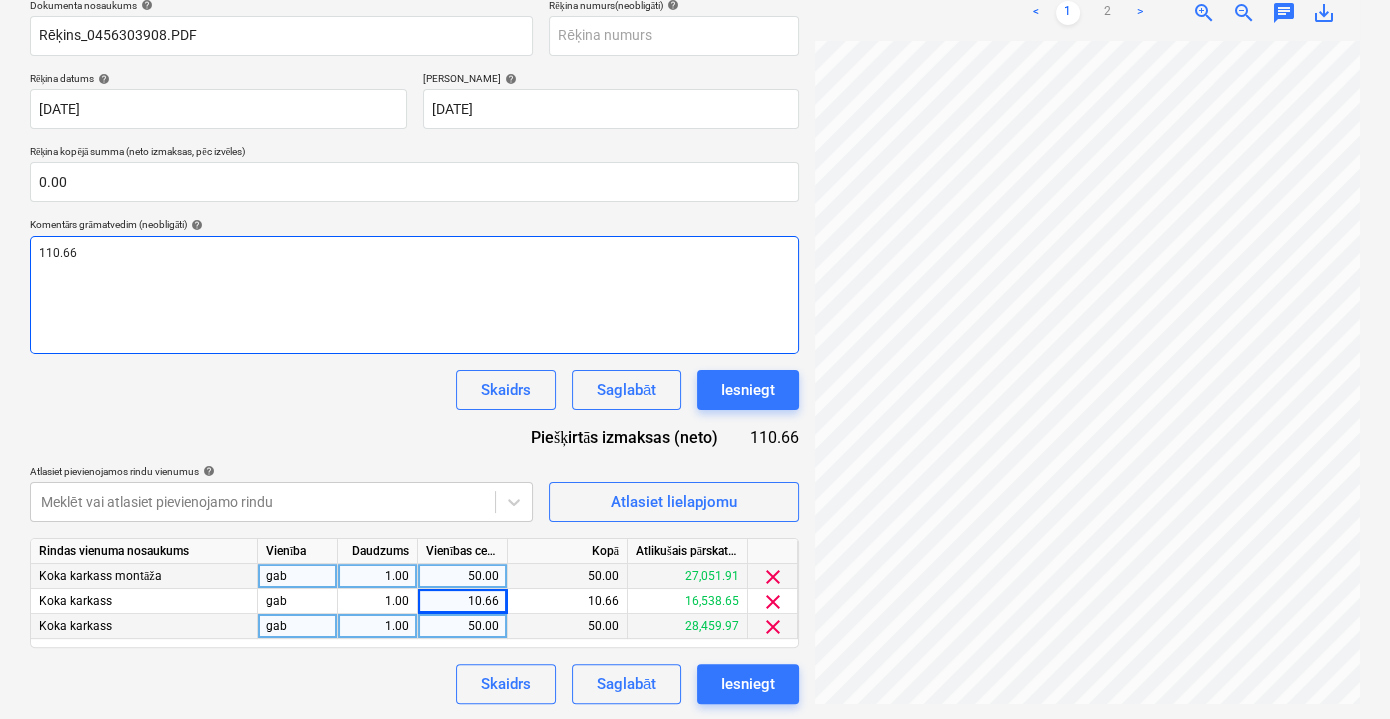 type 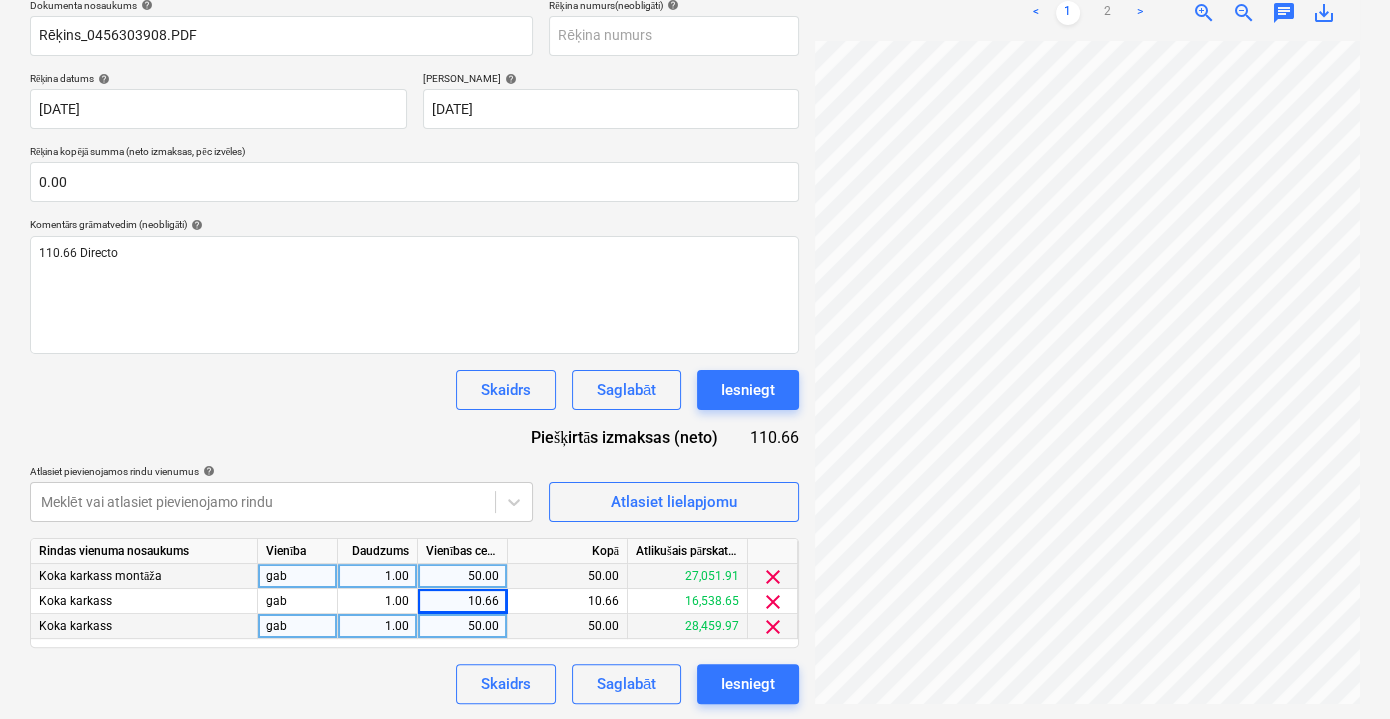 click on "Dokumenta nosaukums help Rēķins_0456303908.PDF Rēķina numurs  (neobligāti) help Rēķina datums help [DATE] 04.07.2025 Press the down arrow key to interact with the calendar and
select a date. Press the question [PERSON_NAME] to get the keyboard shortcuts for changing dates. [PERSON_NAME] help [DATE] 18.08.2025 Press the down arrow key to interact with the calendar and
select a date. Press the question [PERSON_NAME] to get the keyboard shortcuts for changing dates. Rēķina kopējā summa (neto izmaksas, pēc izvēles) 0.00 Komentārs grāmatvedim (neobligāti) help 110.66 Directo Skaidrs Saglabāt Iesniegt Piešķirtās izmaksas (neto) 110.66 Atlasiet pievienojamos rindu vienumus help Meklēt vai atlasiet pievienojamo rindu Atlasiet lielapjomu Rindas vienuma nosaukums Vienība Daudzums Vienības cena Kopā Atlikušais pārskatītais budžets  Koka karkass montāža gab 1.00 50.00 50.00 27,051.91 clear  Koka karkass gab 1.00 10.66 10.66 16,538.65 clear  Koka karkass gab 1.00 50.00 50.00 28,459.97 clear" at bounding box center (414, 351) 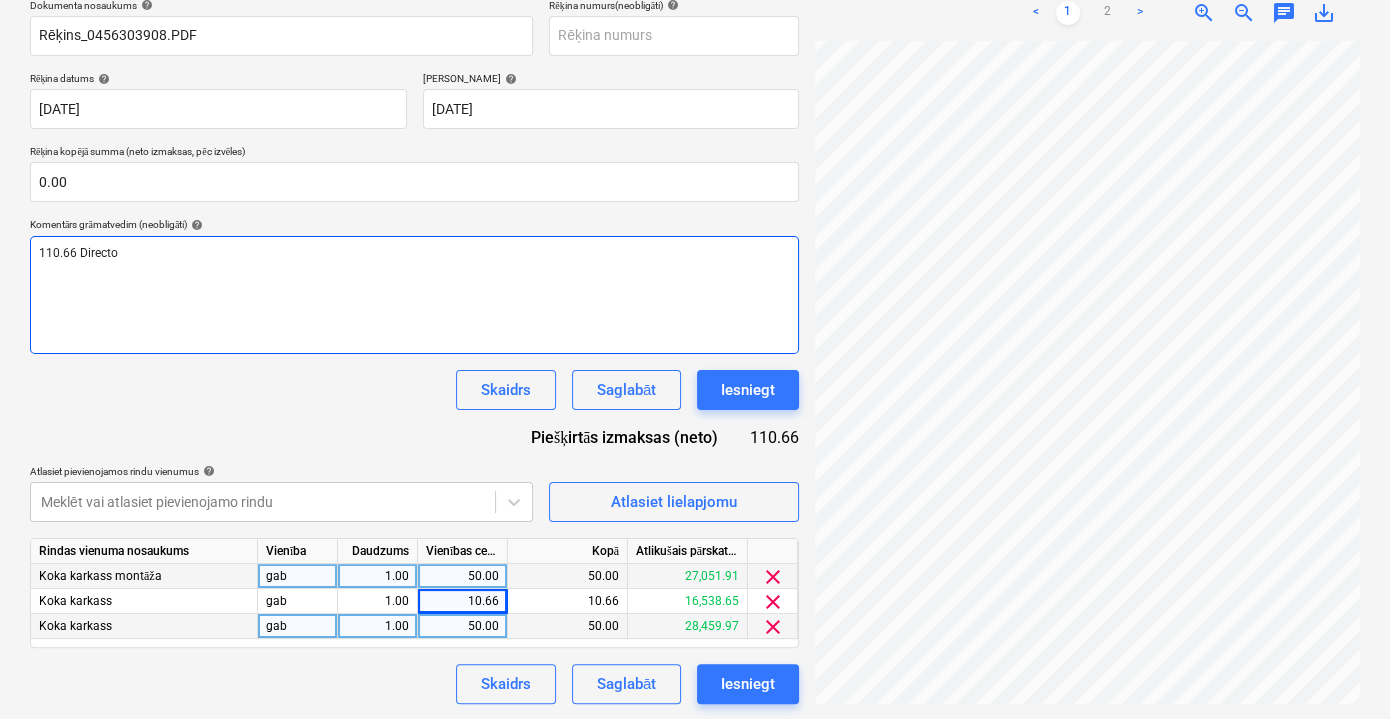click on "110.66 Directo" at bounding box center (78, 253) 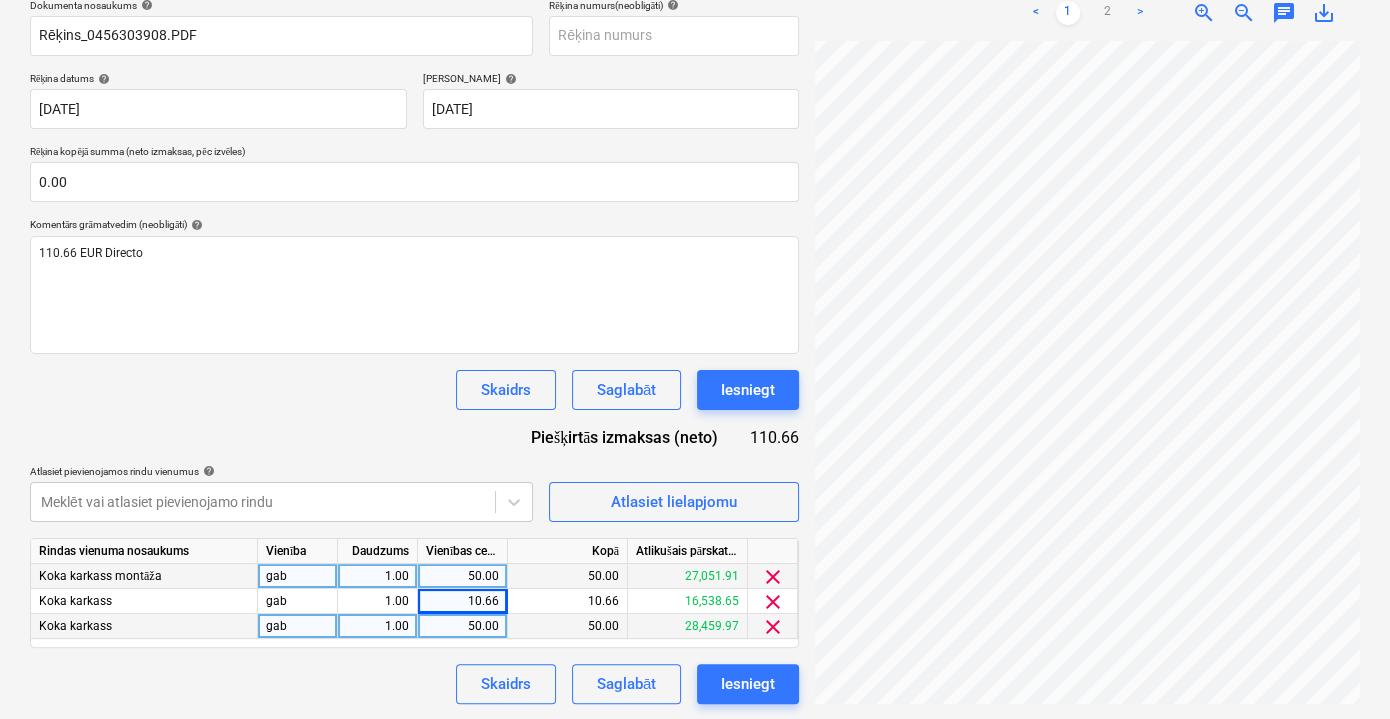 click on "Dokumenta nosaukums help Rēķins_0456303908.PDF Rēķina numurs  (neobligāti) help Rēķina datums help [DATE] 04.07.2025 Press the down arrow key to interact with the calendar and
select a date. Press the question [PERSON_NAME] to get the keyboard shortcuts for changing dates. [PERSON_NAME] help [DATE] 18.08.2025 Press the down arrow key to interact with the calendar and
select a date. Press the question [PERSON_NAME] to get the keyboard shortcuts for changing dates. Rēķina kopējā summa (neto izmaksas, pēc izvēles) 0.00 Komentārs grāmatvedim (neobligāti) help 110.66 EUR Directo Skaidrs Saglabāt Iesniegt Piešķirtās izmaksas (neto) 110.66 Atlasiet pievienojamos rindu vienumus help Meklēt vai atlasiet pievienojamo rindu Atlasiet lielapjomu Rindas vienuma nosaukums Vienība Daudzums Vienības cena Kopā Atlikušais pārskatītais budžets  Koka karkass montāža gab 1.00 50.00 50.00 27,051.91 clear  Koka karkass gab 1.00 10.66 10.66 16,538.65 clear  Koka karkass gab 1.00 50.00 50.00 28,459.97" at bounding box center (414, 351) 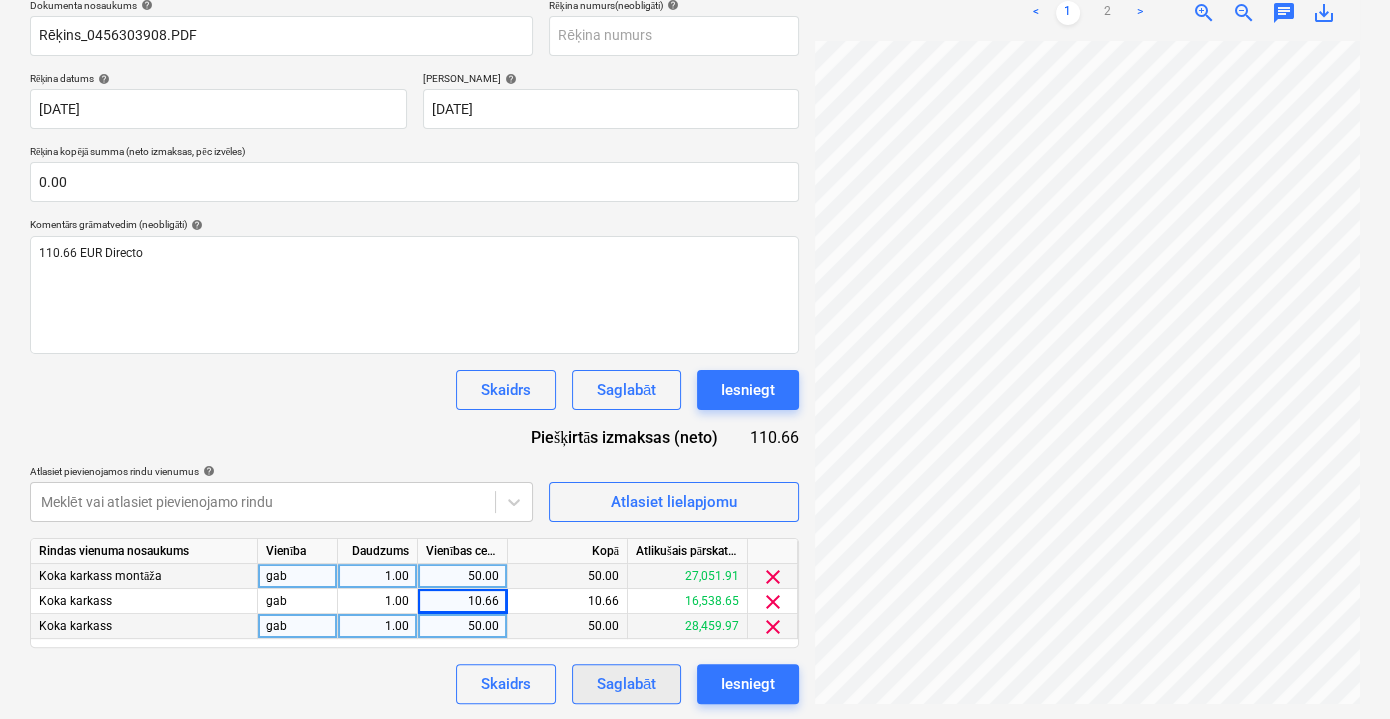 click on "Saglabāt" at bounding box center [626, 684] 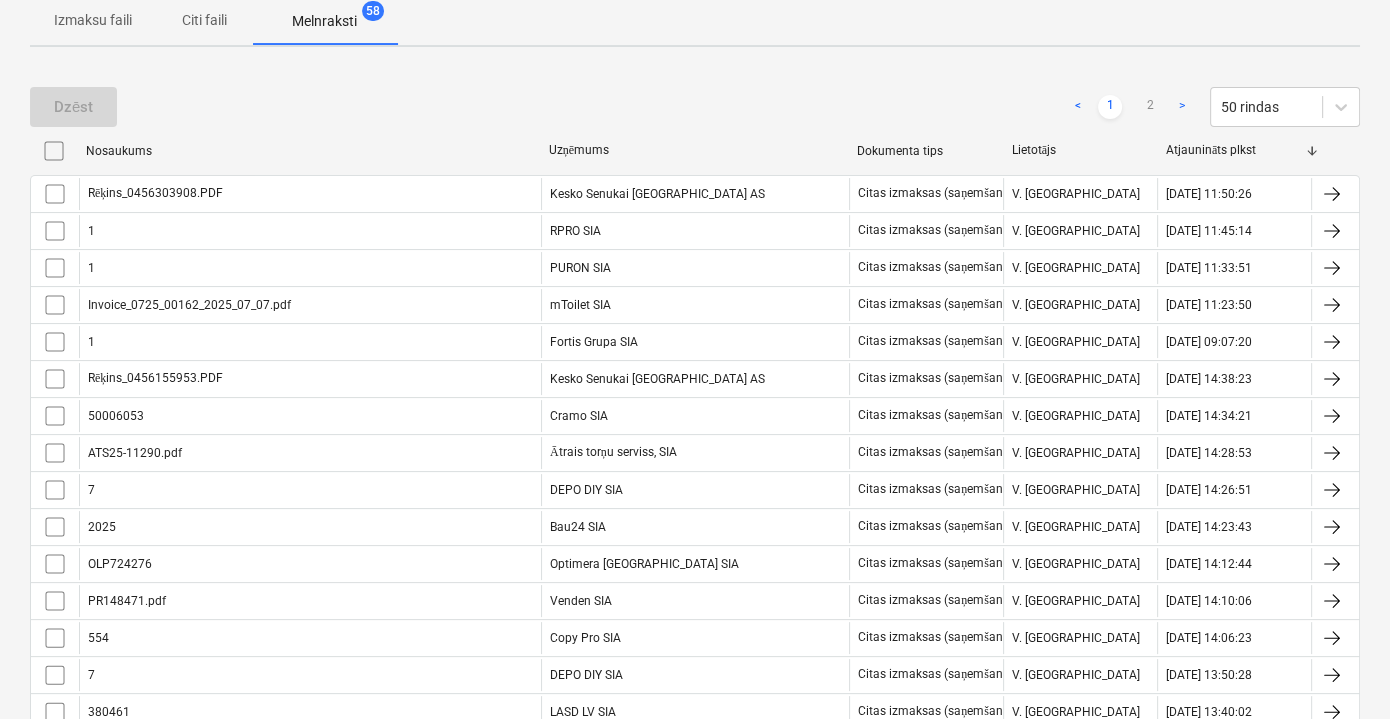 click on "Dzēst < 1 2 > 50 rindas" at bounding box center (695, 107) 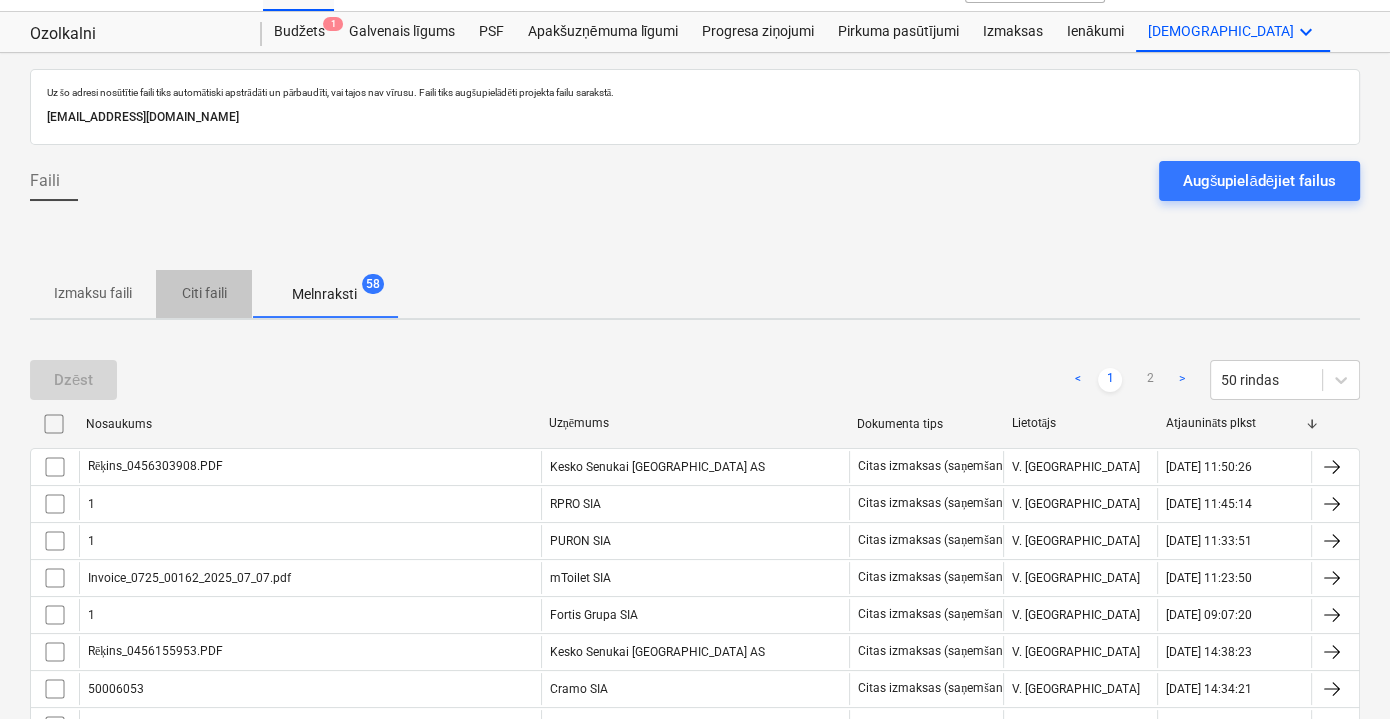 drag, startPoint x: 222, startPoint y: 296, endPoint x: 235, endPoint y: 302, distance: 14.3178215 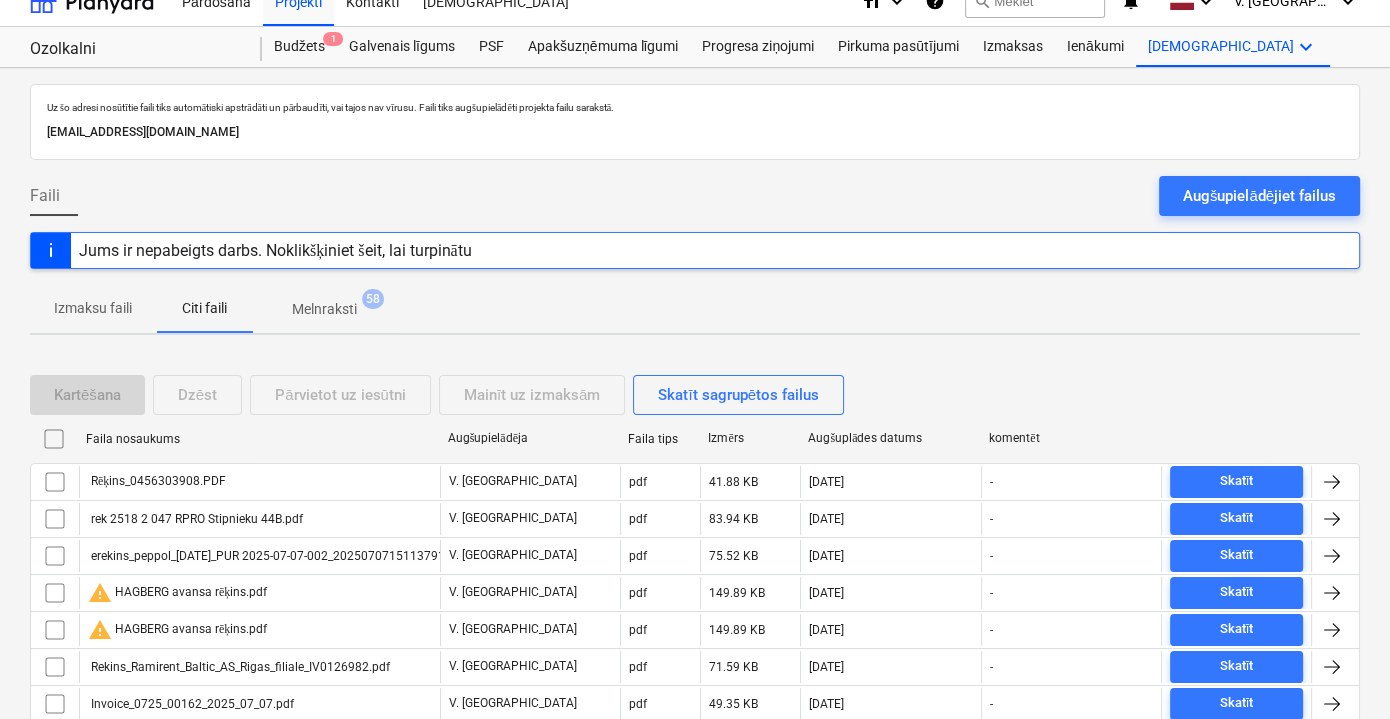 scroll, scrollTop: 0, scrollLeft: 0, axis: both 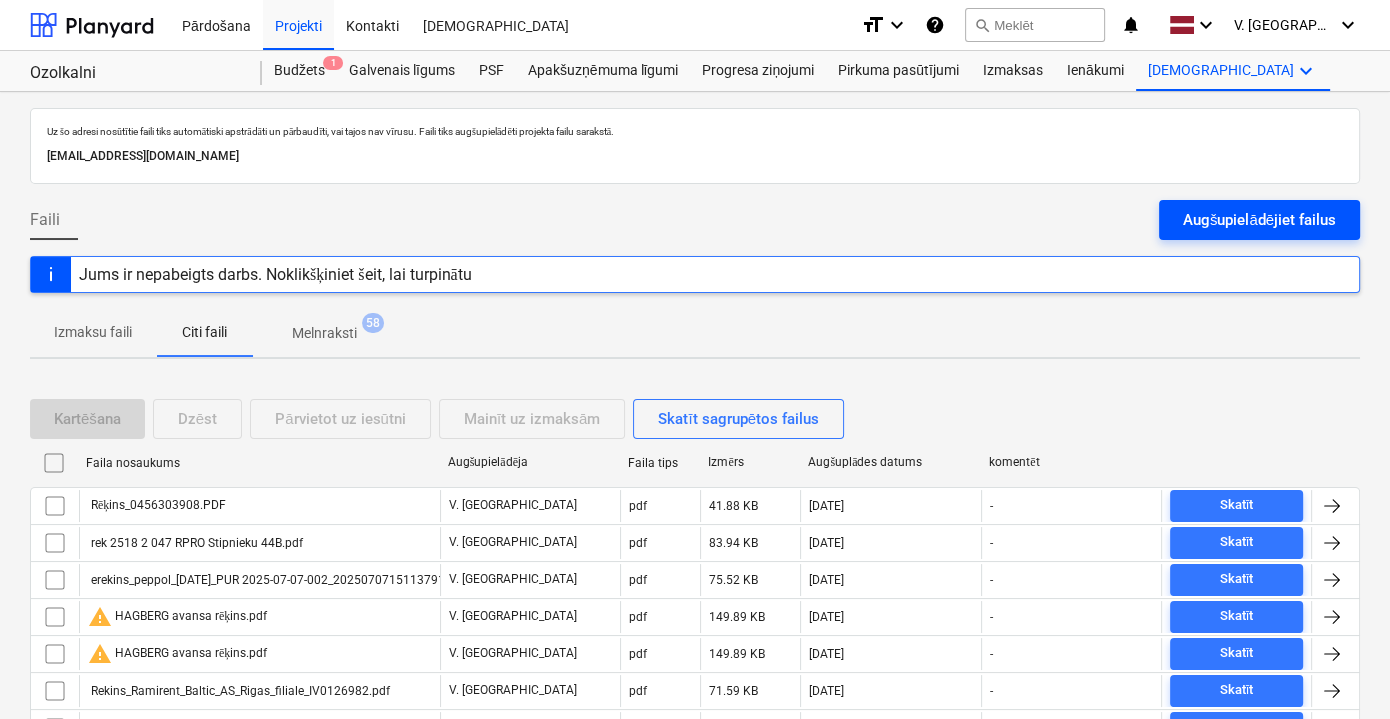 click on "Augšupielādējiet failus" at bounding box center (1259, 220) 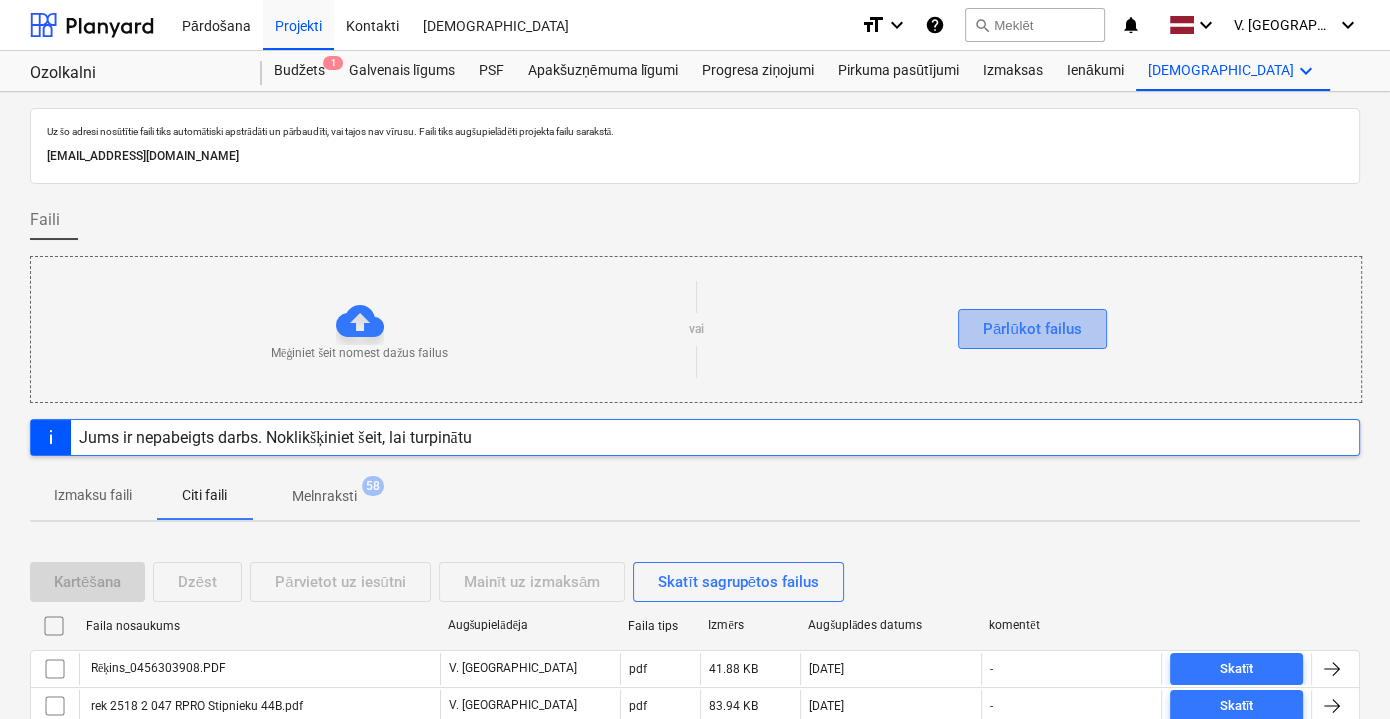click on "Pārlūkot failus" at bounding box center [1032, 329] 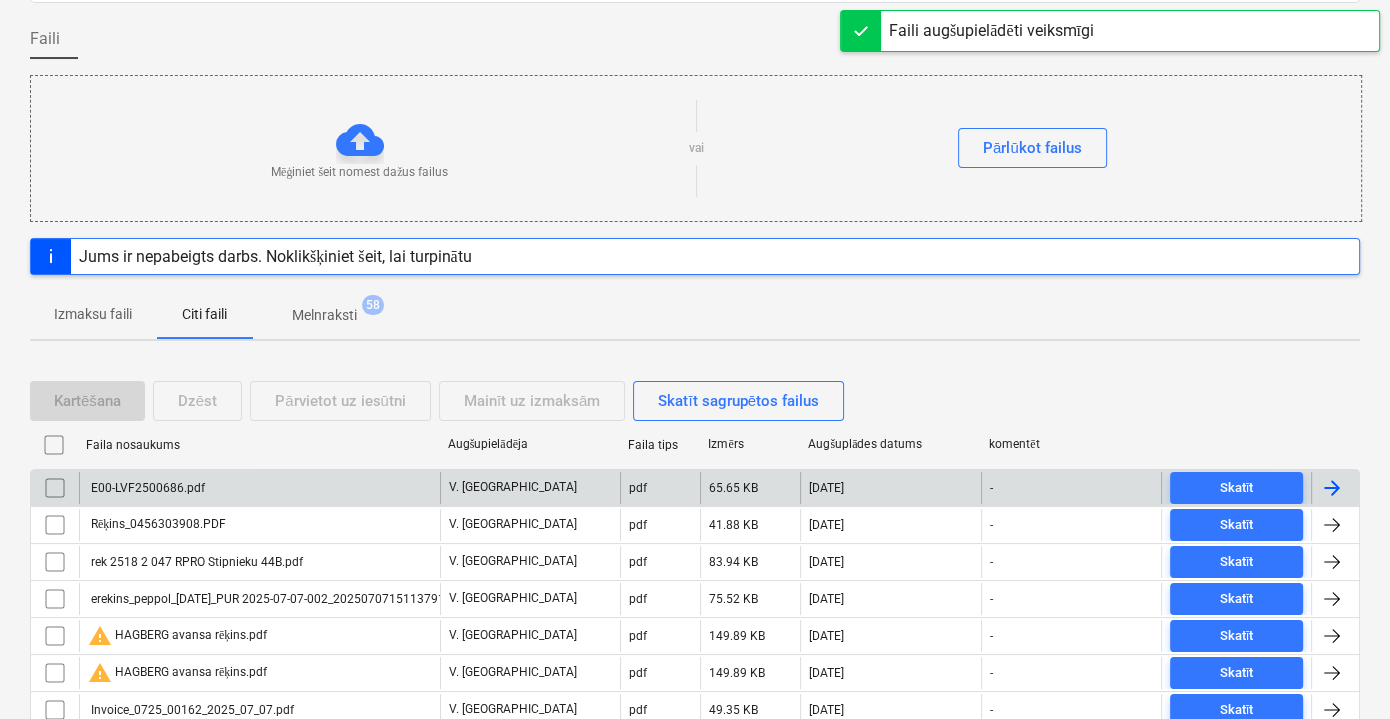 click on "E00-LVF2500686.pdf" at bounding box center (146, 488) 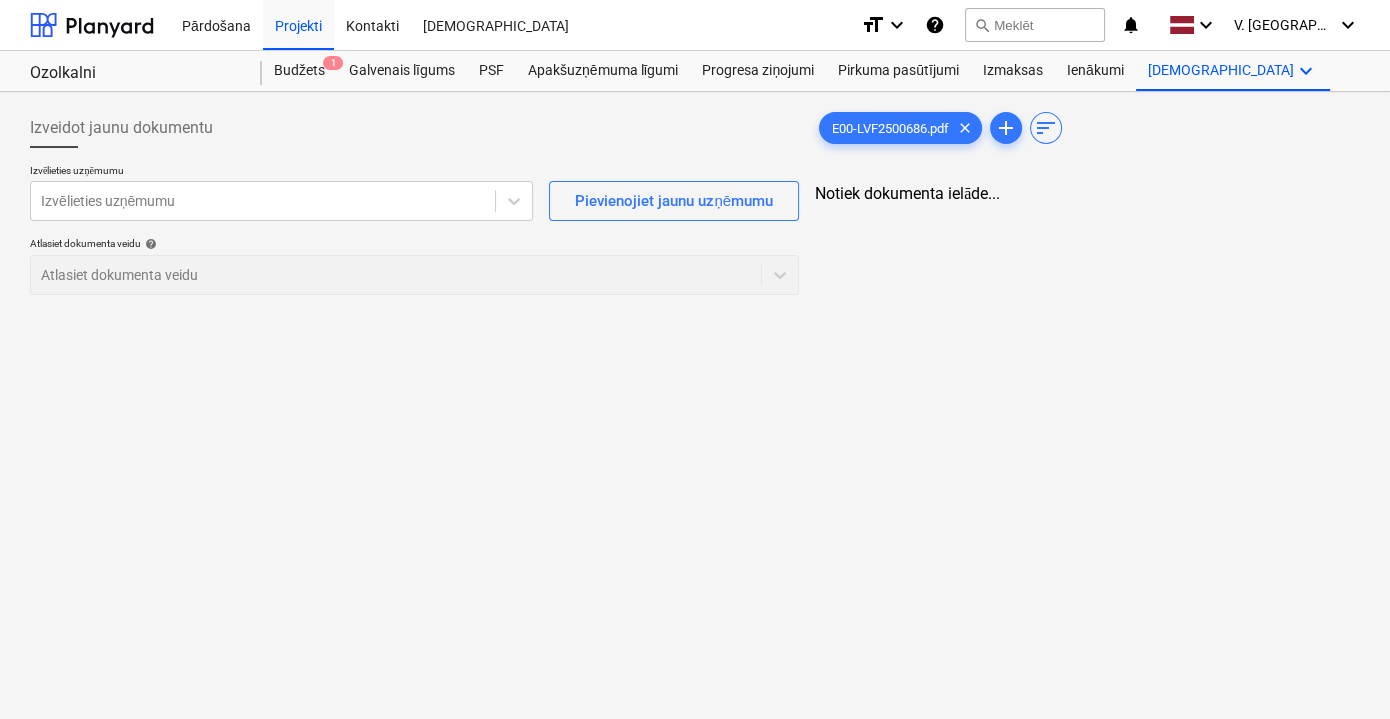 scroll, scrollTop: 0, scrollLeft: 0, axis: both 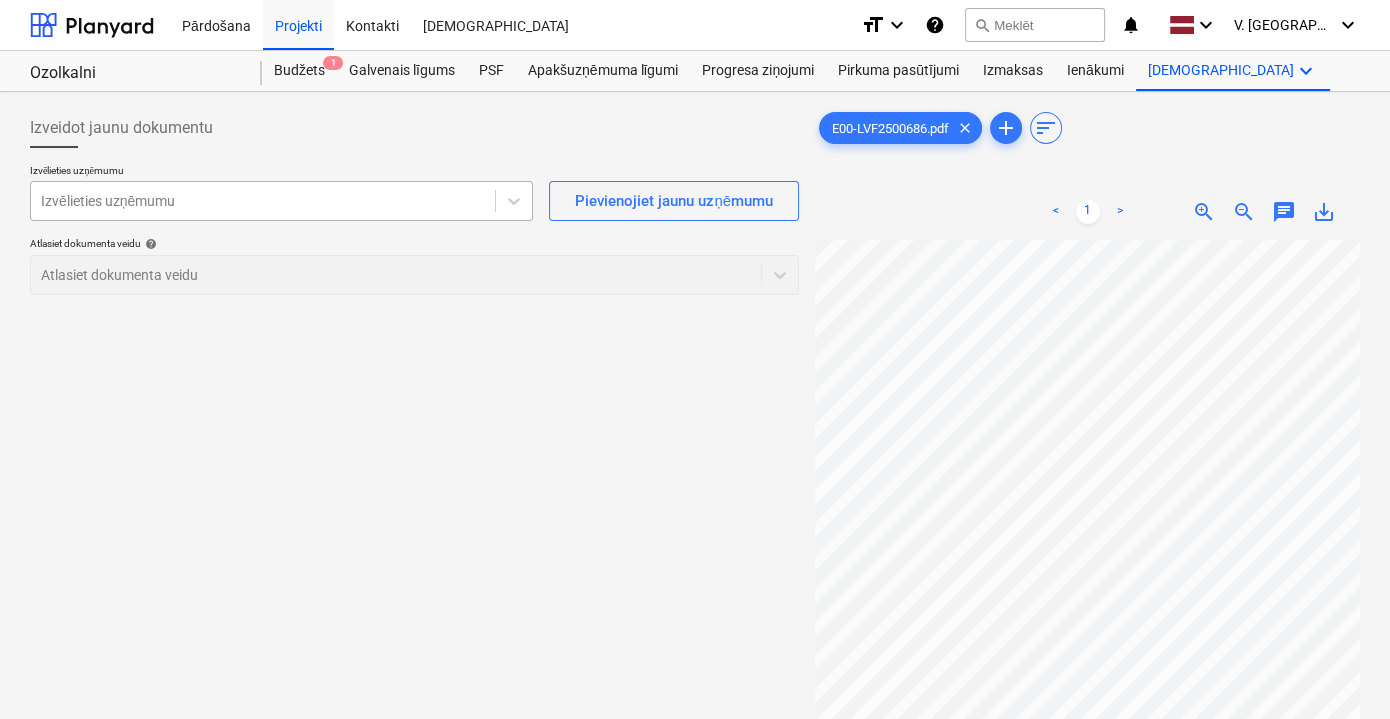 click at bounding box center [263, 201] 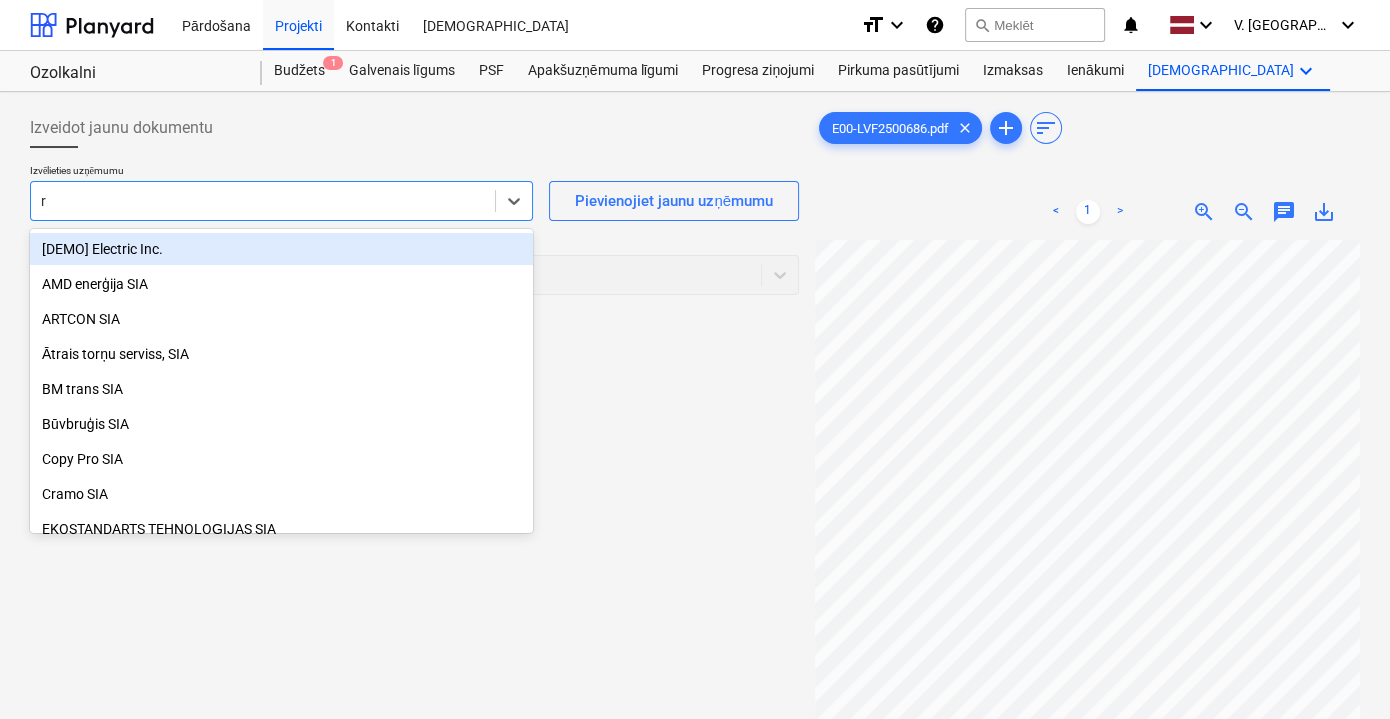 type on "ro" 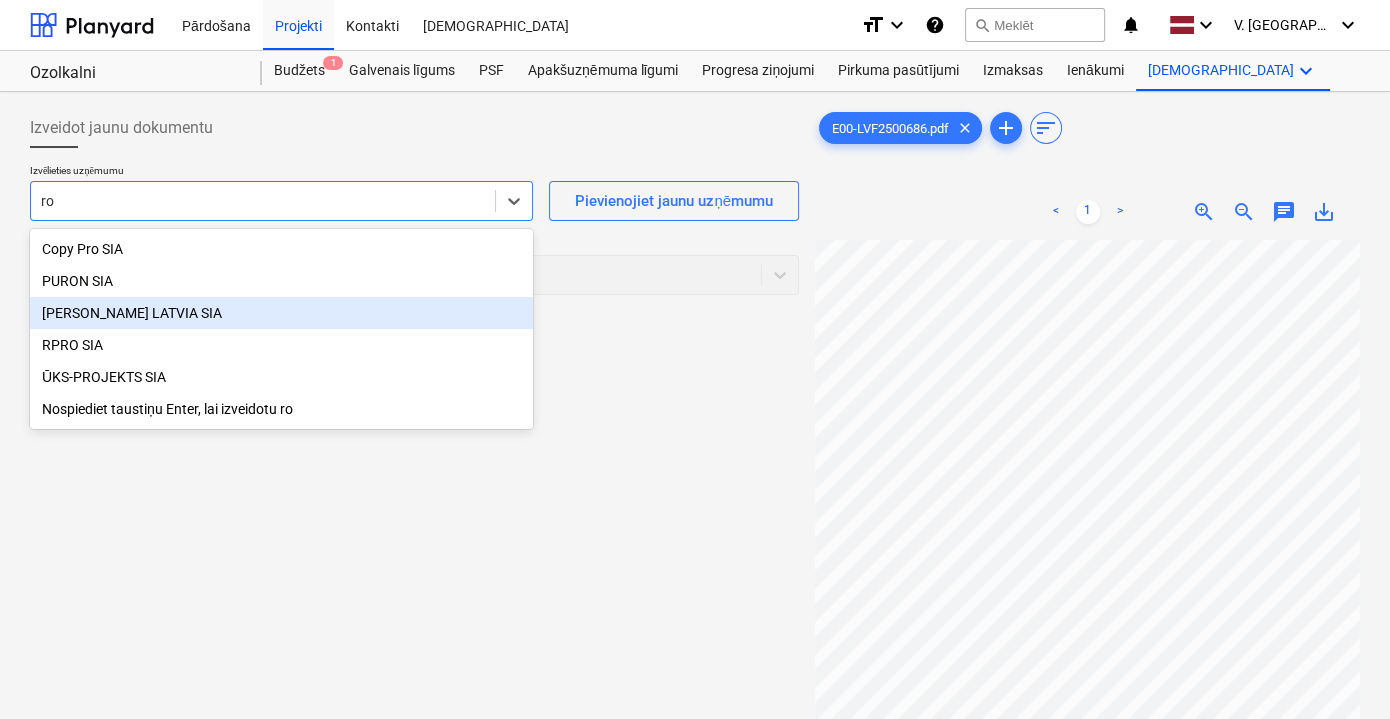 click on "[PERSON_NAME] LATVIA SIA" at bounding box center [281, 313] 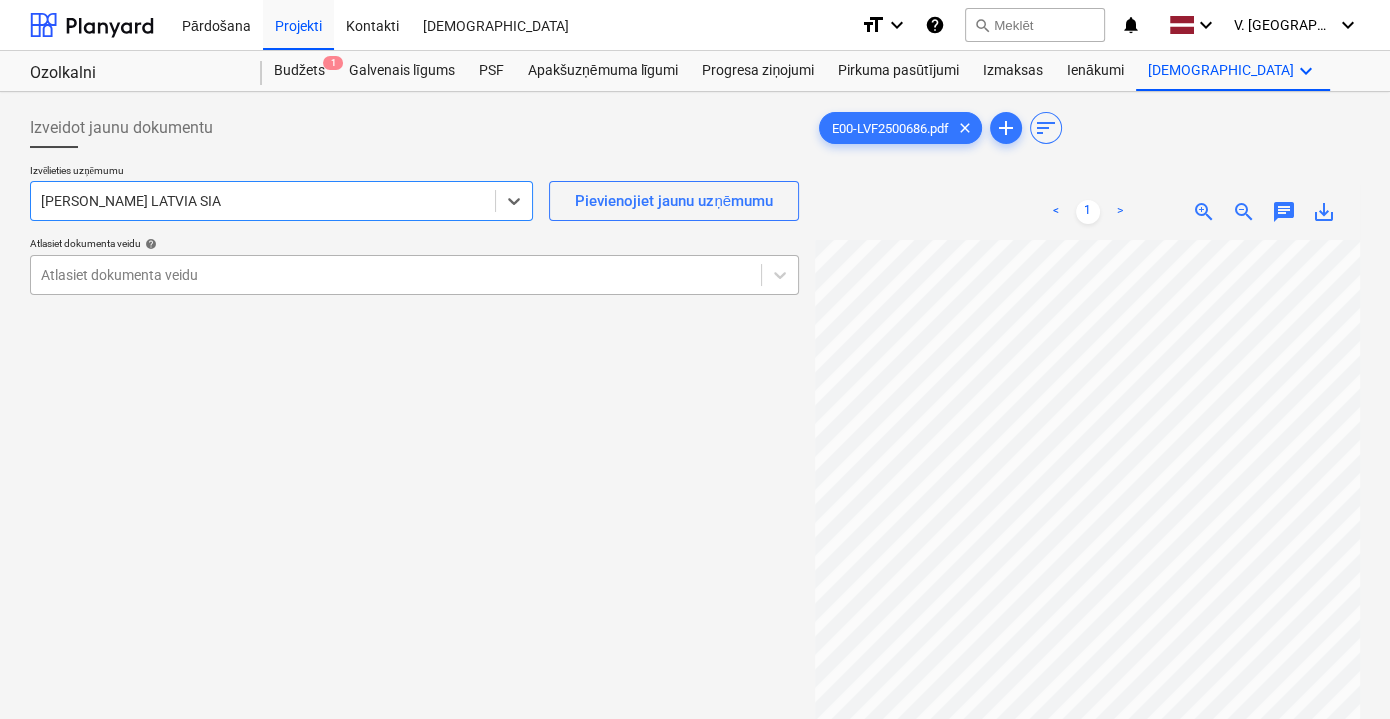 click at bounding box center [396, 275] 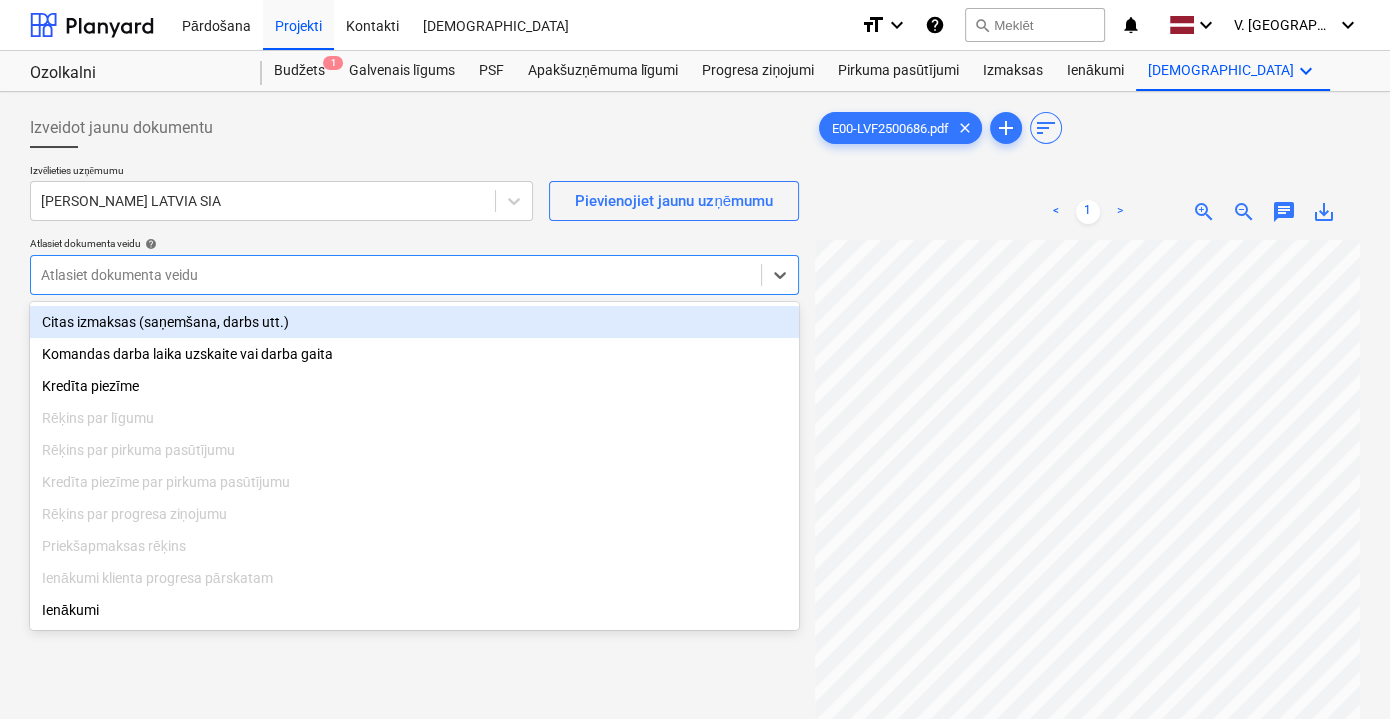 click on "Citas izmaksas (saņemšana, darbs utt.)" at bounding box center [414, 322] 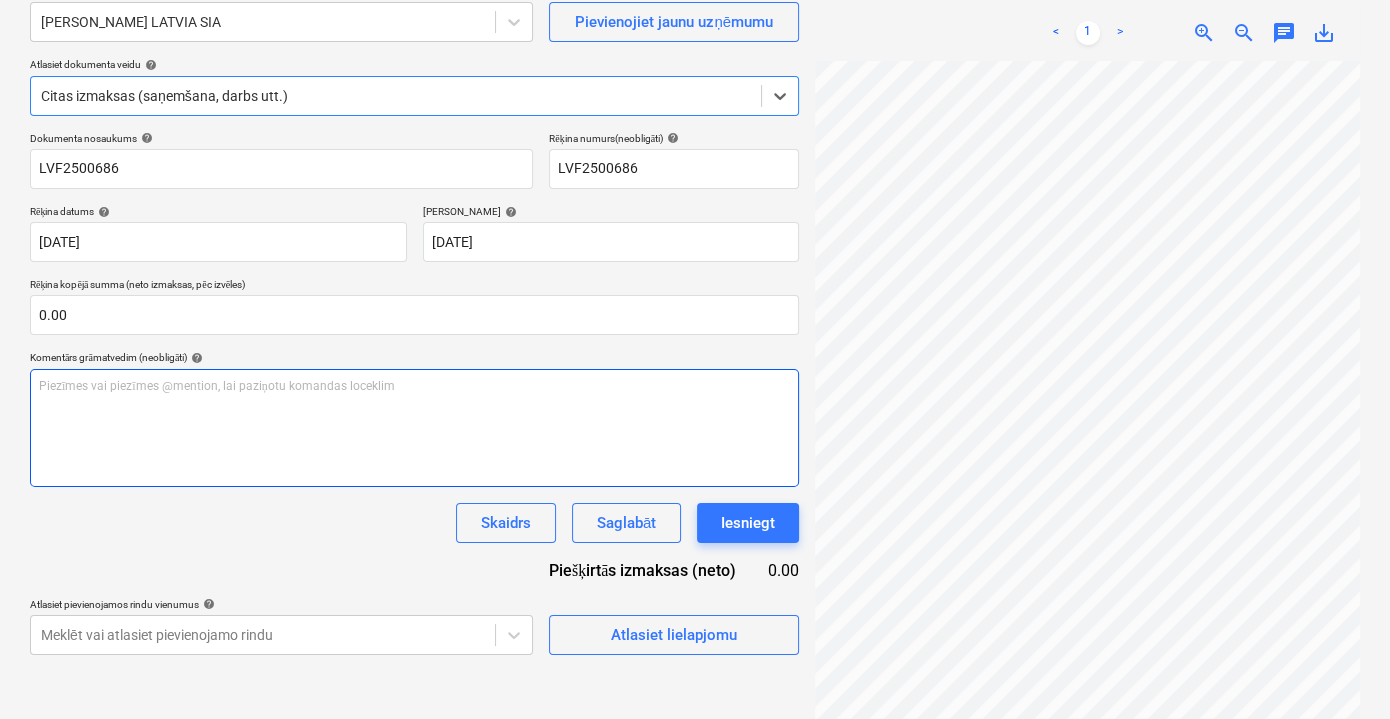 scroll, scrollTop: 181, scrollLeft: 0, axis: vertical 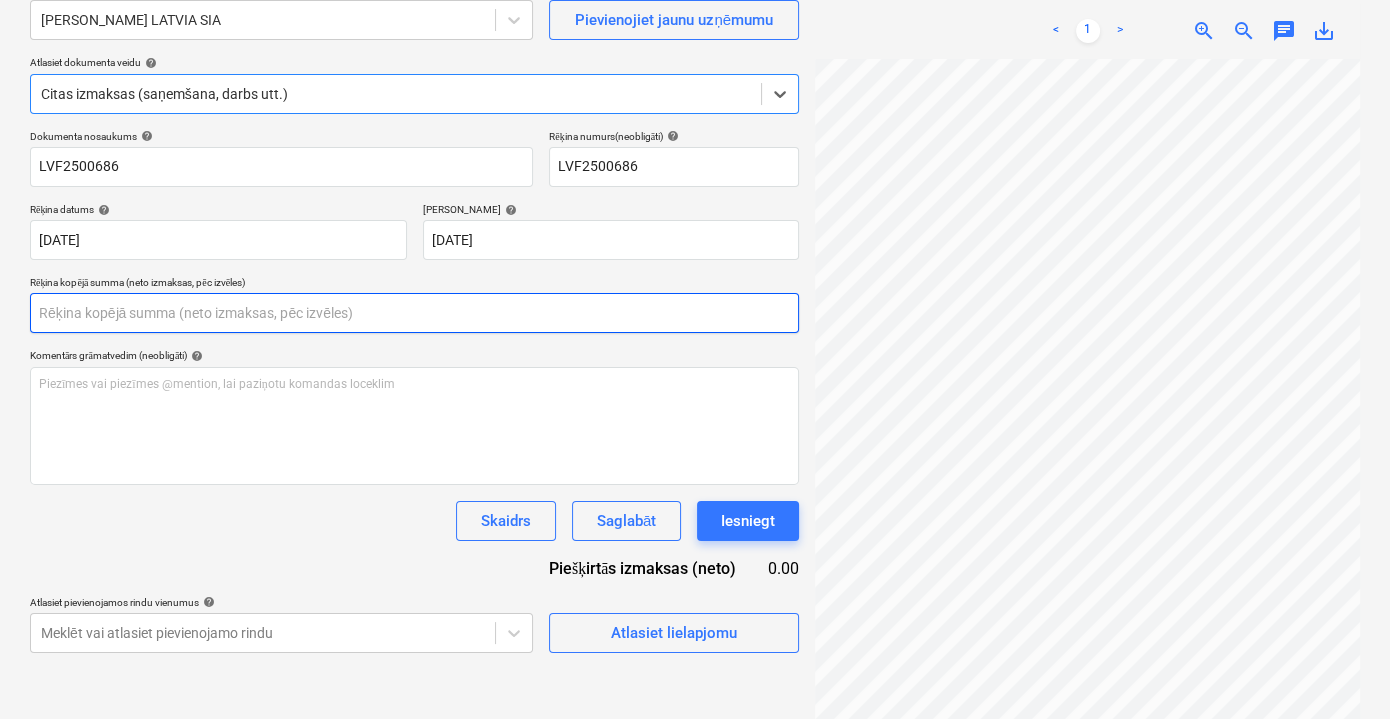 click at bounding box center (414, 313) 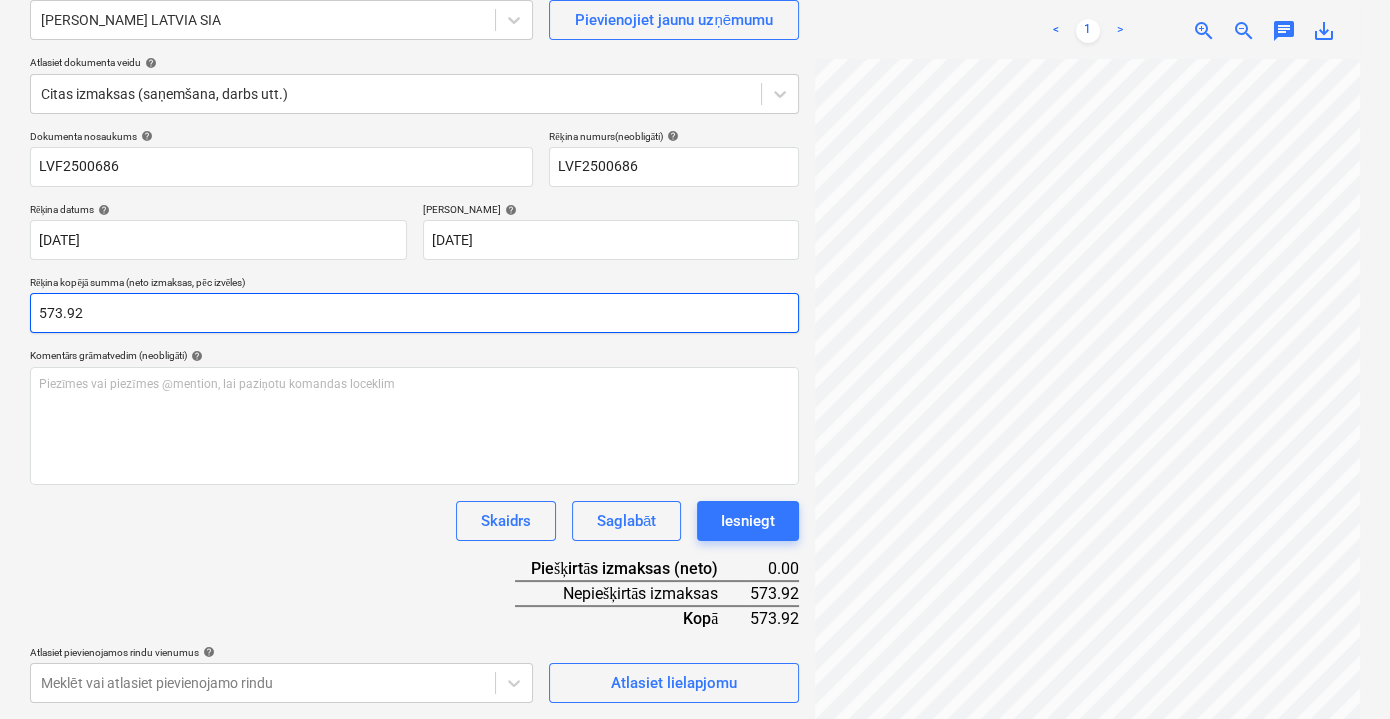 type on "573.92" 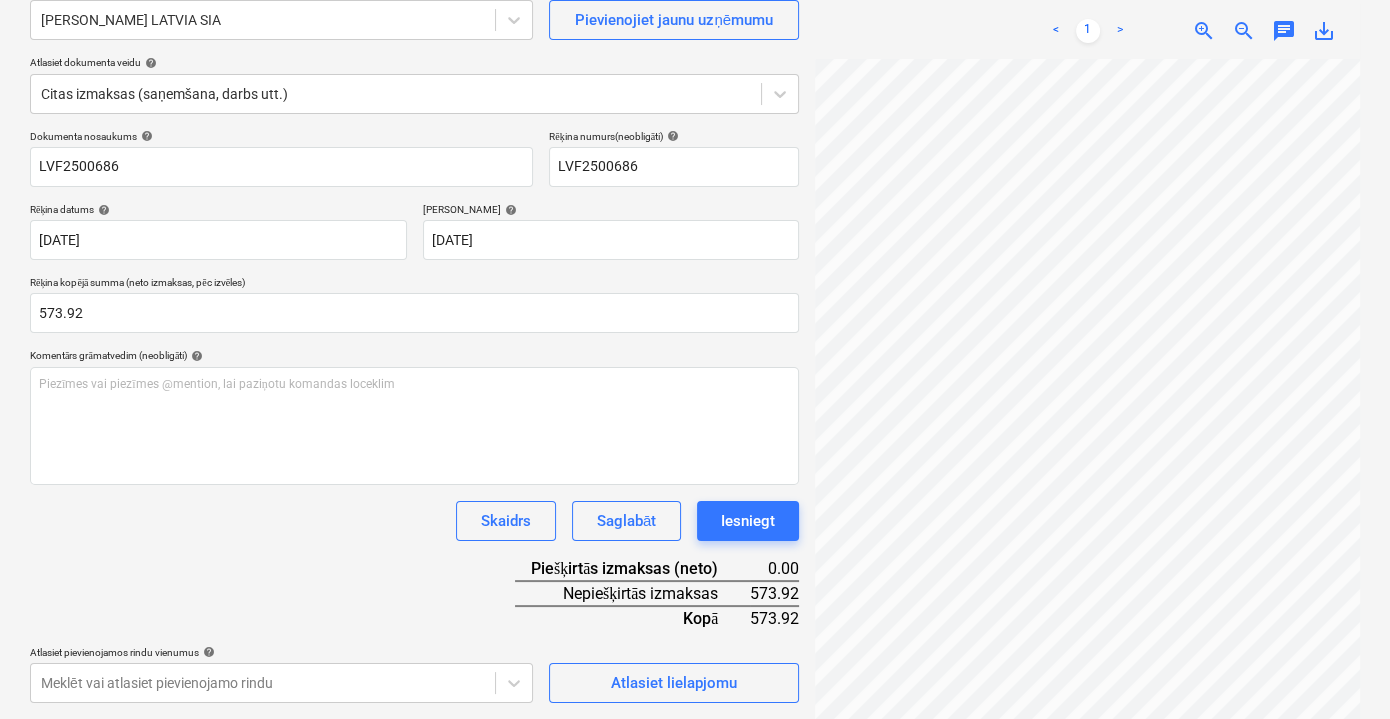 click on "Skaidrs Saglabāt Iesniegt" at bounding box center (414, 521) 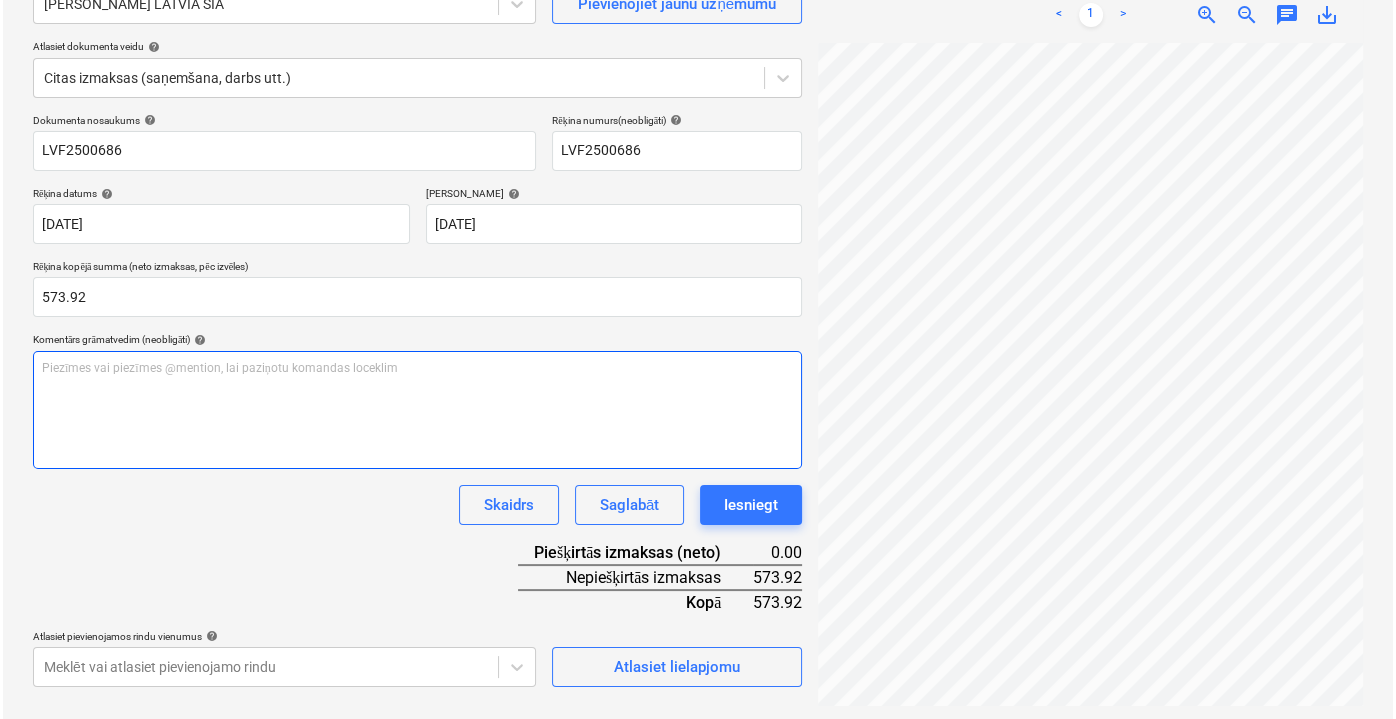 scroll, scrollTop: 199, scrollLeft: 0, axis: vertical 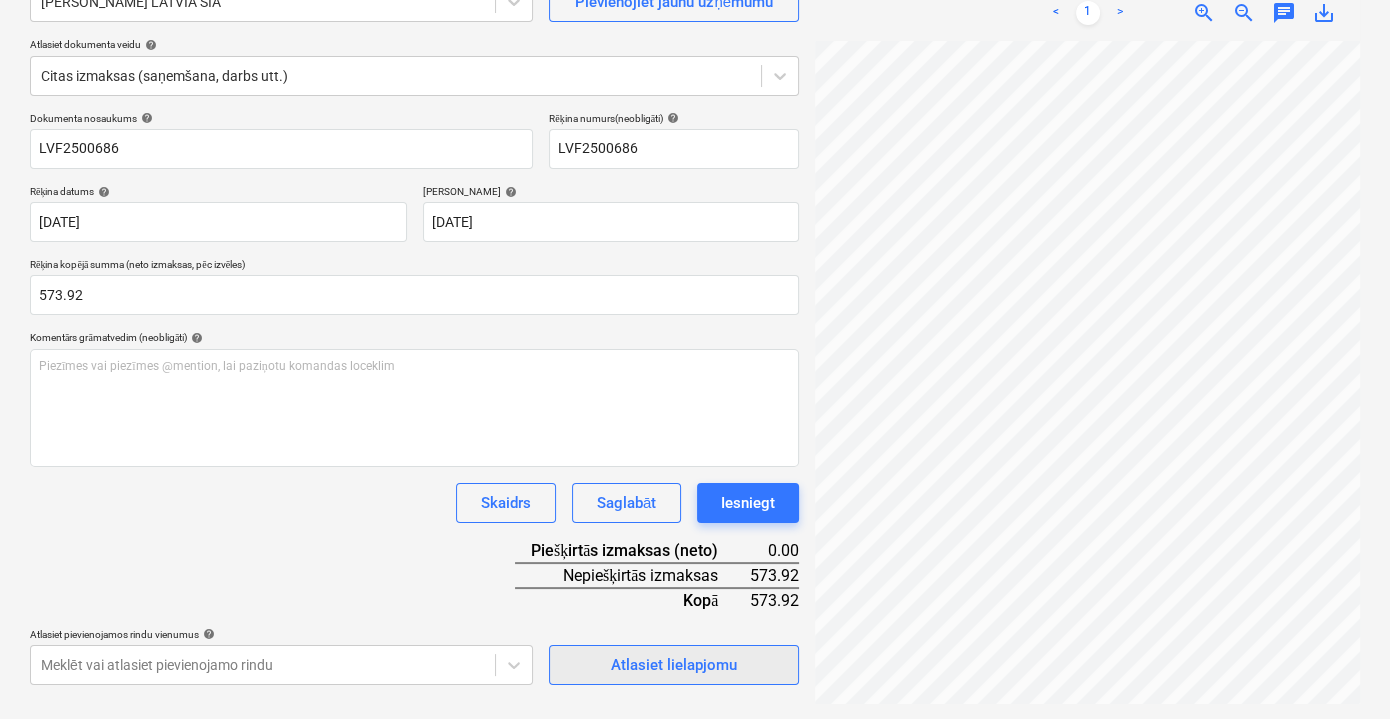 click on "Atlasiet lielapjomu" at bounding box center [674, 665] 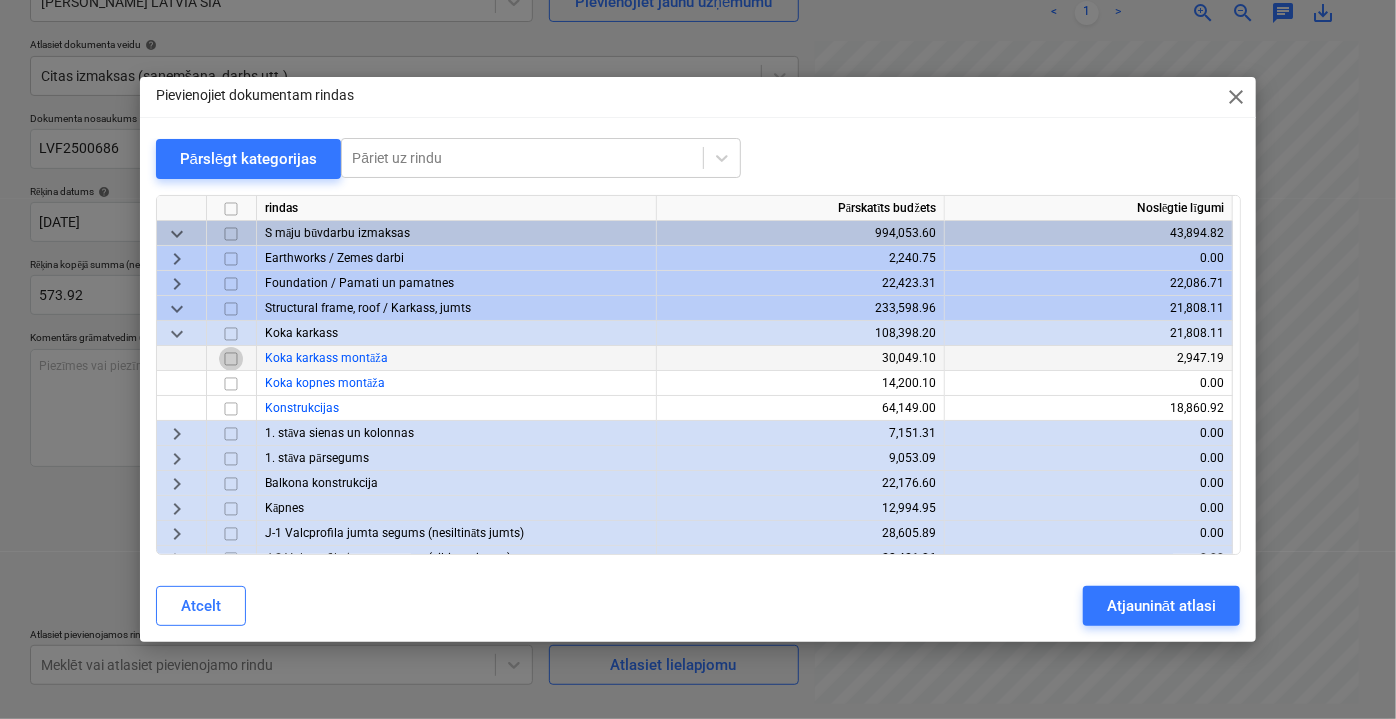 click at bounding box center (231, 358) 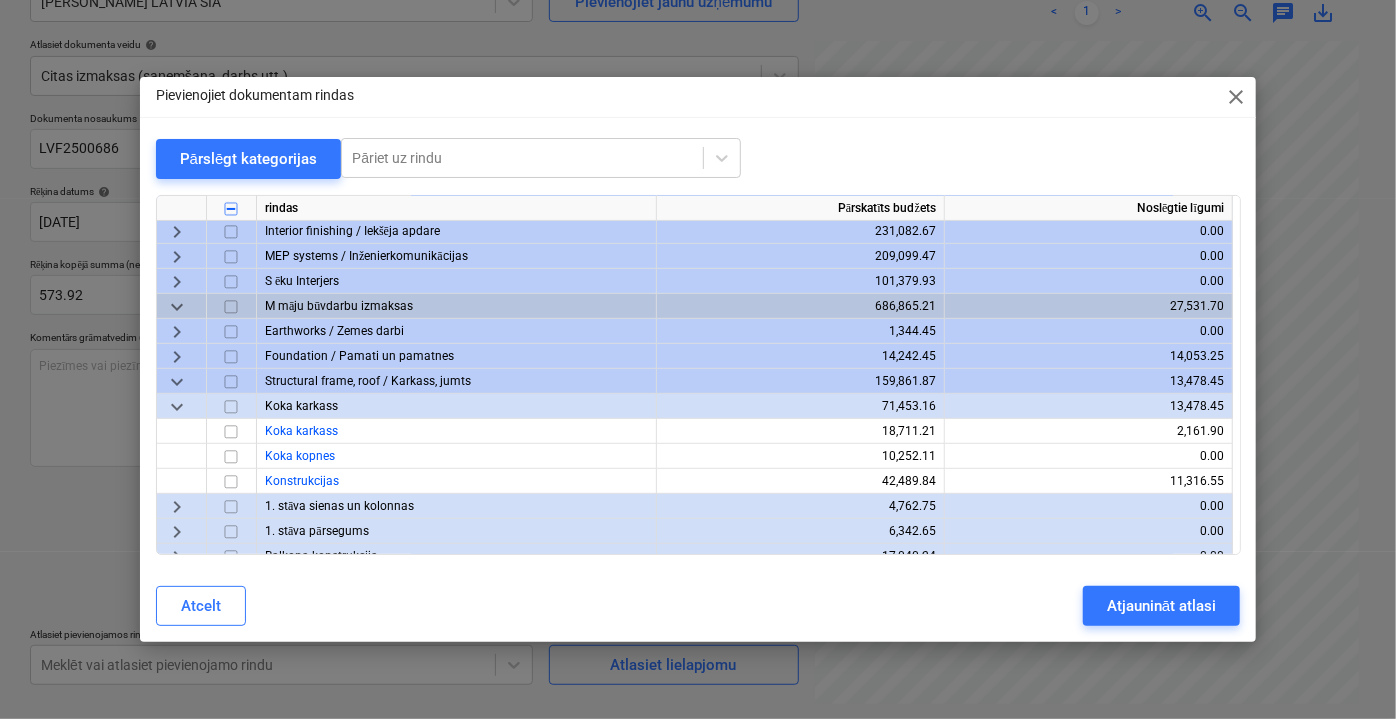 scroll, scrollTop: 454, scrollLeft: 0, axis: vertical 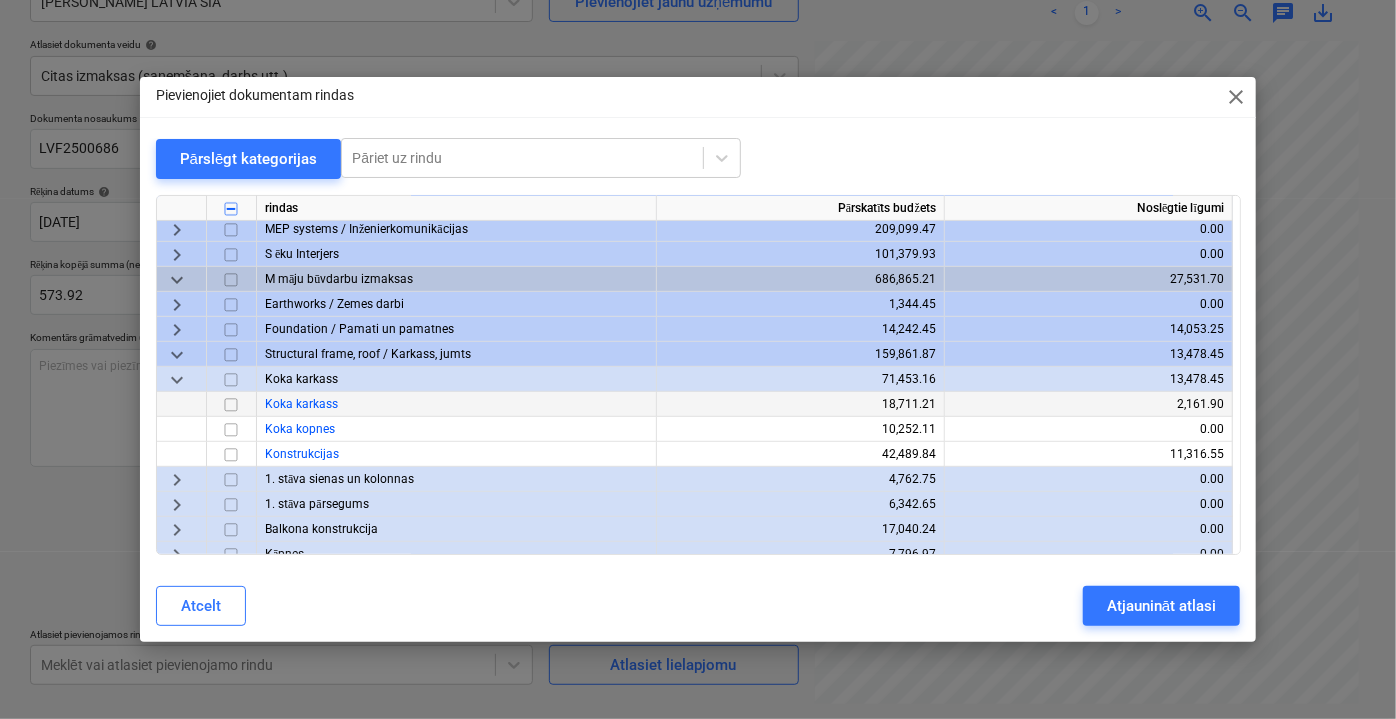 click at bounding box center (231, 404) 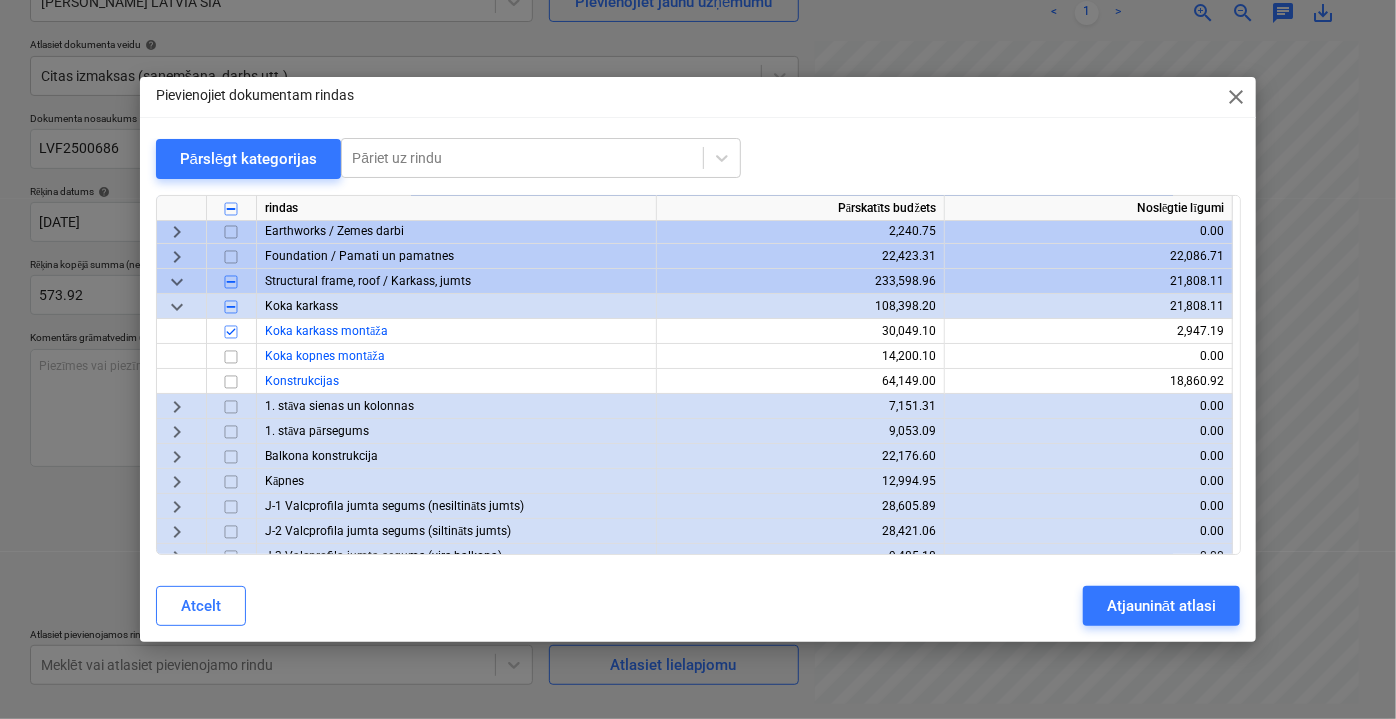 scroll, scrollTop: 0, scrollLeft: 0, axis: both 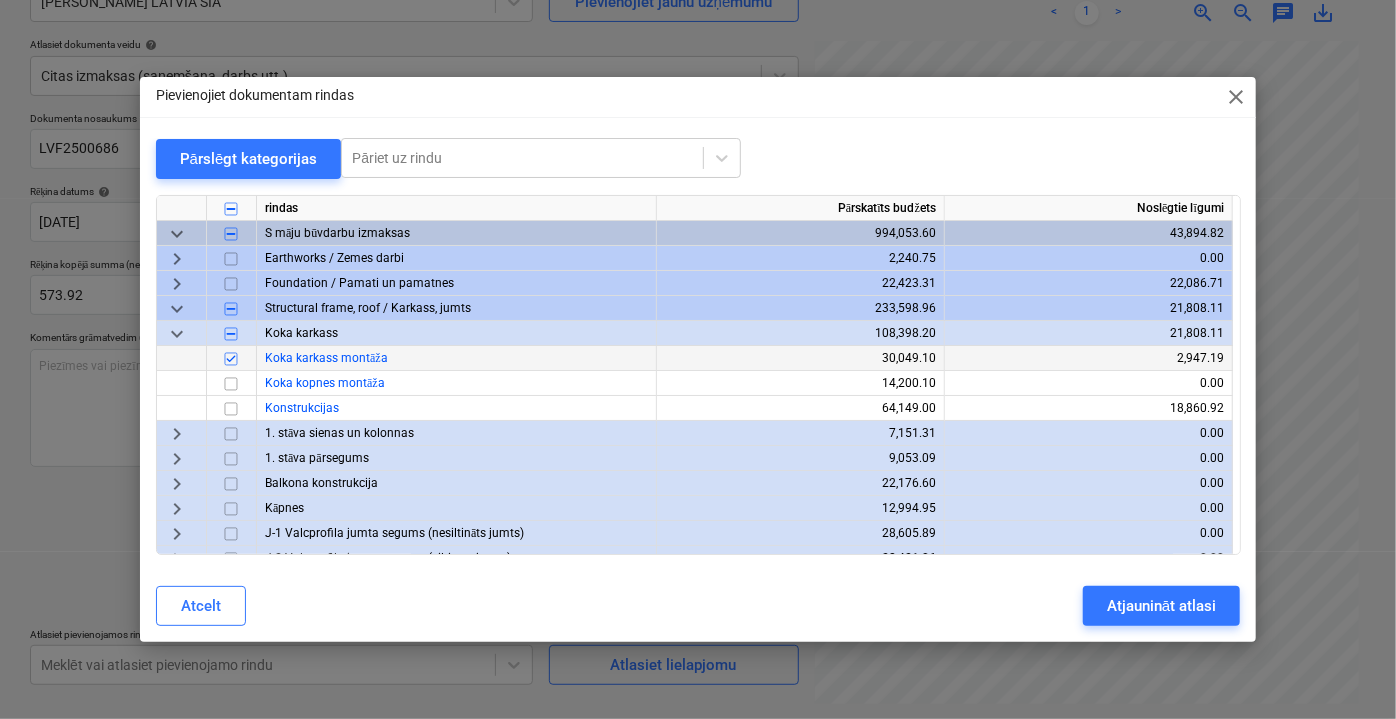 click at bounding box center (231, 358) 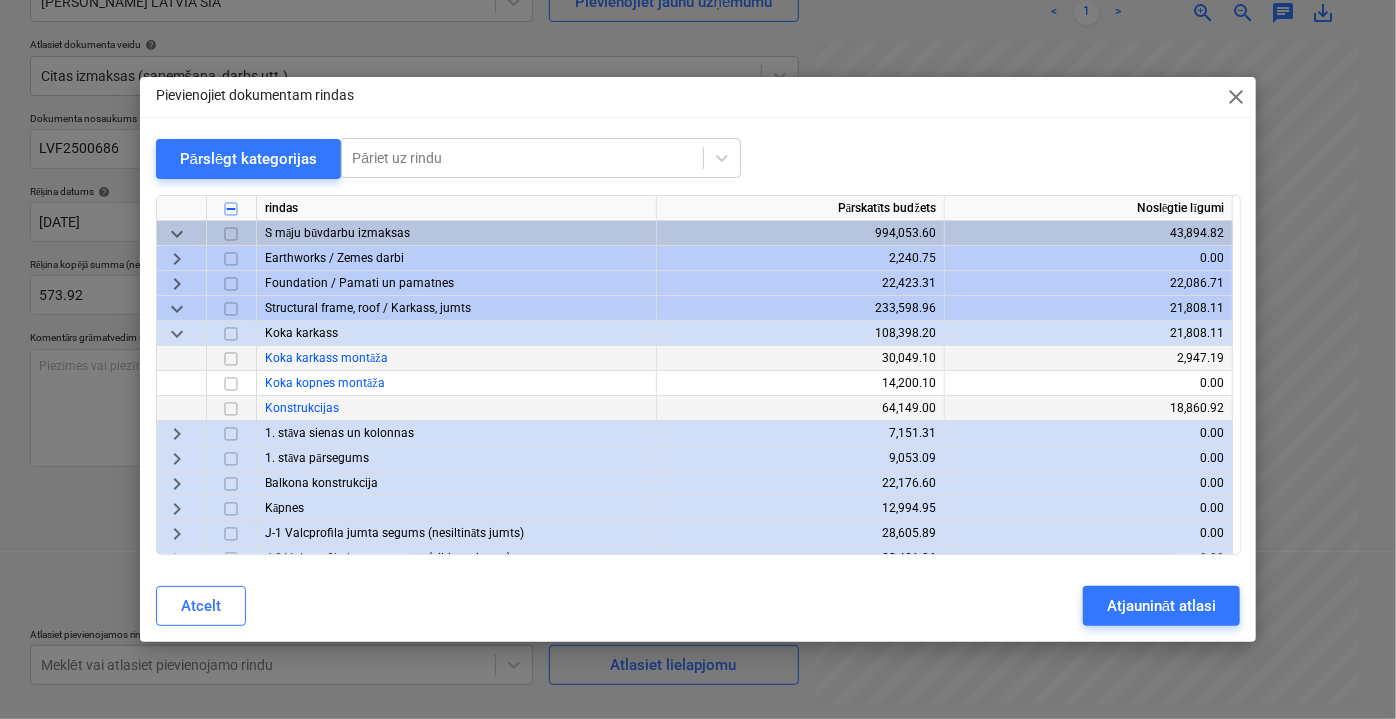 click at bounding box center [231, 408] 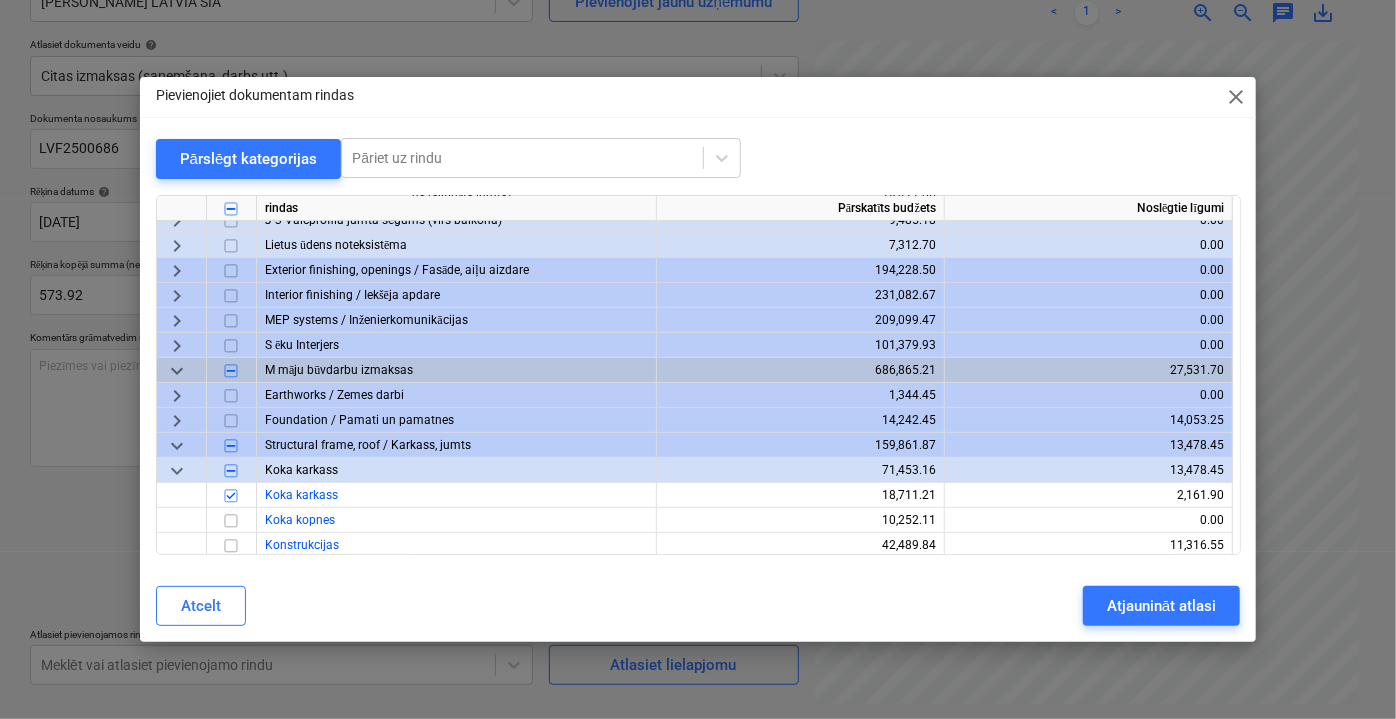 scroll, scrollTop: 545, scrollLeft: 0, axis: vertical 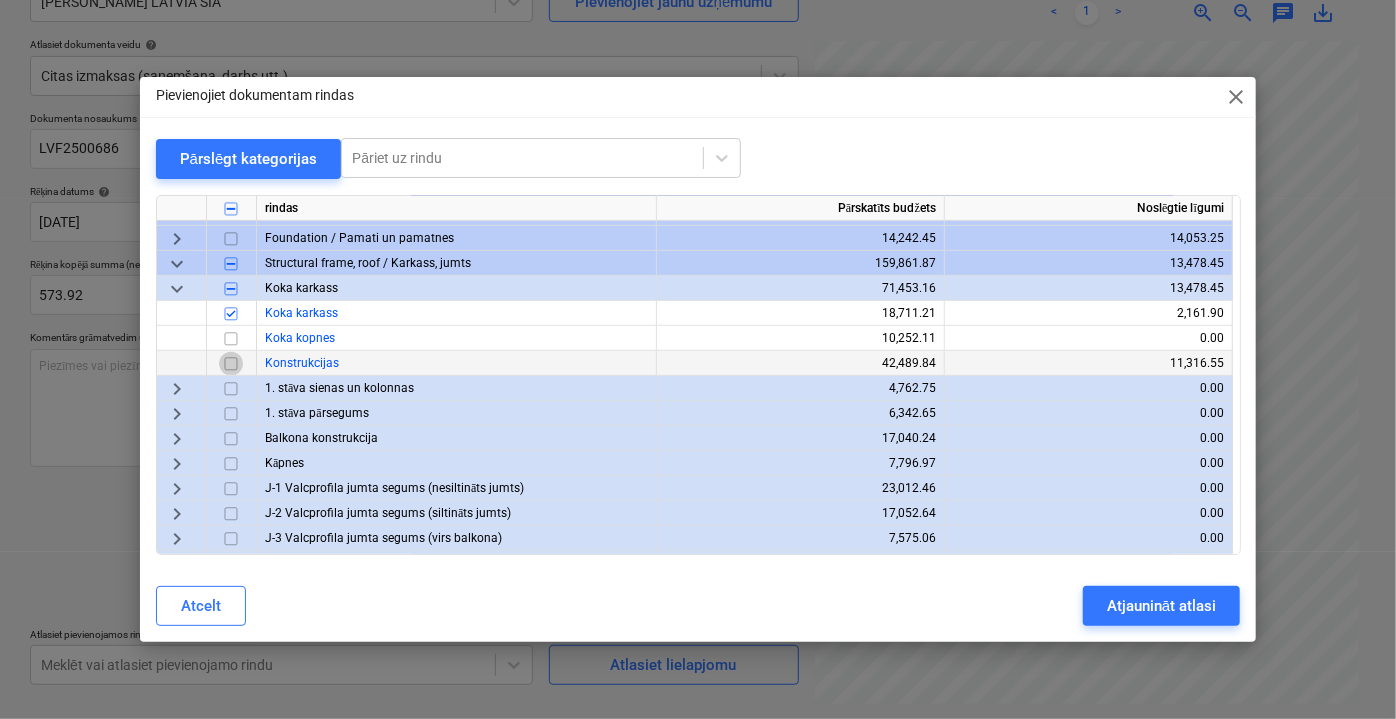click at bounding box center [231, 363] 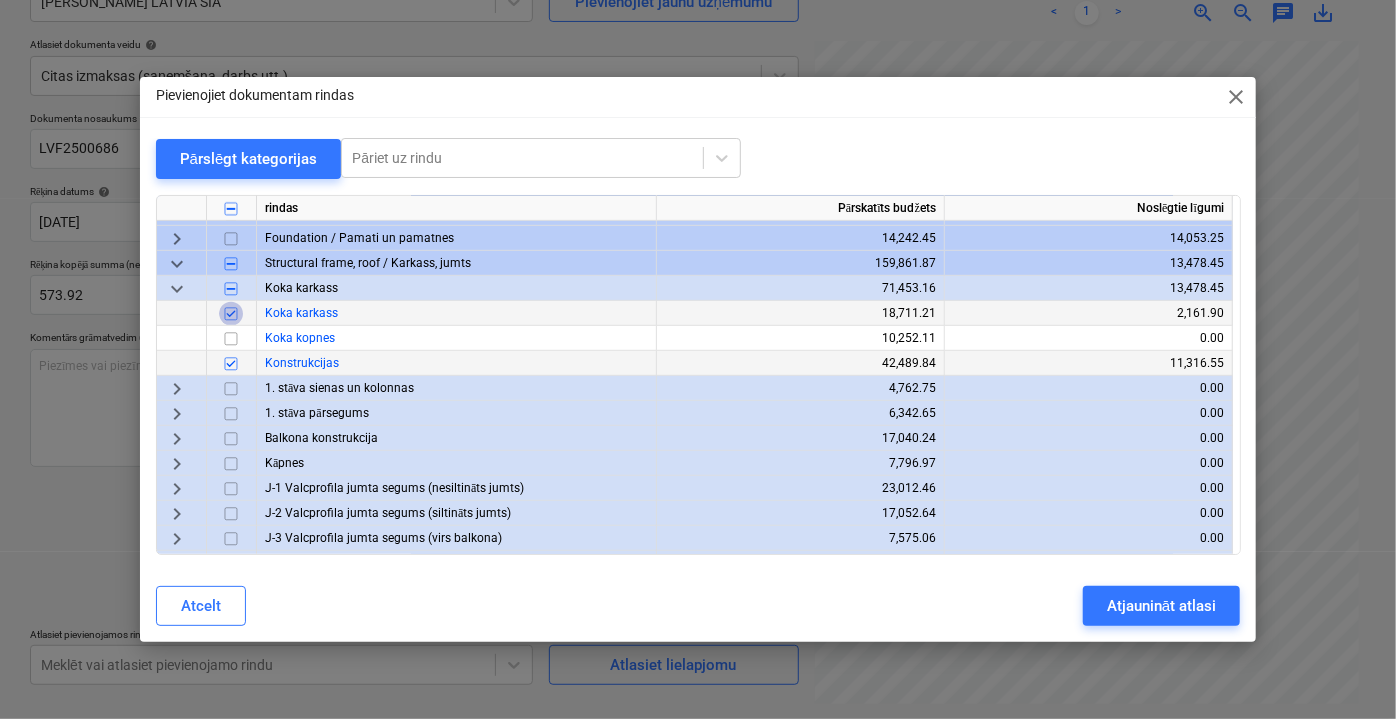 click at bounding box center (231, 313) 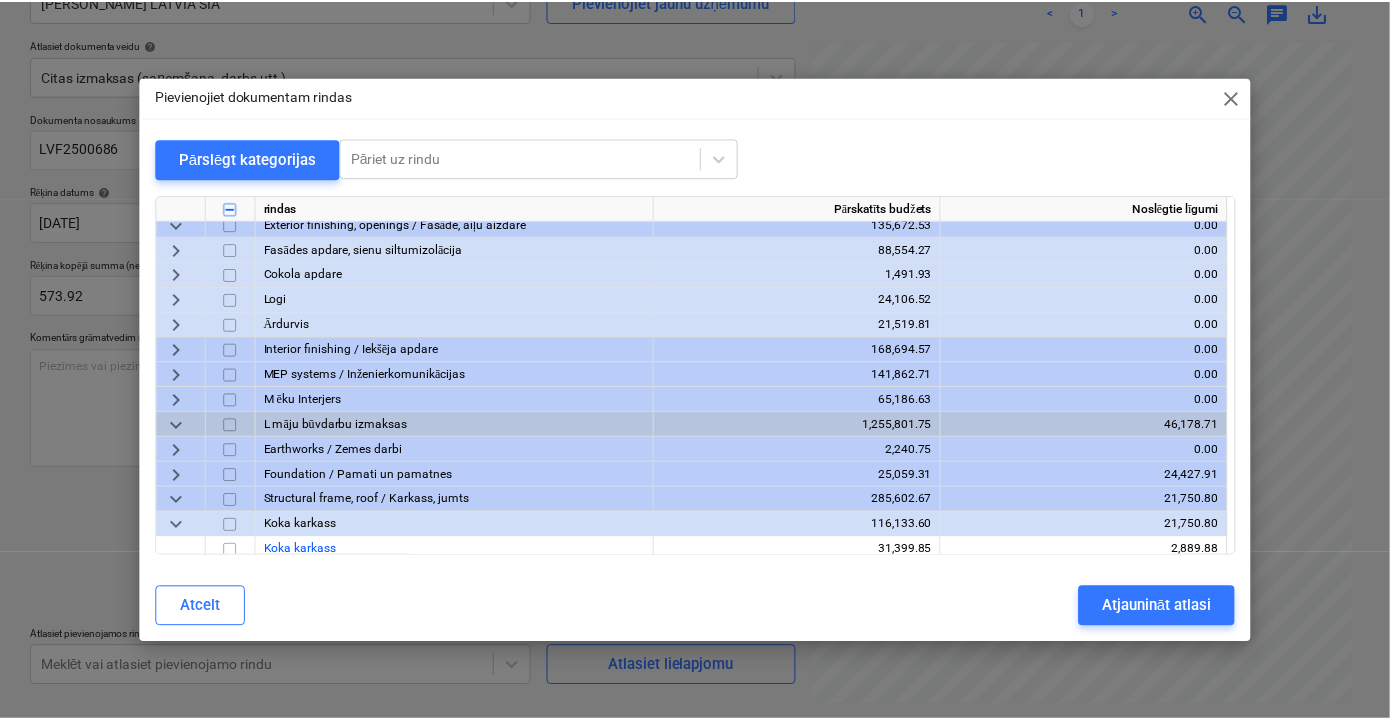 scroll, scrollTop: 1090, scrollLeft: 0, axis: vertical 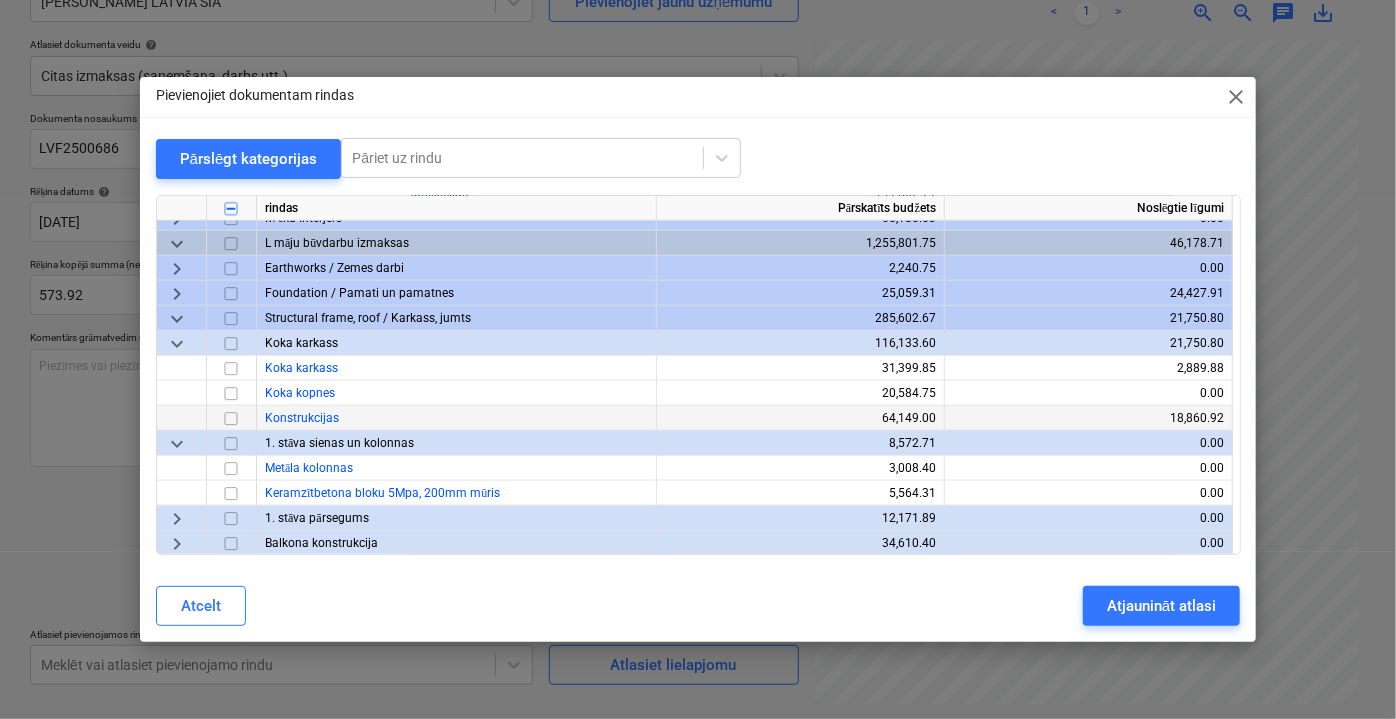 click at bounding box center [231, 418] 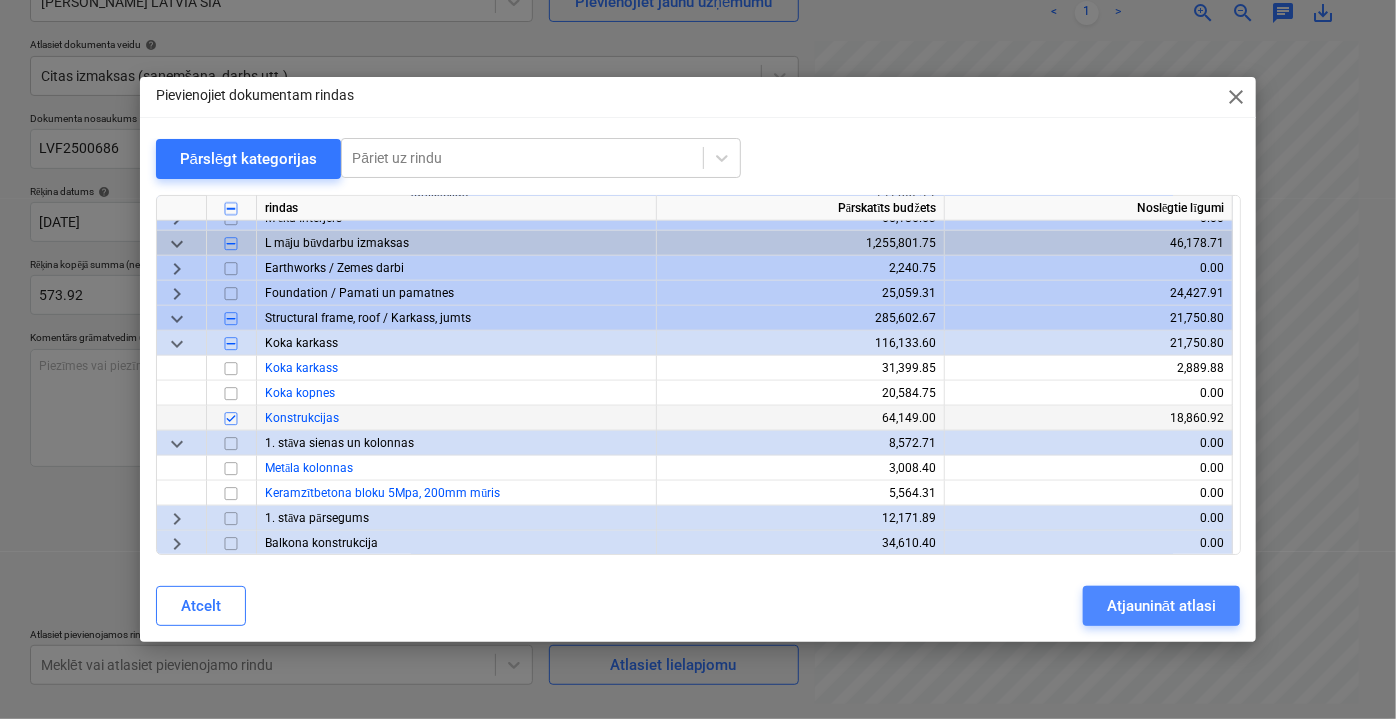 click on "Atjaunināt atlasi" at bounding box center (1161, 606) 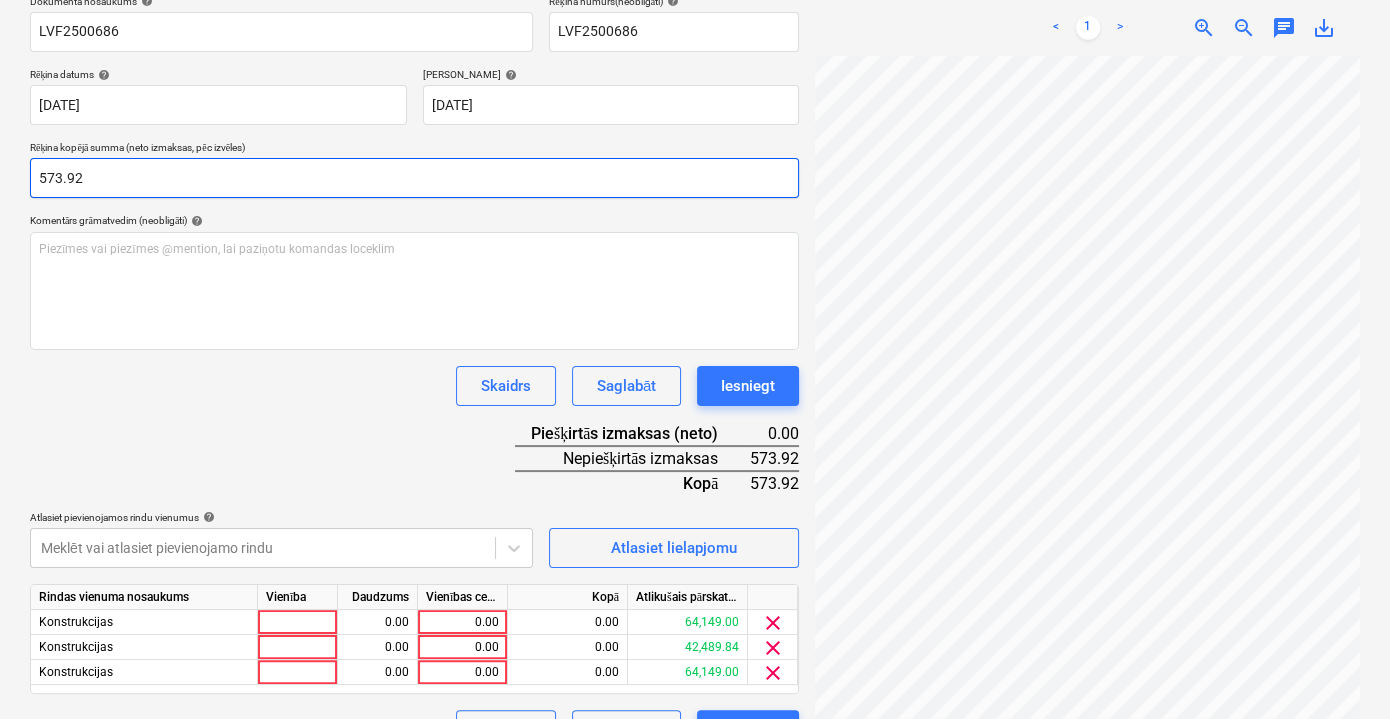 scroll, scrollTop: 362, scrollLeft: 0, axis: vertical 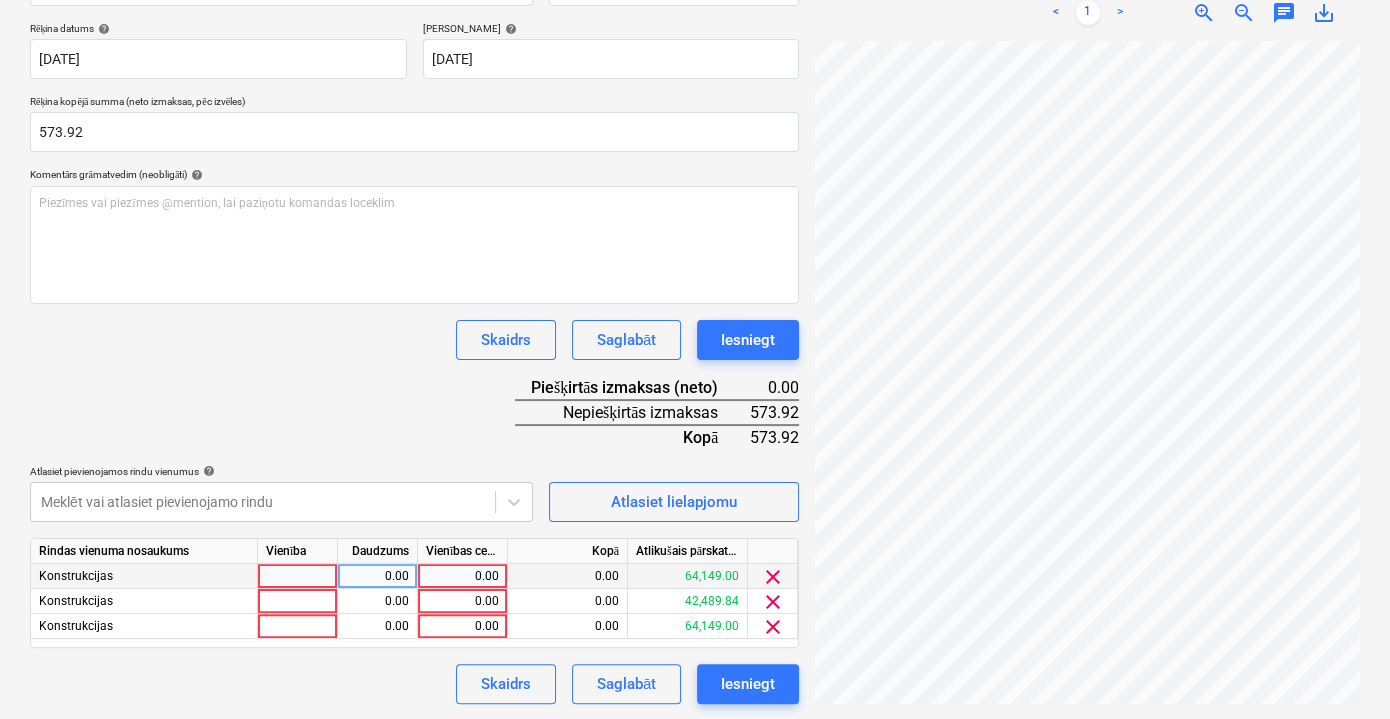 click on "0.00" at bounding box center (462, 576) 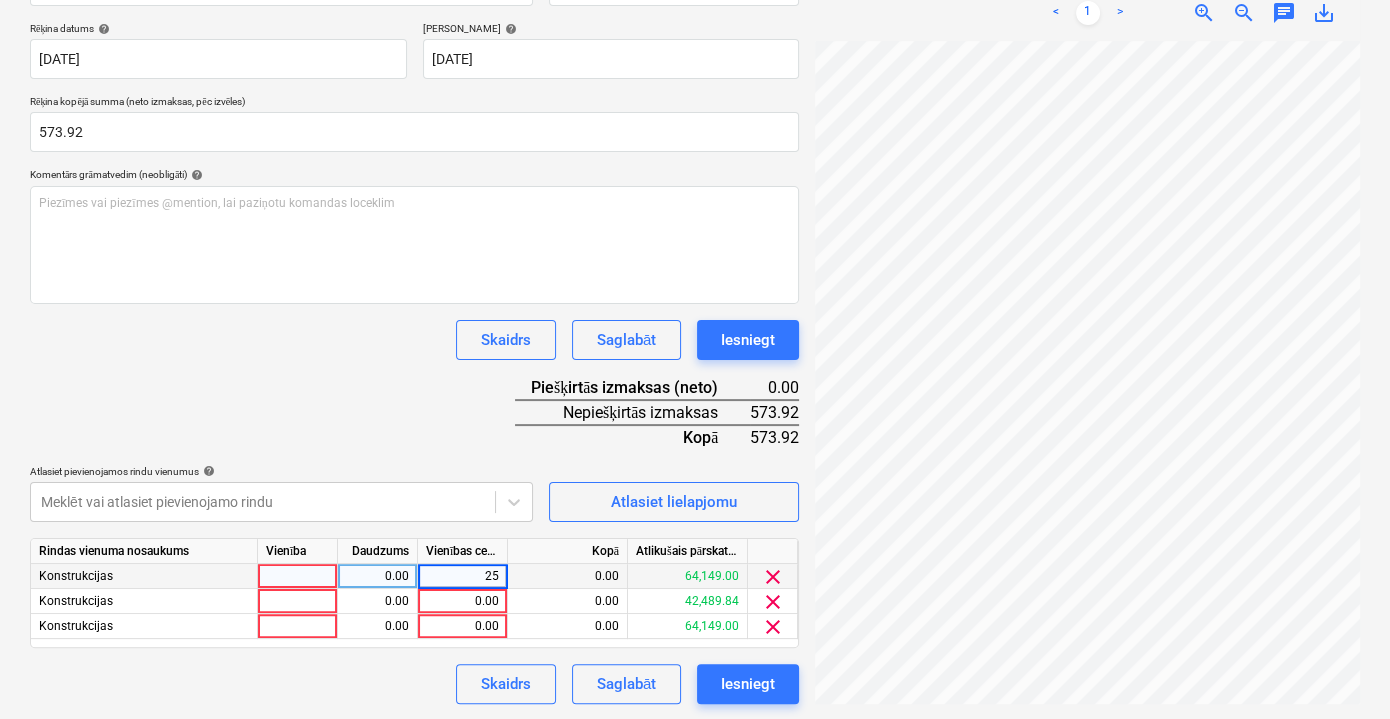 type on "250" 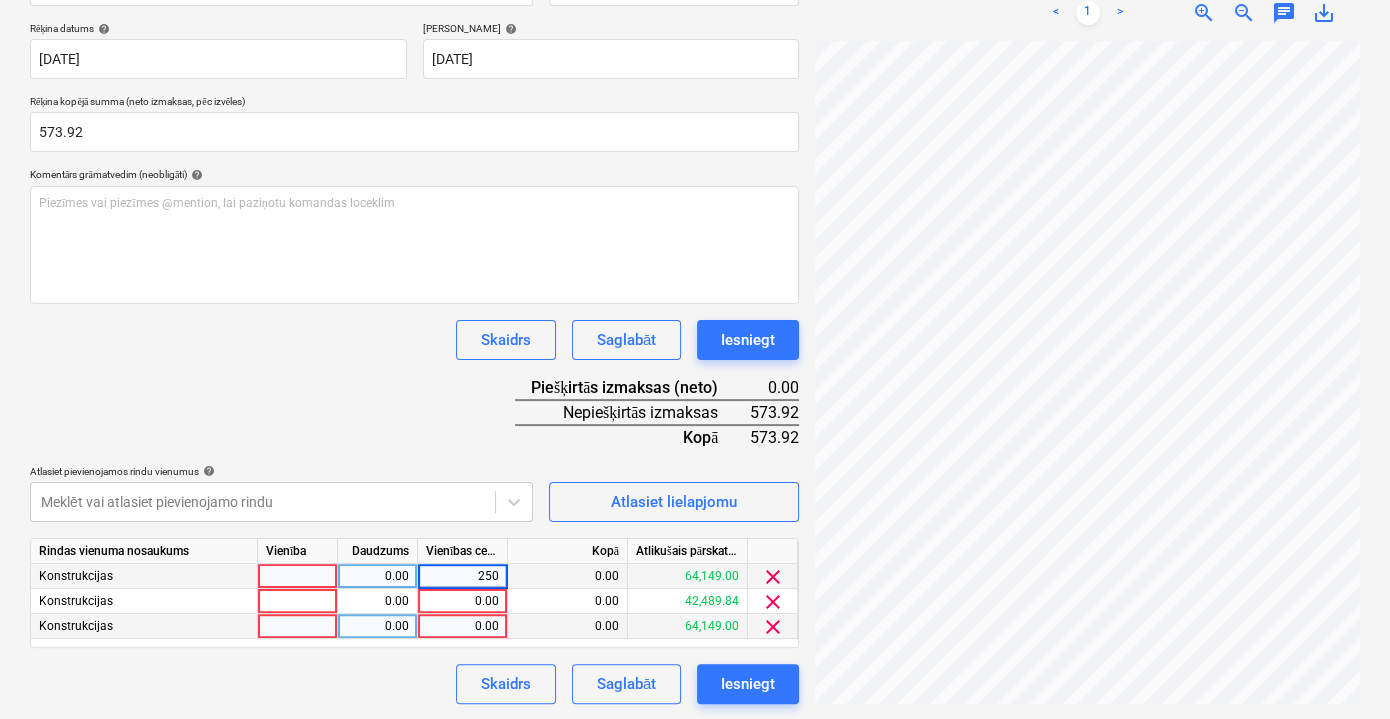 click on "0.00" at bounding box center [462, 626] 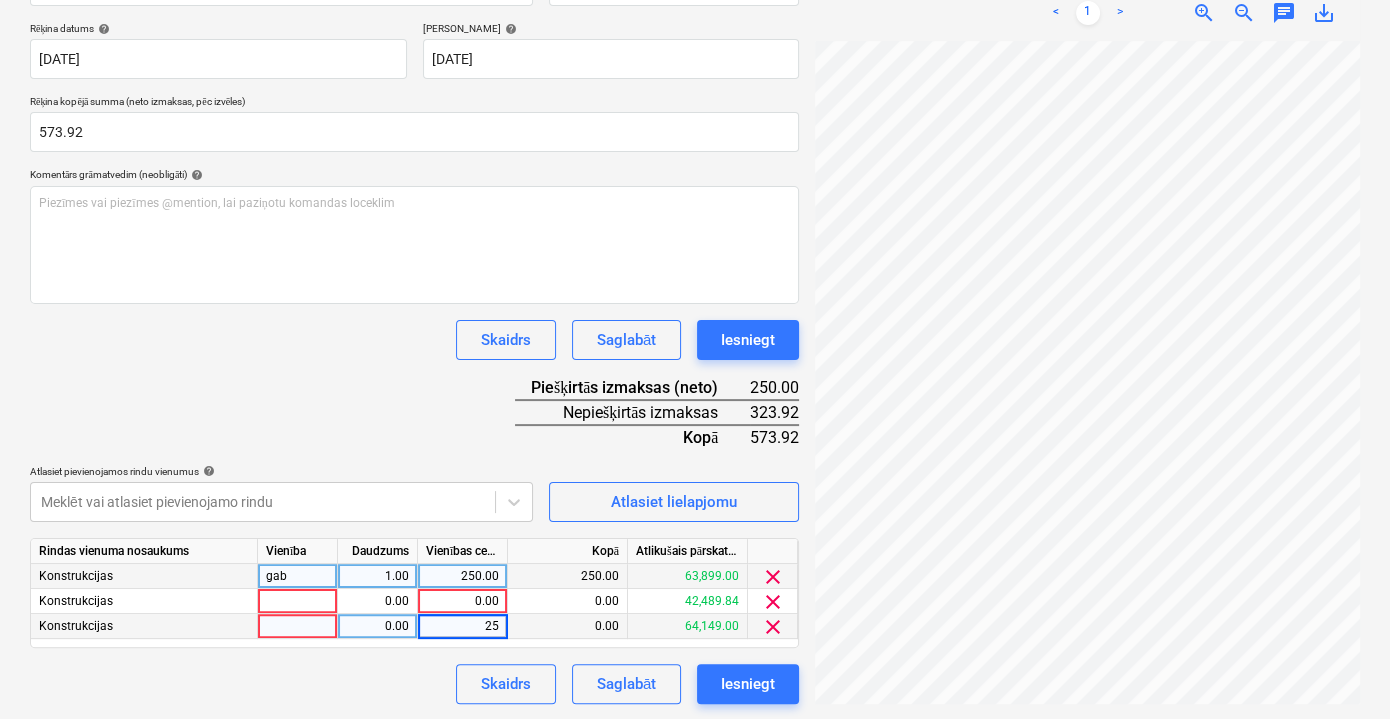 type on "250" 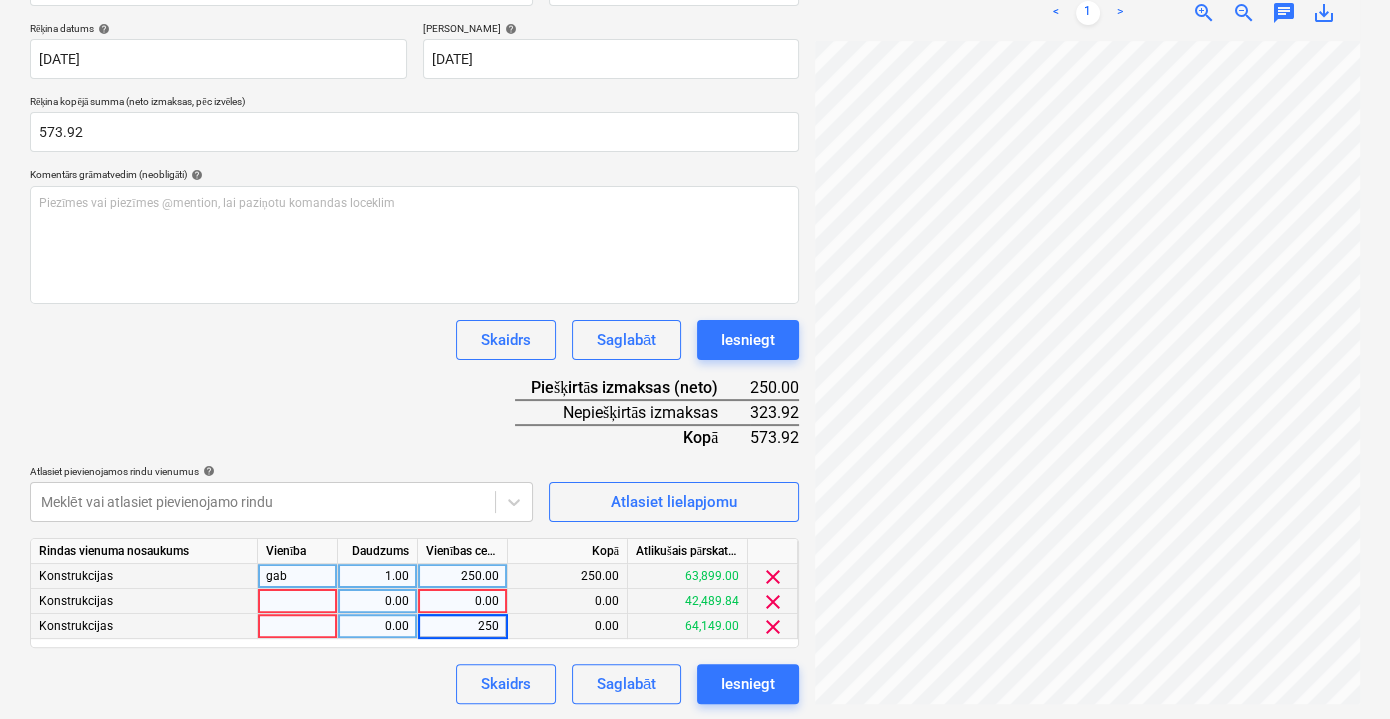 click on "0.00" at bounding box center (462, 601) 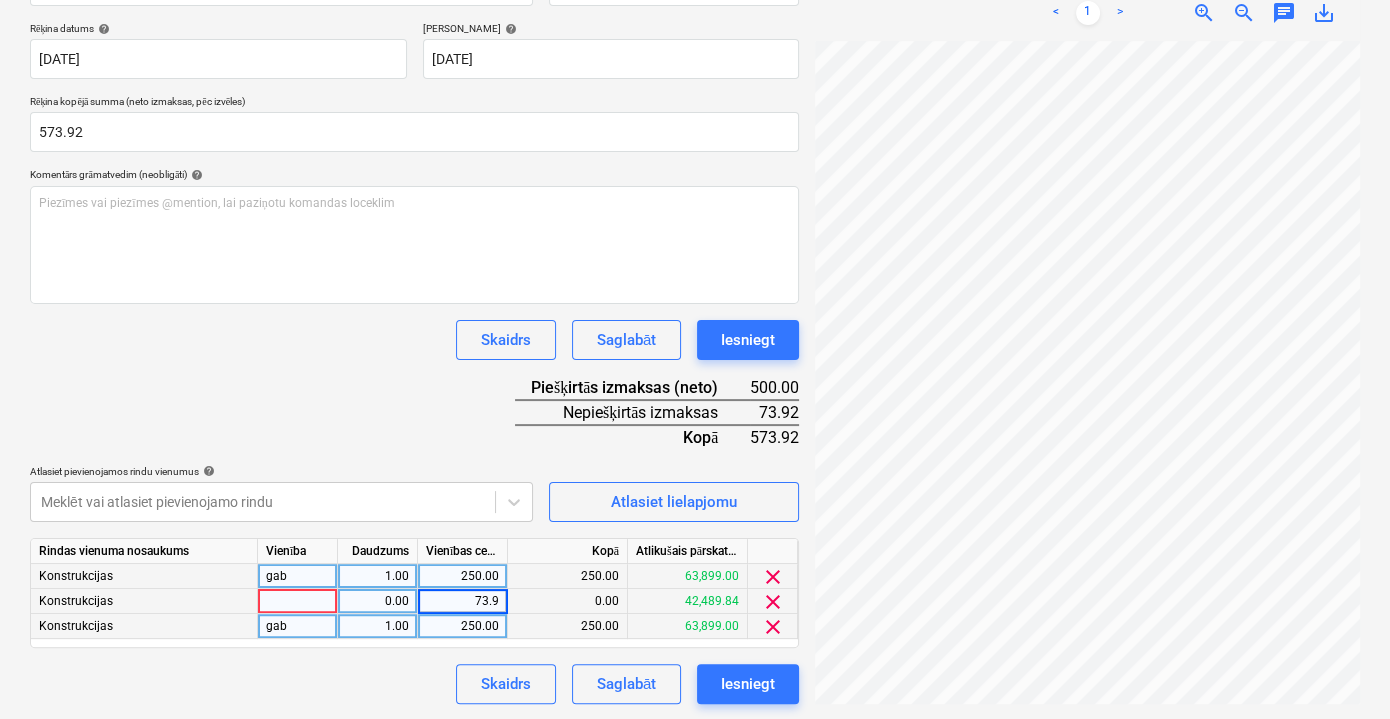 type on "73.92" 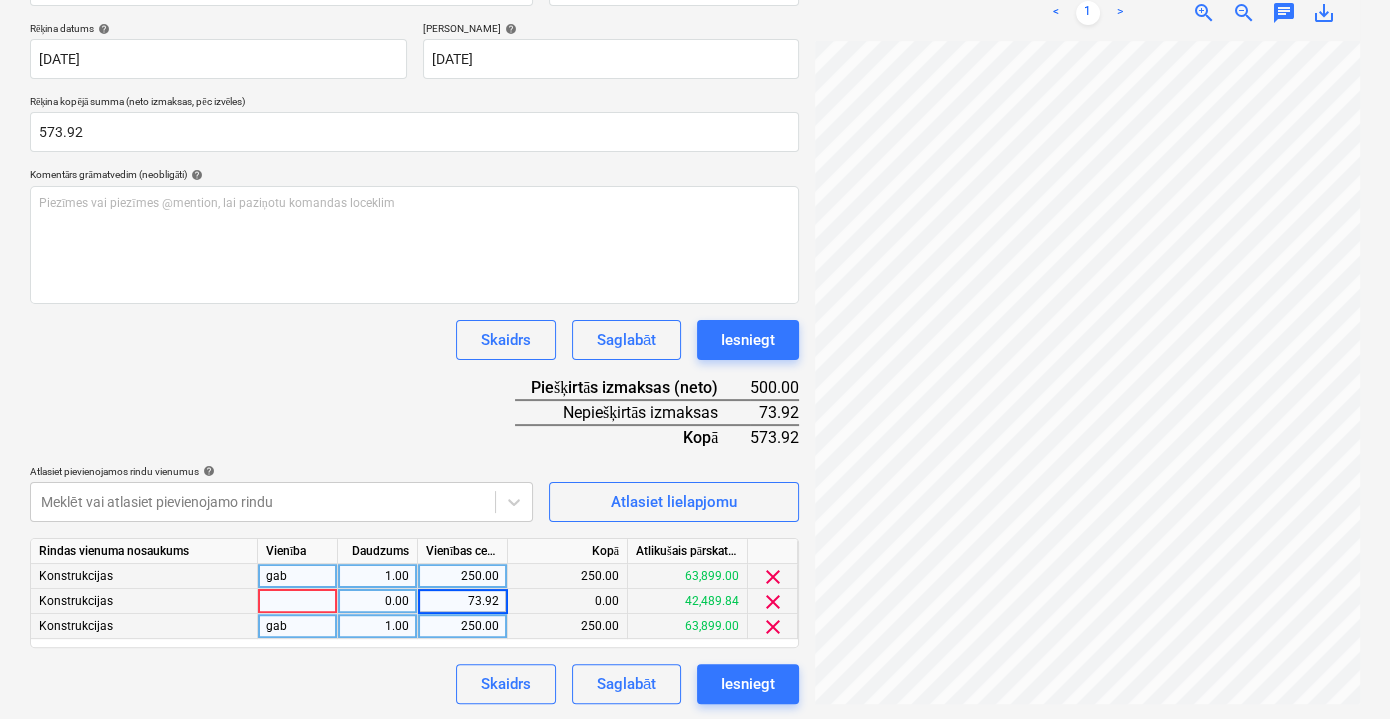 click on "Skaidrs Saglabāt Iesniegt" at bounding box center [414, 684] 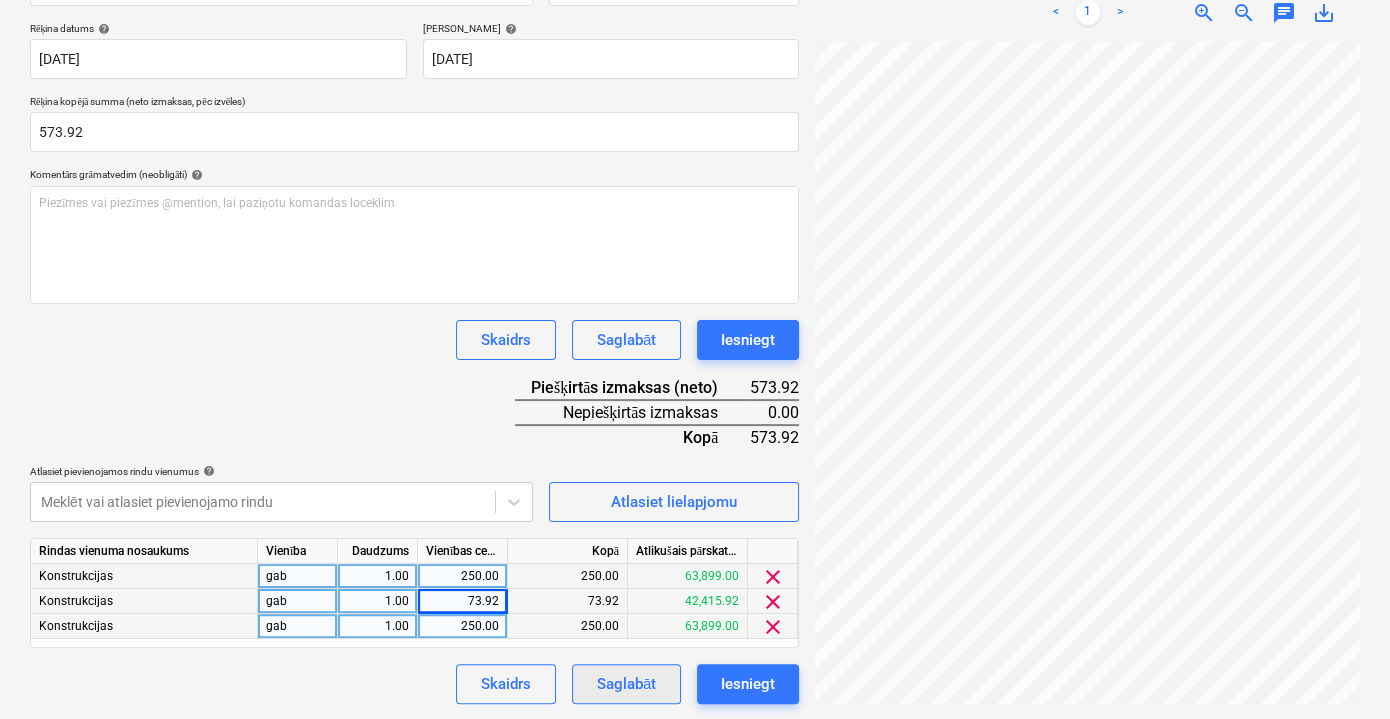 click on "Saglabāt" at bounding box center [626, 684] 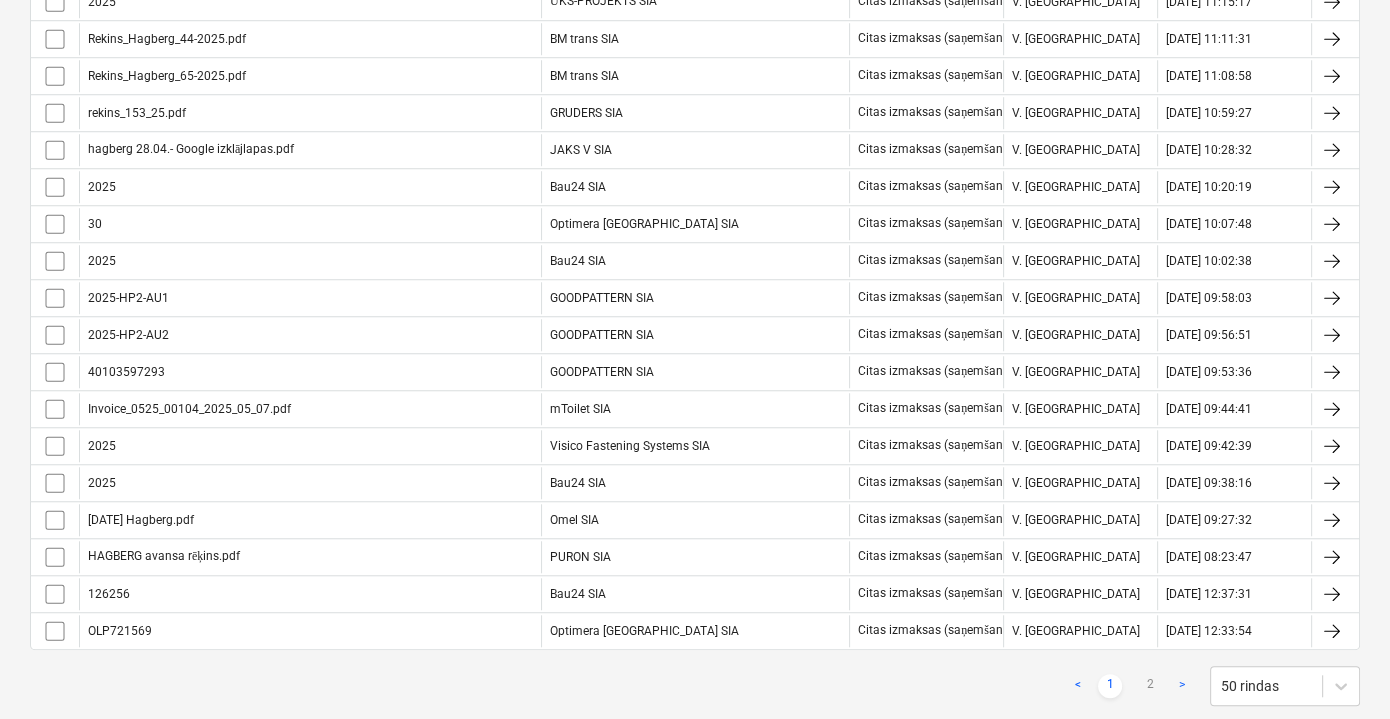 scroll, scrollTop: 1714, scrollLeft: 0, axis: vertical 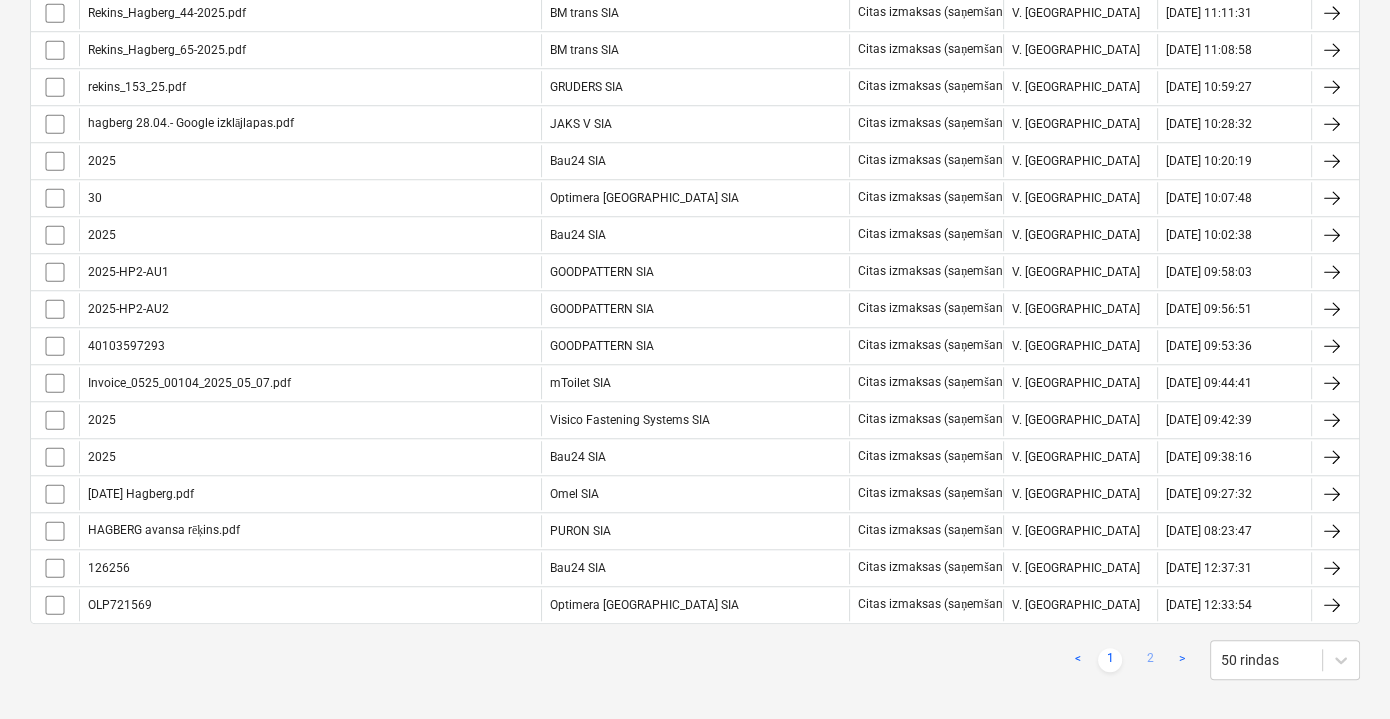 click on "2" at bounding box center [1150, 660] 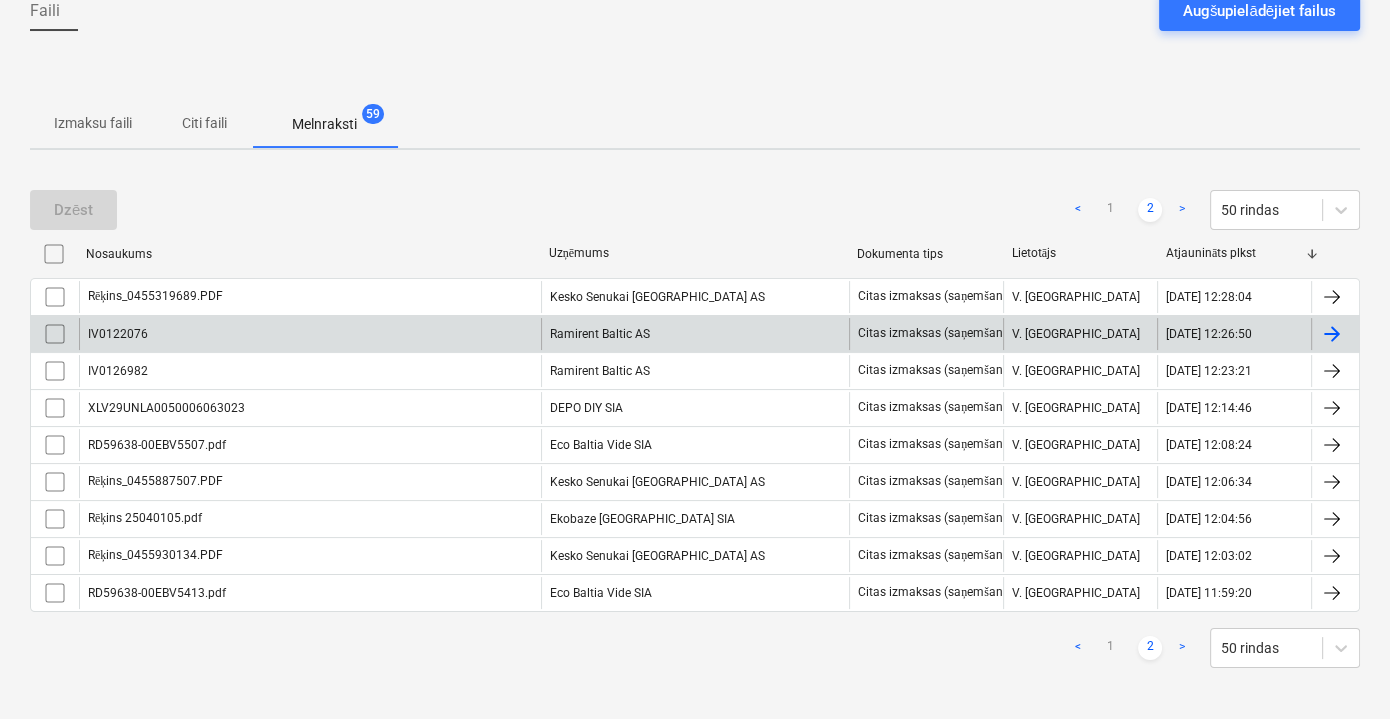 click on "Ramirent Baltic AS" at bounding box center [695, 334] 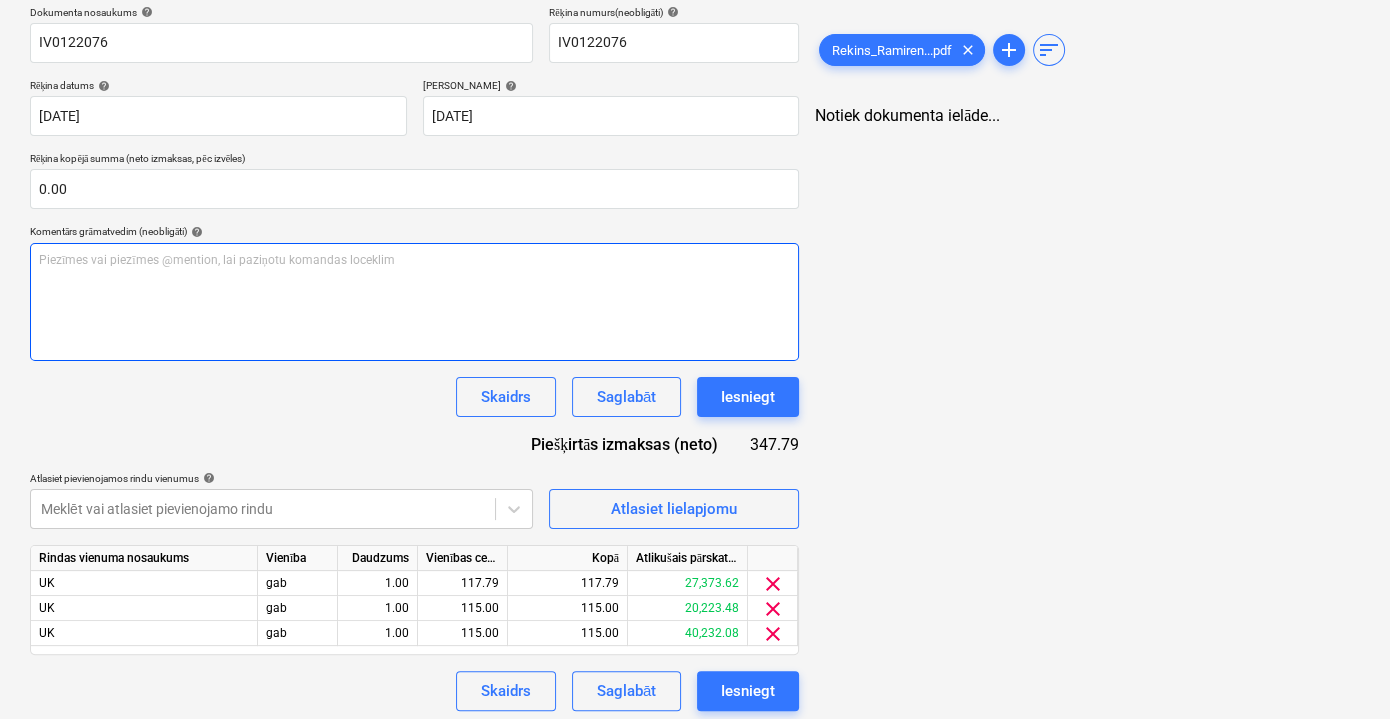 scroll, scrollTop: 312, scrollLeft: 0, axis: vertical 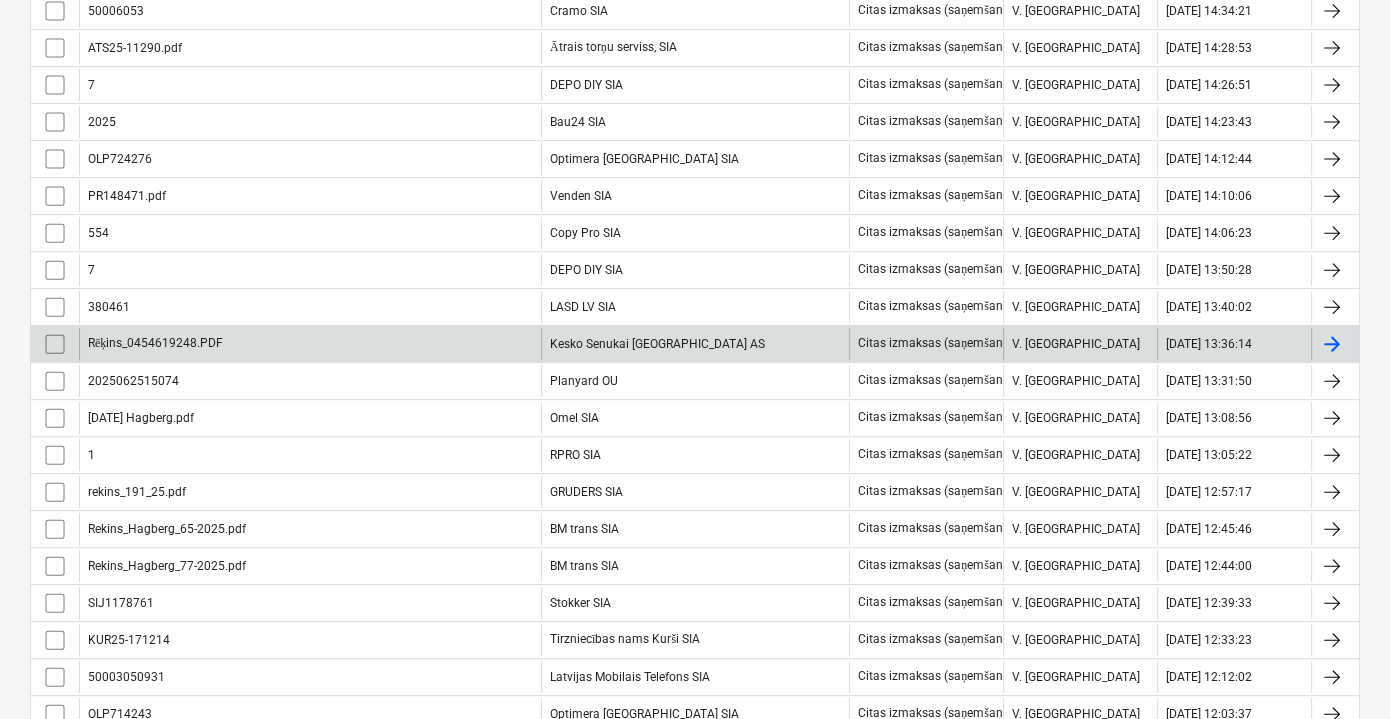 click on "Kesko Senukai [GEOGRAPHIC_DATA] AS" at bounding box center [695, 344] 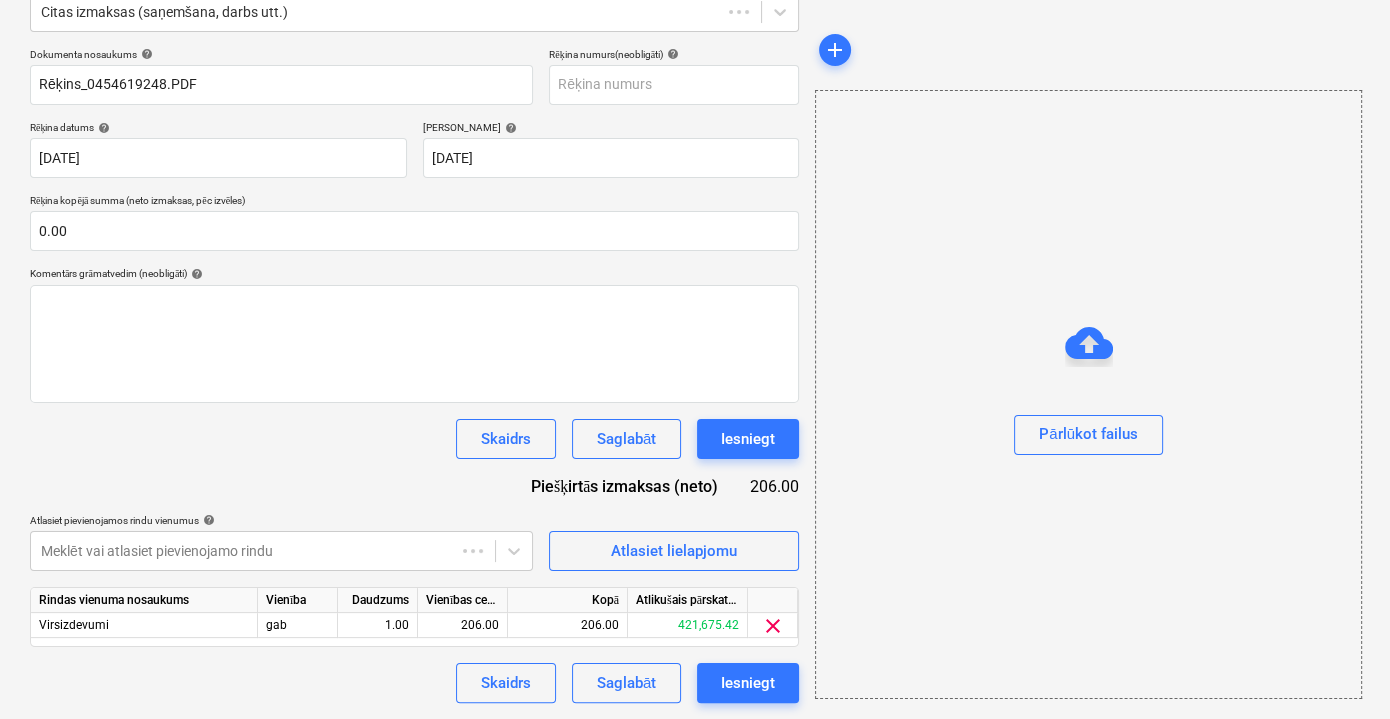 scroll, scrollTop: 130, scrollLeft: 0, axis: vertical 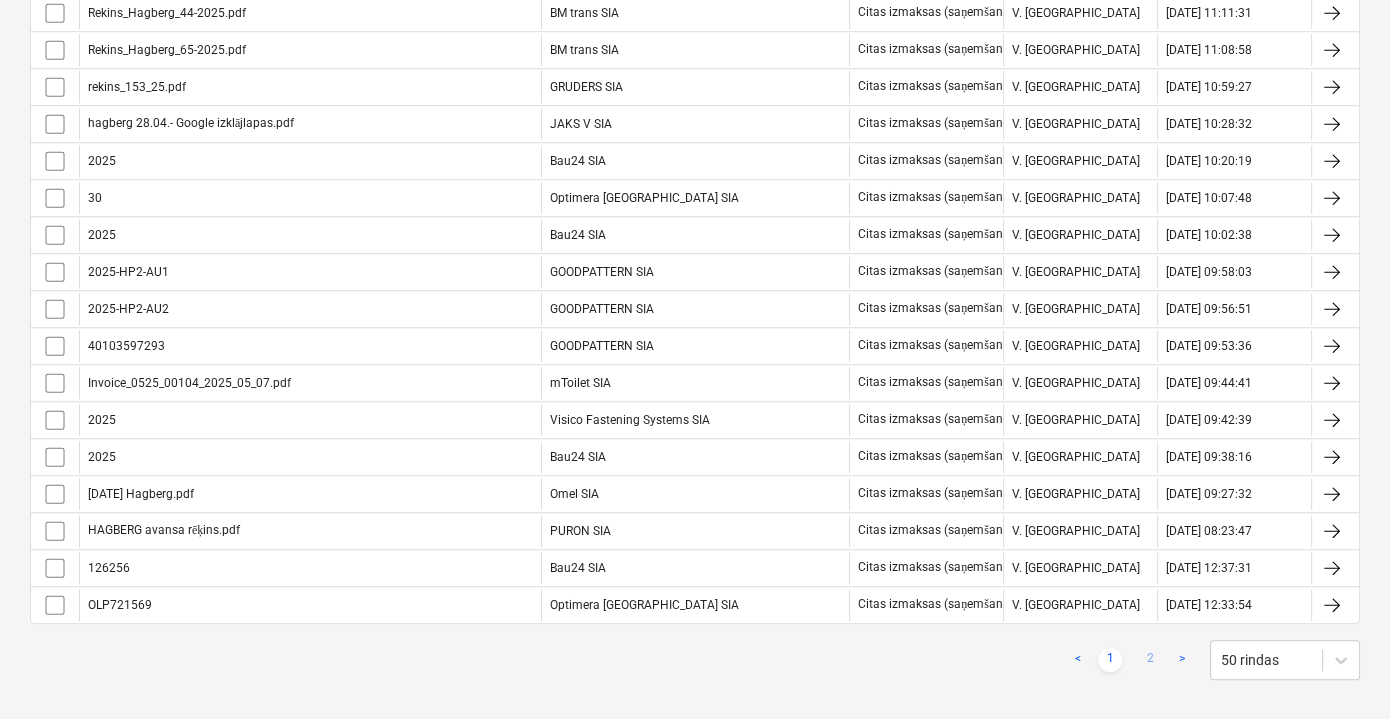click on "2" at bounding box center [1150, 660] 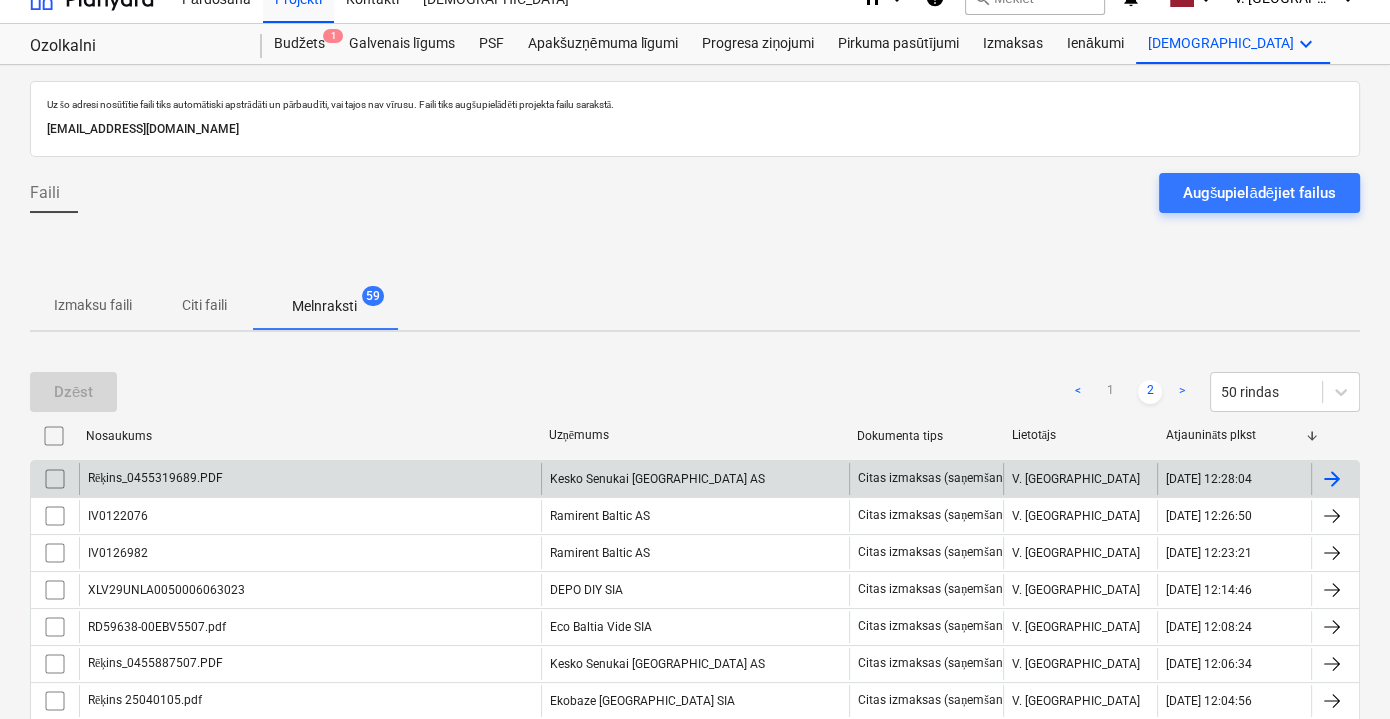 scroll, scrollTop: 0, scrollLeft: 0, axis: both 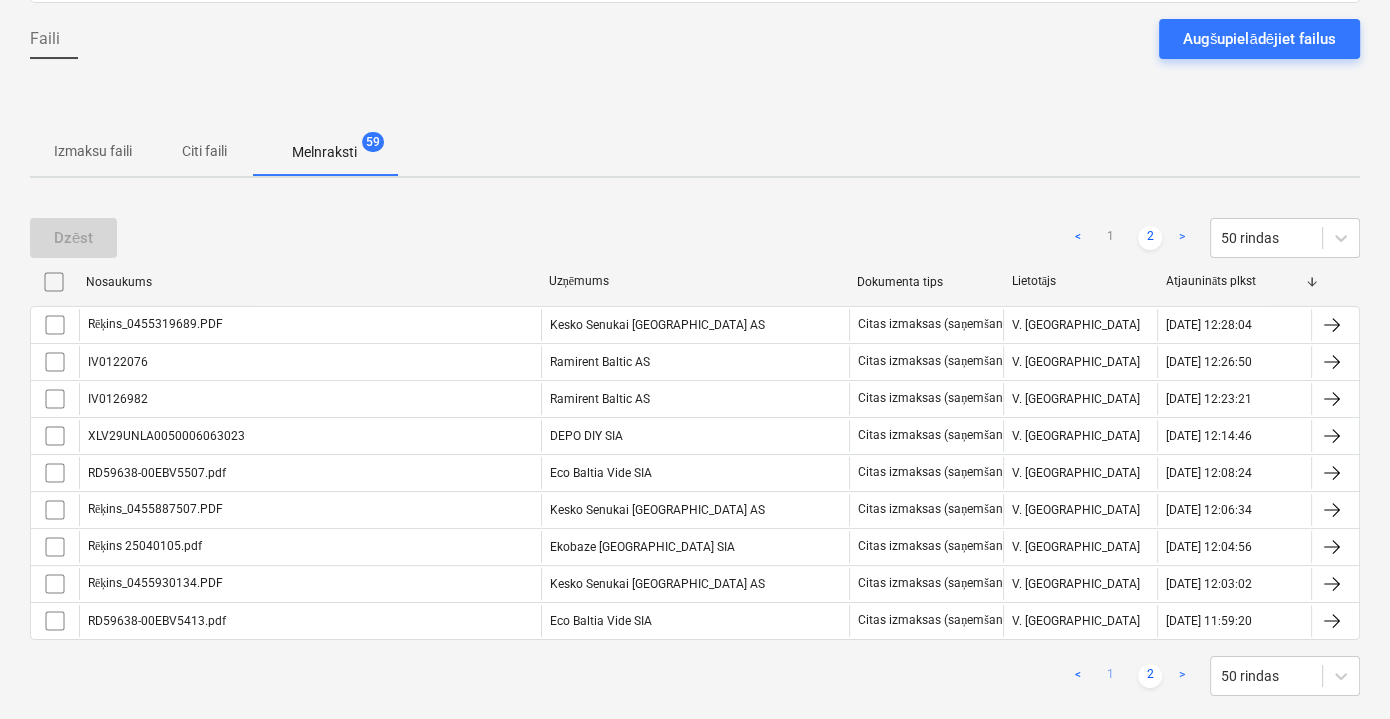 click on "1" at bounding box center (1110, 676) 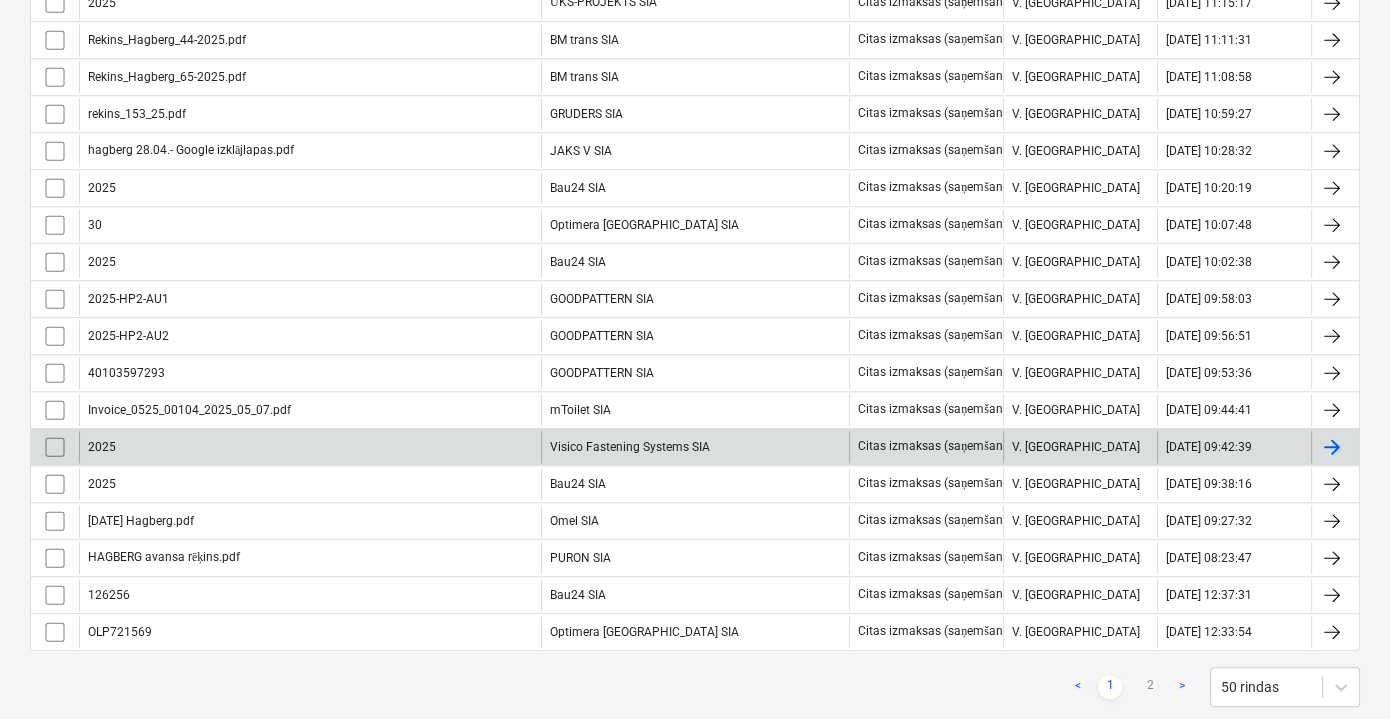 scroll, scrollTop: 1714, scrollLeft: 0, axis: vertical 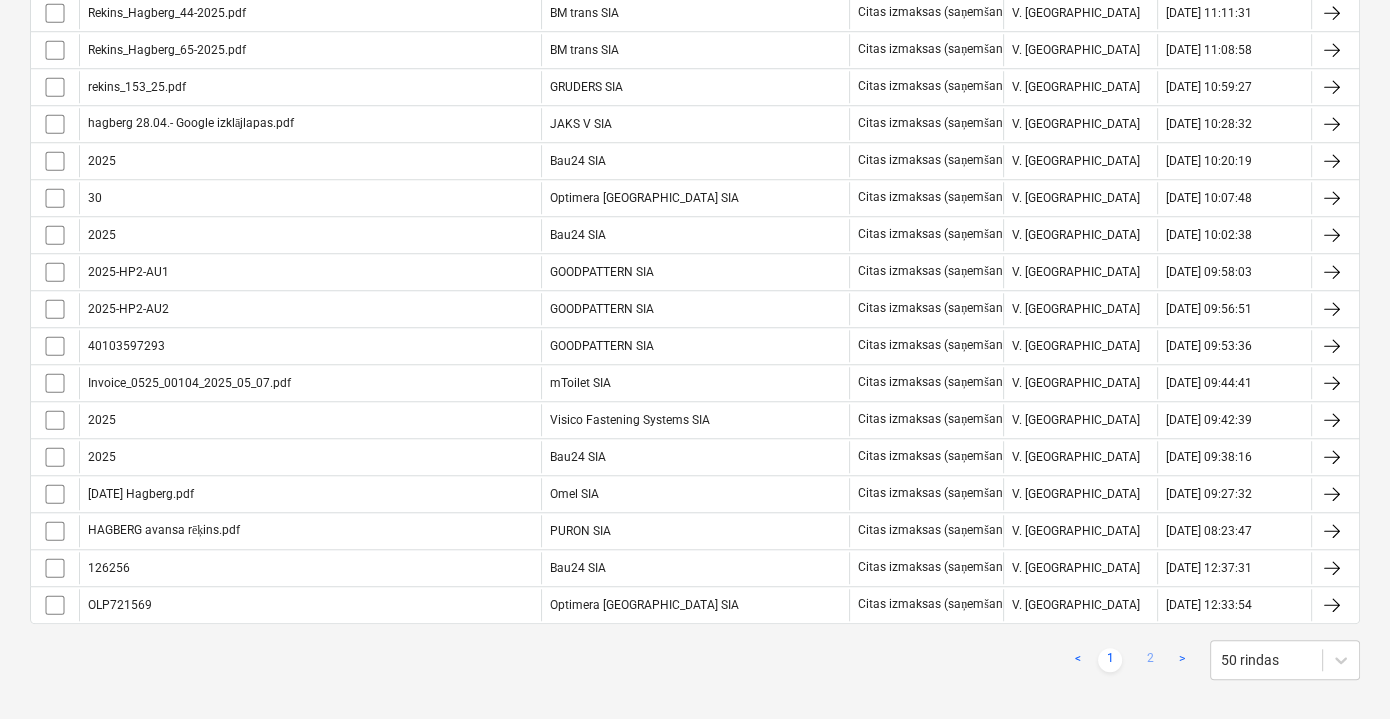 click on "2" at bounding box center [1150, 660] 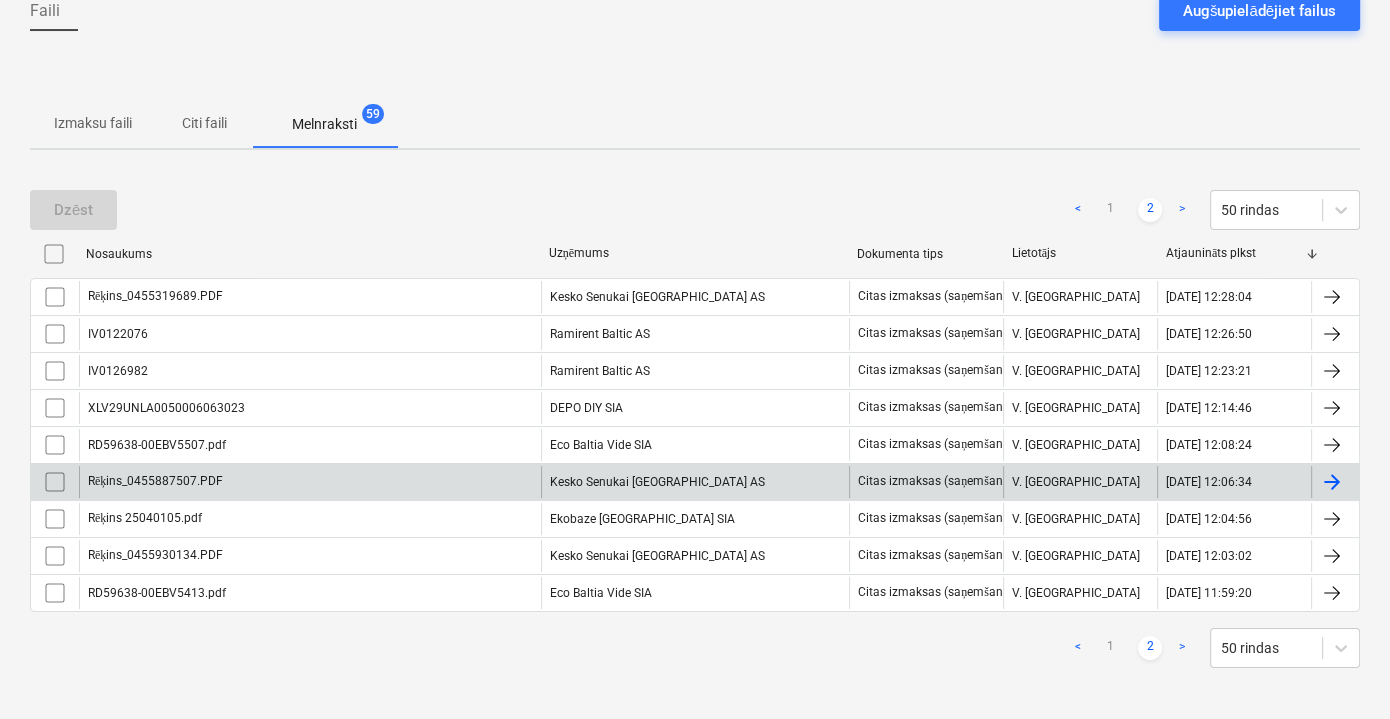 click on "Kesko Senukai [GEOGRAPHIC_DATA] AS" at bounding box center (695, 482) 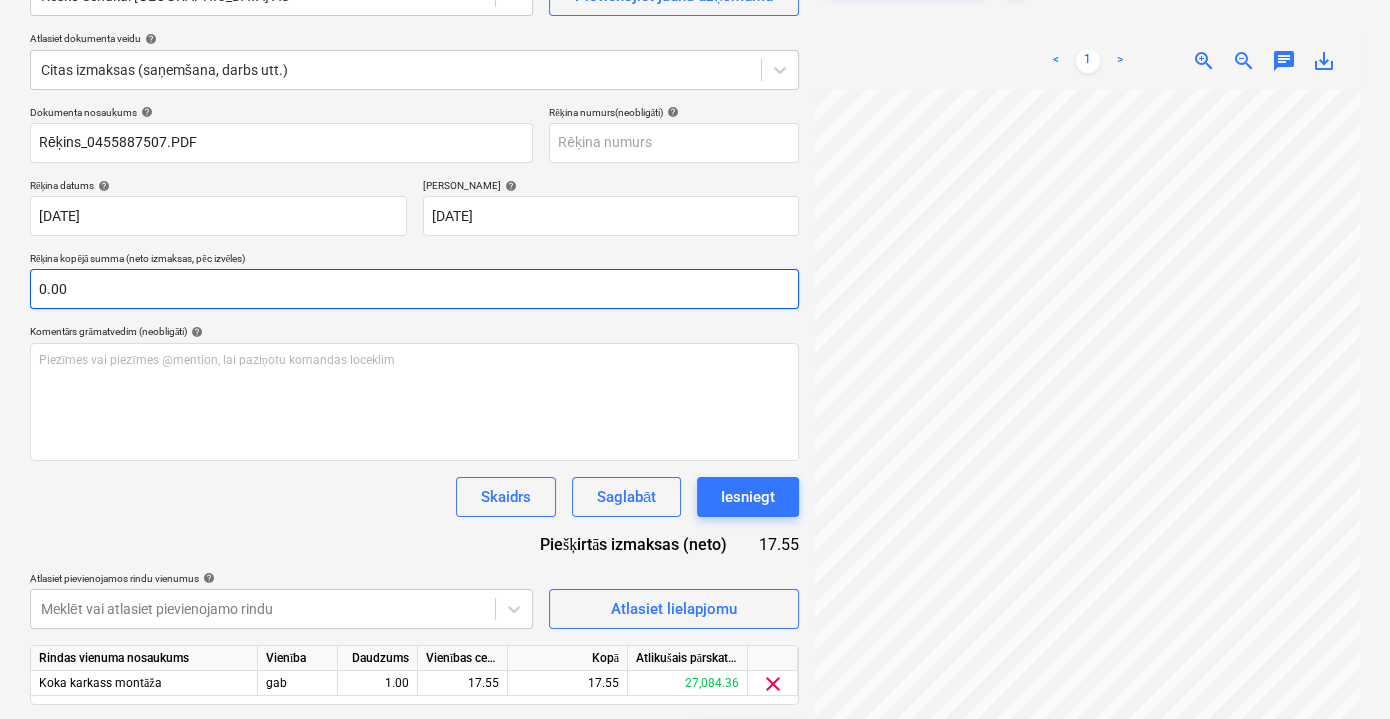 scroll, scrollTop: 262, scrollLeft: 0, axis: vertical 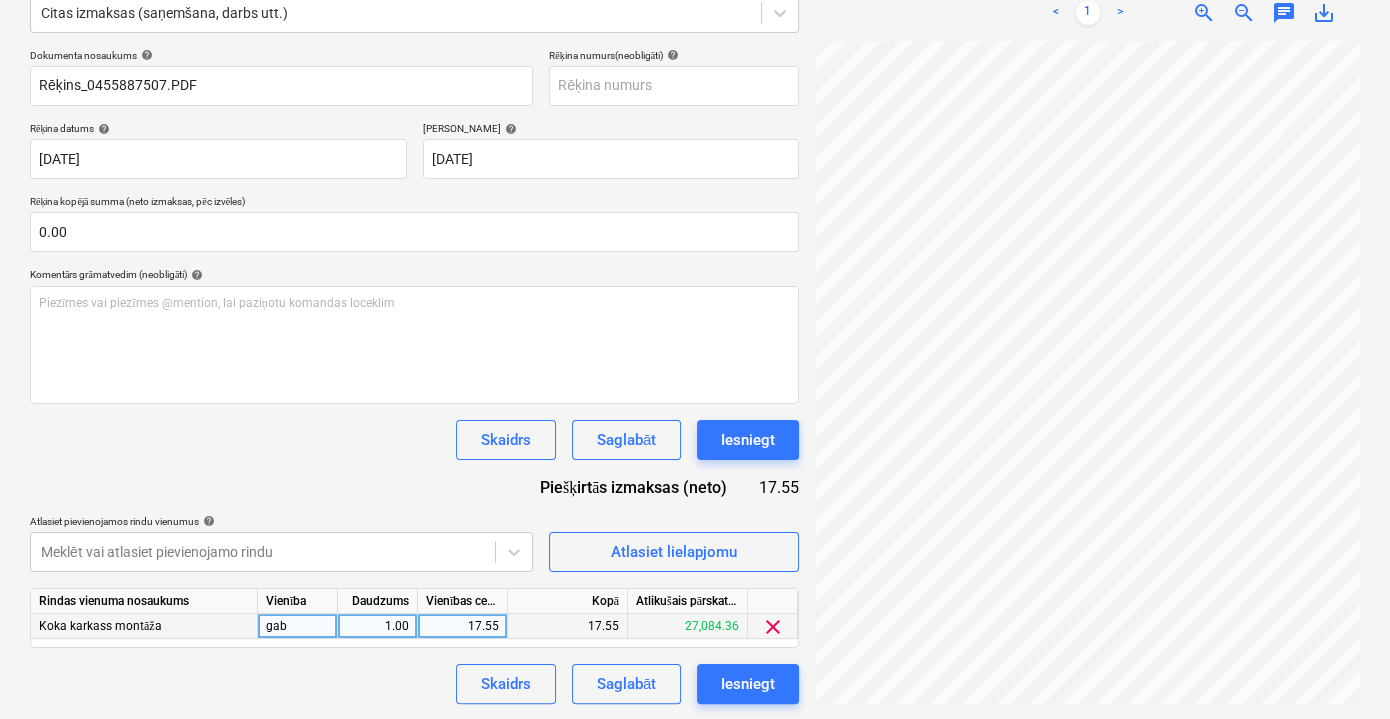 click on "clear" at bounding box center [773, 627] 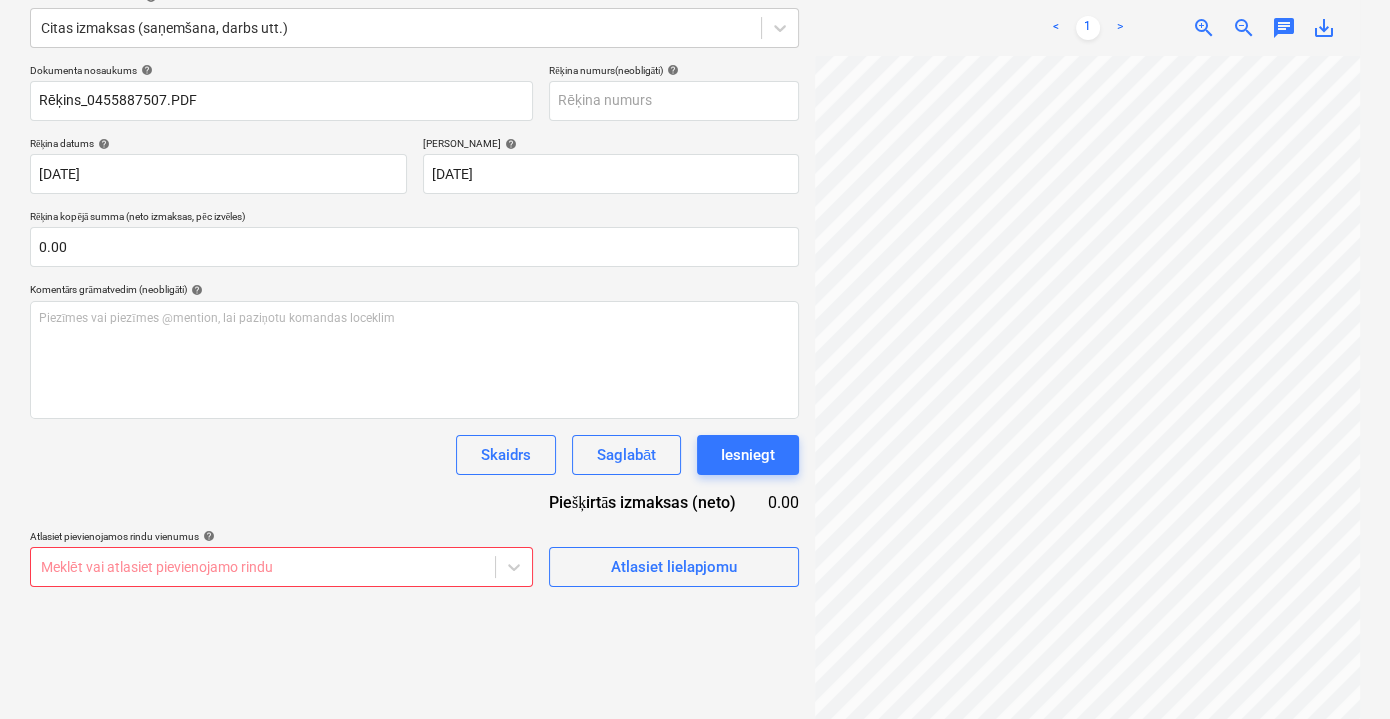 scroll, scrollTop: 246, scrollLeft: 0, axis: vertical 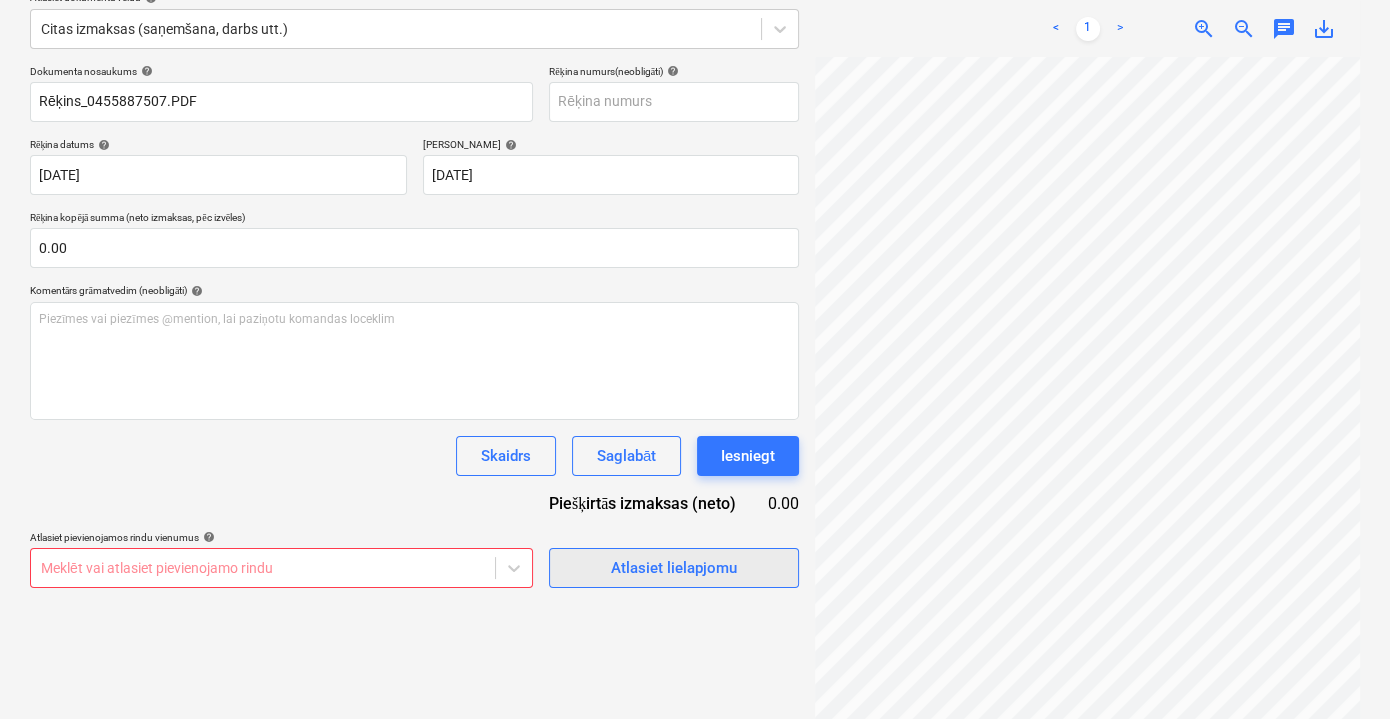 click on "Atlasiet lielapjomu" at bounding box center [674, 568] 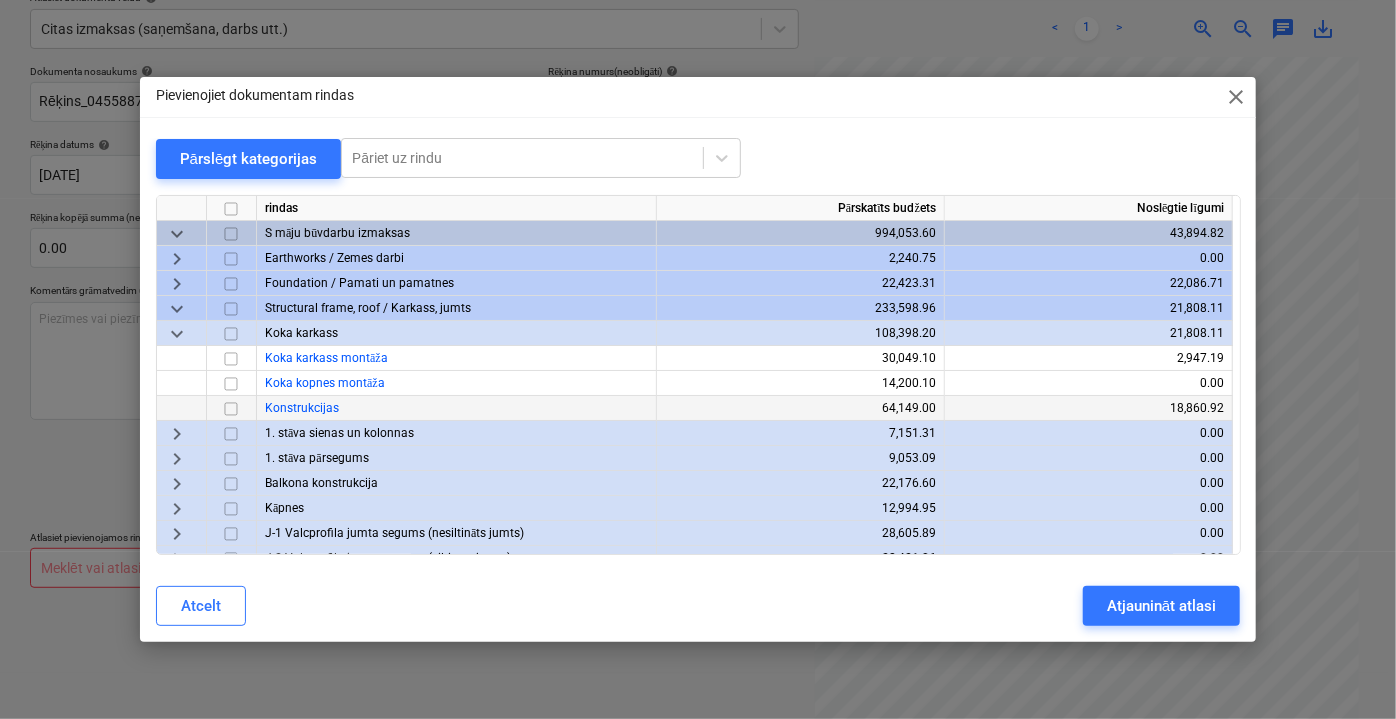 click at bounding box center (231, 408) 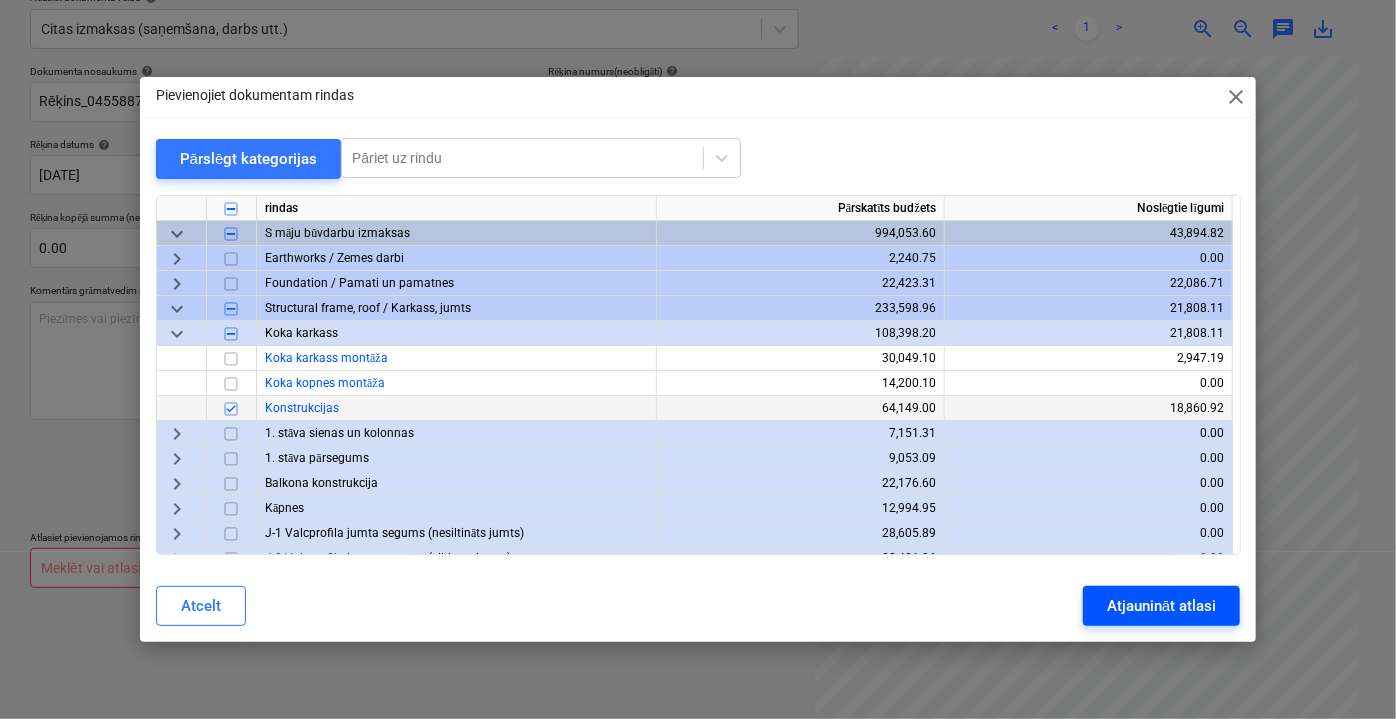 click on "Atjaunināt atlasi" at bounding box center (1161, 606) 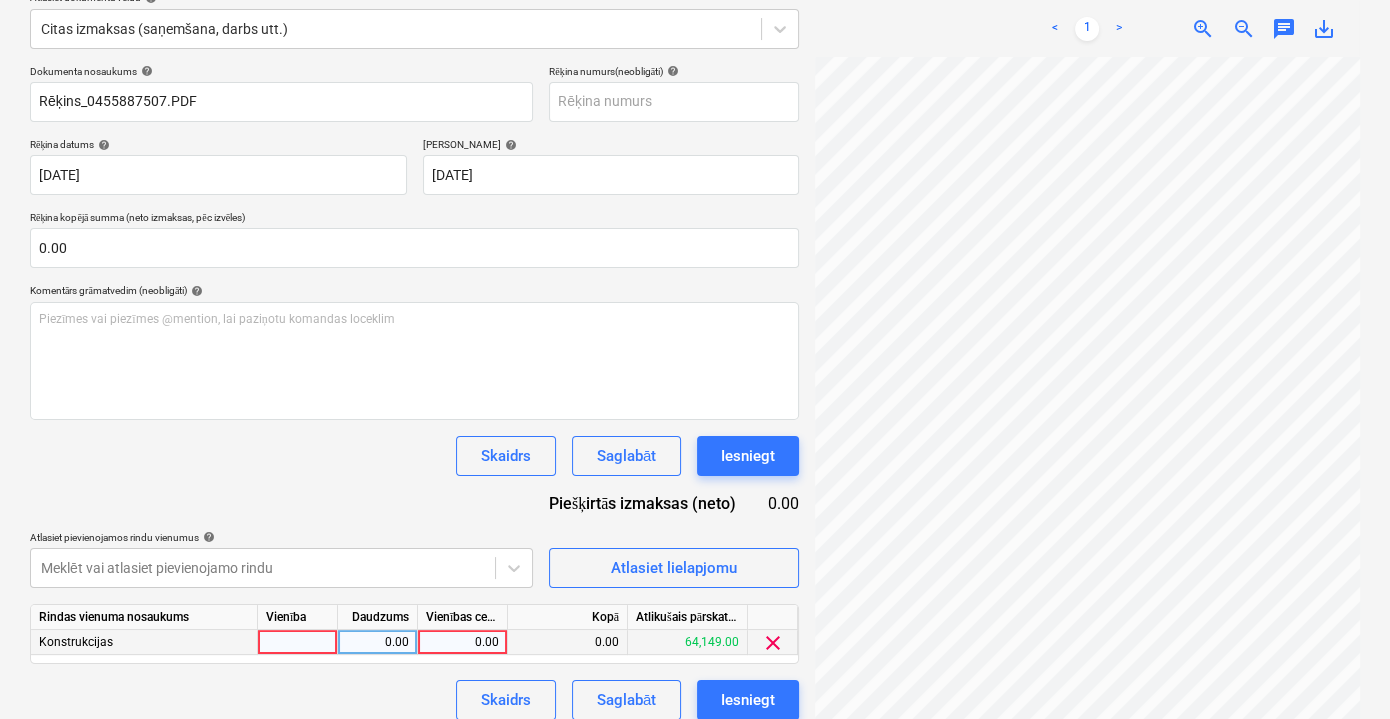 click on "0.00" at bounding box center [462, 642] 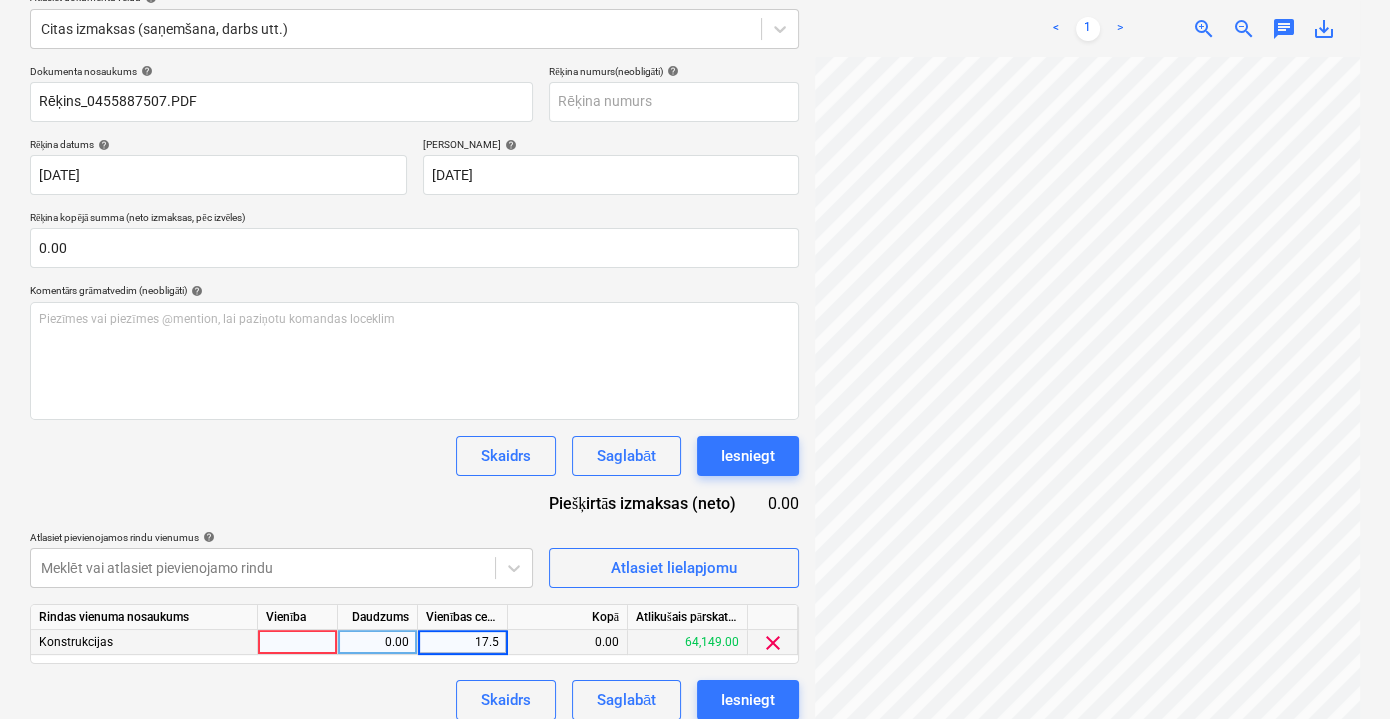 type on "17.55" 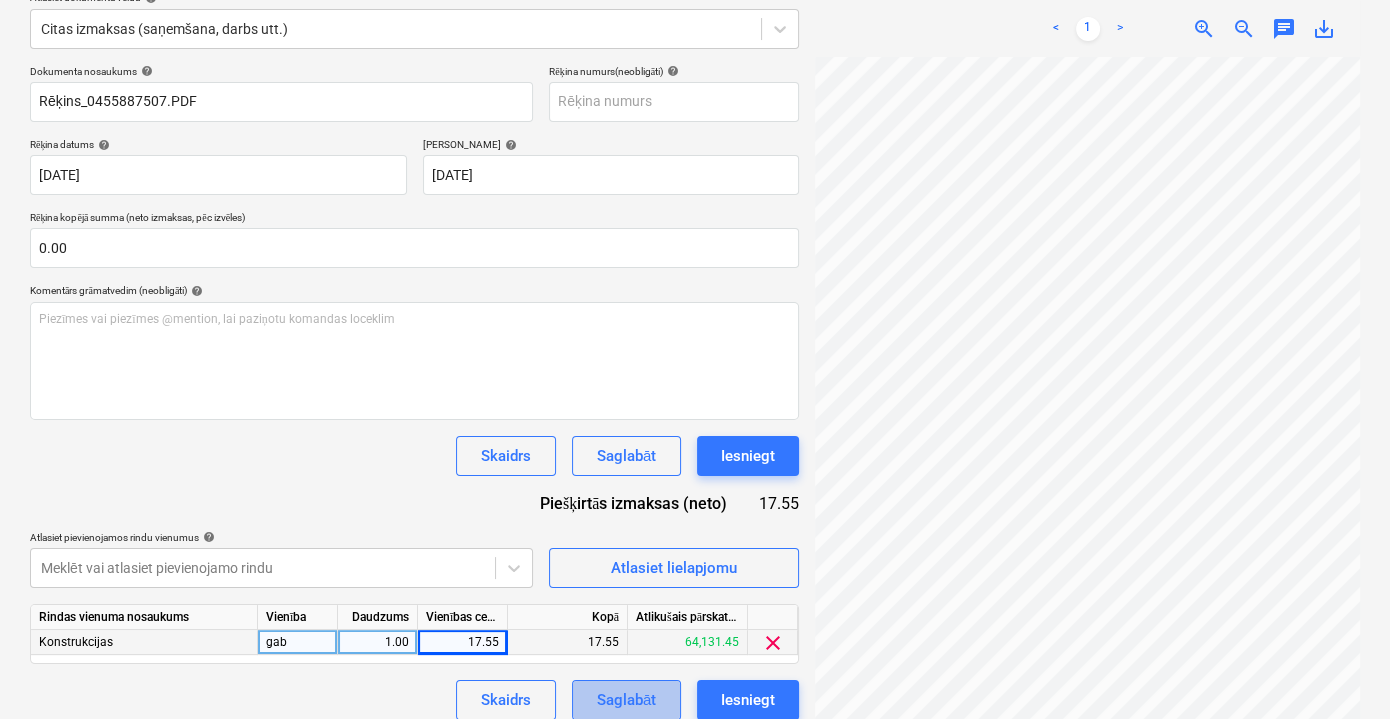click on "Saglabāt" at bounding box center (626, 700) 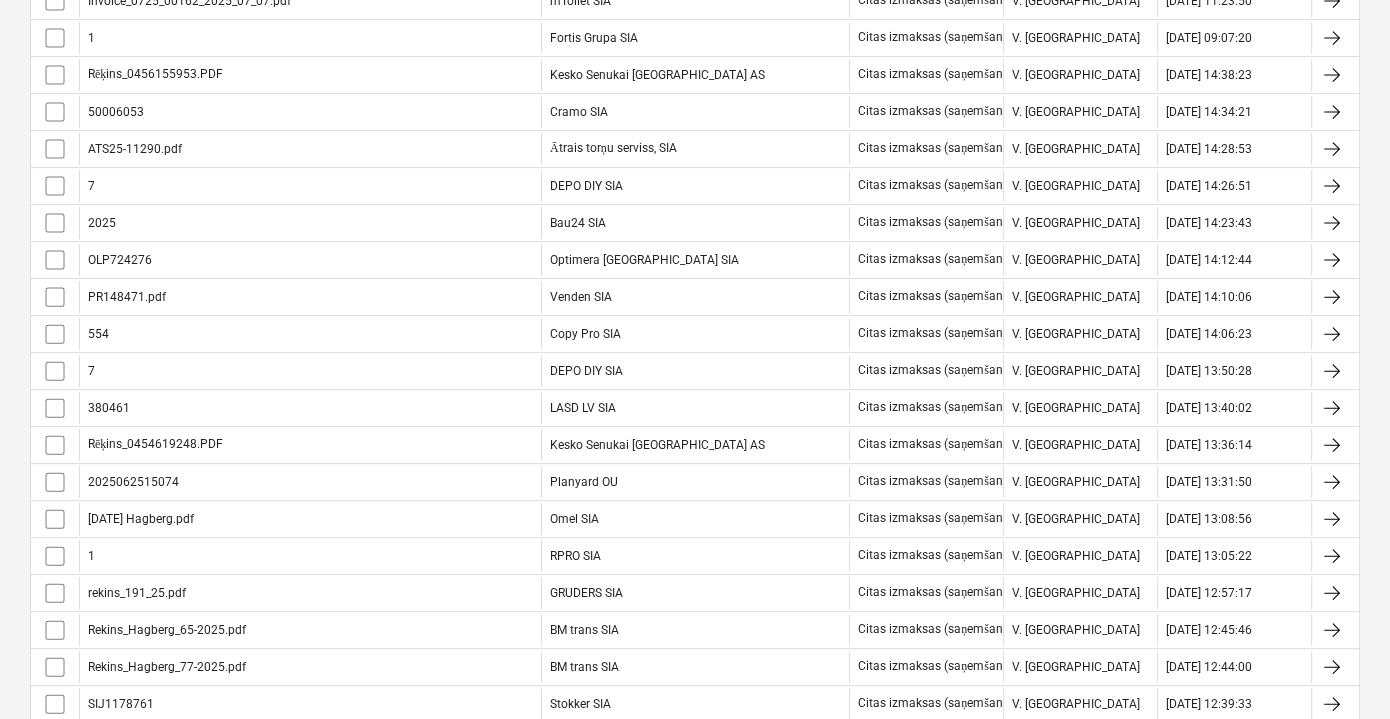 scroll, scrollTop: 1714, scrollLeft: 0, axis: vertical 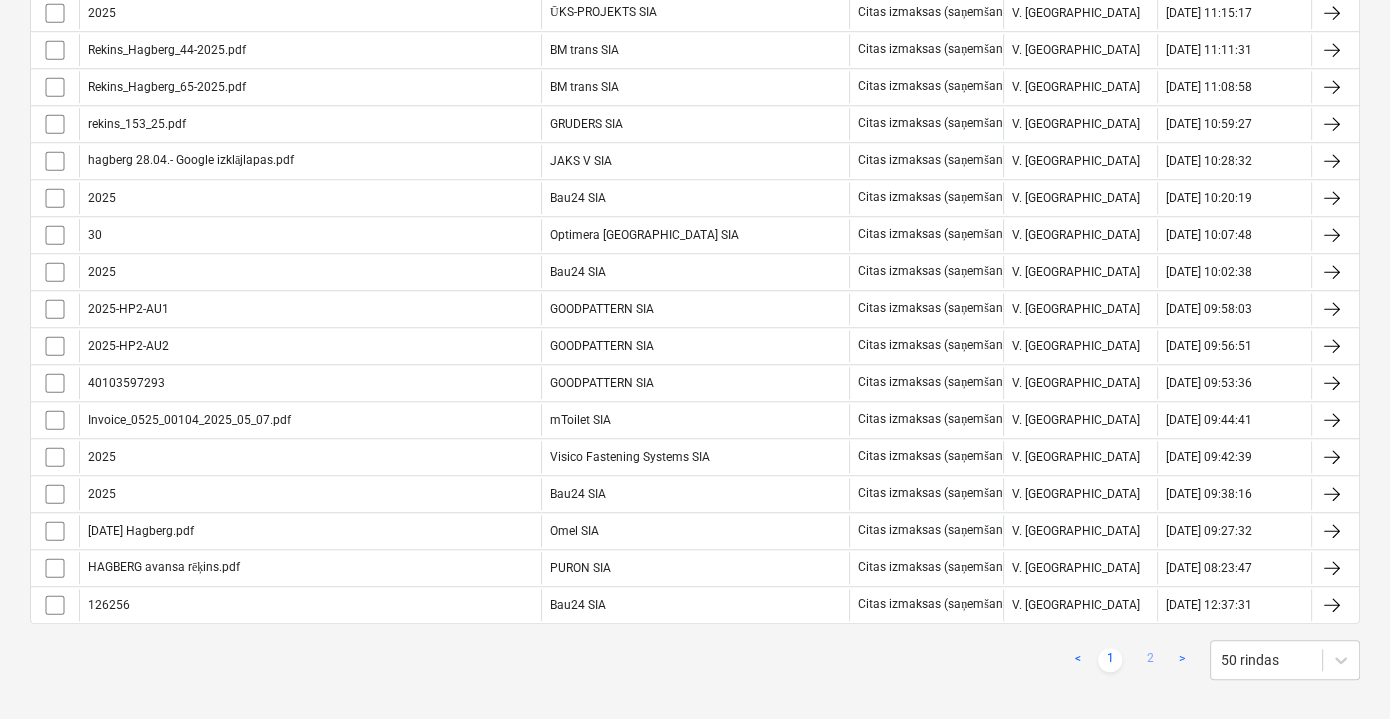 click on "2" at bounding box center [1150, 660] 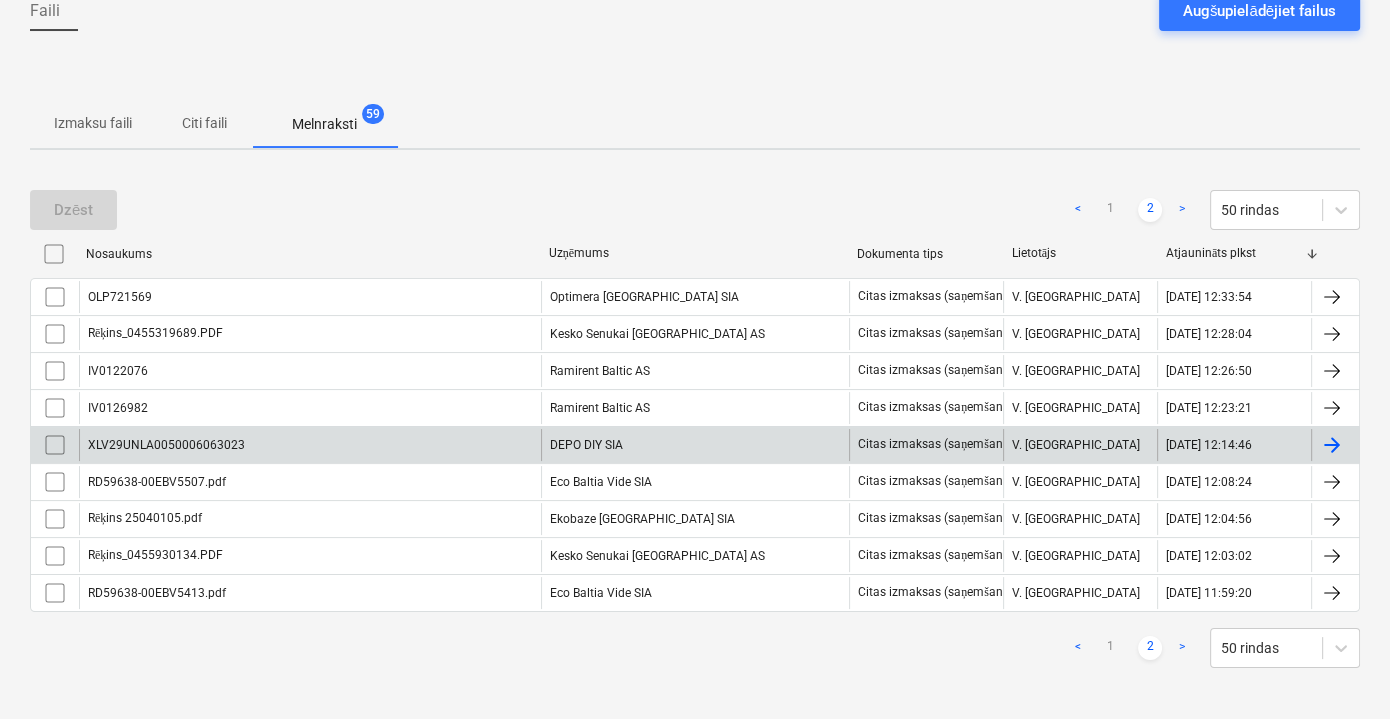 click on "DEPO DIY SIA" at bounding box center (695, 445) 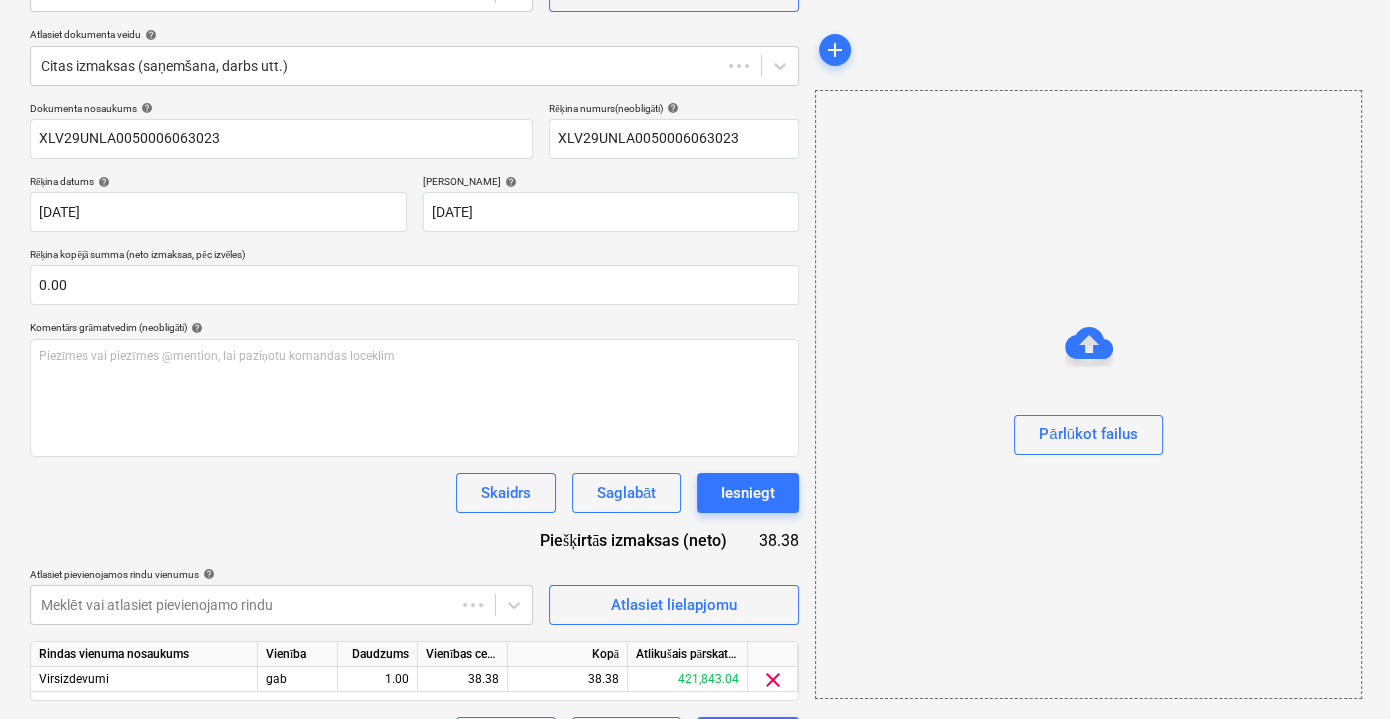 scroll, scrollTop: 130, scrollLeft: 0, axis: vertical 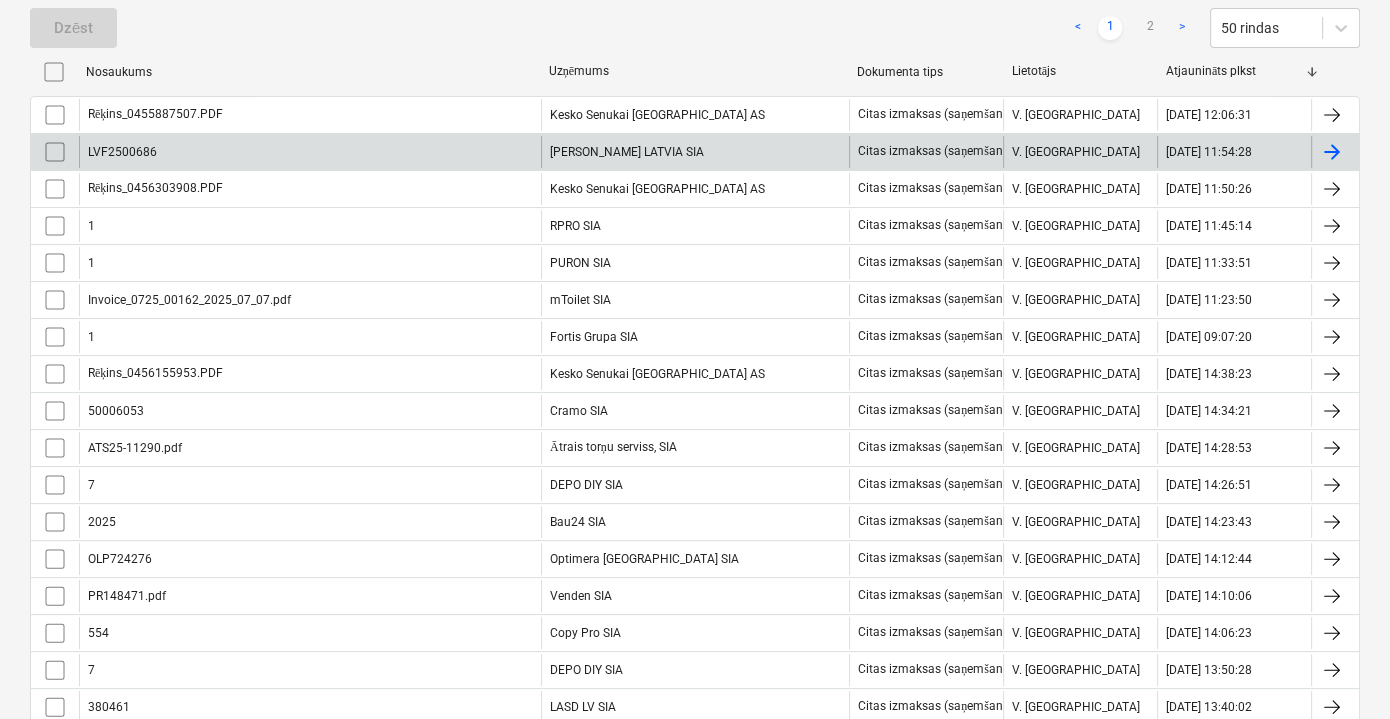 click on "[PERSON_NAME] LATVIA SIA" at bounding box center [695, 152] 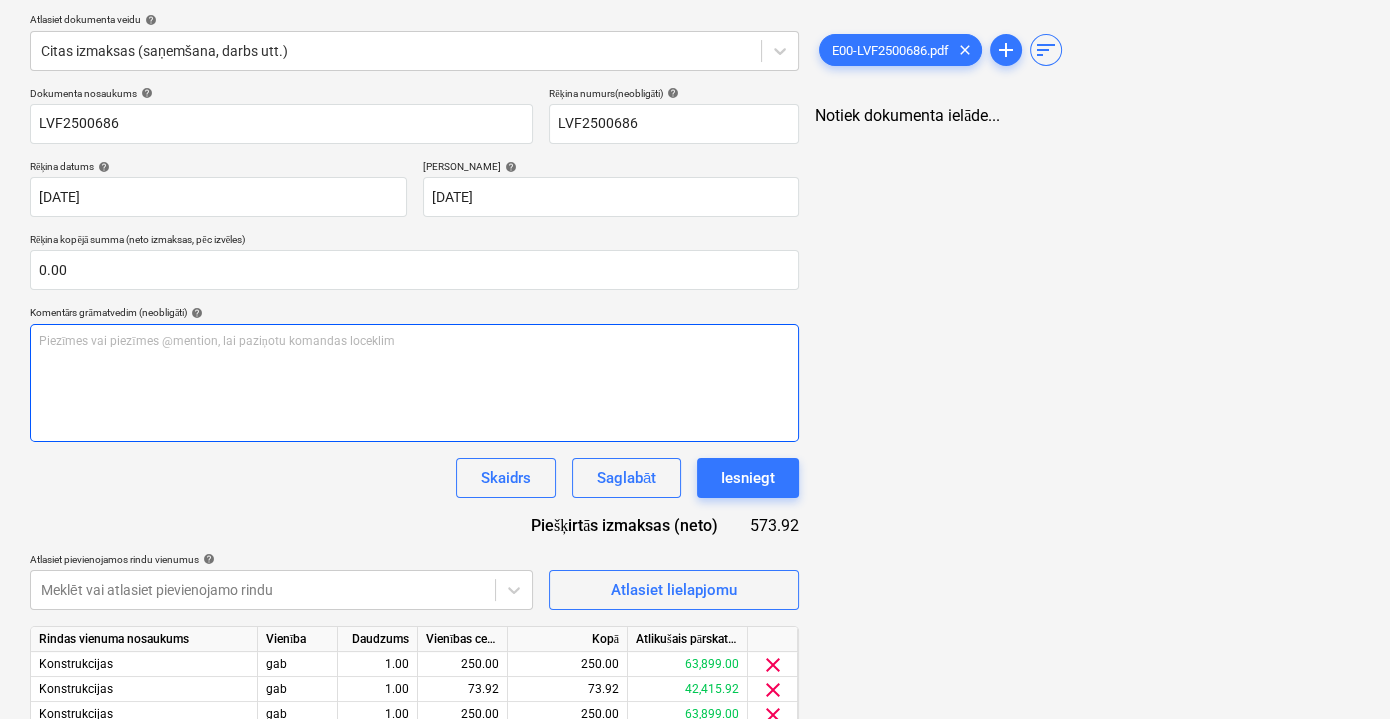 scroll, scrollTop: 312, scrollLeft: 0, axis: vertical 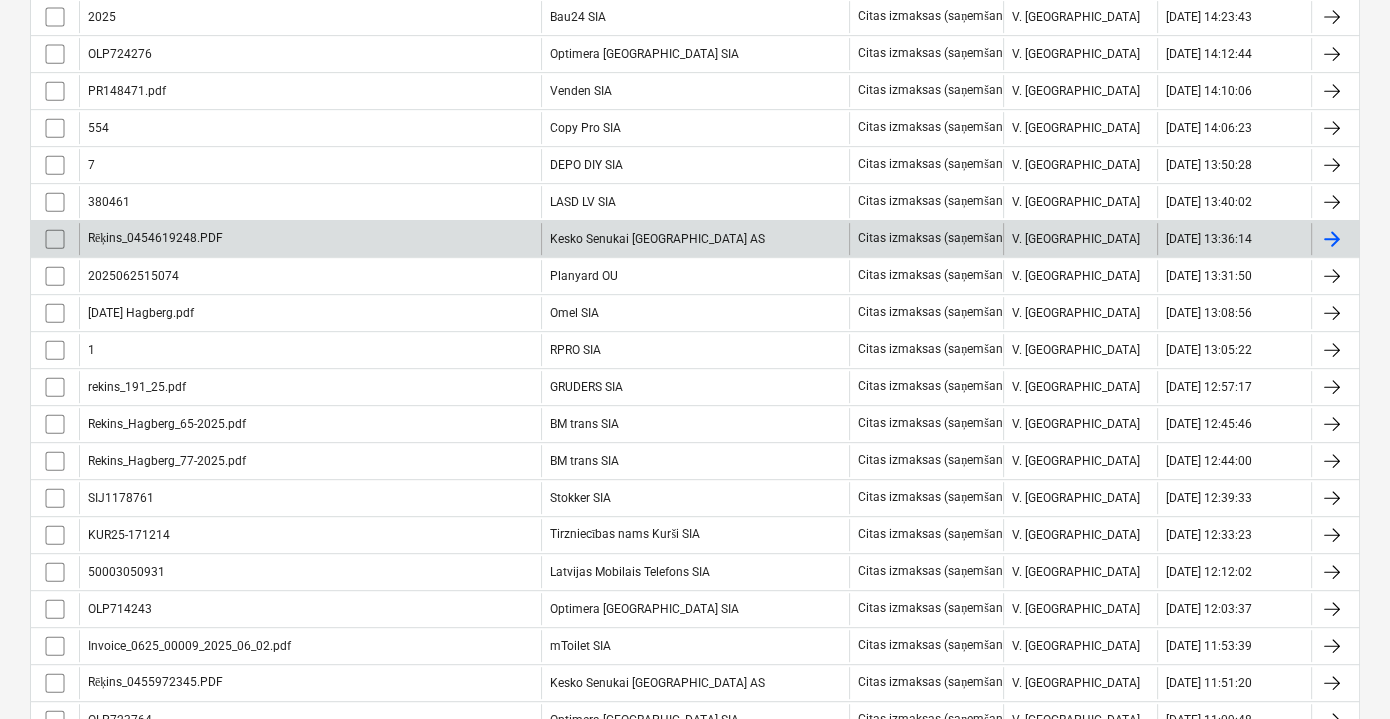 click on "Kesko Senukai [GEOGRAPHIC_DATA] AS" at bounding box center [695, 239] 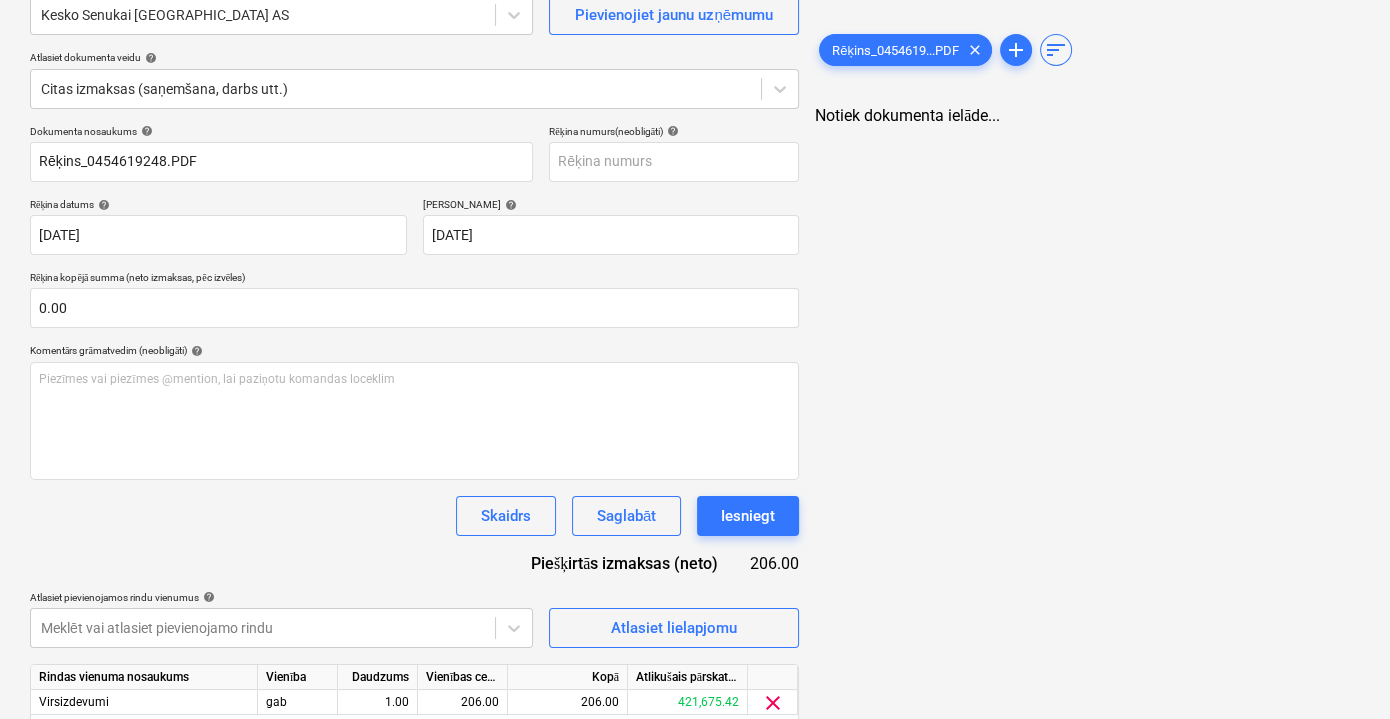scroll, scrollTop: 262, scrollLeft: 0, axis: vertical 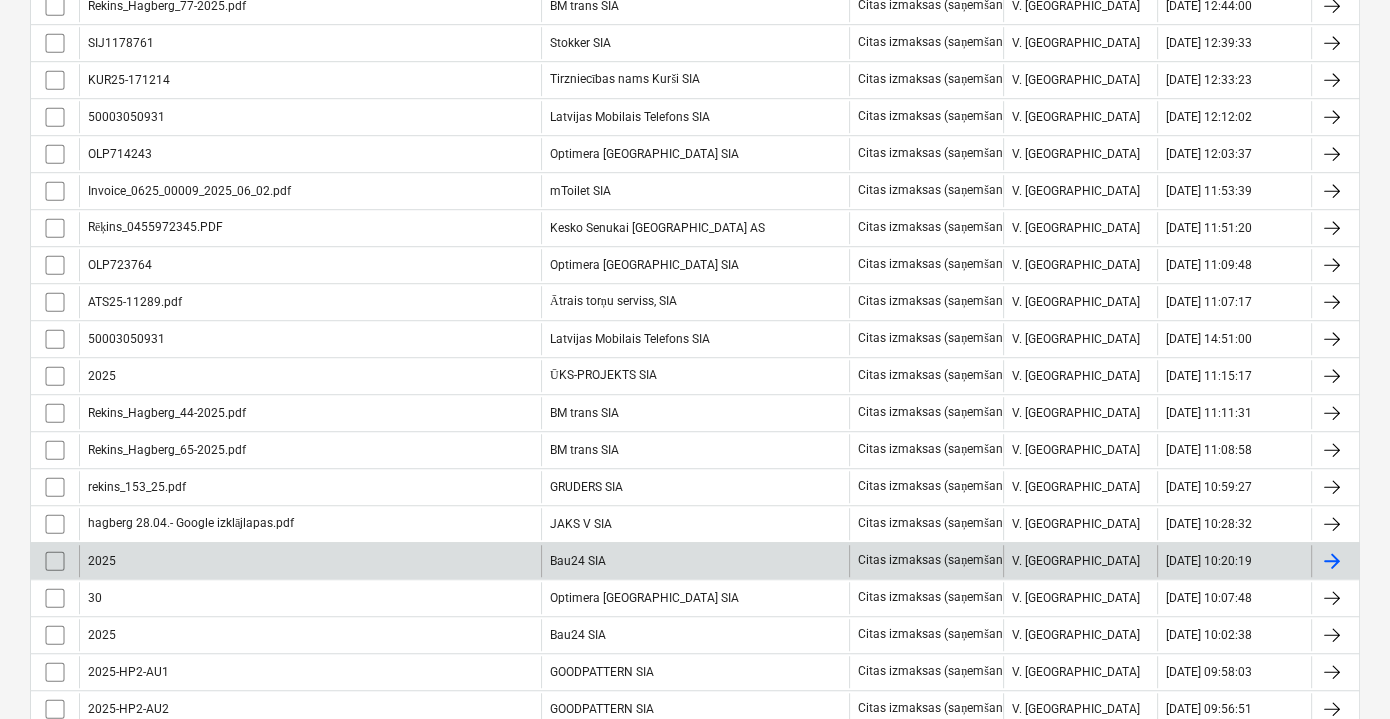 click on "Bau24 SIA" at bounding box center (695, 561) 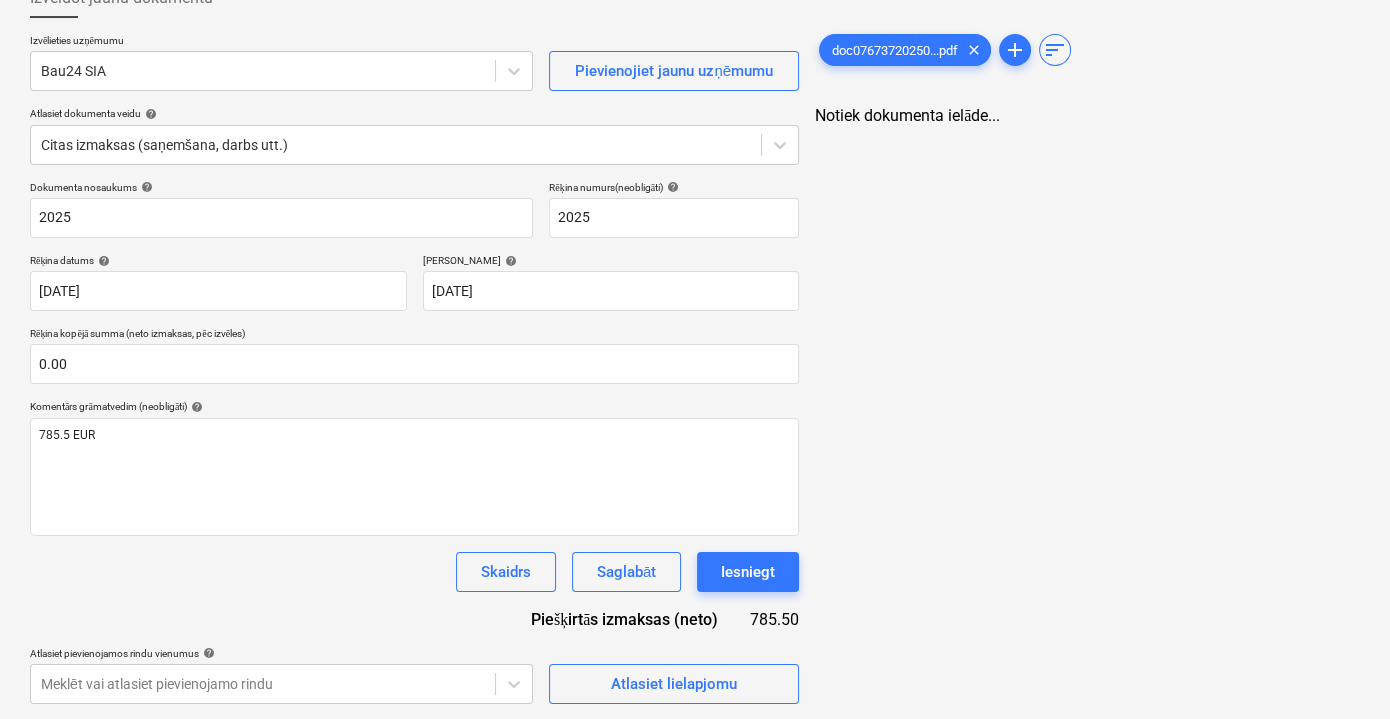 scroll, scrollTop: 312, scrollLeft: 0, axis: vertical 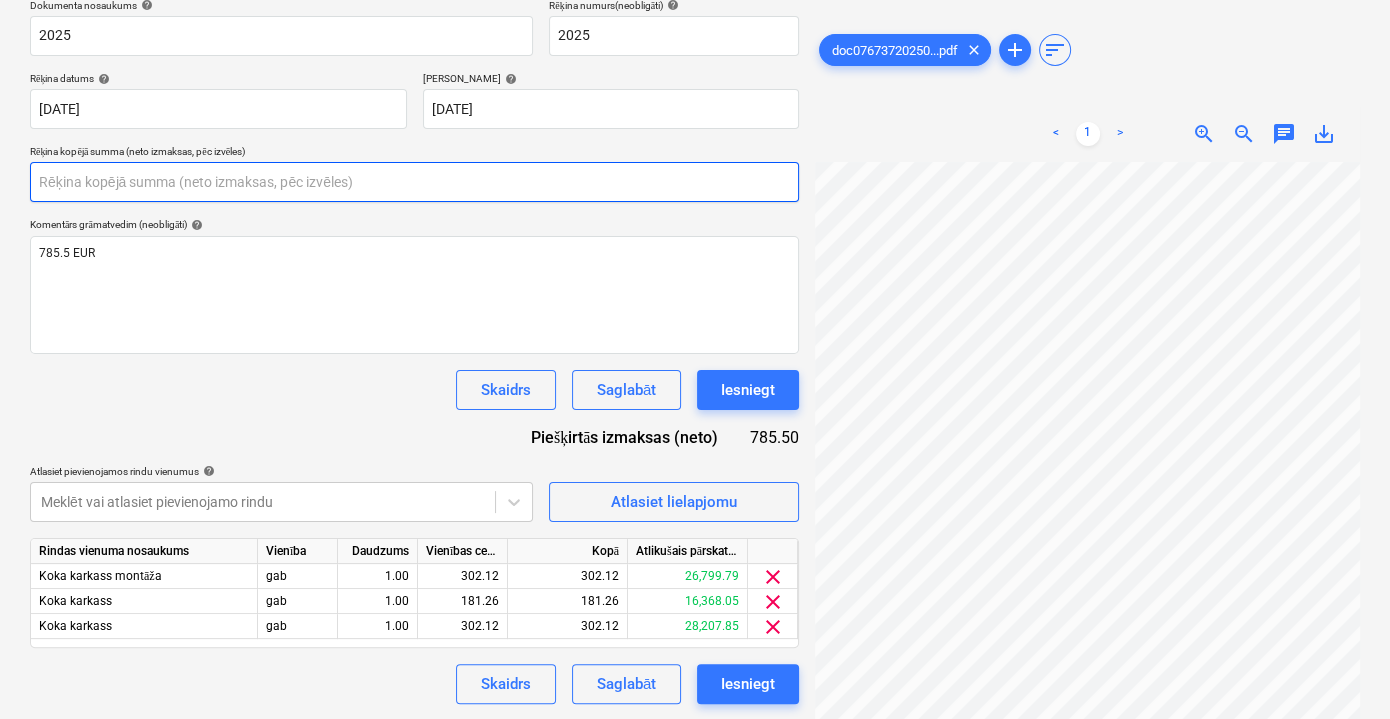 click at bounding box center [414, 182] 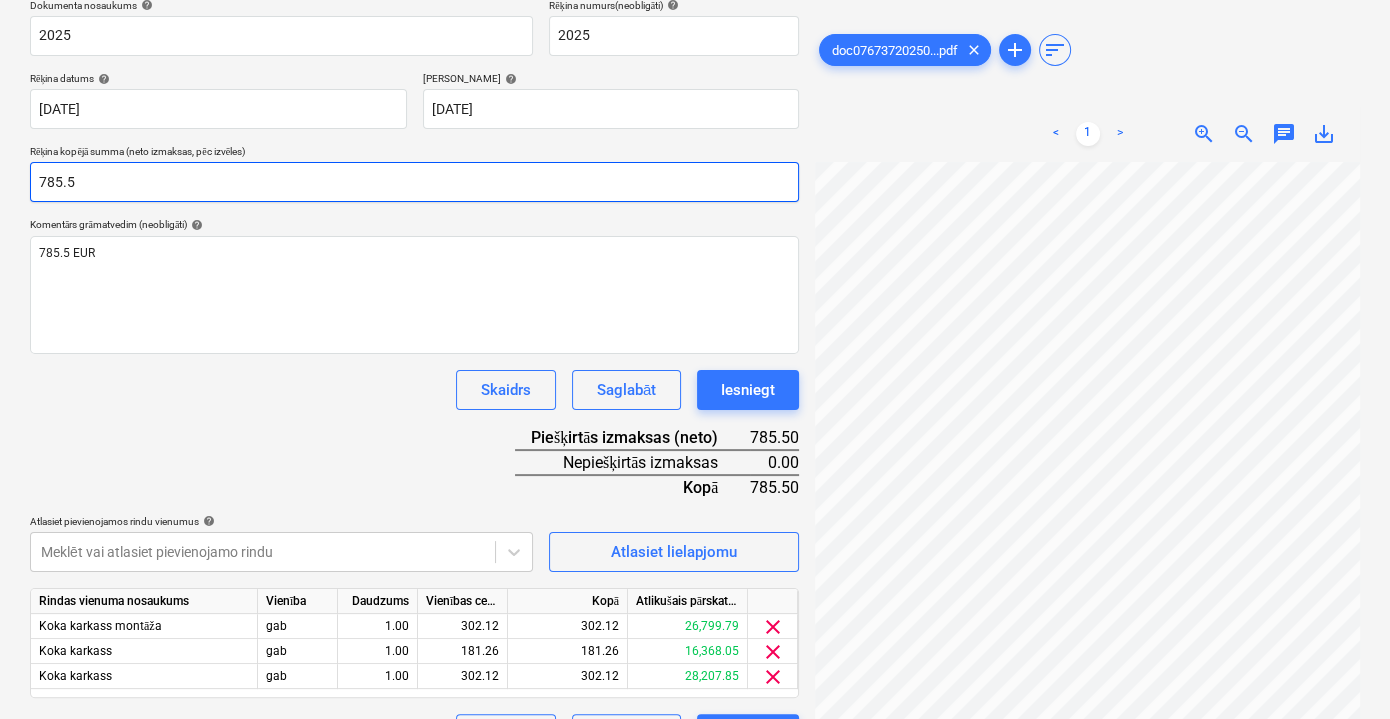type on "785.5" 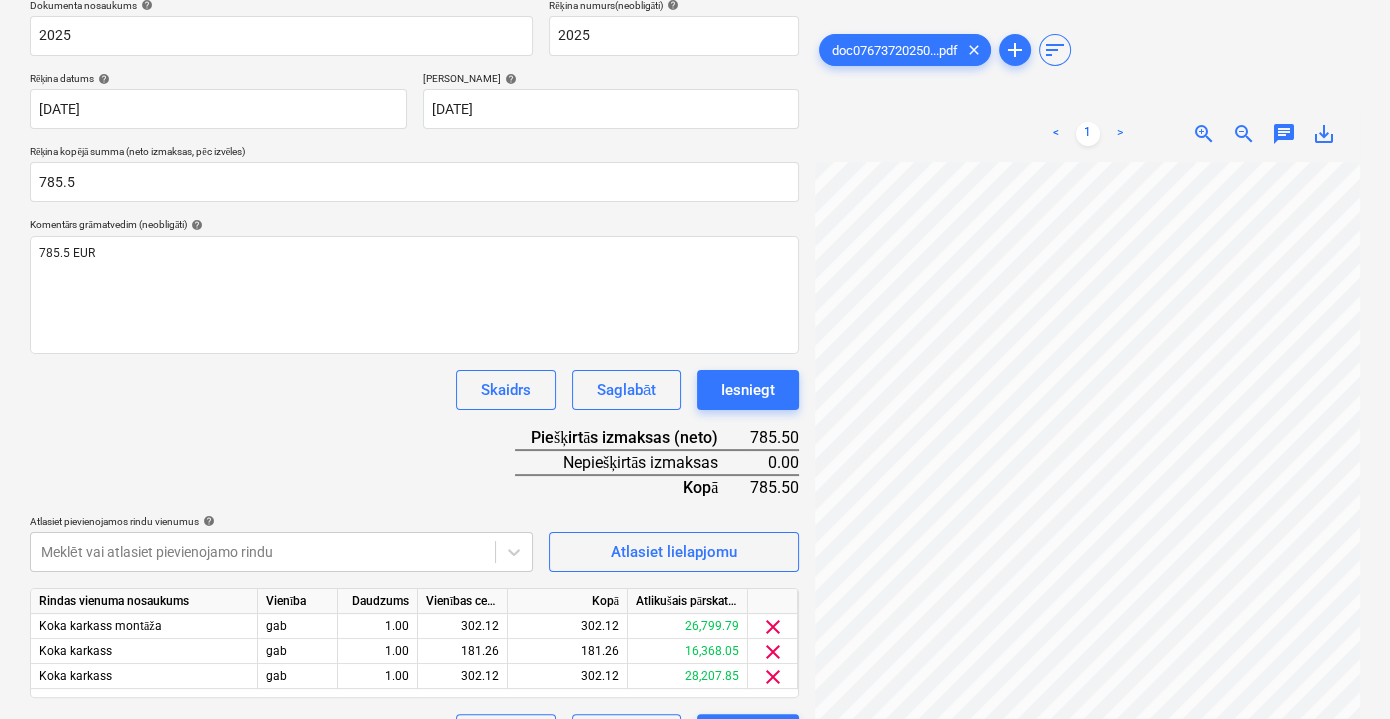 click on "Skaidrs Saglabāt Iesniegt" at bounding box center [414, 390] 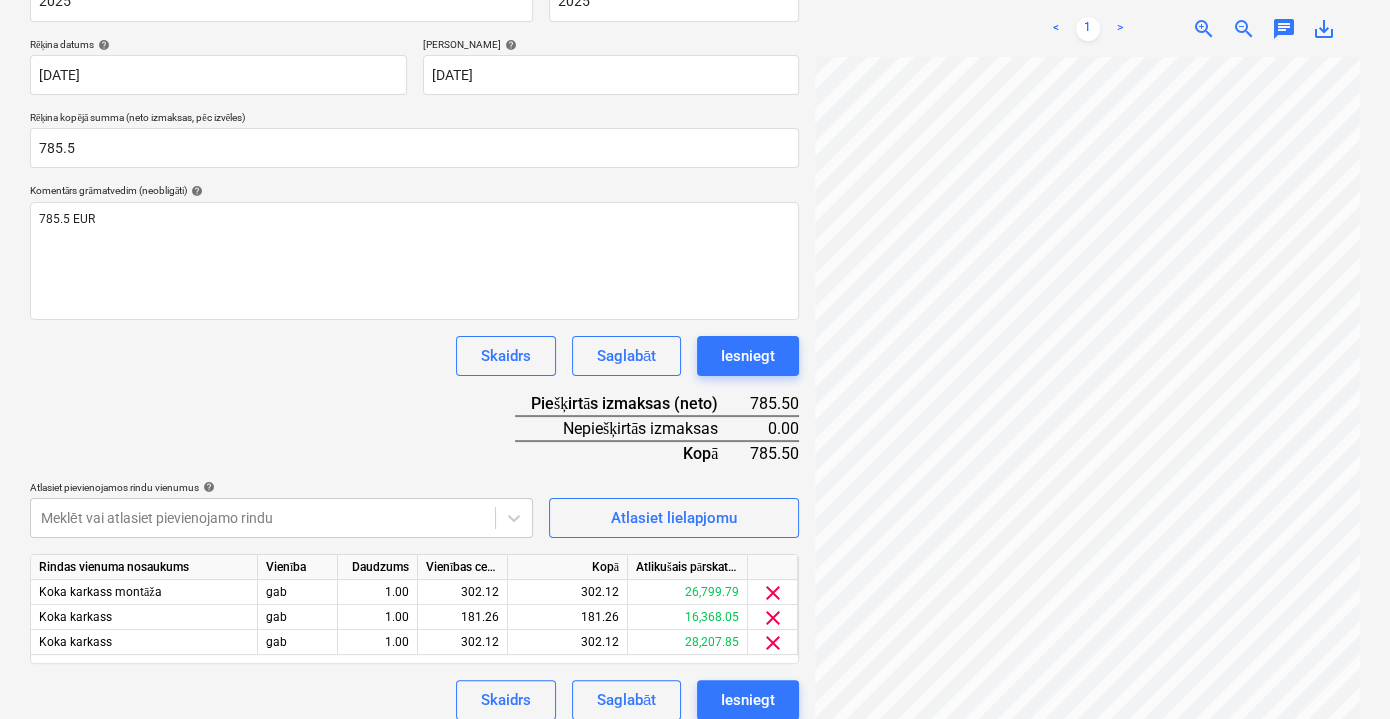 scroll, scrollTop: 362, scrollLeft: 0, axis: vertical 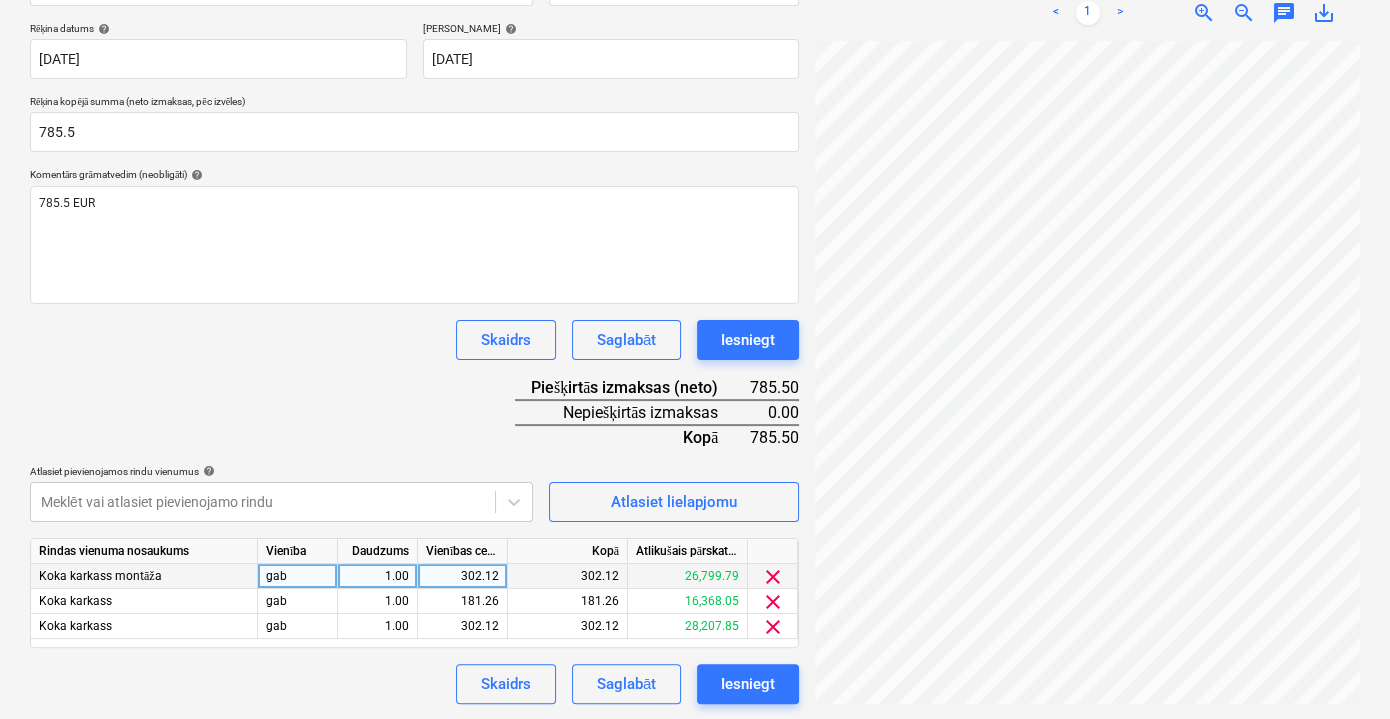 click on "clear" at bounding box center (773, 577) 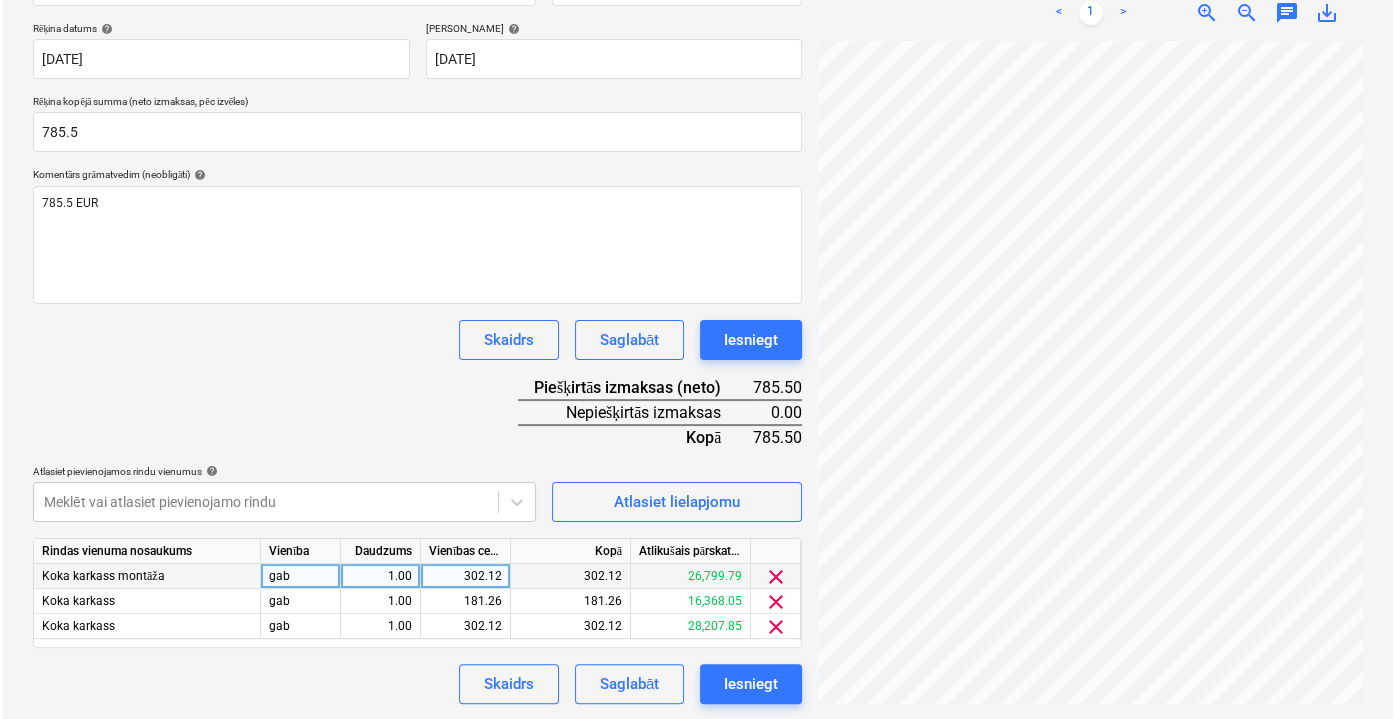 scroll, scrollTop: 346, scrollLeft: 0, axis: vertical 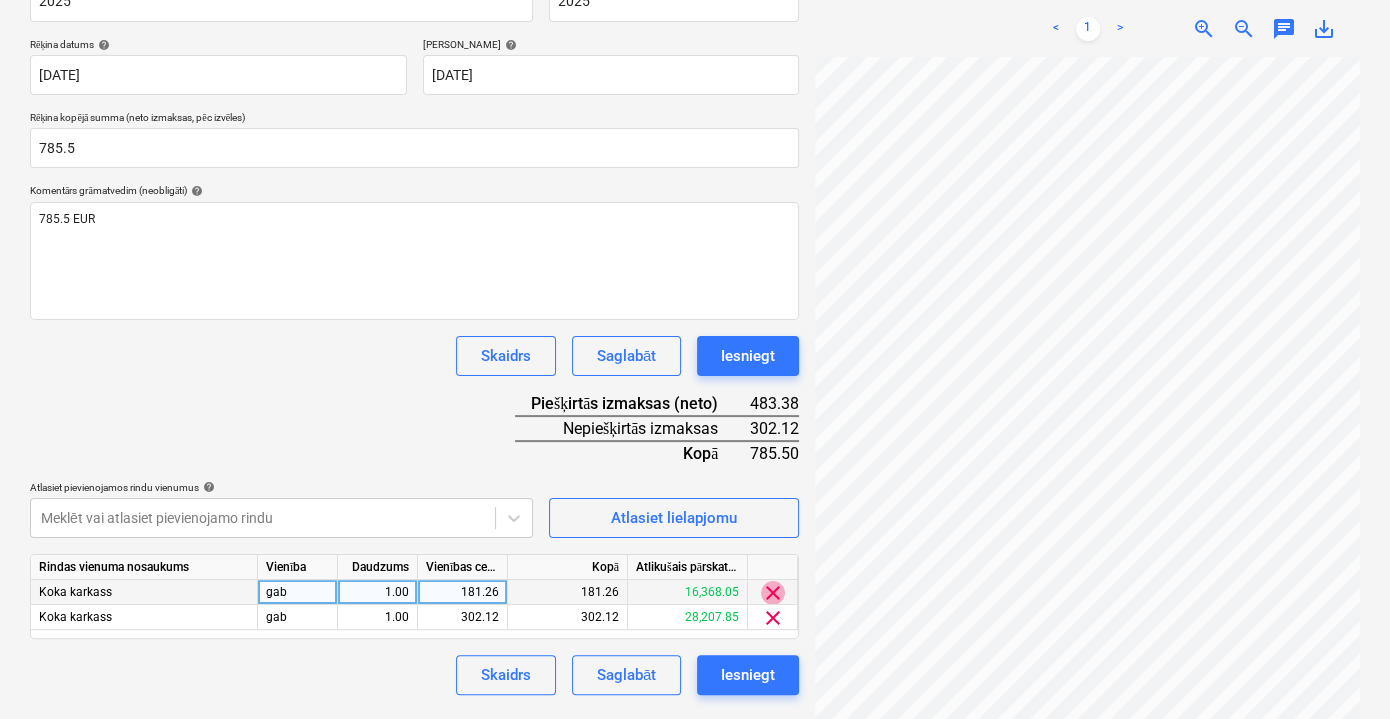 click on "clear" at bounding box center [773, 593] 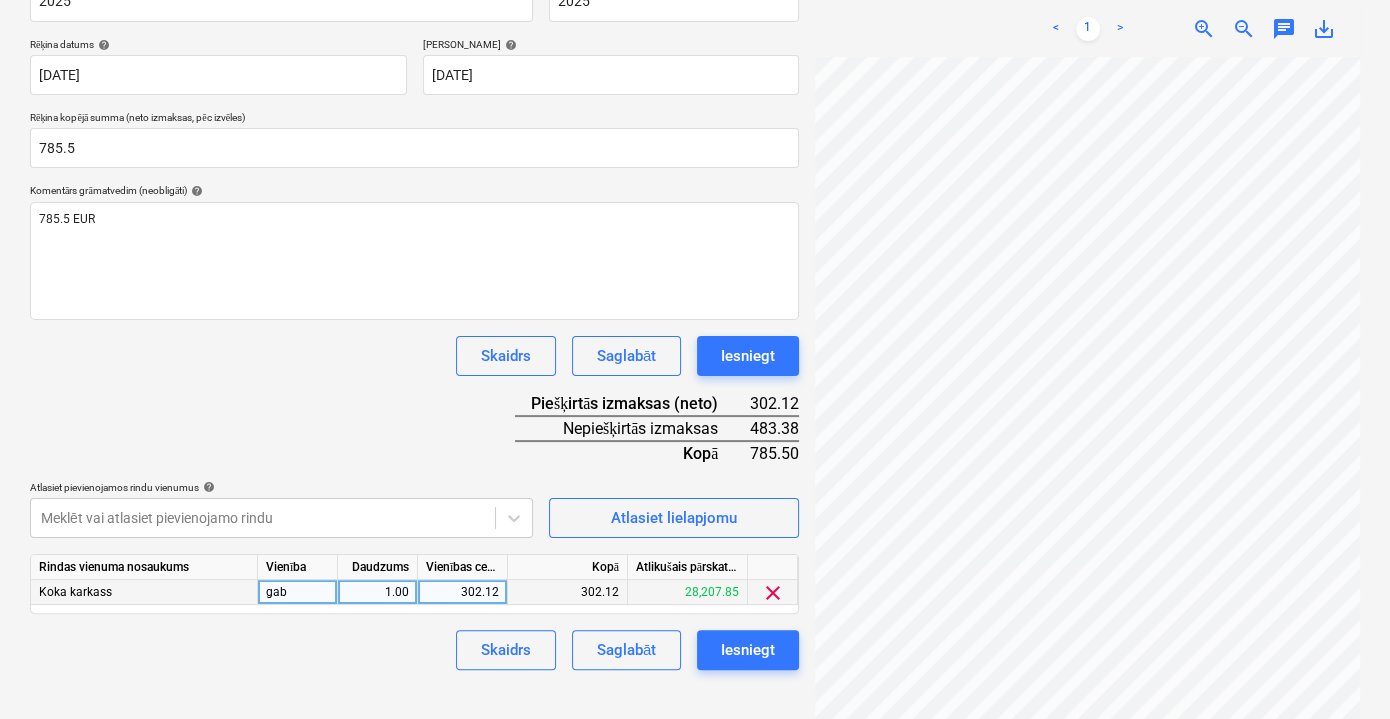 click on "clear" at bounding box center [773, 593] 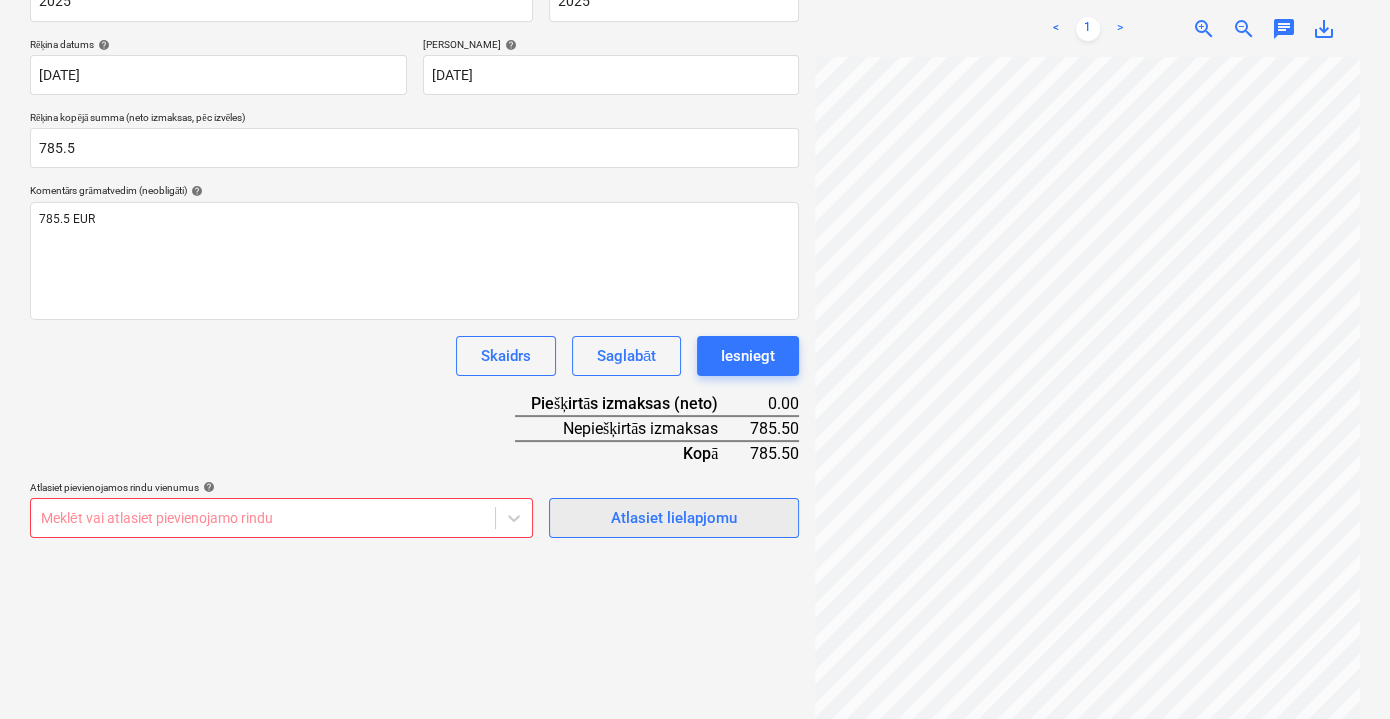 click on "Atlasiet lielapjomu" at bounding box center (674, 518) 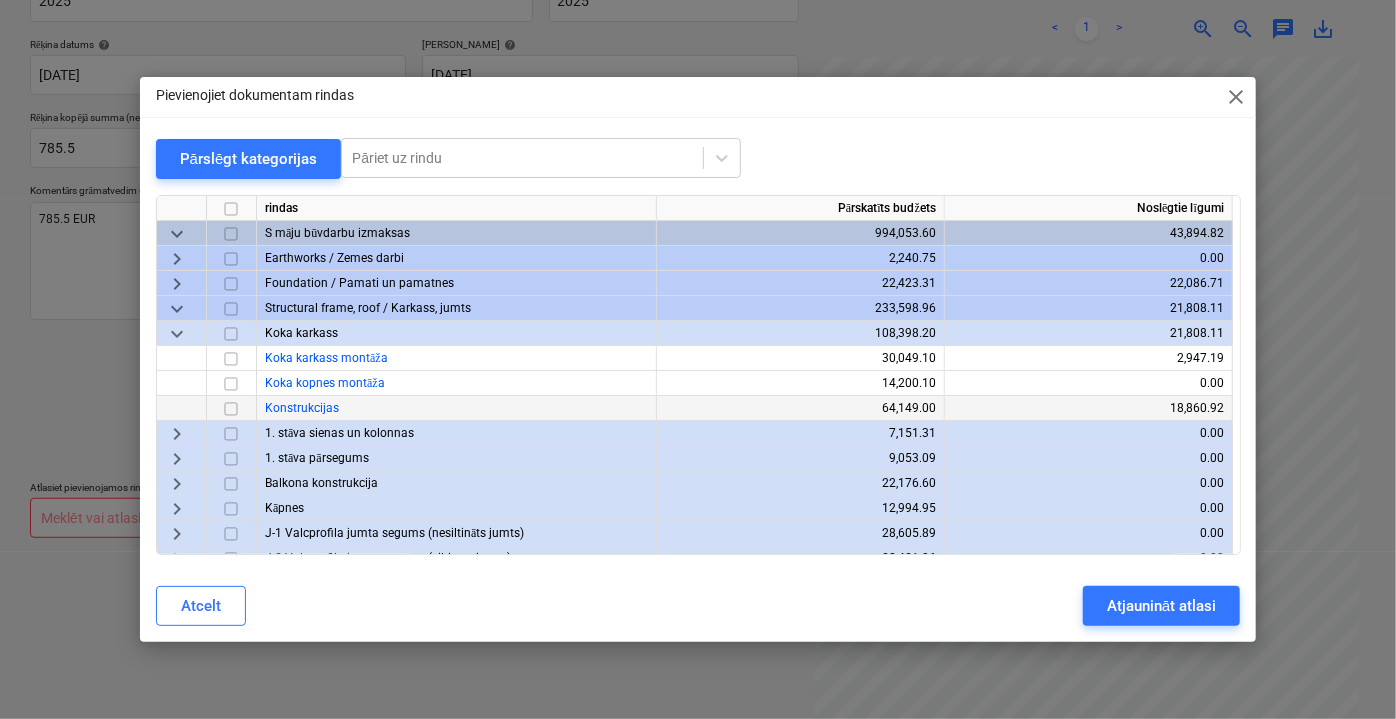 click at bounding box center [231, 408] 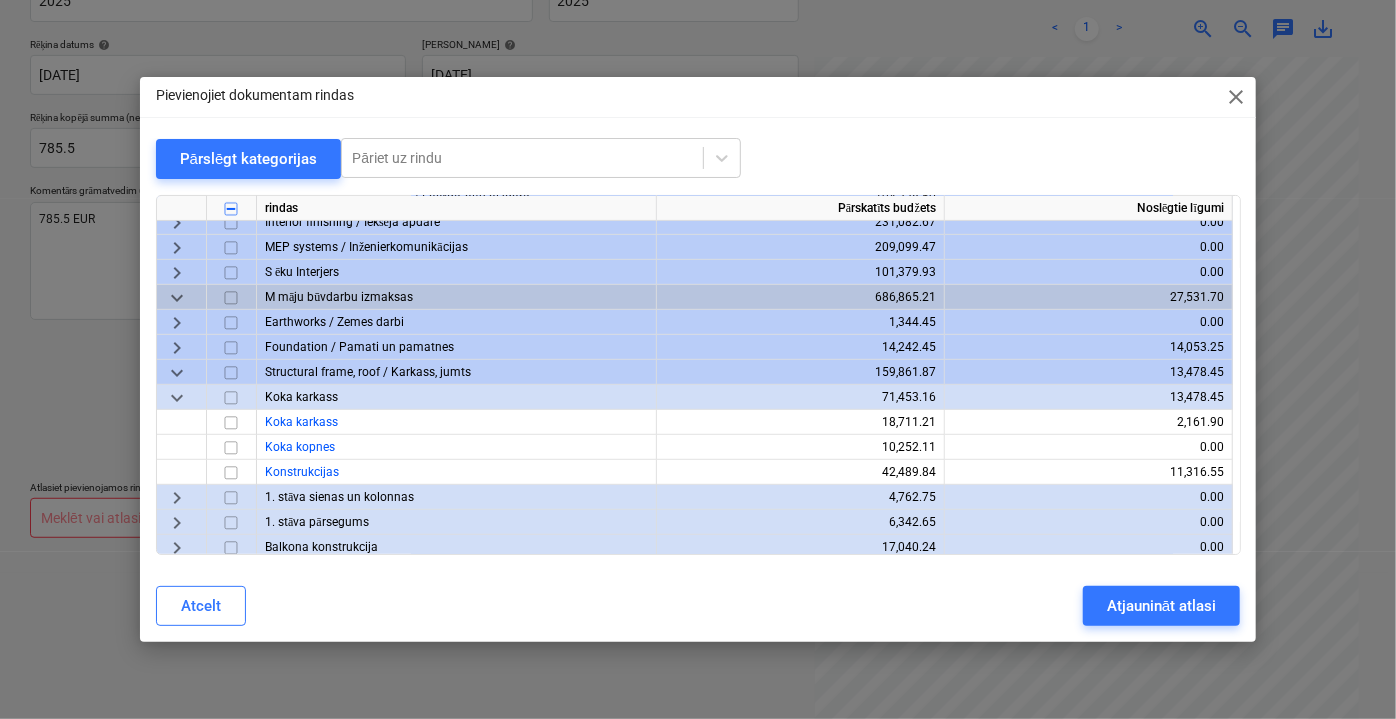 scroll, scrollTop: 545, scrollLeft: 0, axis: vertical 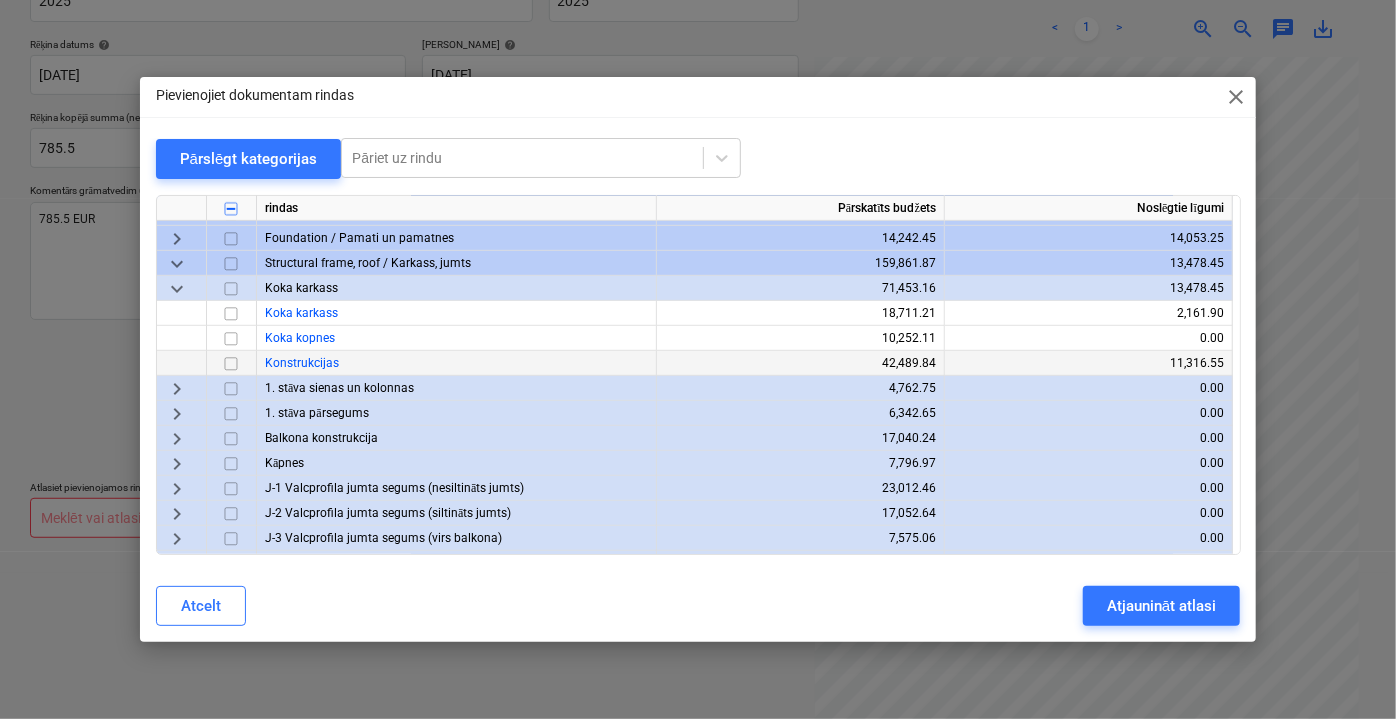 click at bounding box center [231, 363] 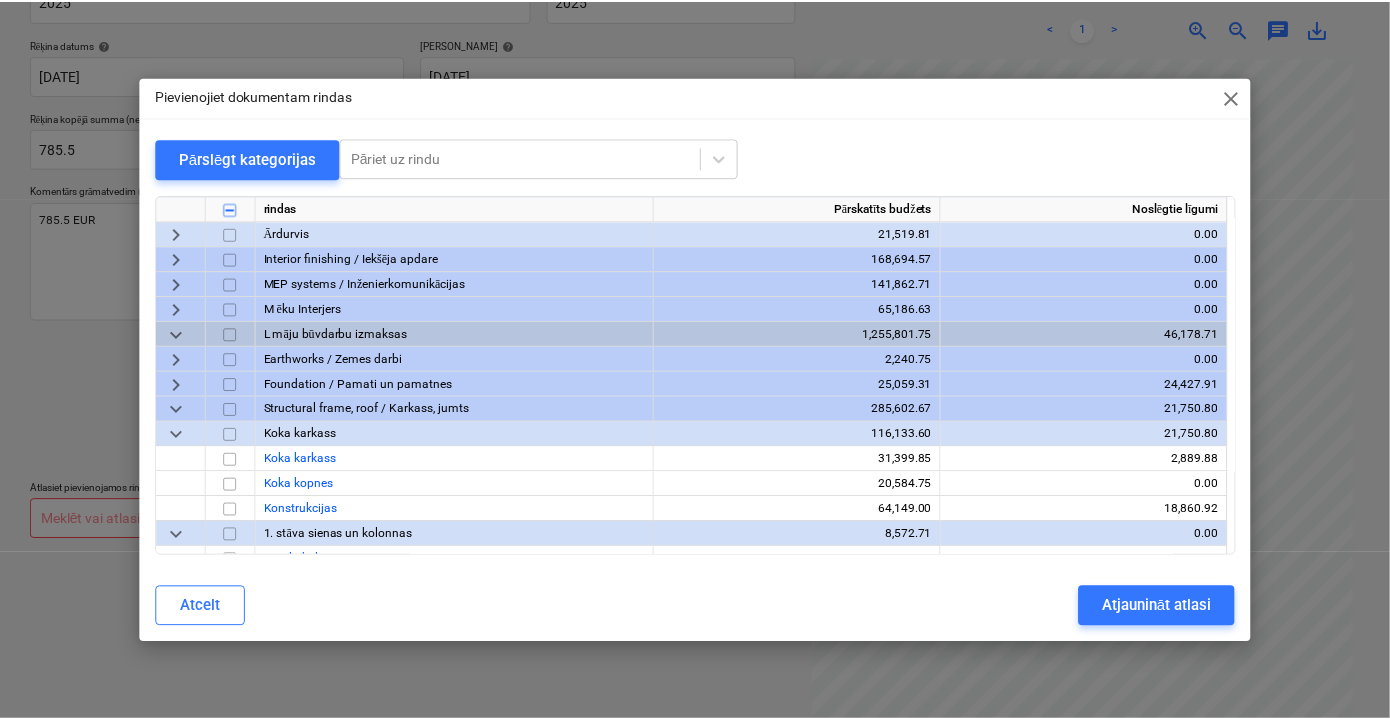 scroll, scrollTop: 1090, scrollLeft: 0, axis: vertical 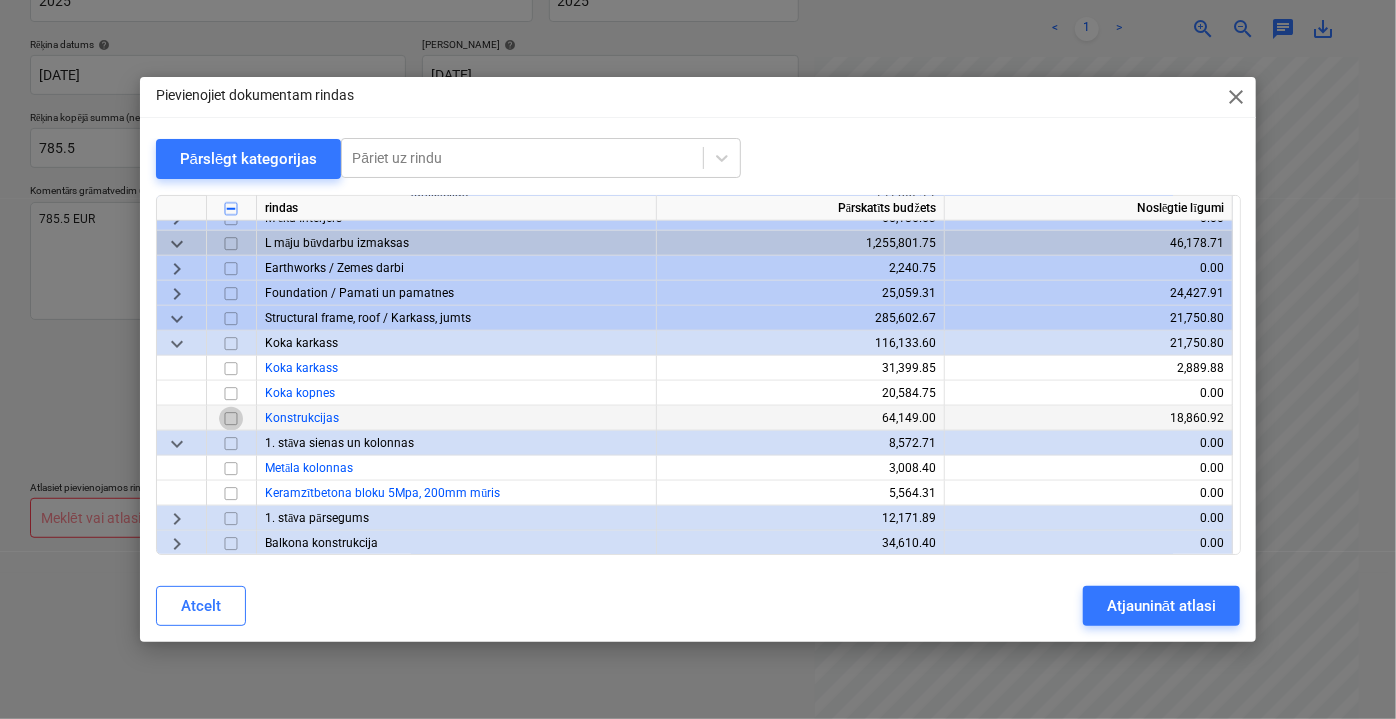 click at bounding box center (231, 418) 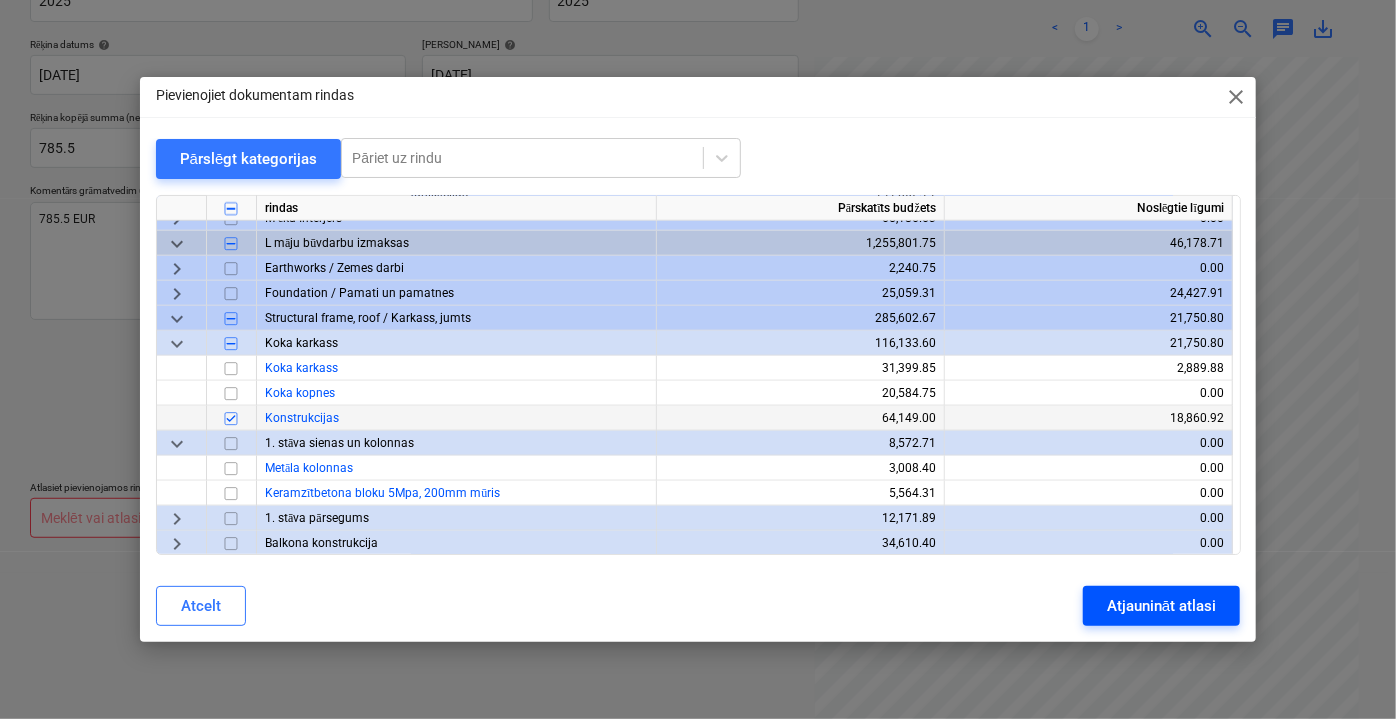 click on "Atjaunināt atlasi" at bounding box center [1161, 606] 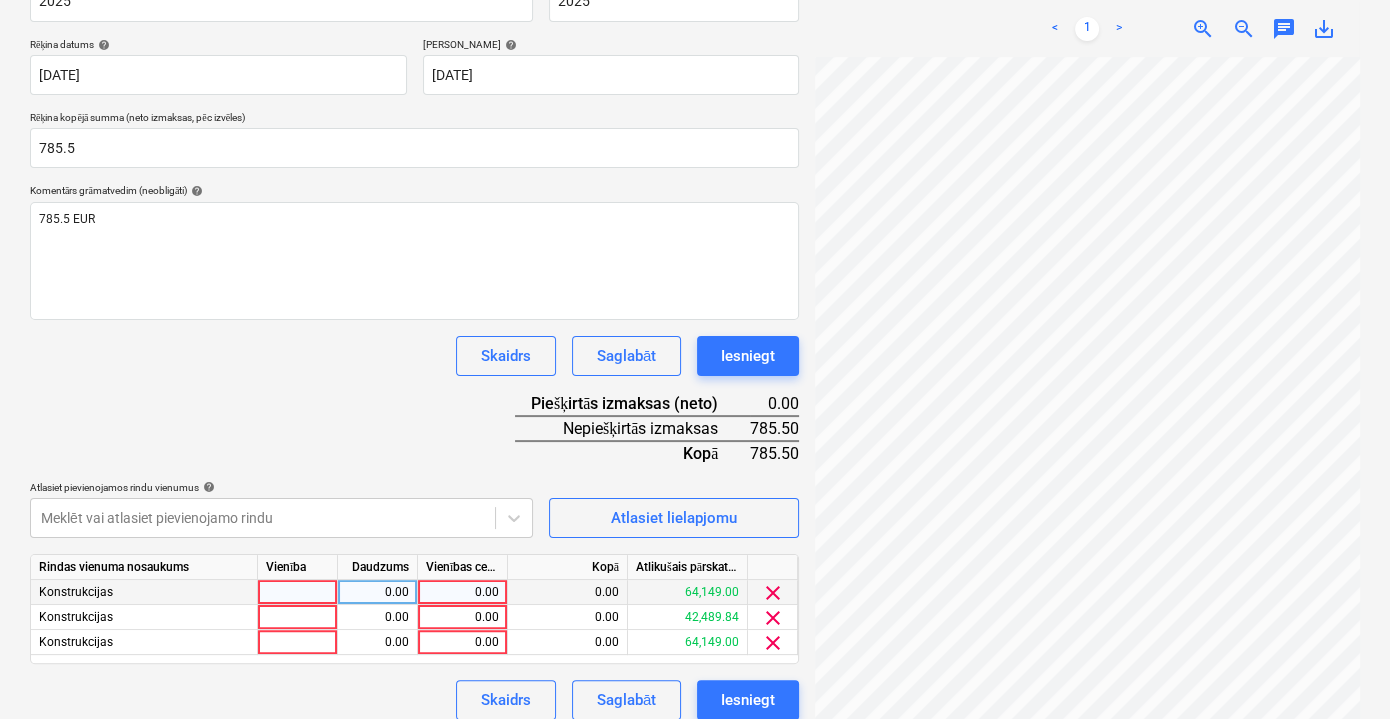 click on "0.00" at bounding box center [462, 592] 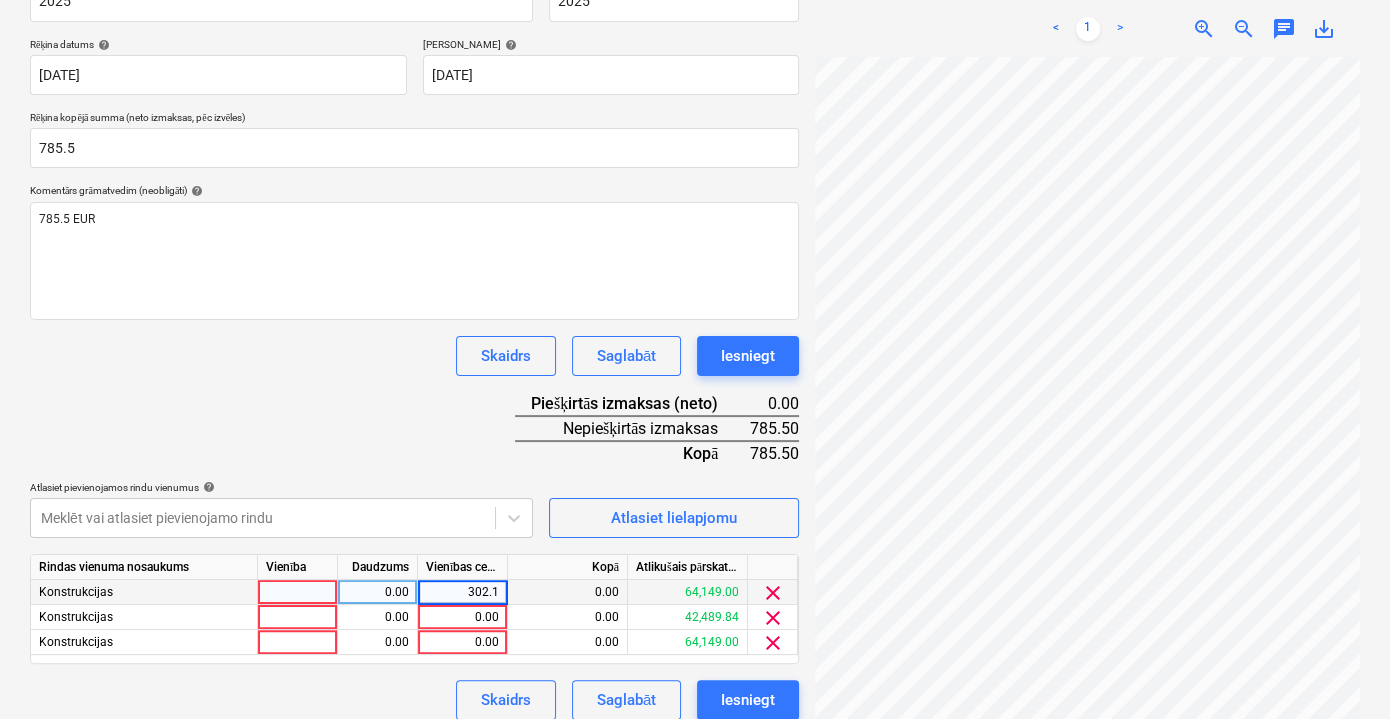type on "302.12" 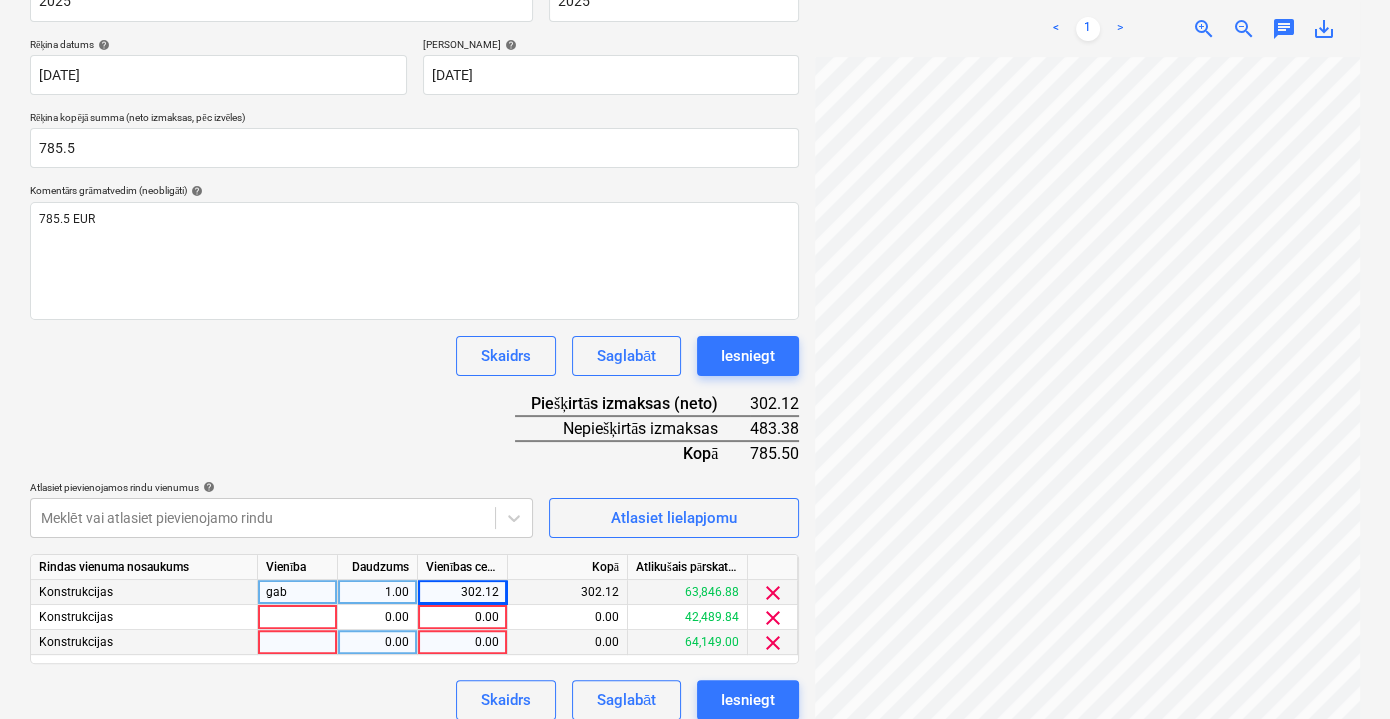 click on "0.00" at bounding box center (462, 642) 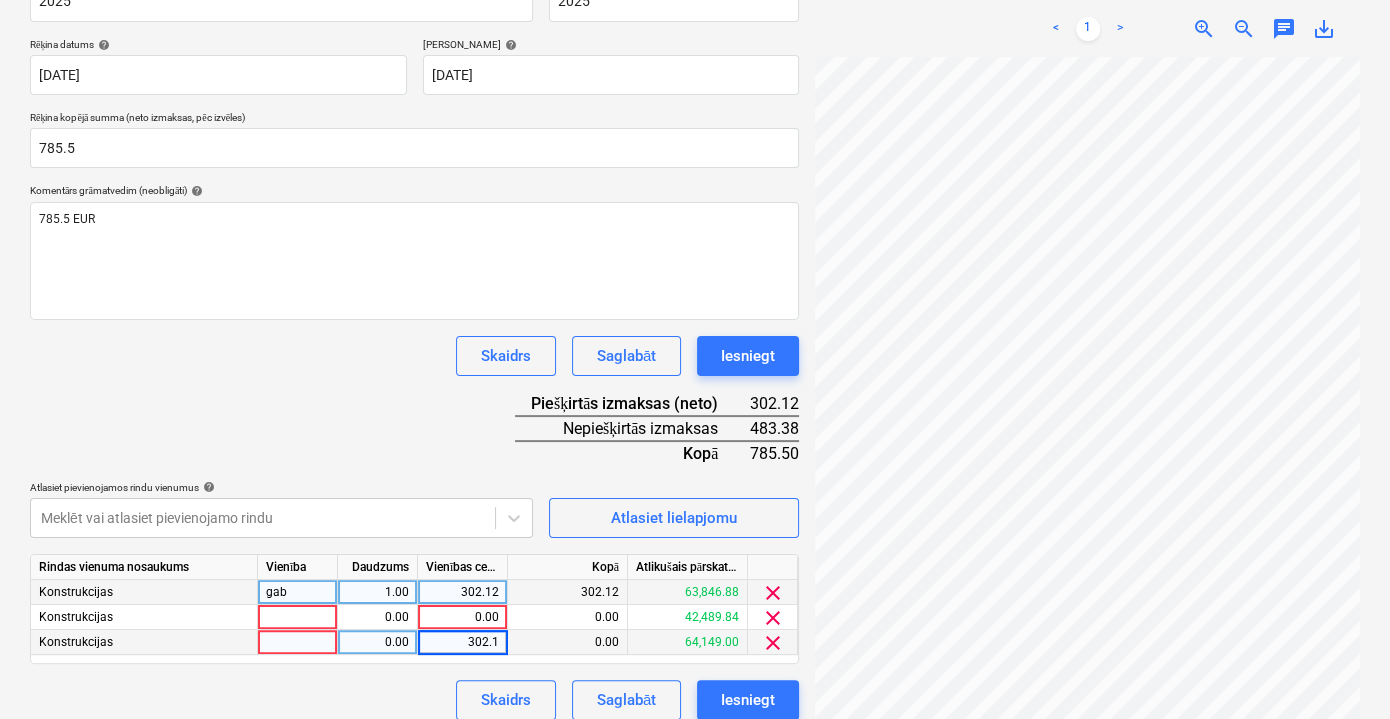 type on "302.12" 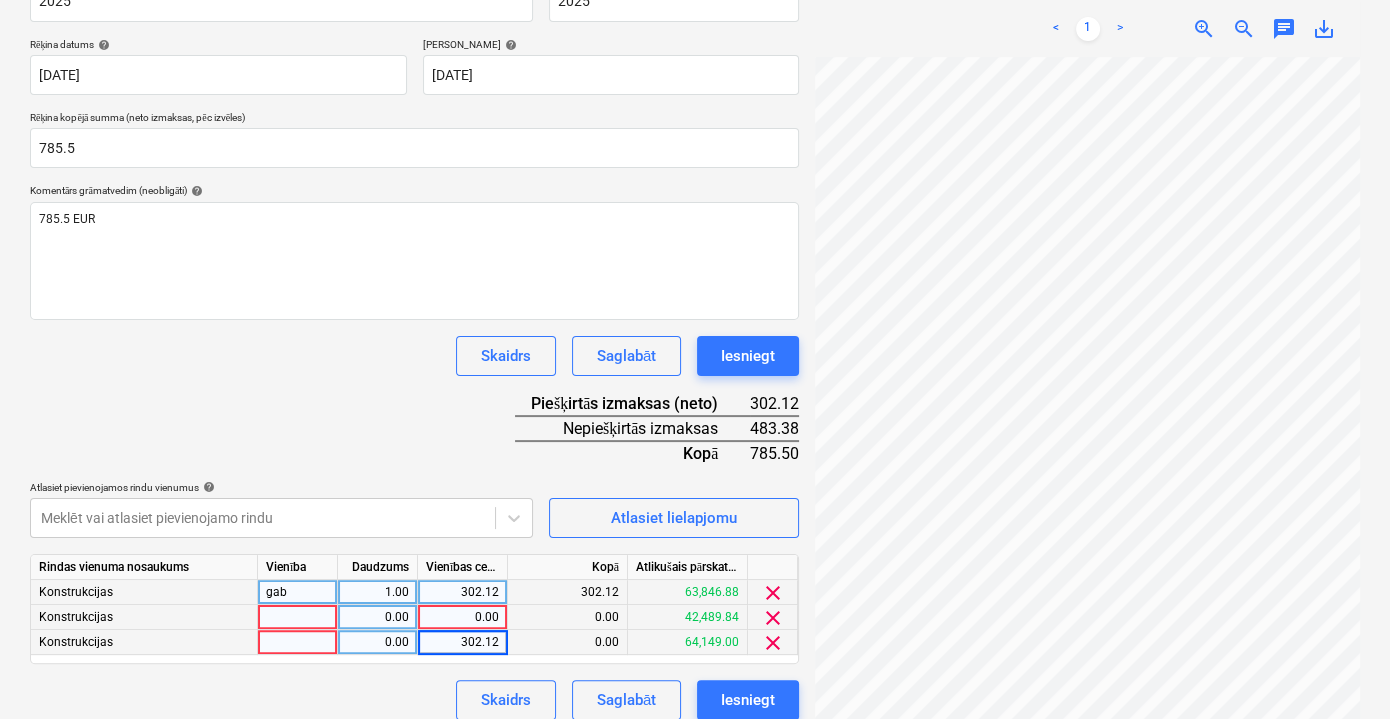 click on "0.00" at bounding box center (462, 617) 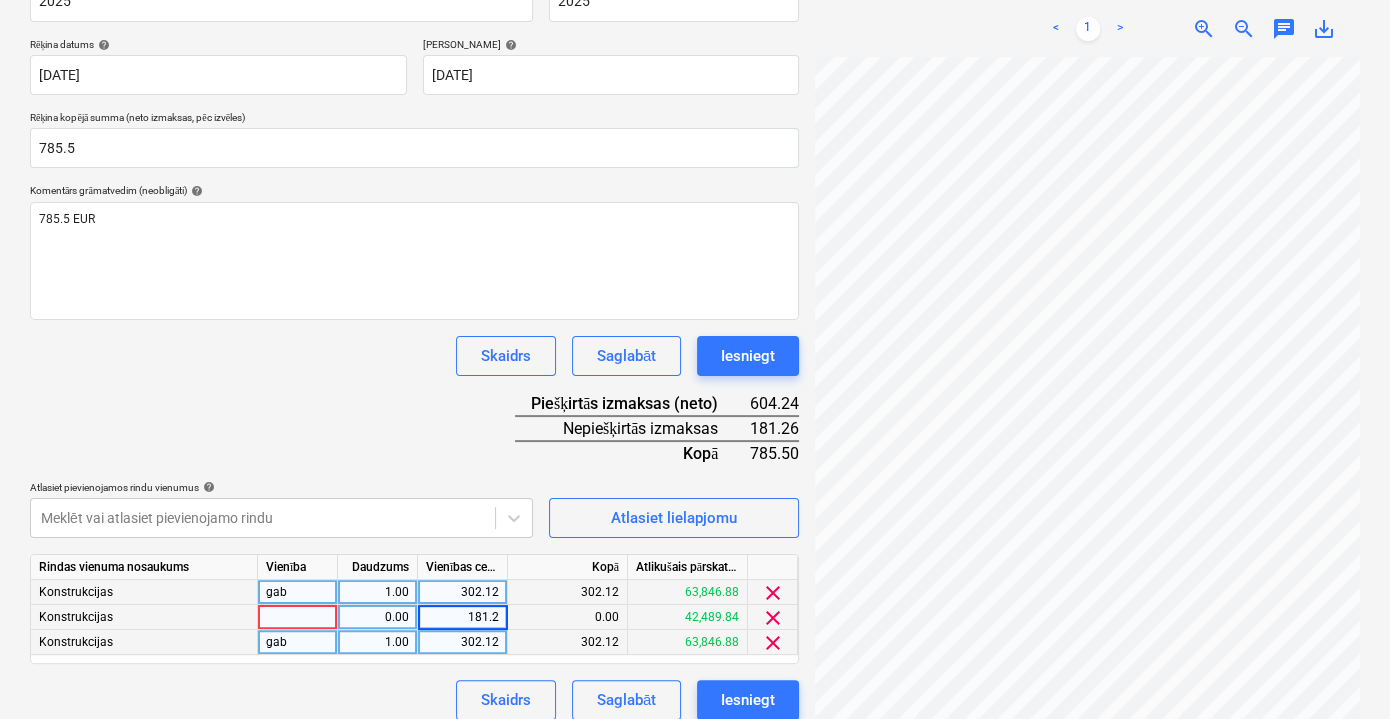 type on "181.26" 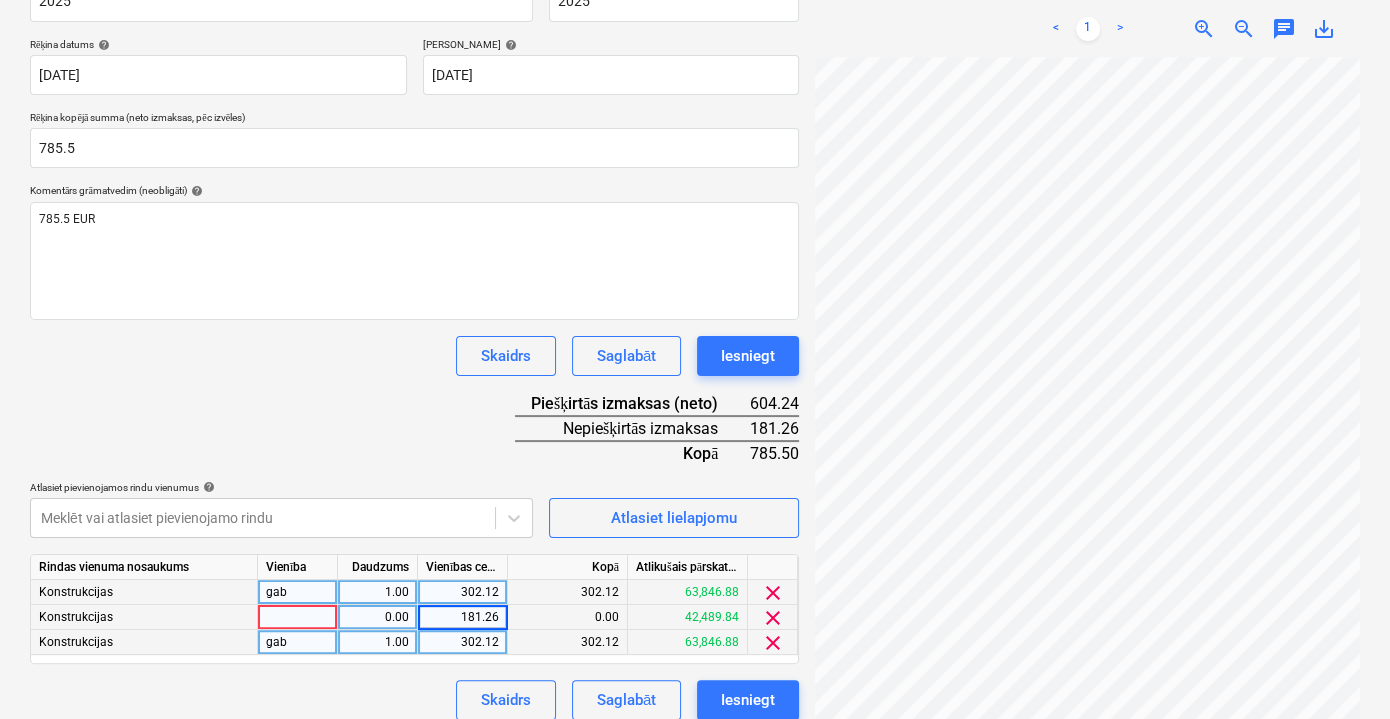 click on "Dokumenta nosaukums help 2025 Rēķina numurs  (neobligāti) help 2025 Rēķina datums help [DATE] 18.06.2025 Press the down arrow key to interact with the calendar and
select a date. Press the question [PERSON_NAME] to get the keyboard shortcuts for changing dates. Termiņš help [DATE] 02.08.2025 Press the down arrow key to interact with the calendar and
select a date. Press the question [PERSON_NAME] to get the keyboard shortcuts for changing dates. Rēķina kopējā summa (neto izmaksas, pēc izvēles) 785.5 Komentārs grāmatvedim (neobligāti) help 785.5 EUR ﻿ Skaidrs Saglabāt Iesniegt Piešķirtās izmaksas (neto) 604.24 Nepiešķirtās izmaksas 181.26 Kopā 785.50 Atlasiet pievienojamos rindu vienumus help Meklēt vai atlasiet pievienojamo rindu Atlasiet lielapjomu Rindas vienuma nosaukums Vienība Daudzums Vienības cena Kopā Atlikušais pārskatītais budžets  Konstrukcijas gab 1.00 302.12 302.12 63,846.88 clear  Konstrukcijas 0.00 181.26 0.00 42,489.84 clear  Konstrukcijas gab 1.00 302.12" at bounding box center (414, 342) 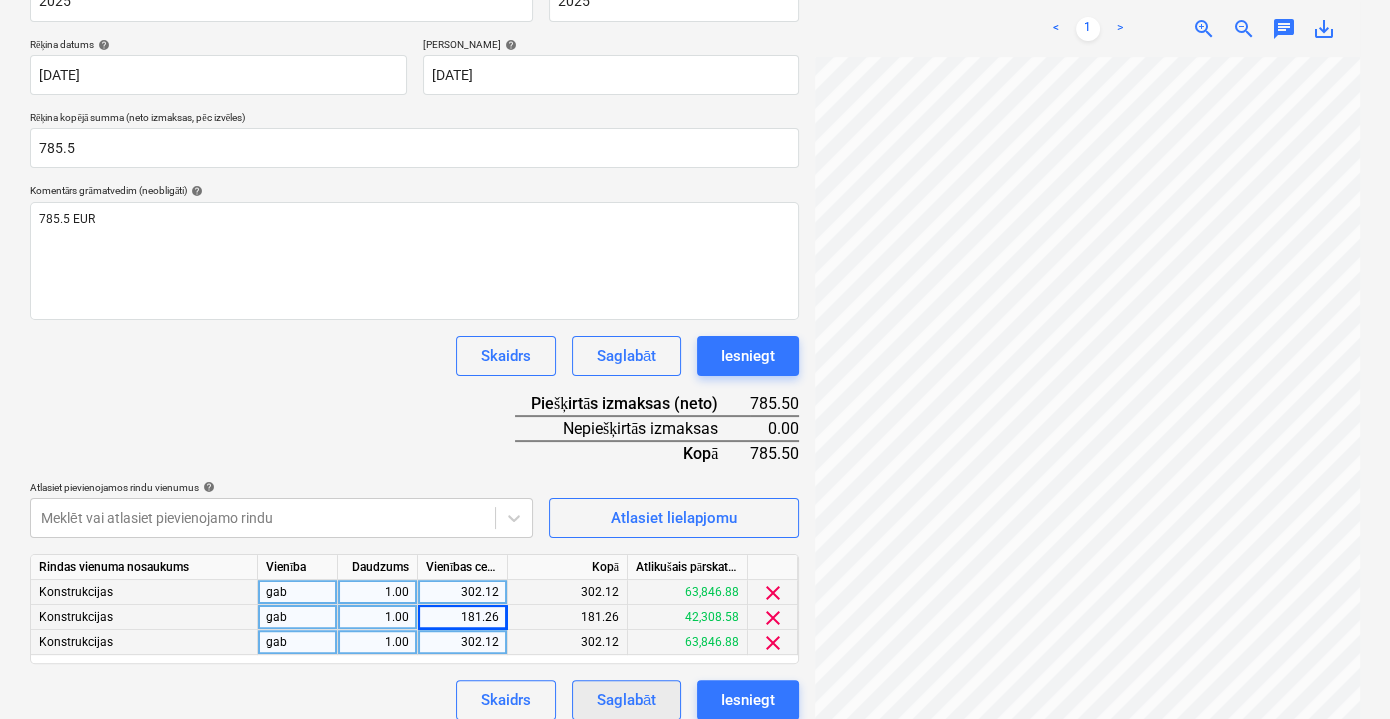 click on "Saglabāt" at bounding box center [626, 700] 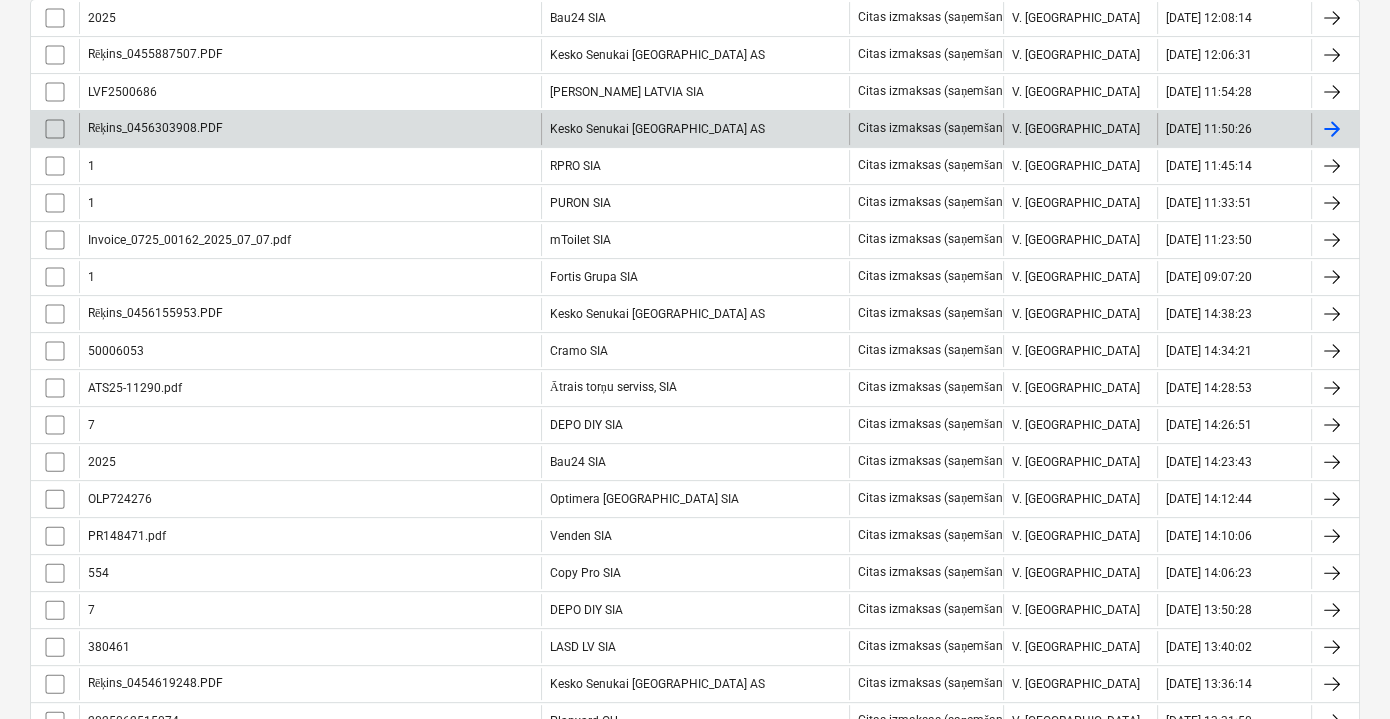 scroll, scrollTop: 528, scrollLeft: 0, axis: vertical 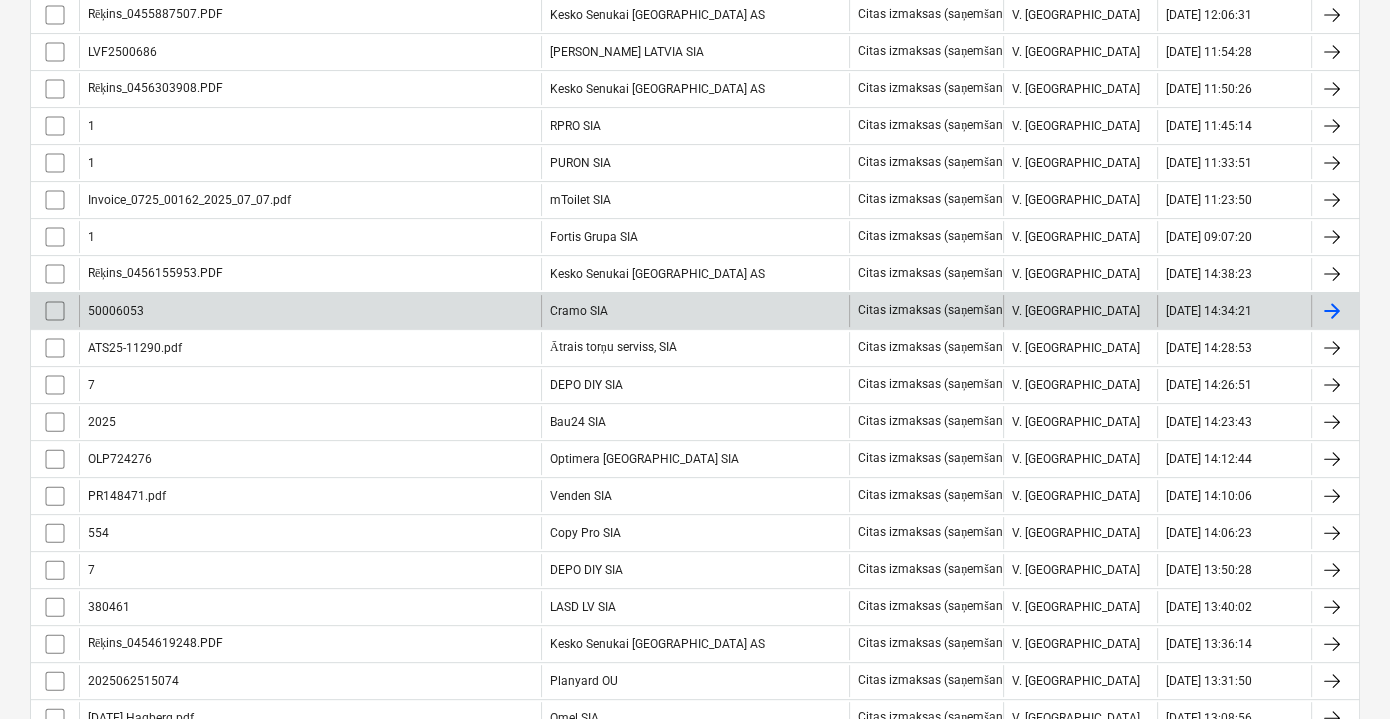 click on "50006053" at bounding box center (310, 311) 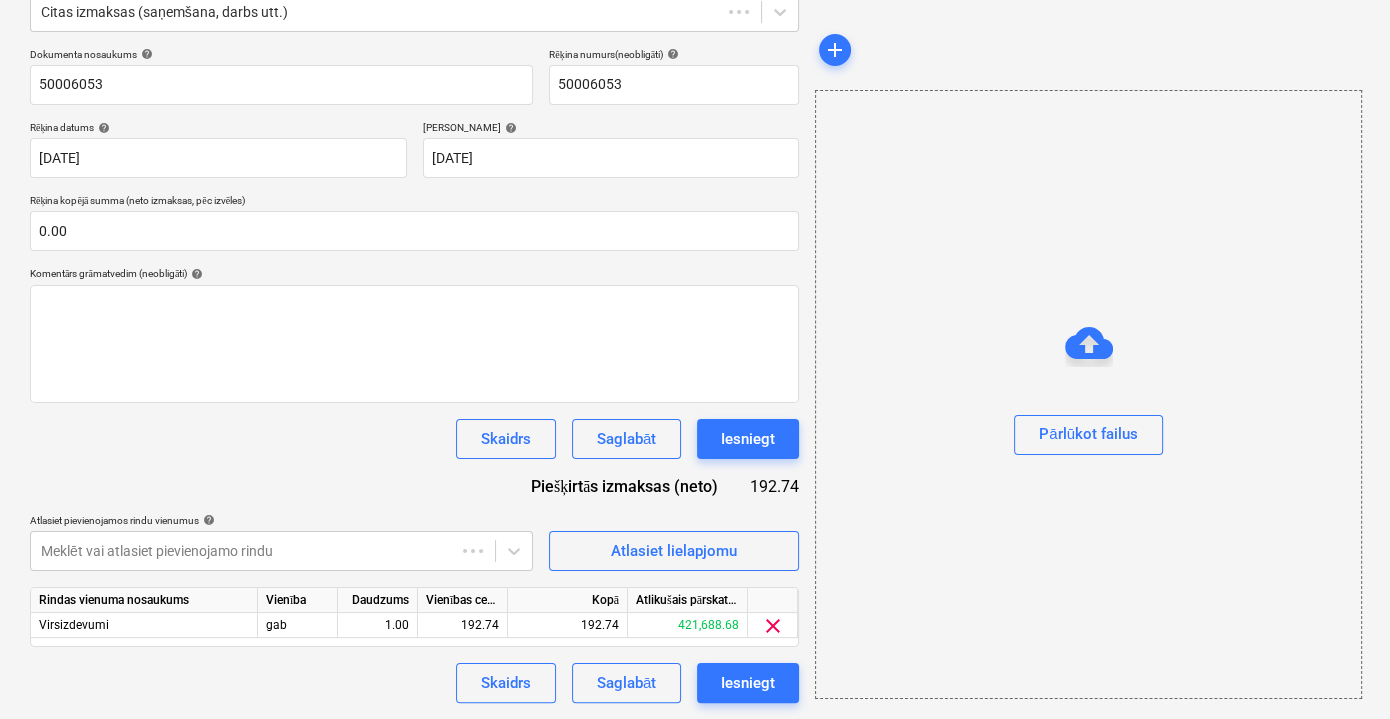 scroll, scrollTop: 130, scrollLeft: 0, axis: vertical 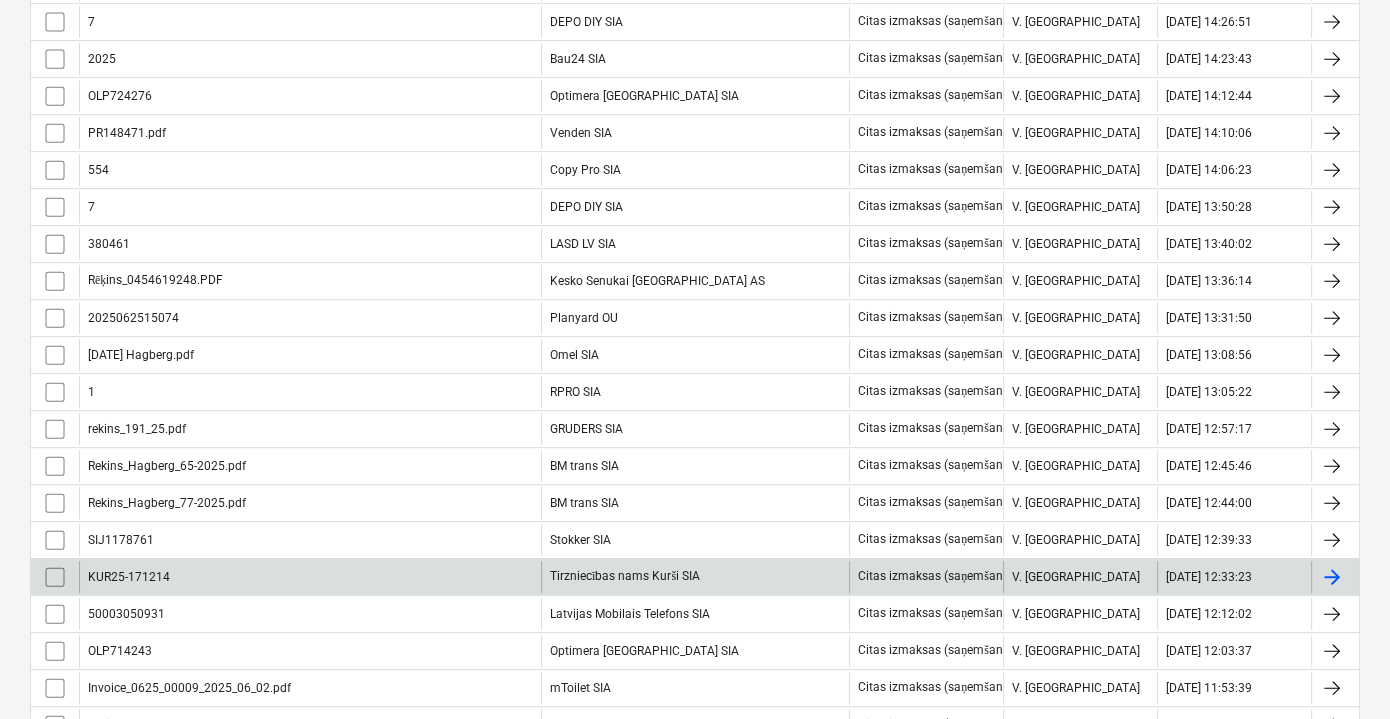 click on "KUR25-171214" at bounding box center [310, 577] 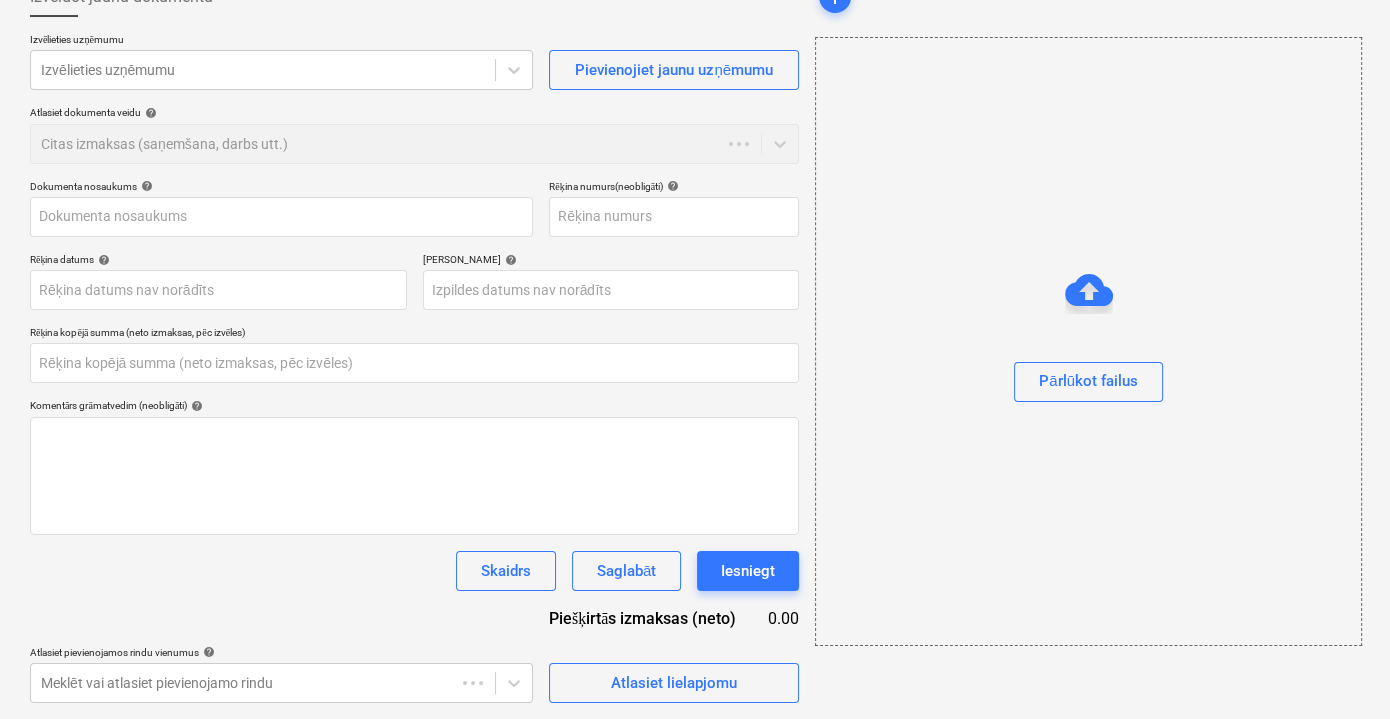 type on "KUR25-171214" 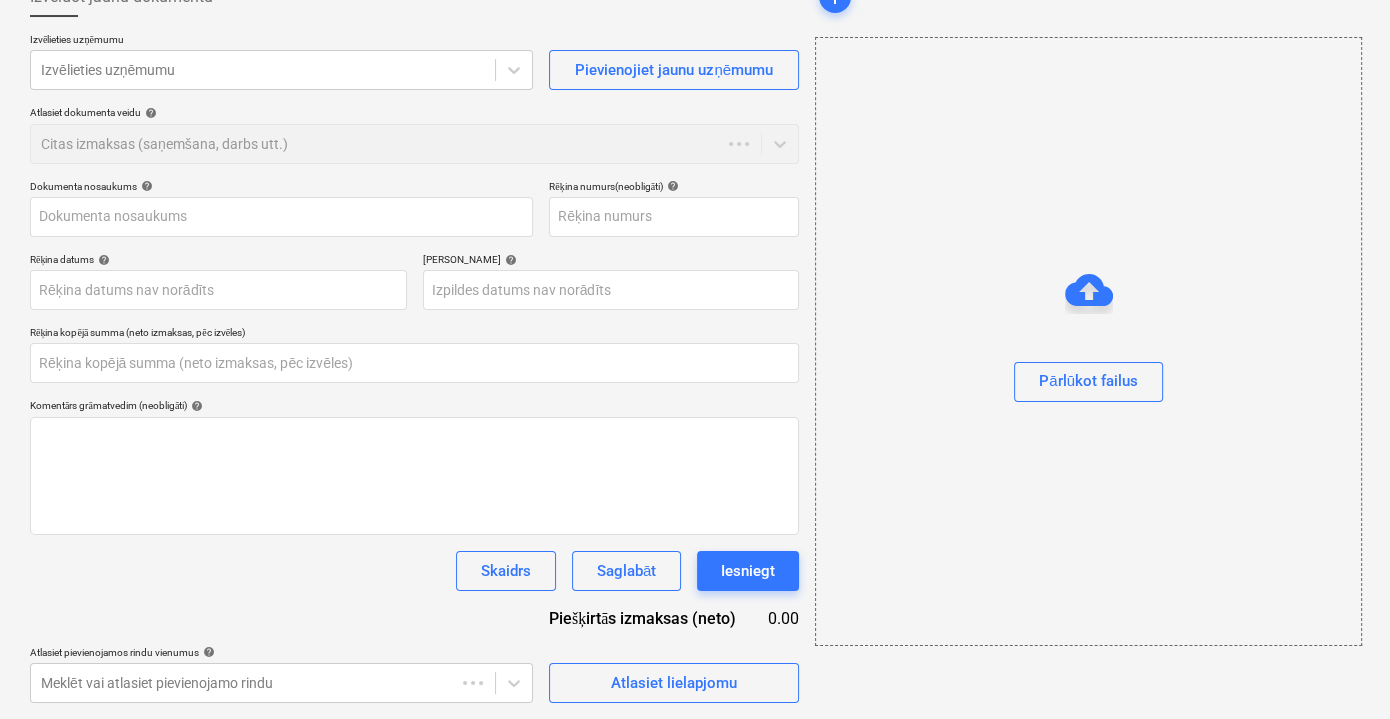type on "KUR25-171214" 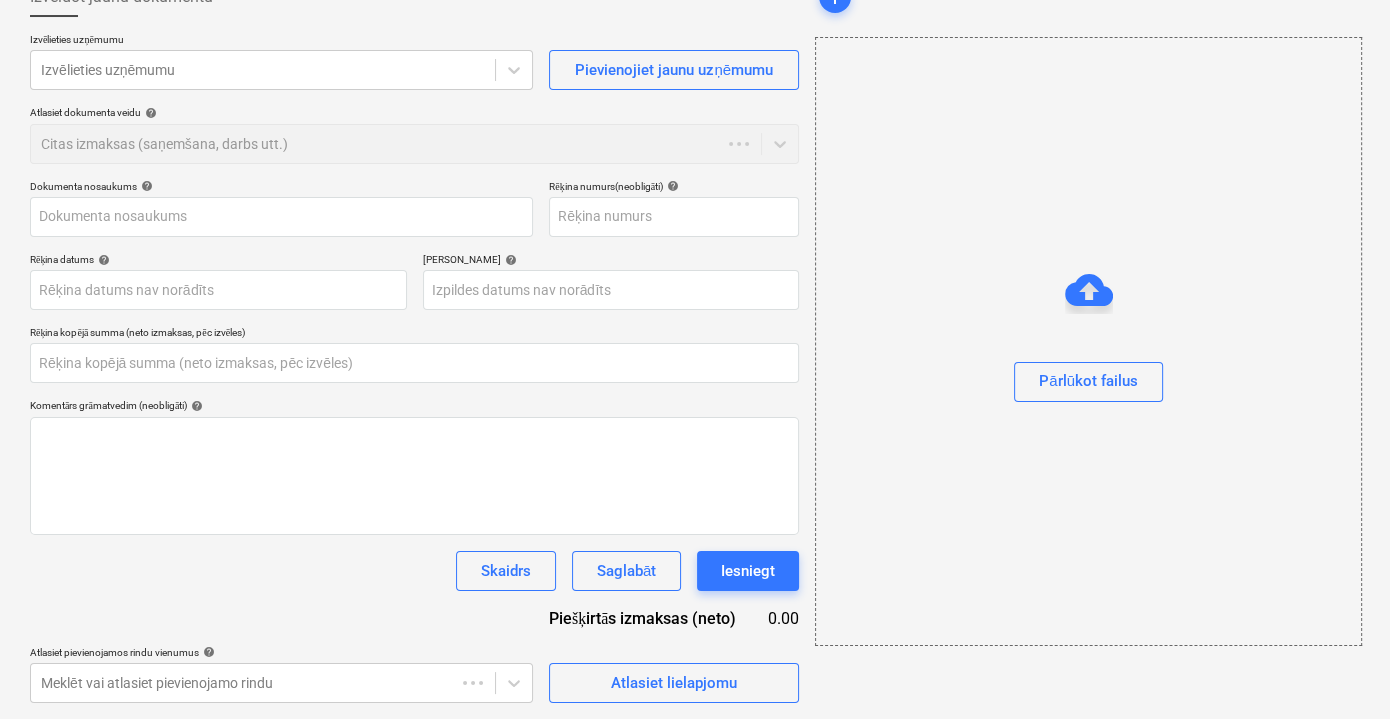 type on "[DATE]" 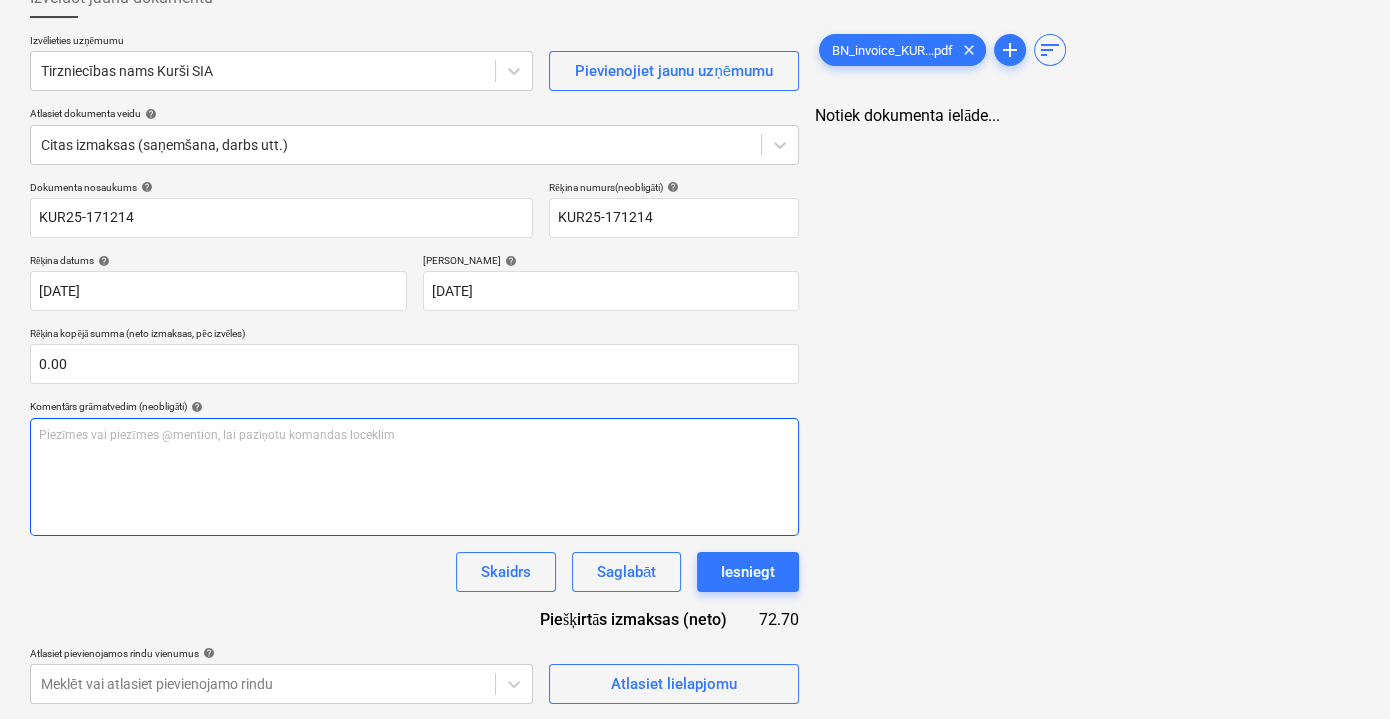 scroll, scrollTop: 262, scrollLeft: 0, axis: vertical 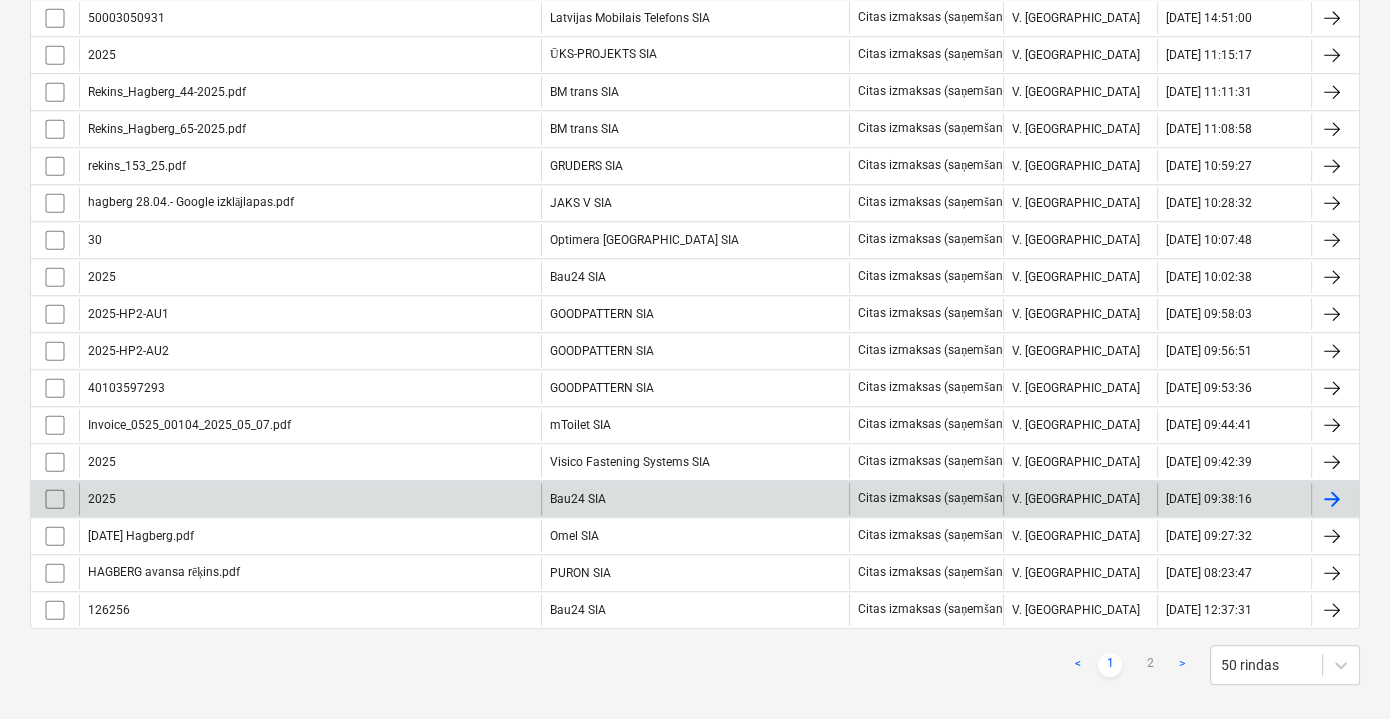 click on "2025" at bounding box center [310, 499] 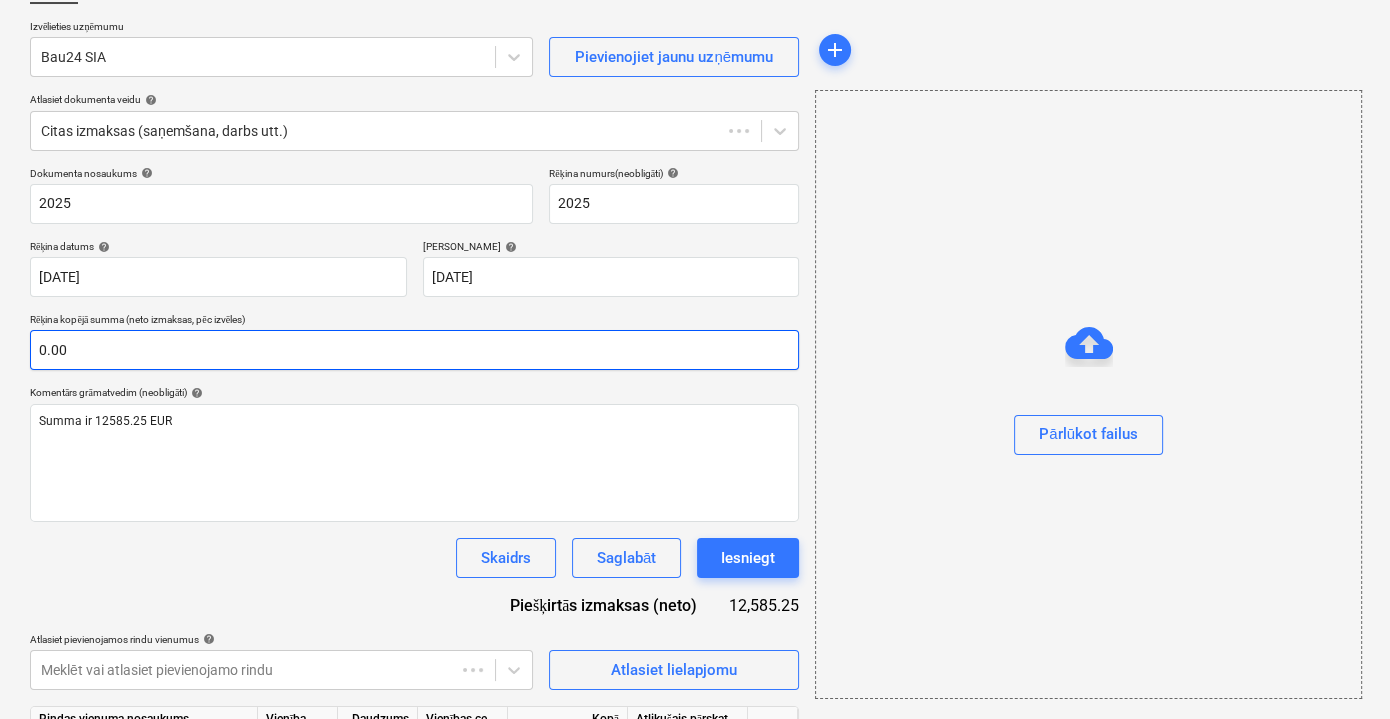scroll, scrollTop: 312, scrollLeft: 0, axis: vertical 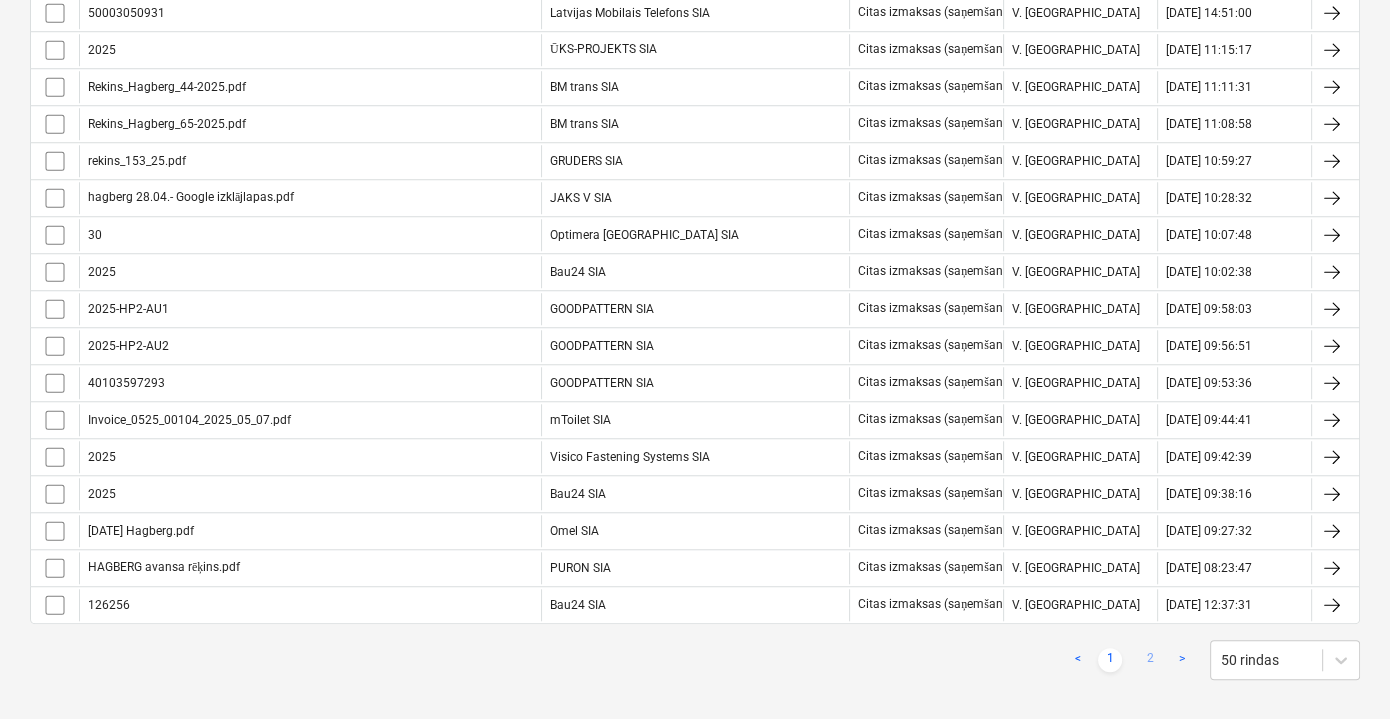 click on "2" at bounding box center (1150, 660) 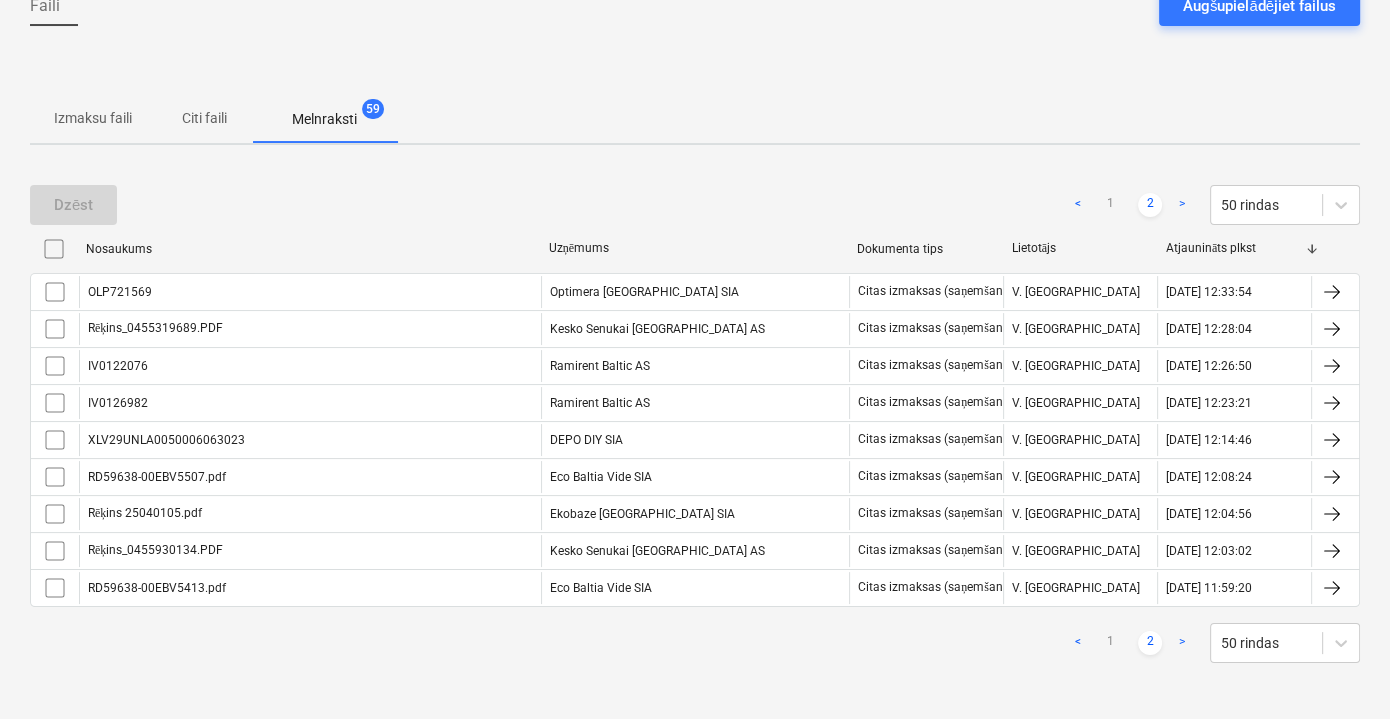 scroll, scrollTop: 209, scrollLeft: 0, axis: vertical 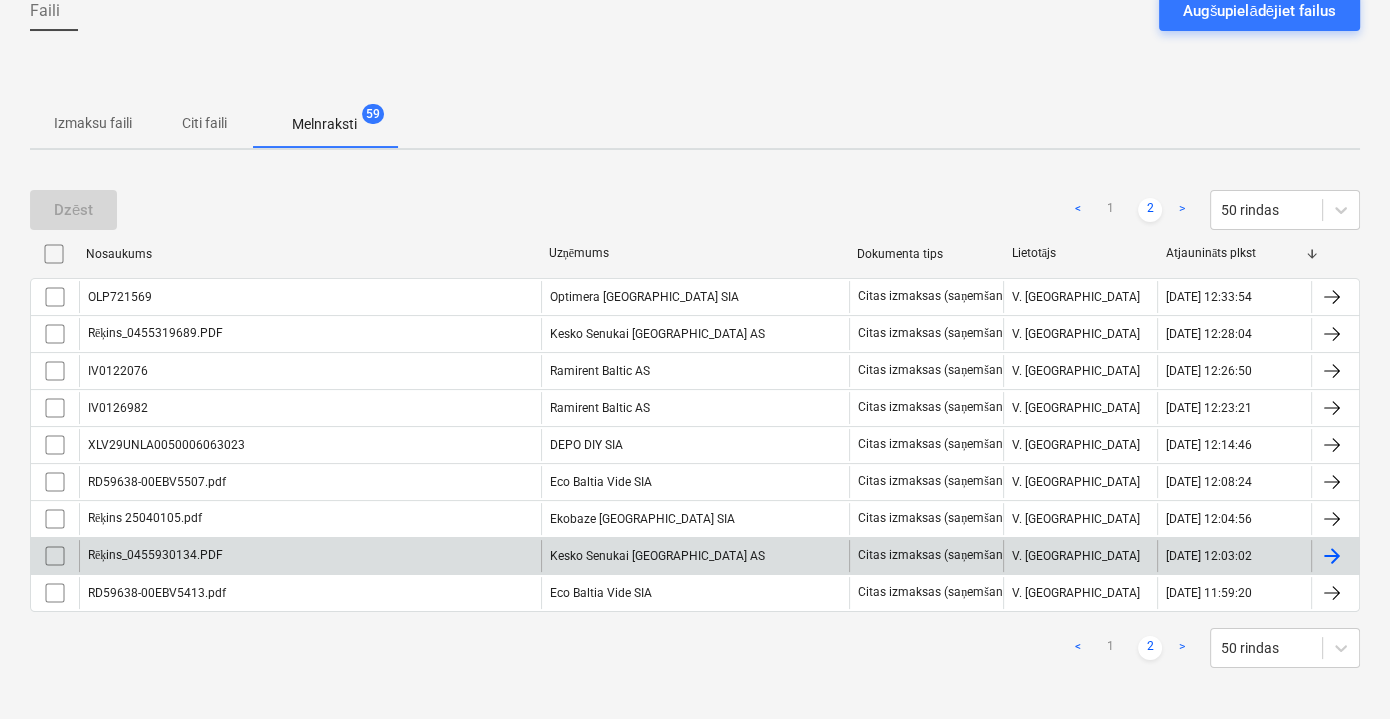 click on "Rēķins_0455930134.PDF" at bounding box center (310, 556) 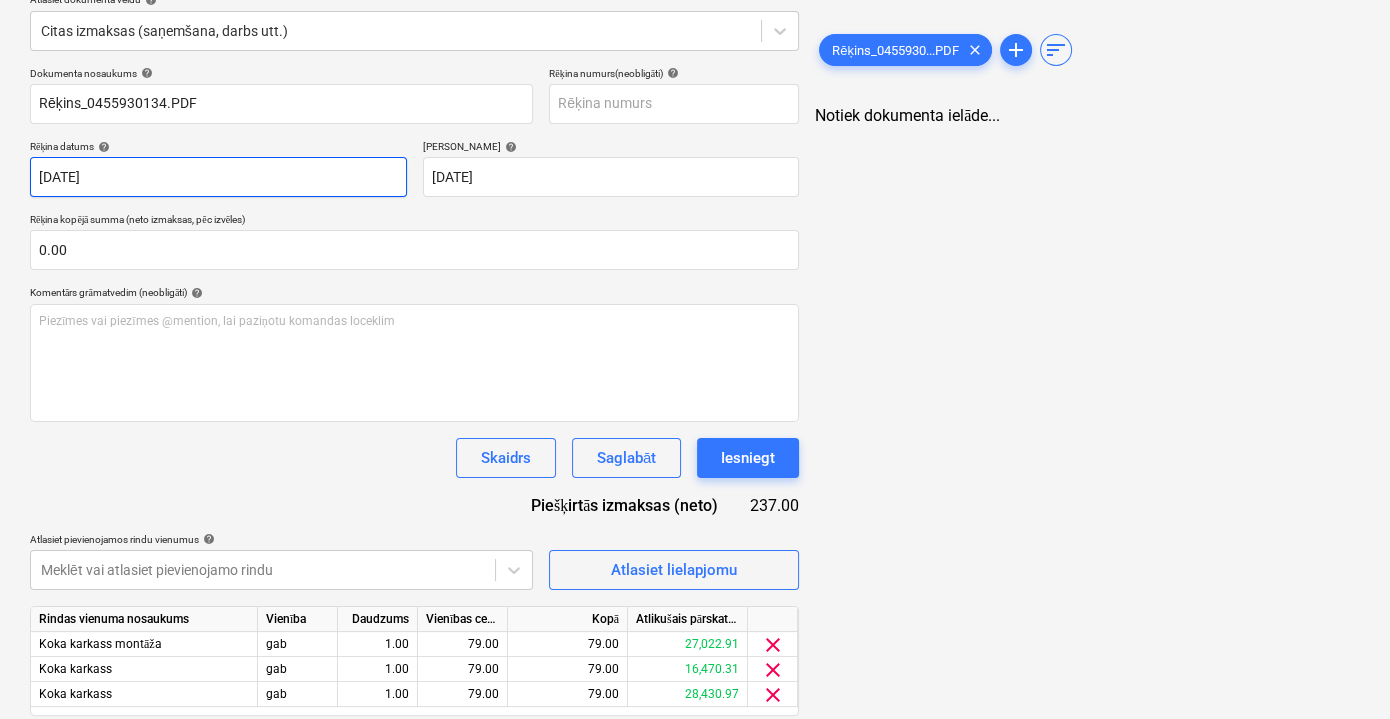 scroll, scrollTop: 312, scrollLeft: 0, axis: vertical 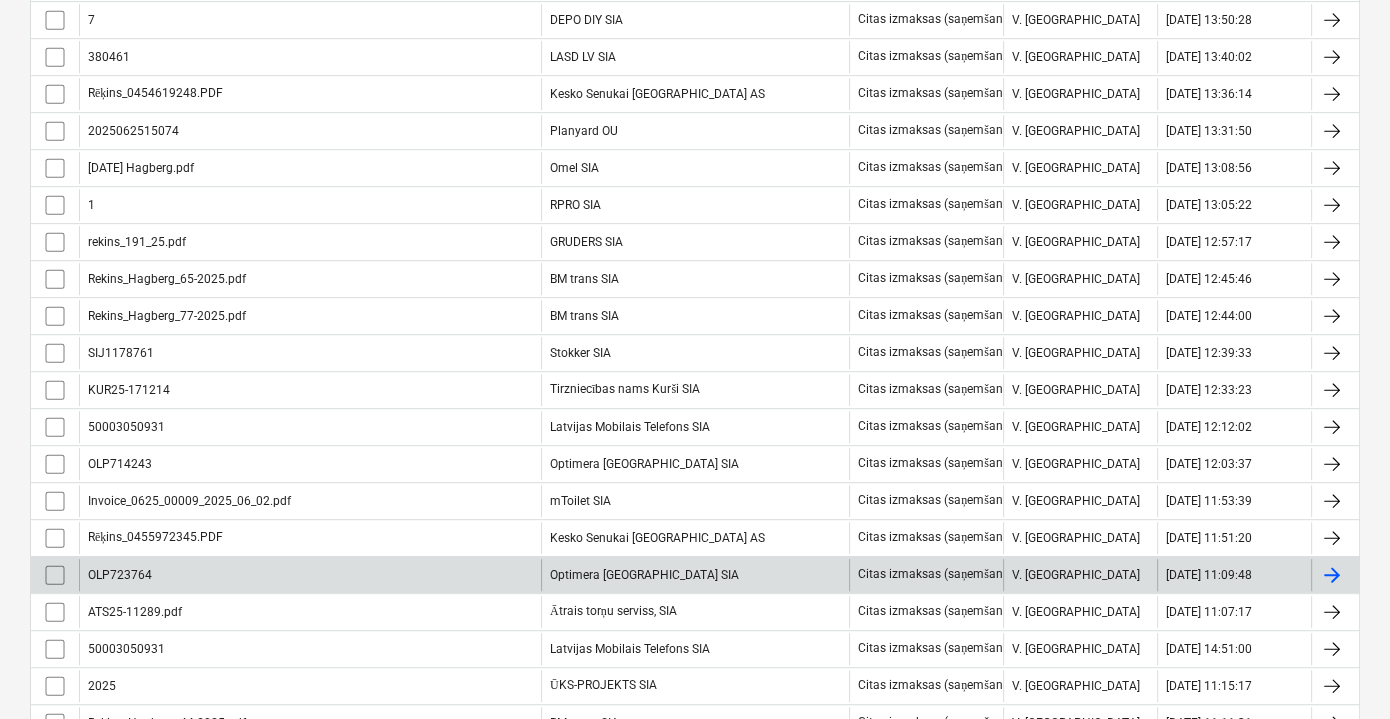 click on "OLP723764" at bounding box center [310, 575] 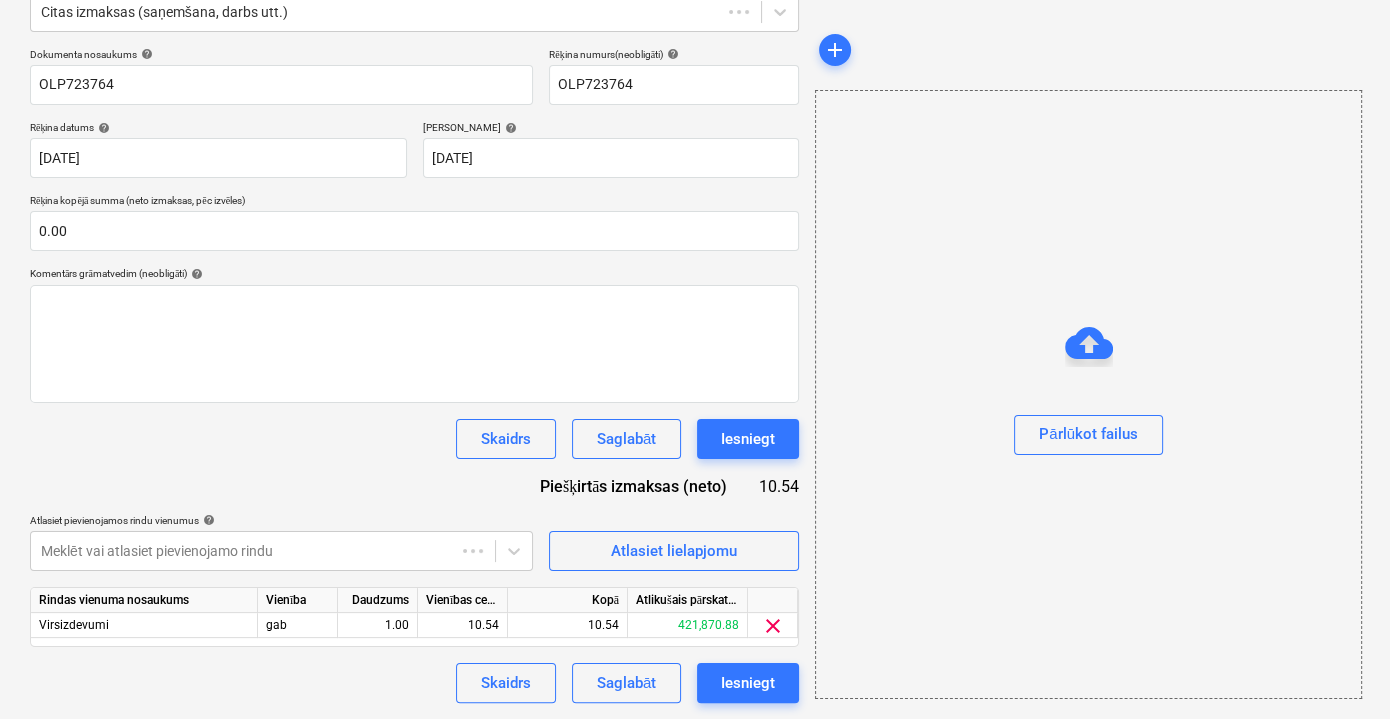 scroll, scrollTop: 130, scrollLeft: 0, axis: vertical 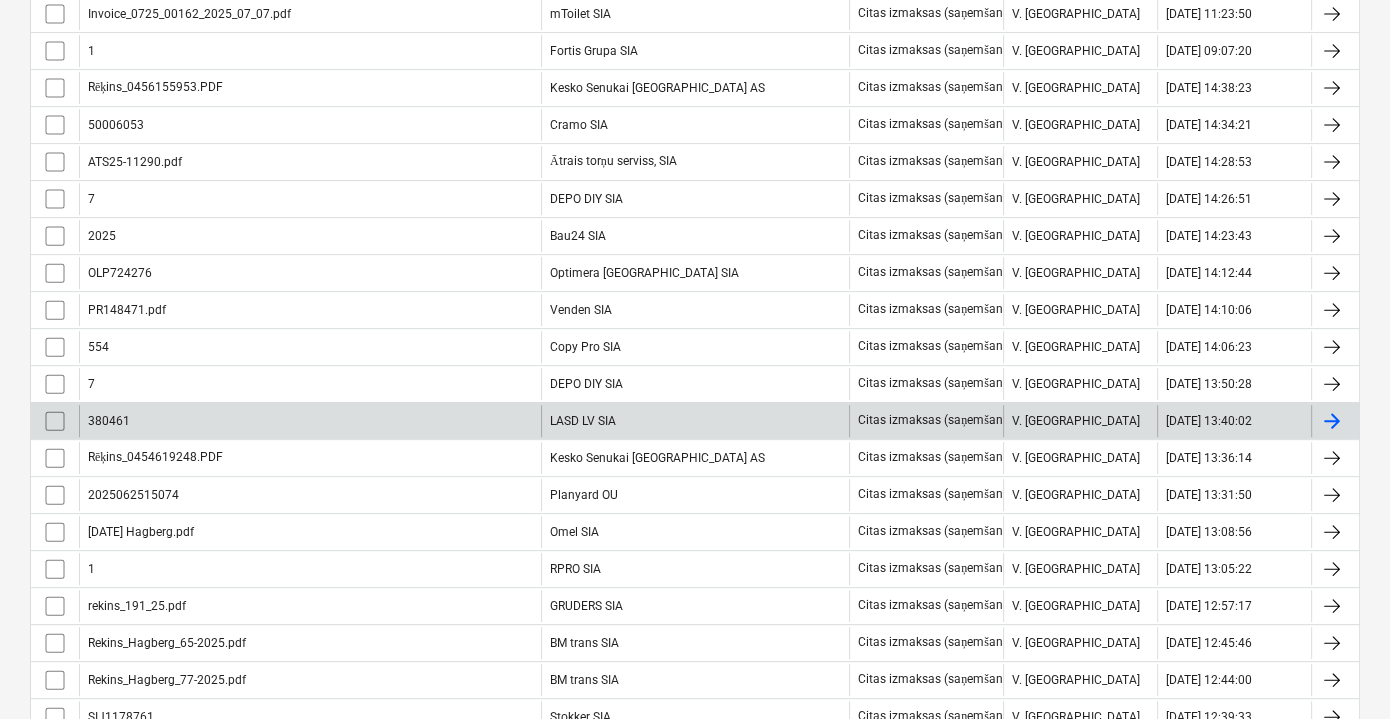 click on "380461" at bounding box center [310, 421] 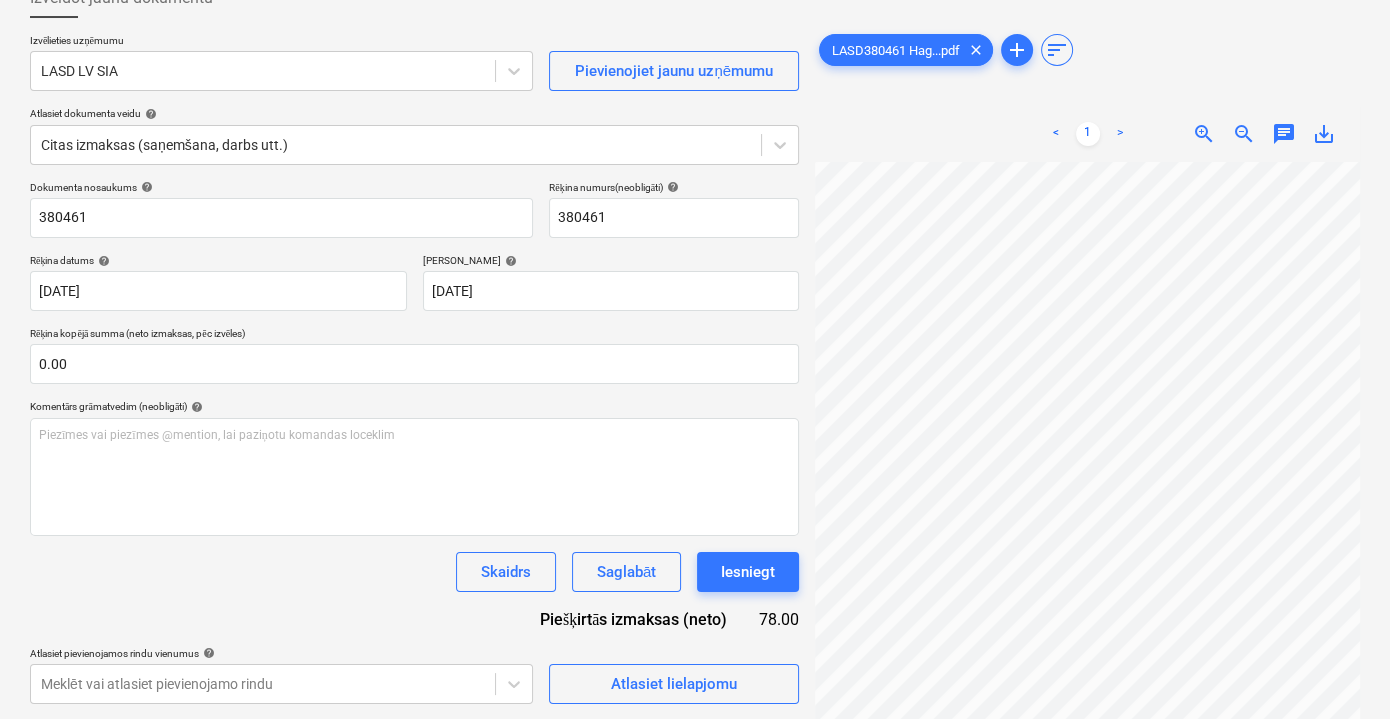 scroll, scrollTop: 193, scrollLeft: 0, axis: vertical 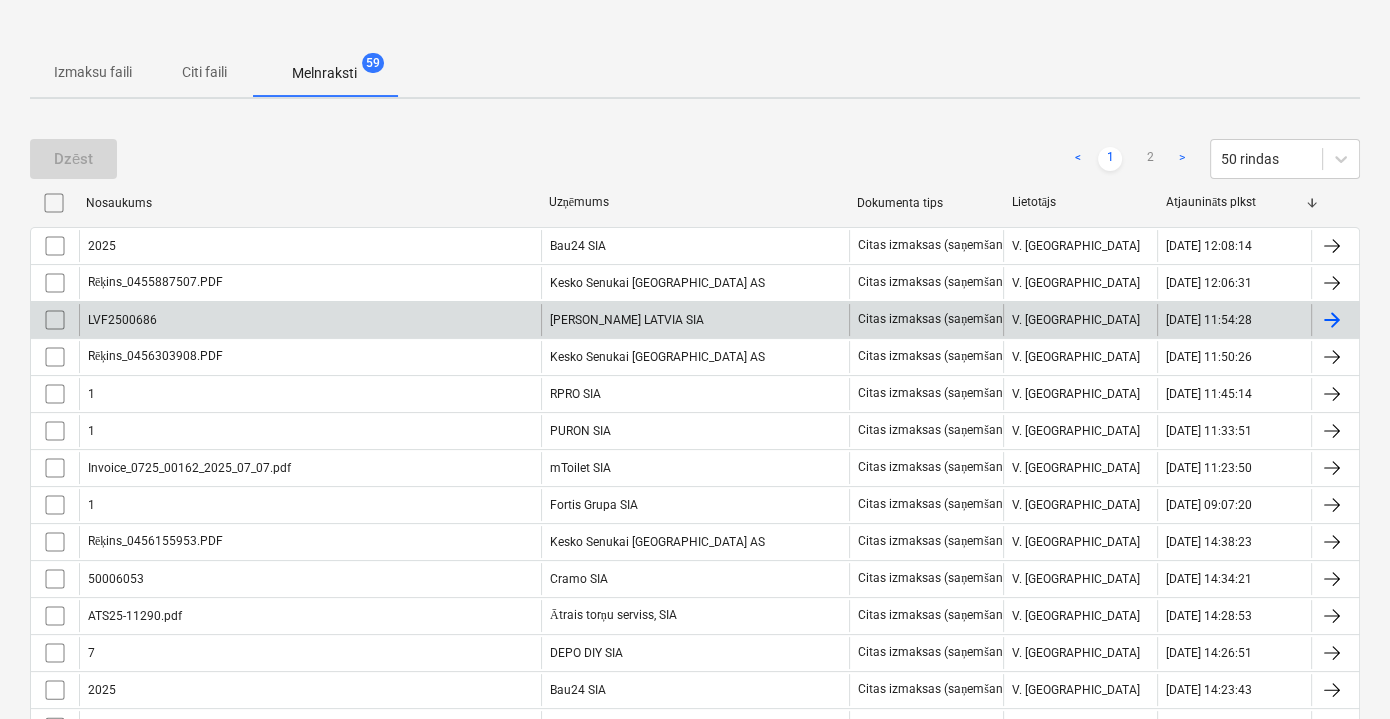 click on "LVF2500686" at bounding box center (310, 320) 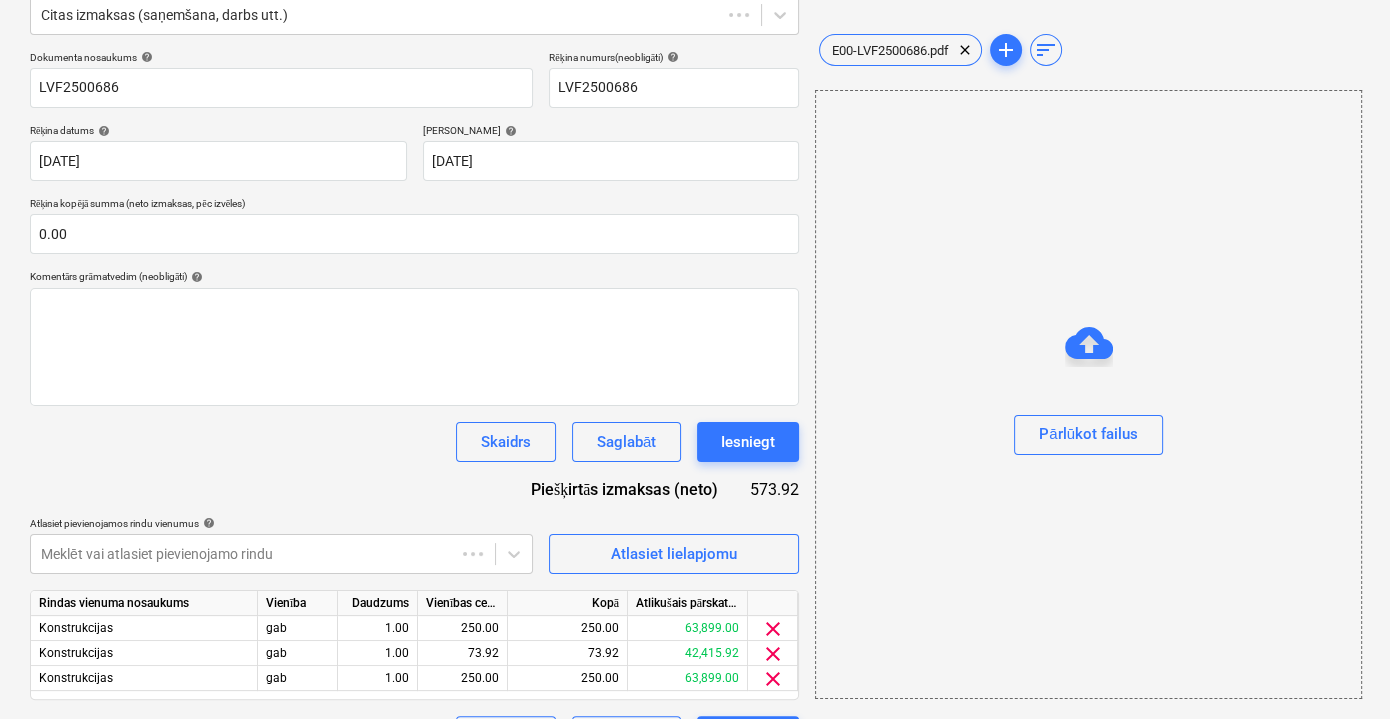 scroll, scrollTop: 130, scrollLeft: 0, axis: vertical 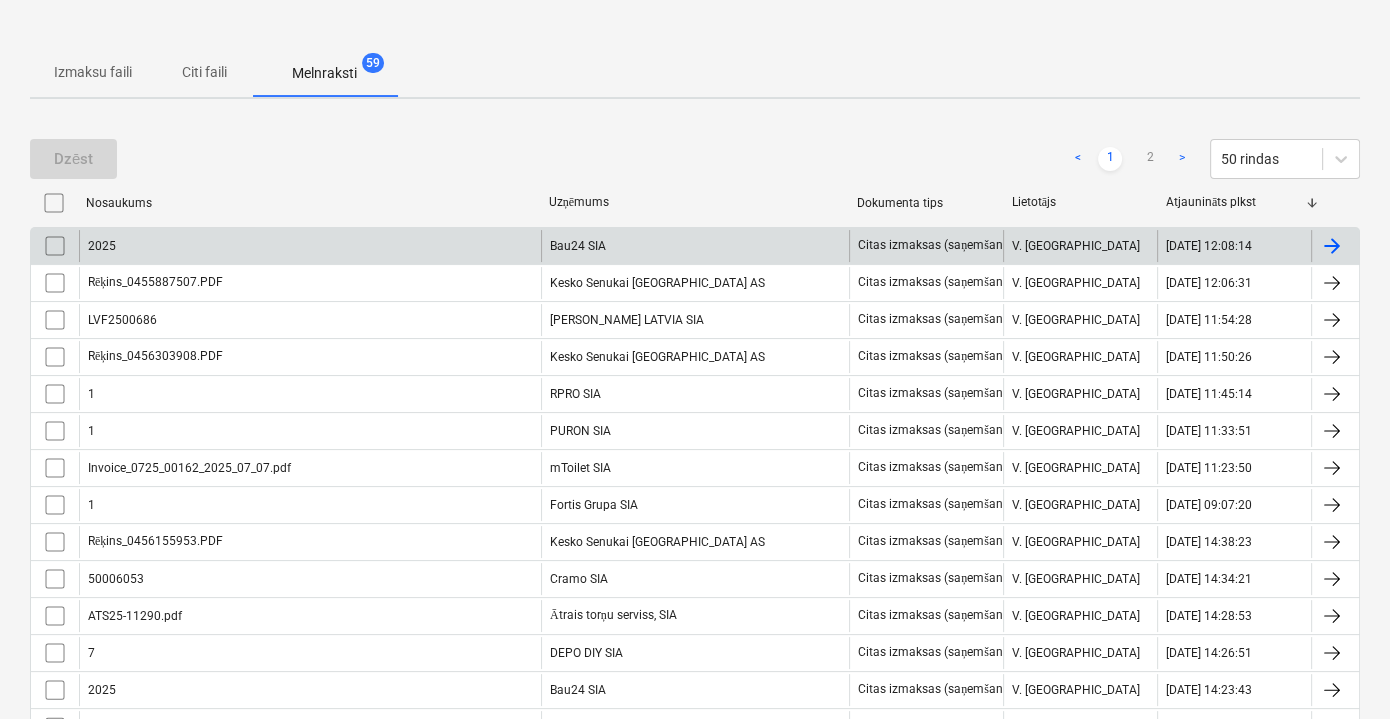 click on "2025" at bounding box center [310, 246] 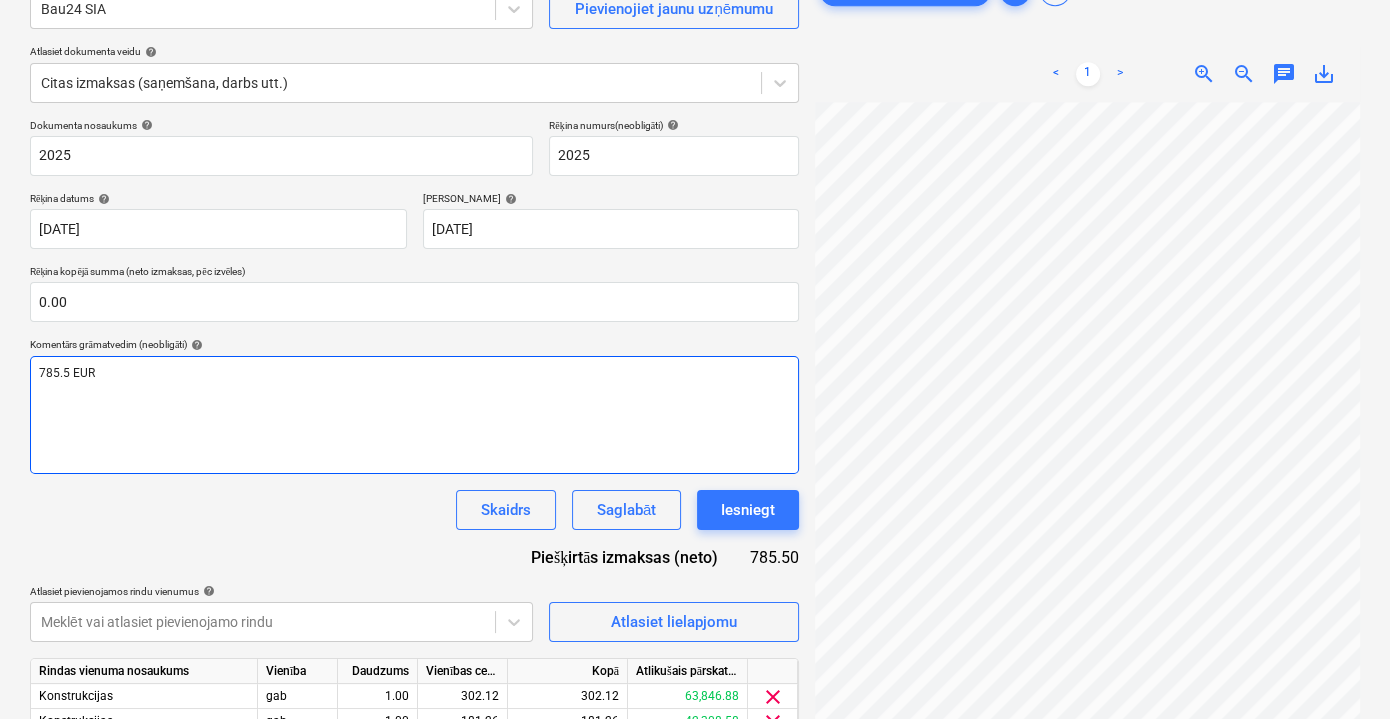 scroll, scrollTop: 312, scrollLeft: 0, axis: vertical 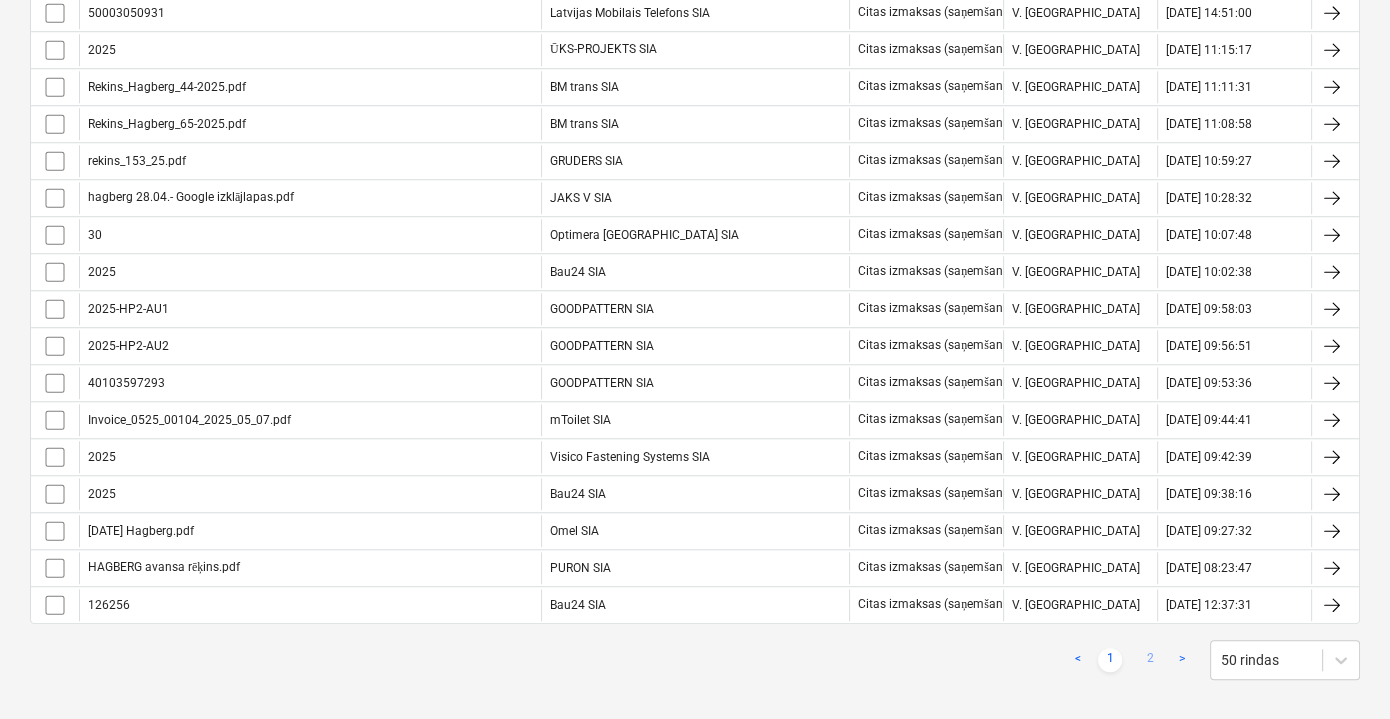 click on "2" at bounding box center (1150, 660) 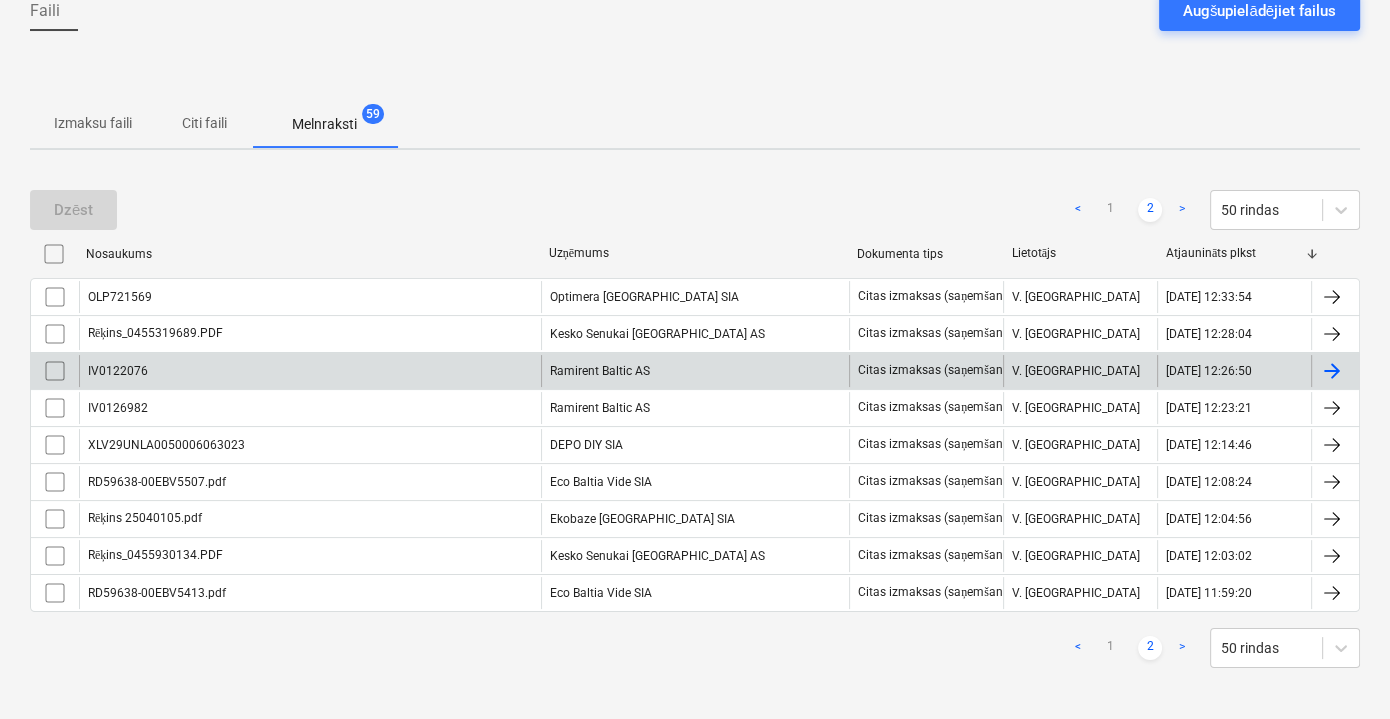 click on "IV0122076" at bounding box center (310, 371) 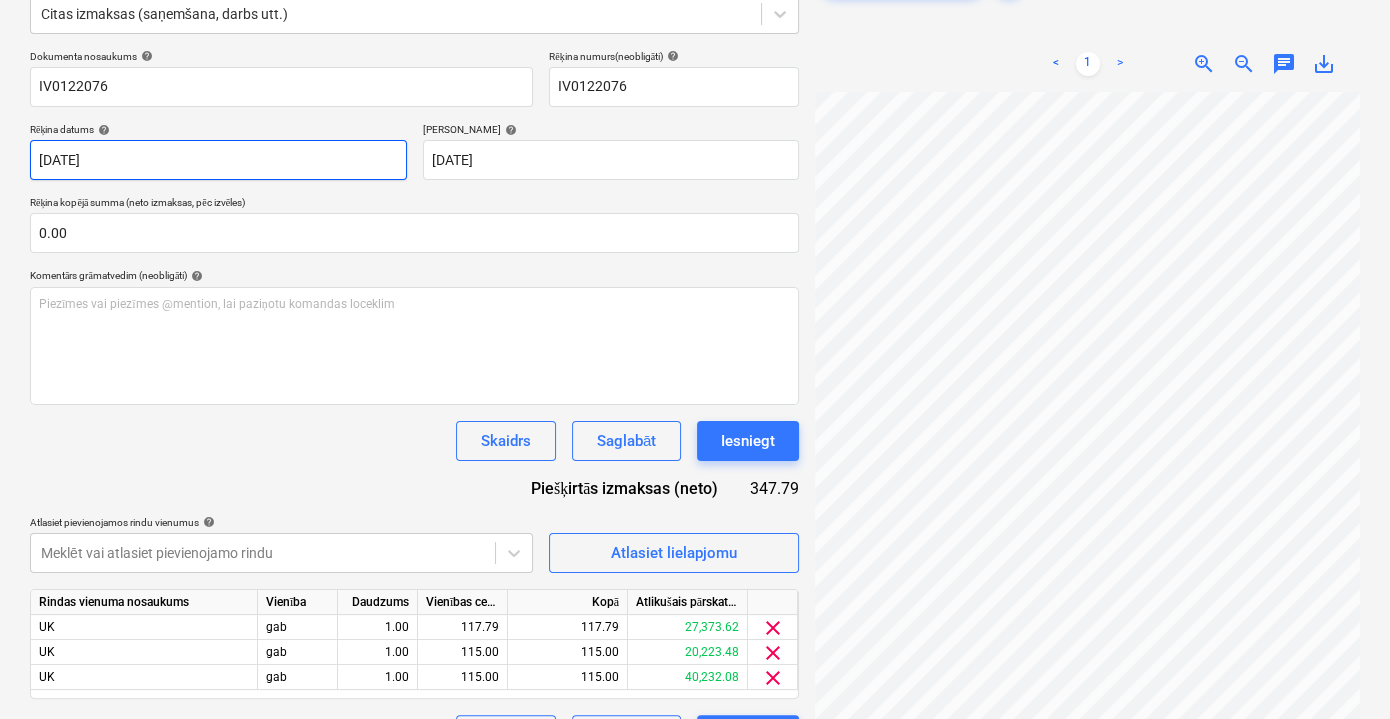 scroll, scrollTop: 312, scrollLeft: 0, axis: vertical 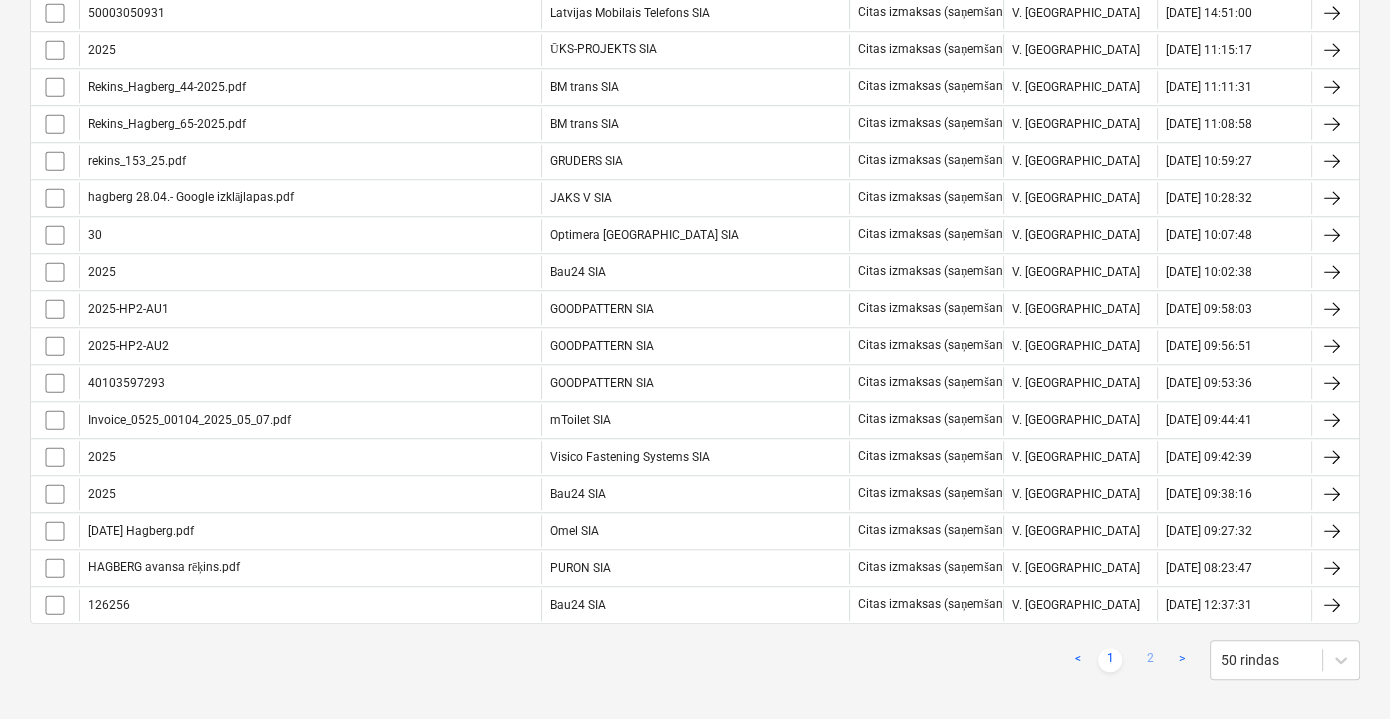 click on "2" at bounding box center (1150, 660) 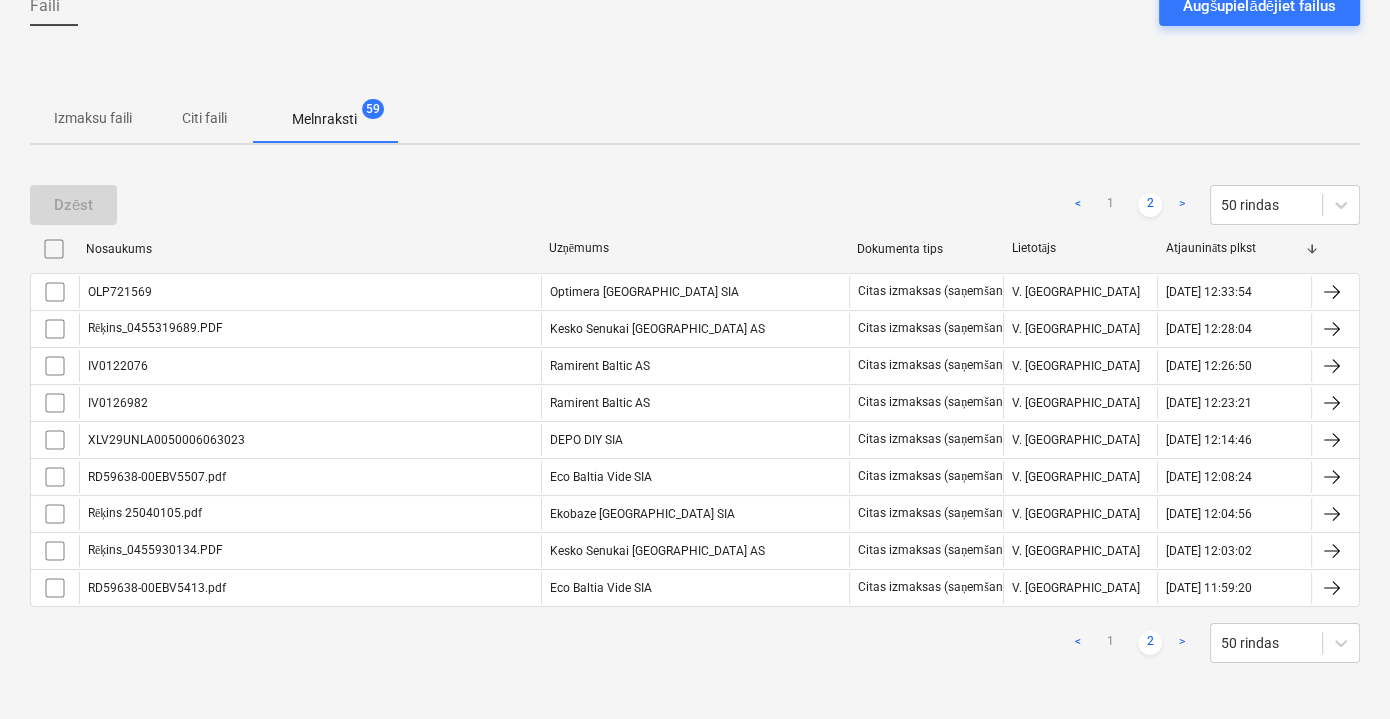 scroll, scrollTop: 209, scrollLeft: 0, axis: vertical 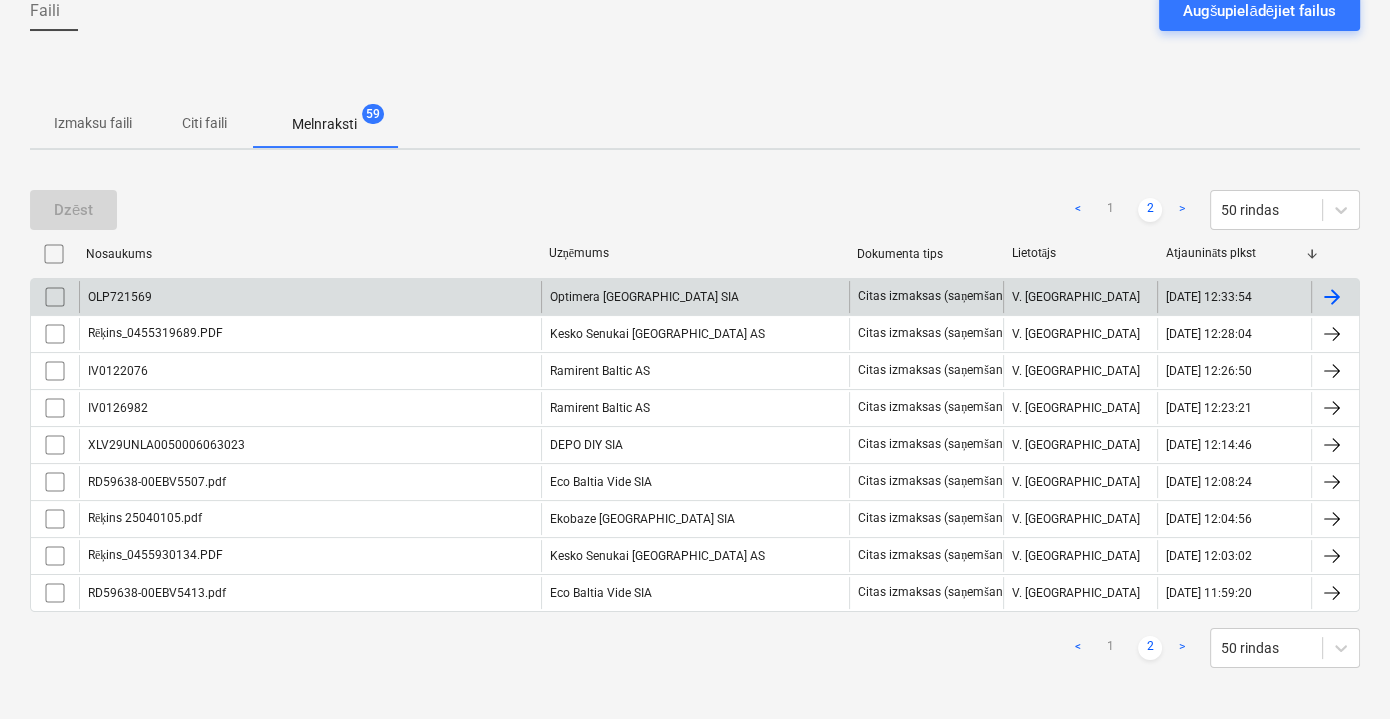 click on "OLP721569" at bounding box center [310, 297] 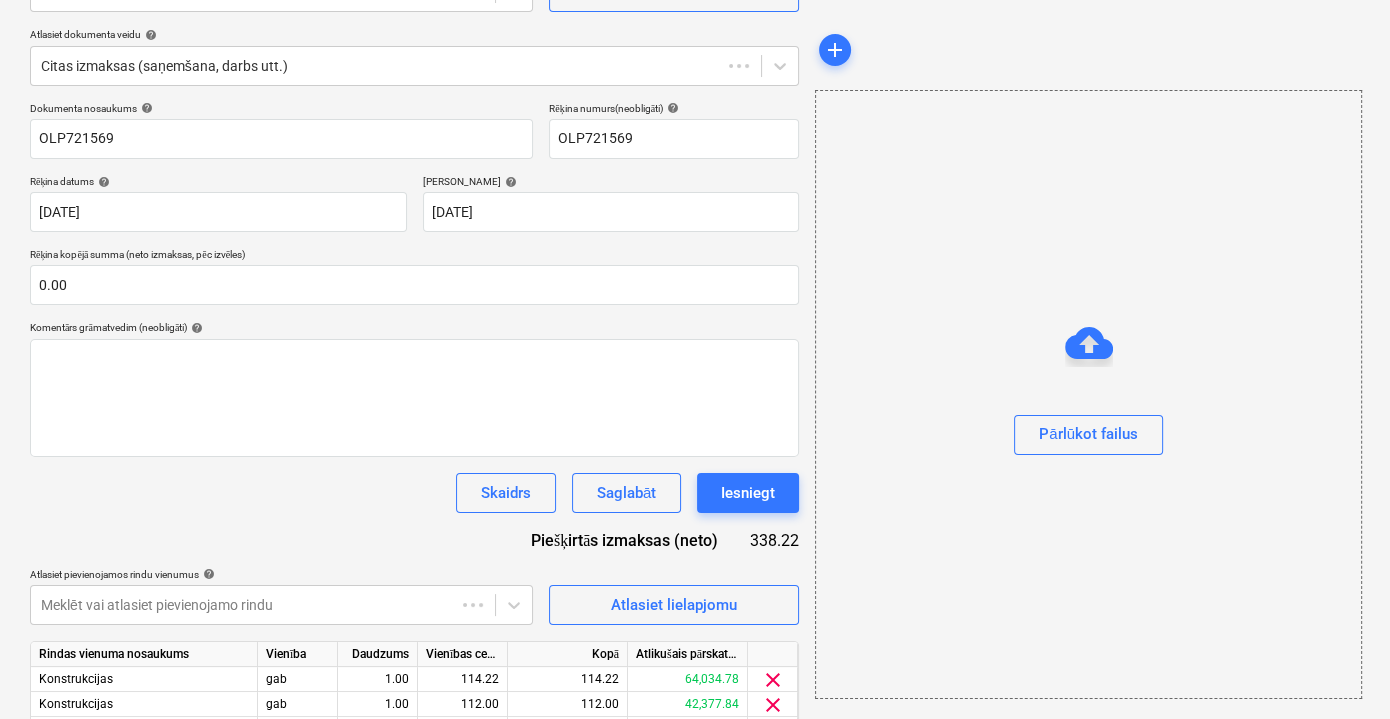 scroll, scrollTop: 130, scrollLeft: 0, axis: vertical 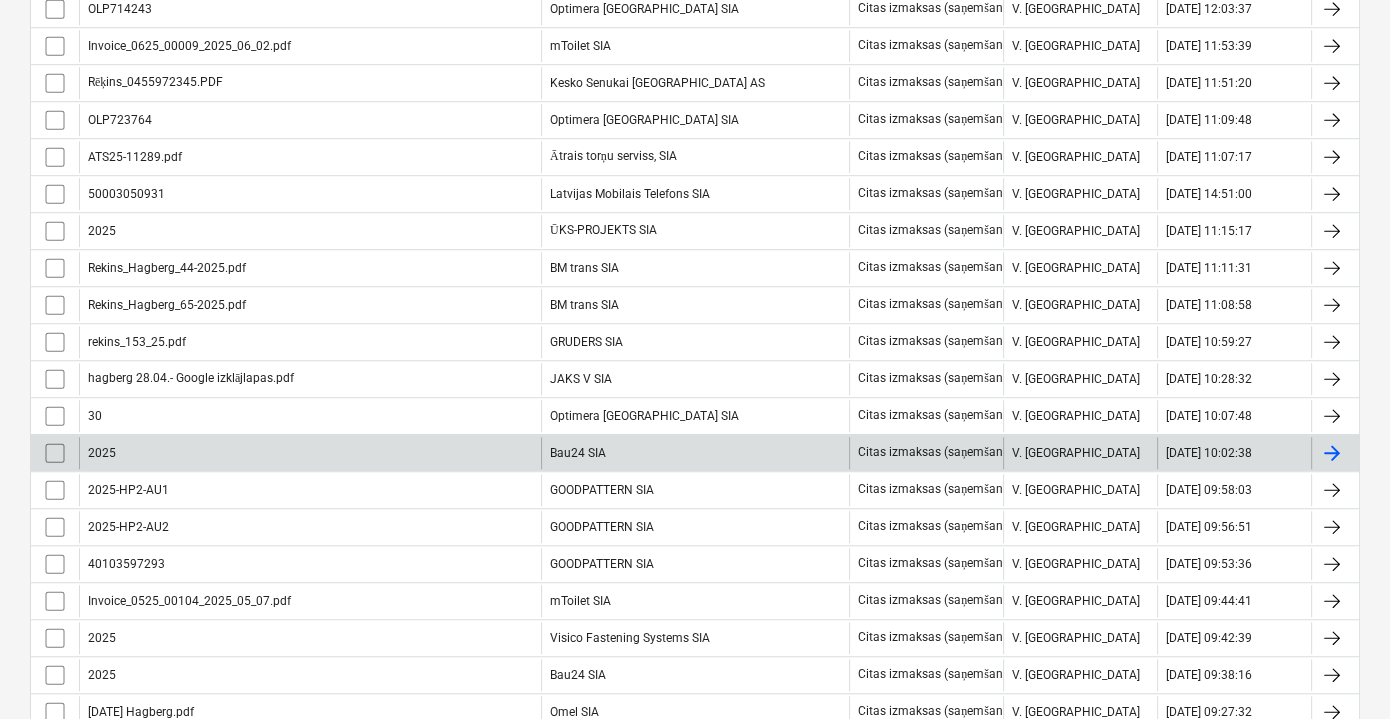 click on "2025" at bounding box center (310, 453) 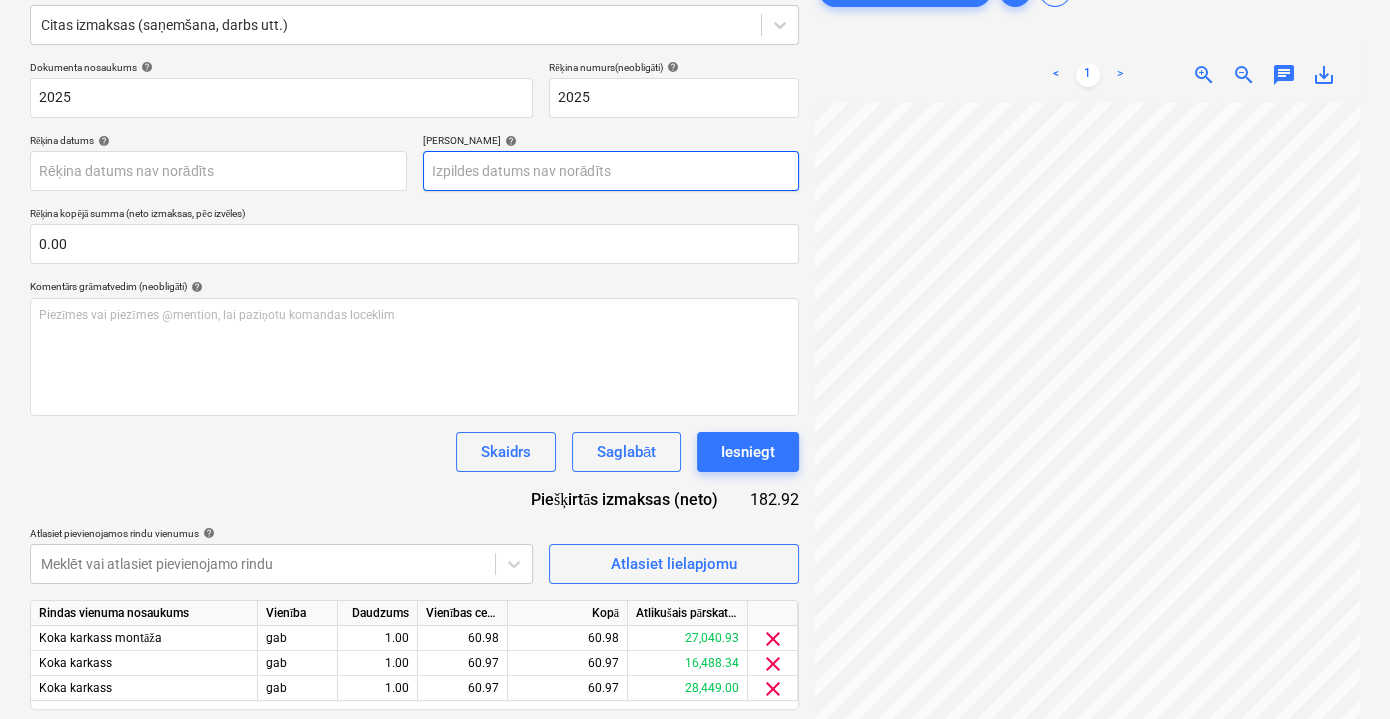 scroll, scrollTop: 312, scrollLeft: 0, axis: vertical 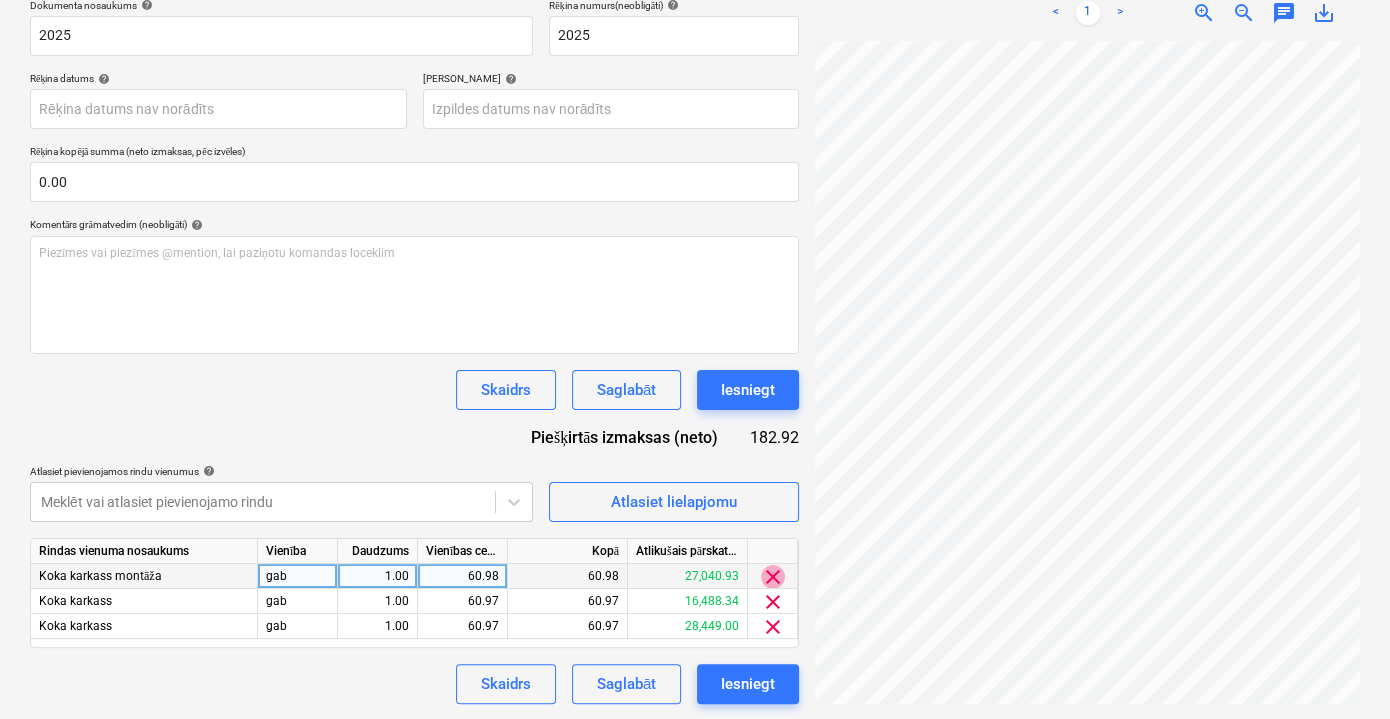 click on "clear" at bounding box center [773, 577] 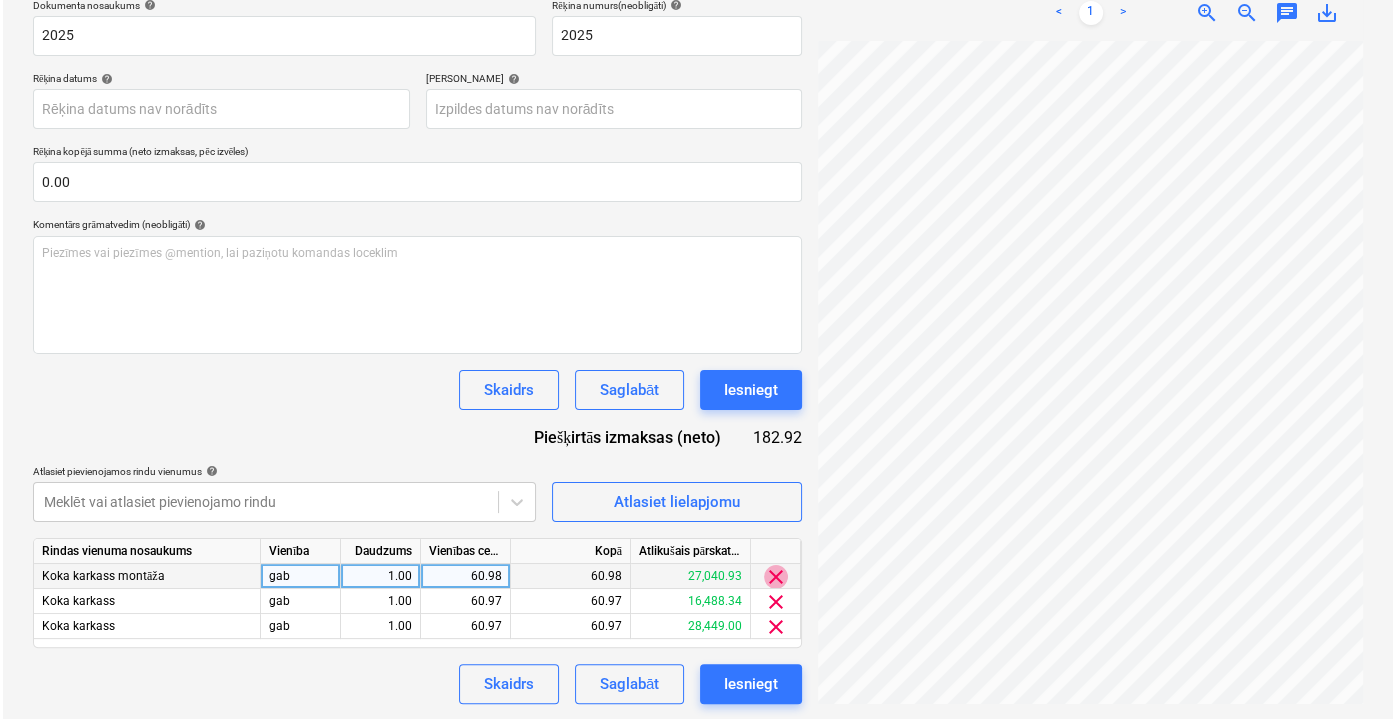scroll, scrollTop: 296, scrollLeft: 0, axis: vertical 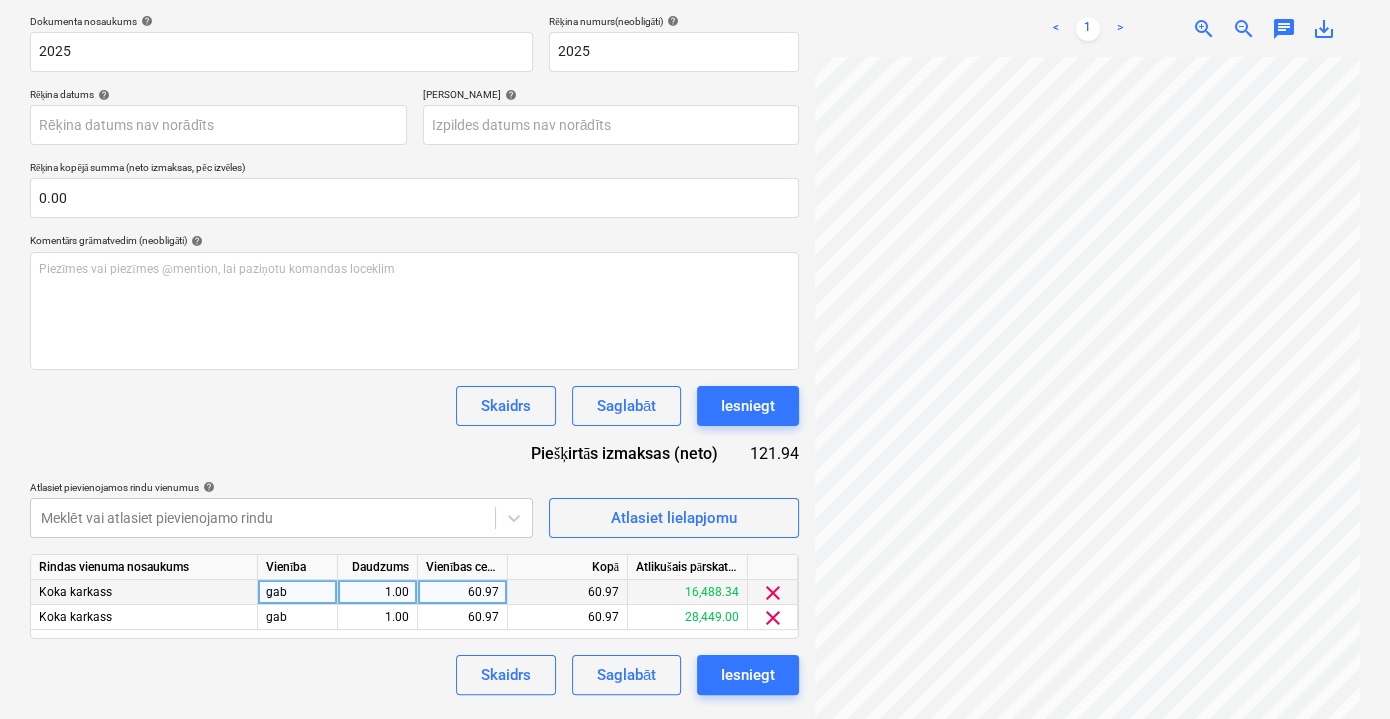 click at bounding box center (773, 567) 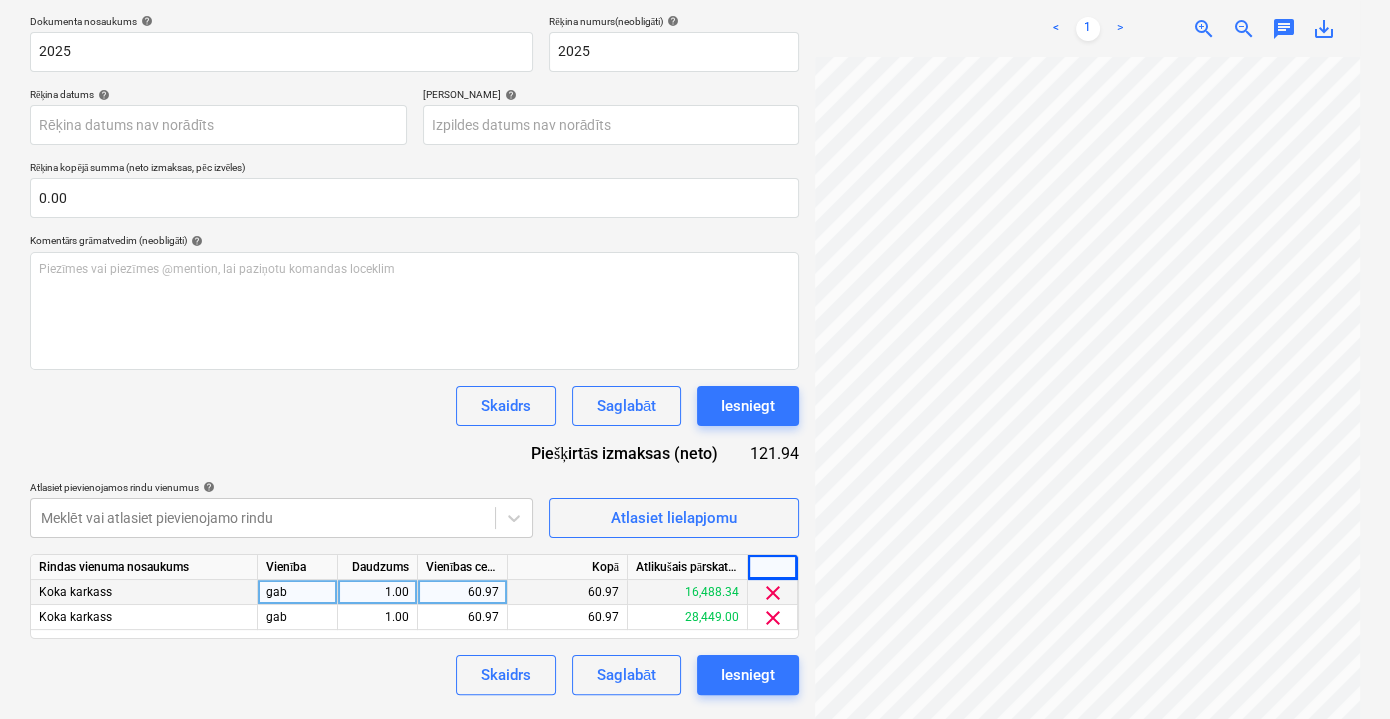 click on "clear" at bounding box center (773, 593) 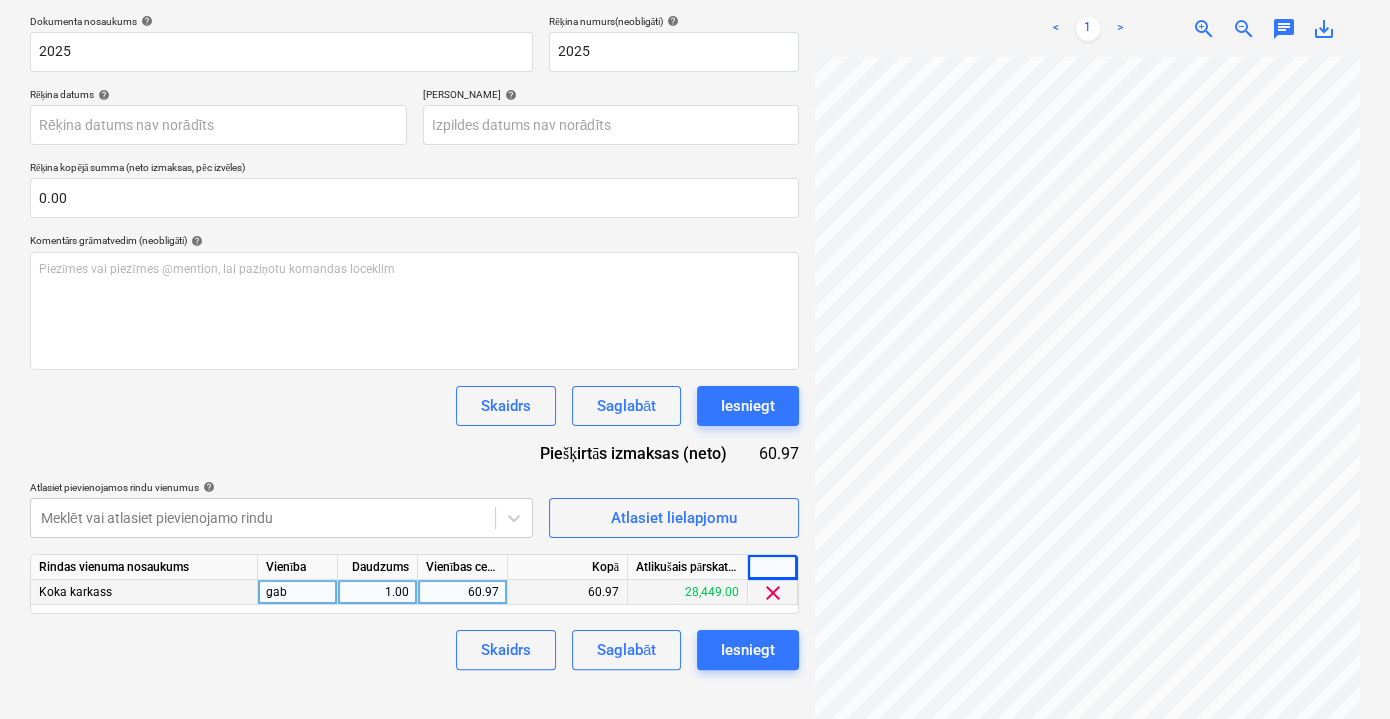 click on "clear" at bounding box center [773, 593] 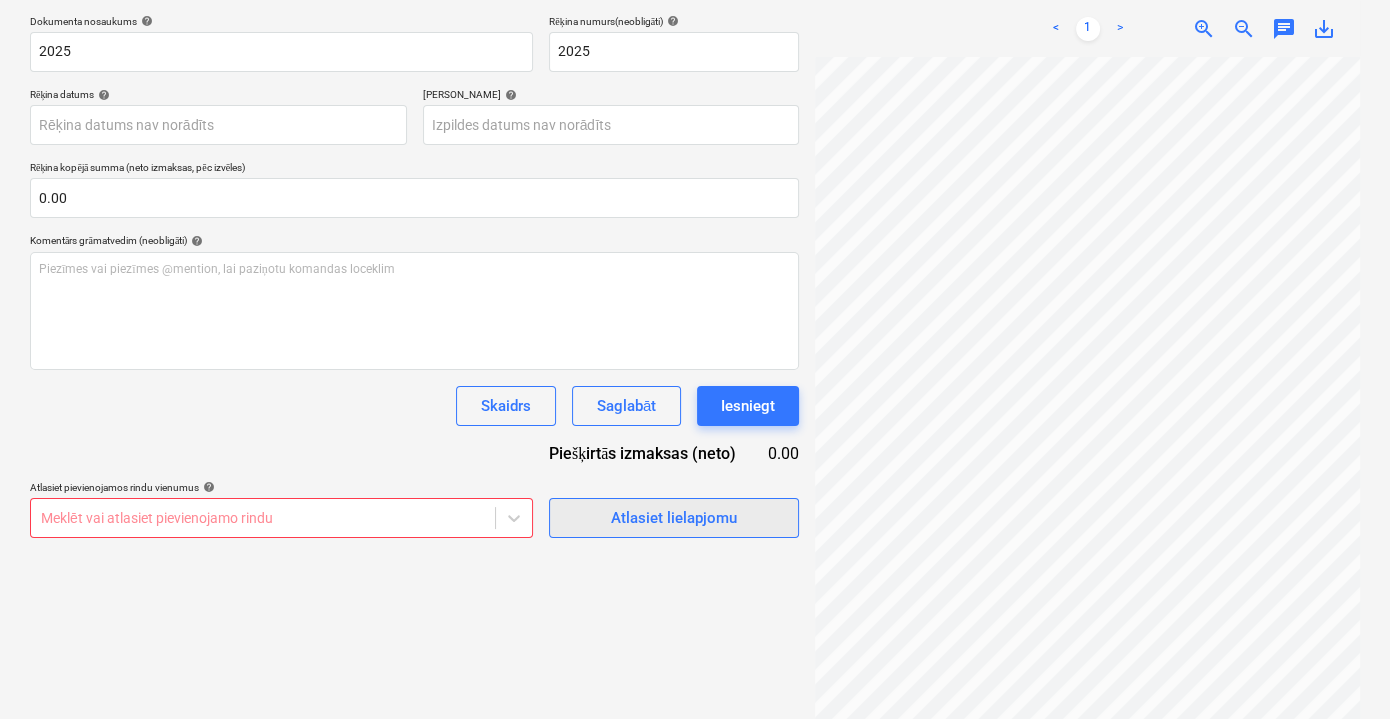 click on "Atlasiet lielapjomu" at bounding box center [674, 518] 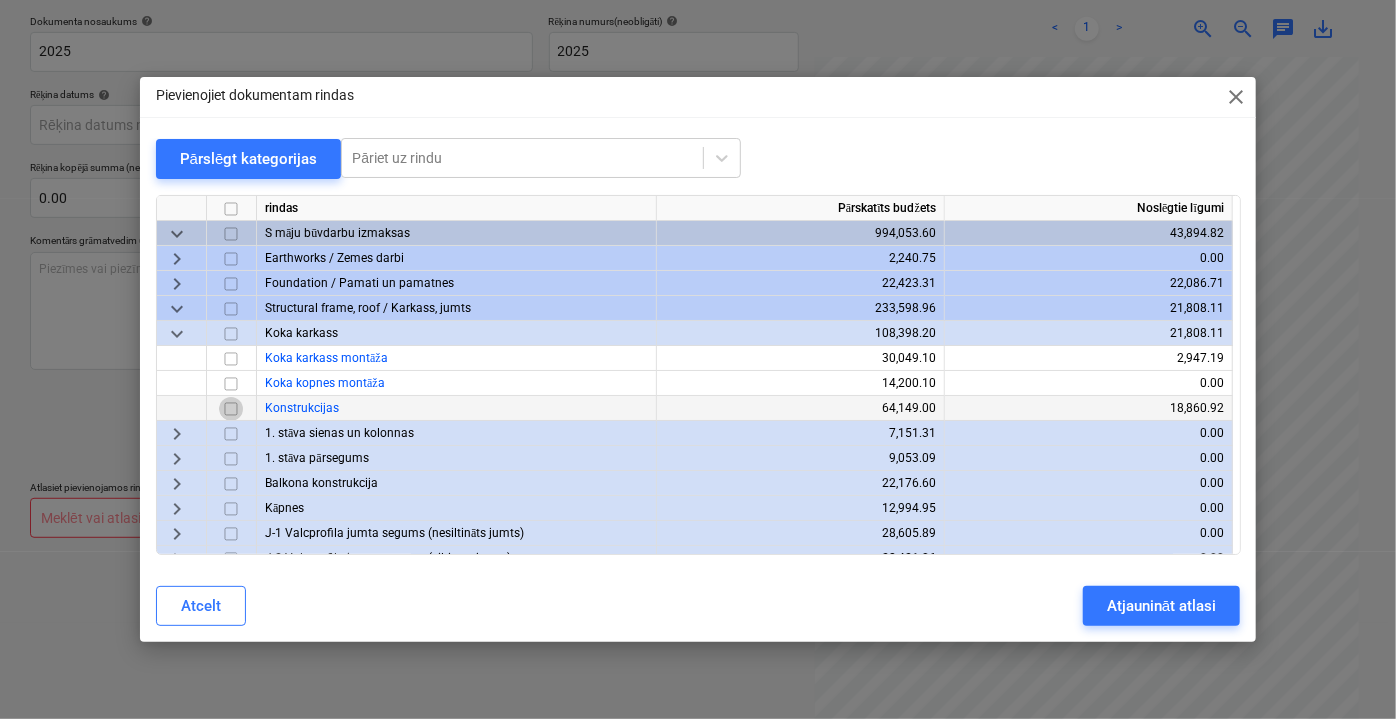 click at bounding box center (231, 408) 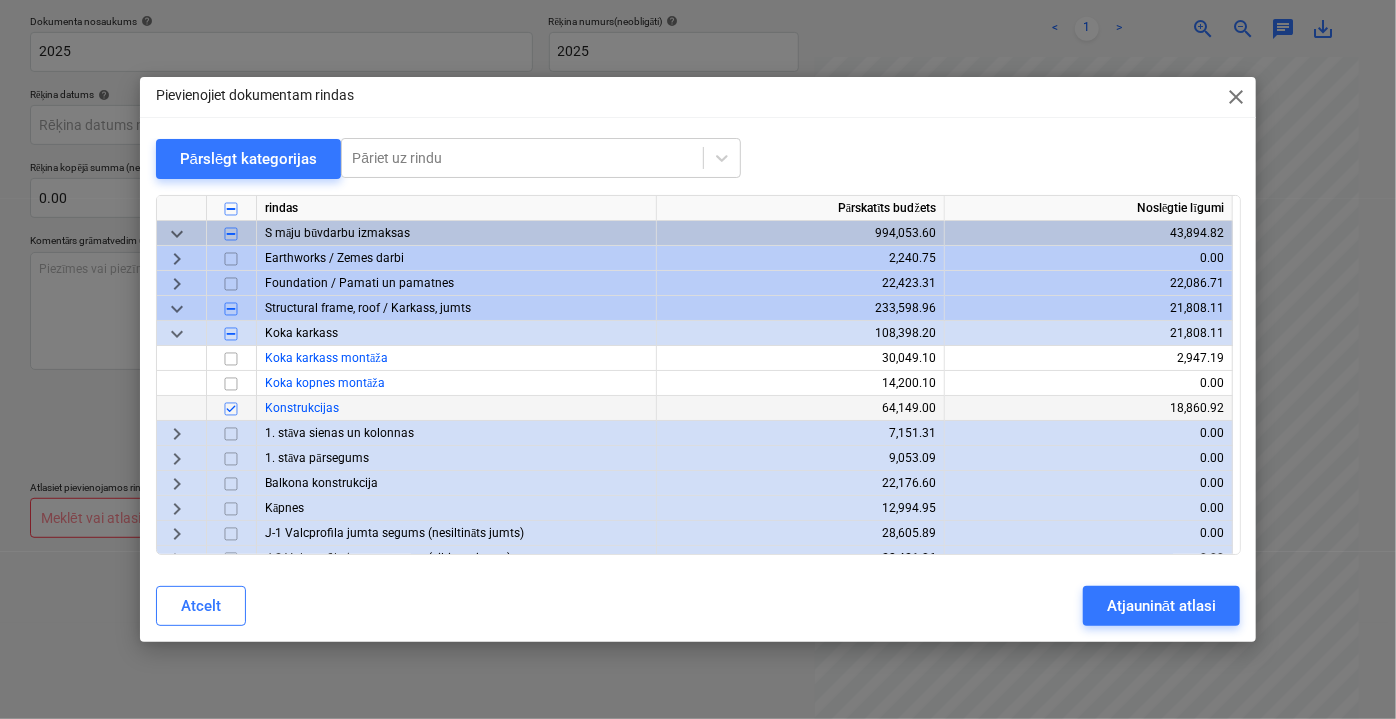 scroll, scrollTop: 636, scrollLeft: 0, axis: vertical 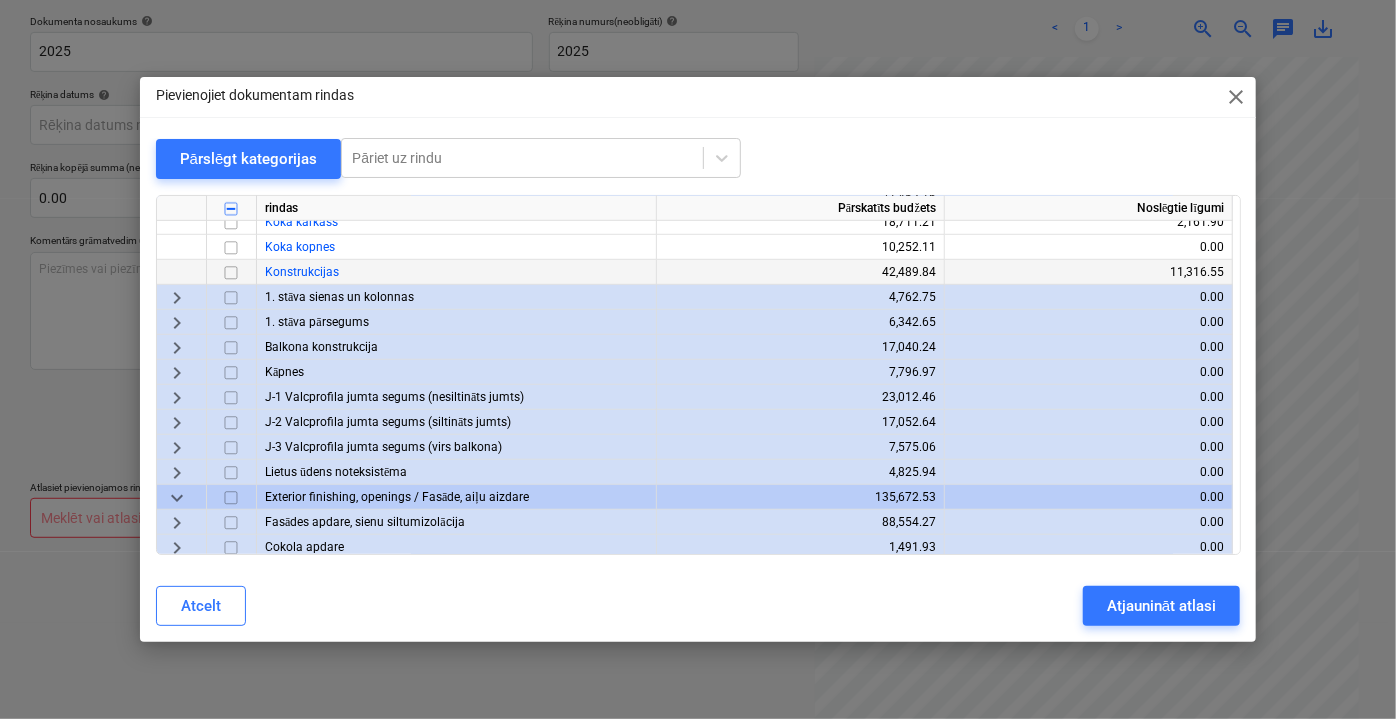 click at bounding box center [231, 272] 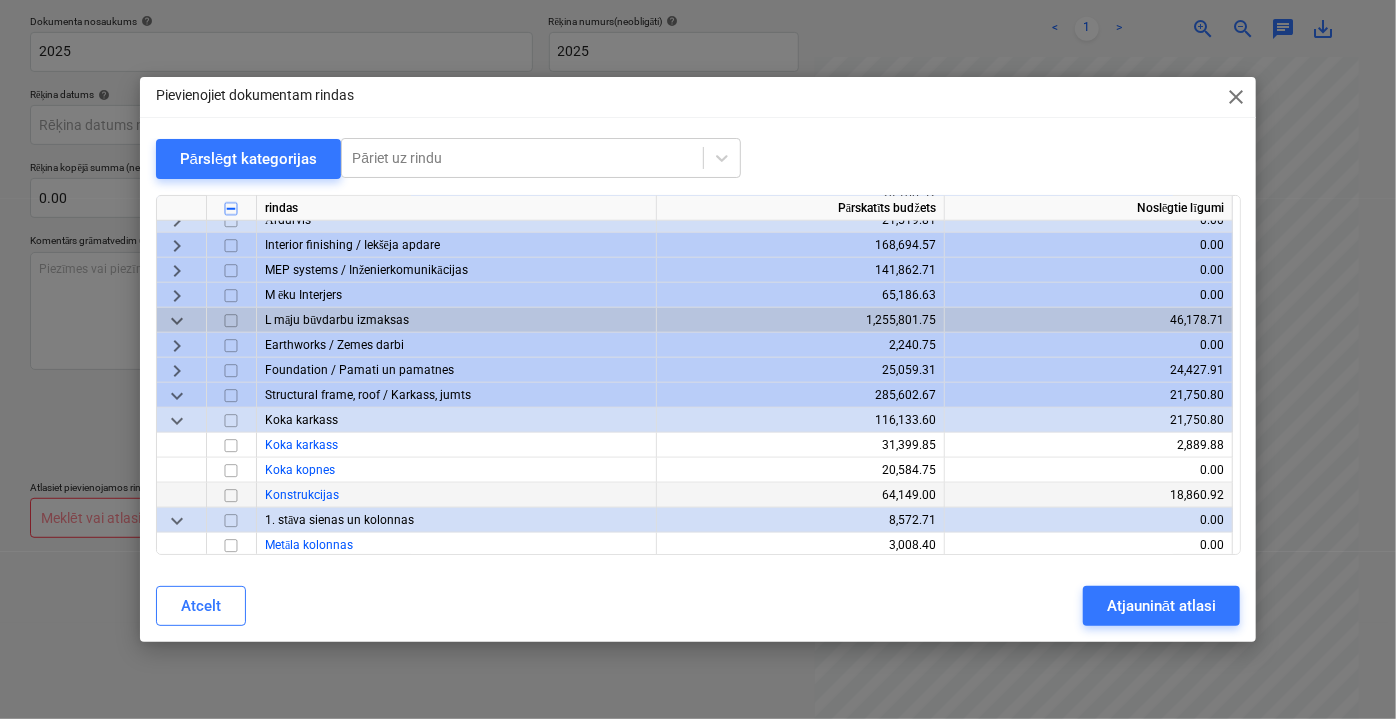 scroll, scrollTop: 1090, scrollLeft: 0, axis: vertical 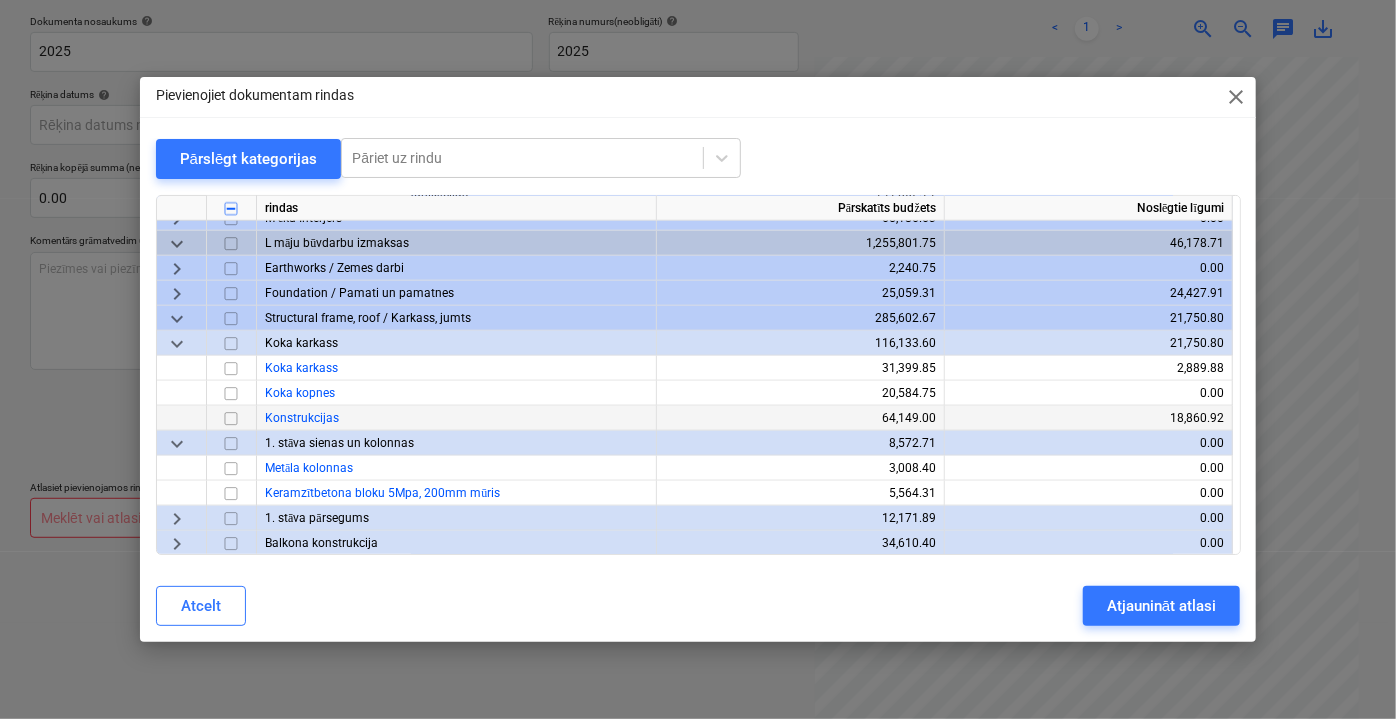 click at bounding box center (231, 418) 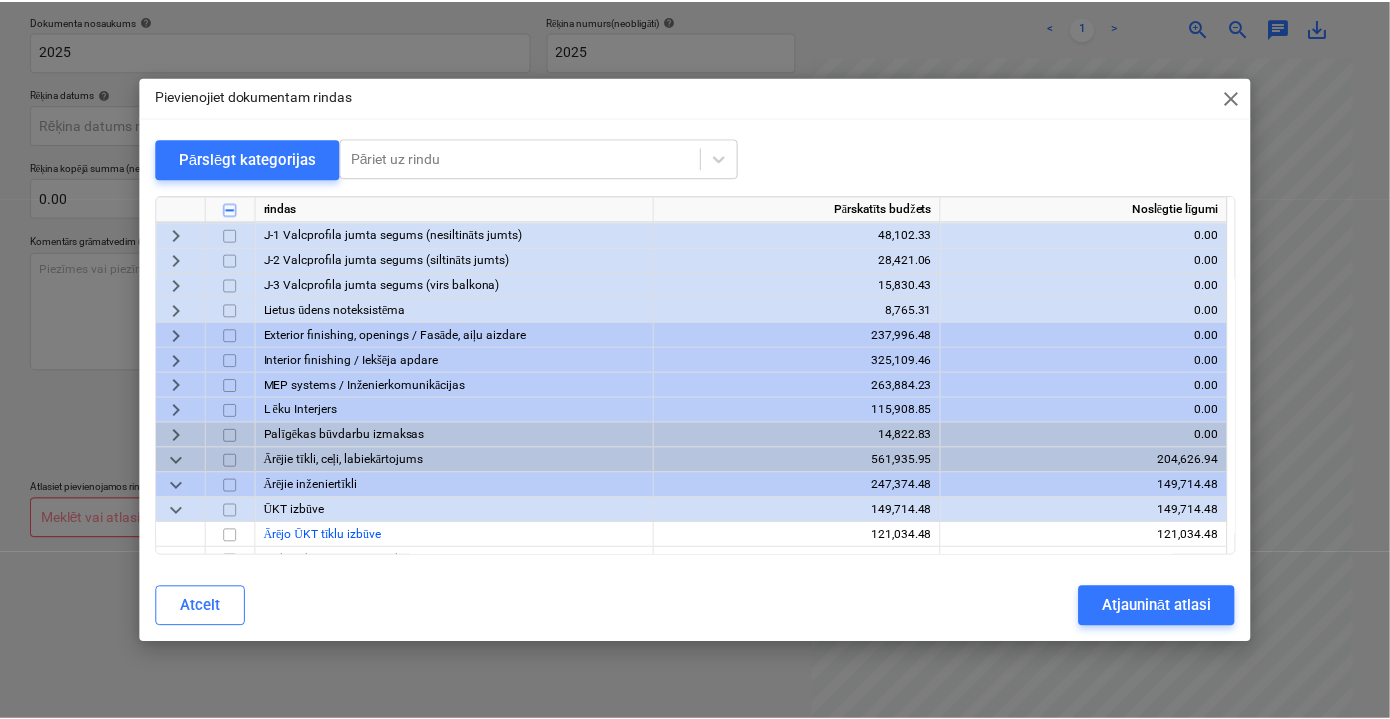 scroll, scrollTop: 1454, scrollLeft: 0, axis: vertical 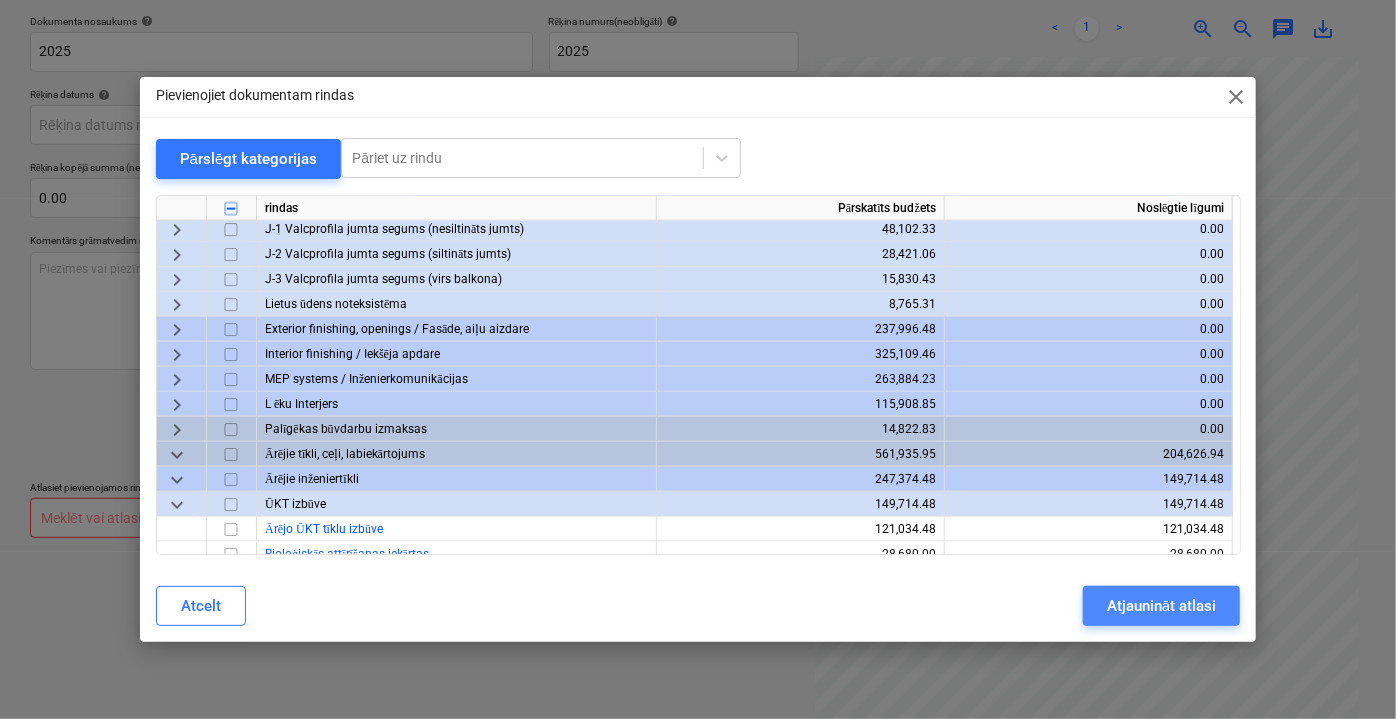 click on "Atjaunināt atlasi" at bounding box center [1161, 606] 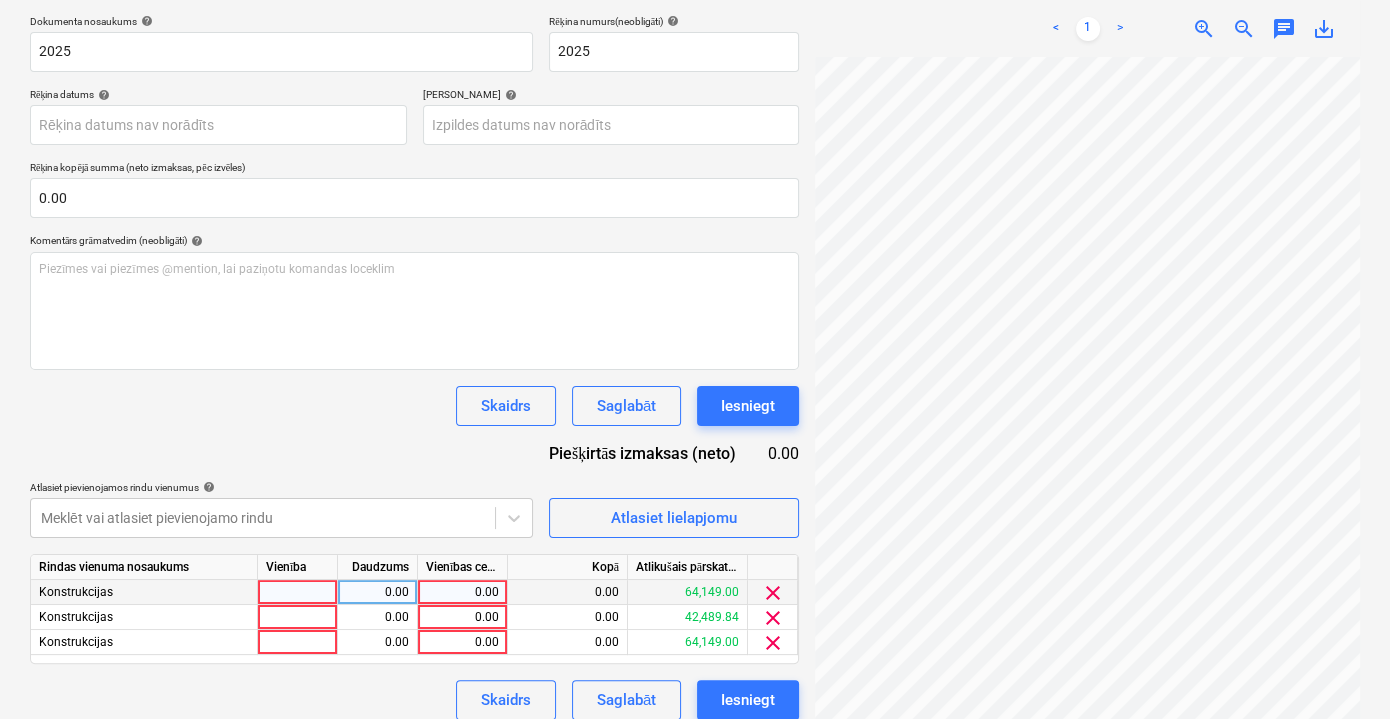 click on "0.00" at bounding box center (462, 592) 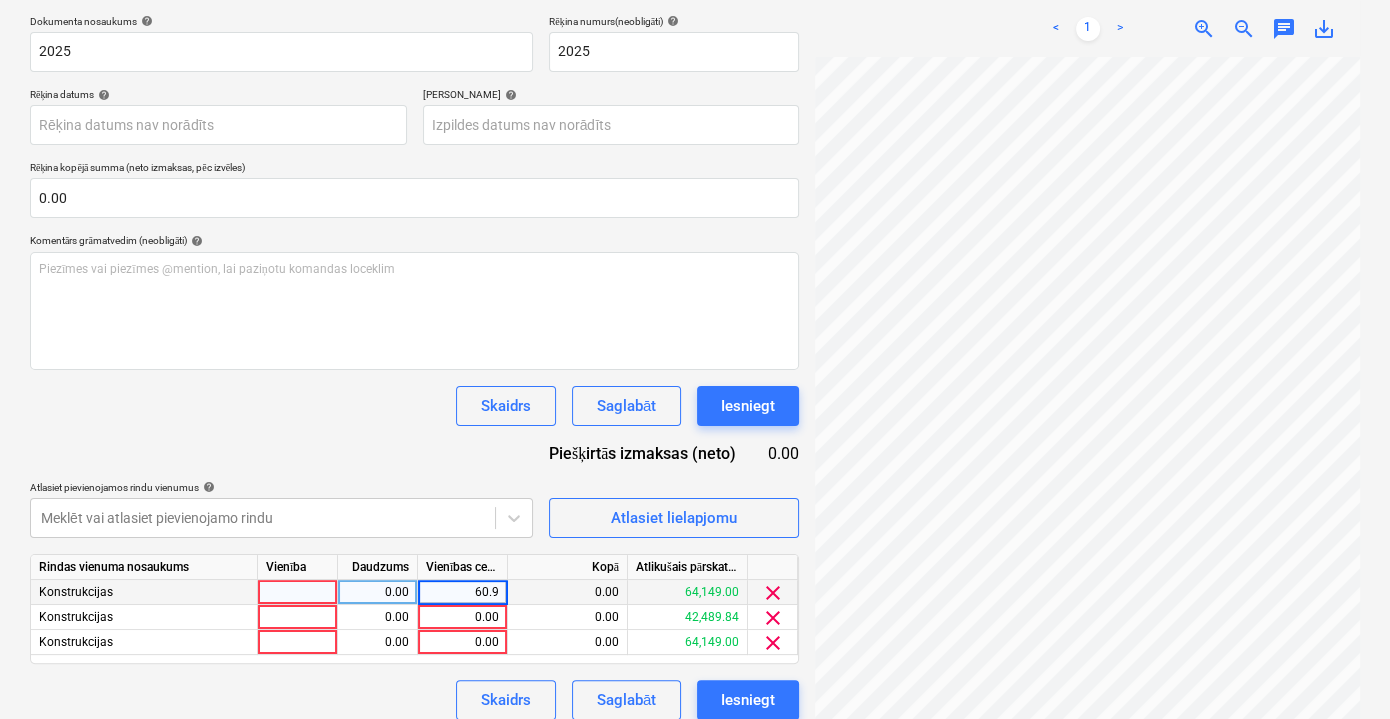 type on "60.97" 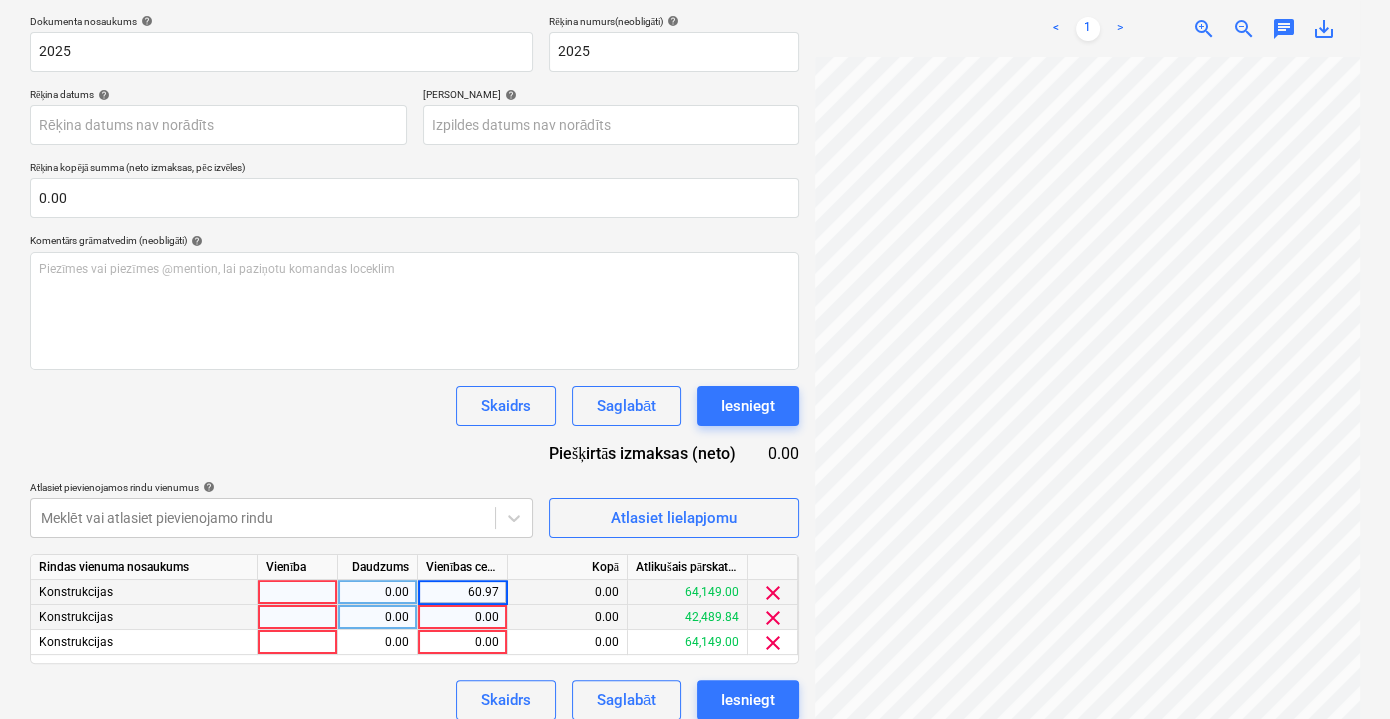 click on "0.00" at bounding box center (462, 617) 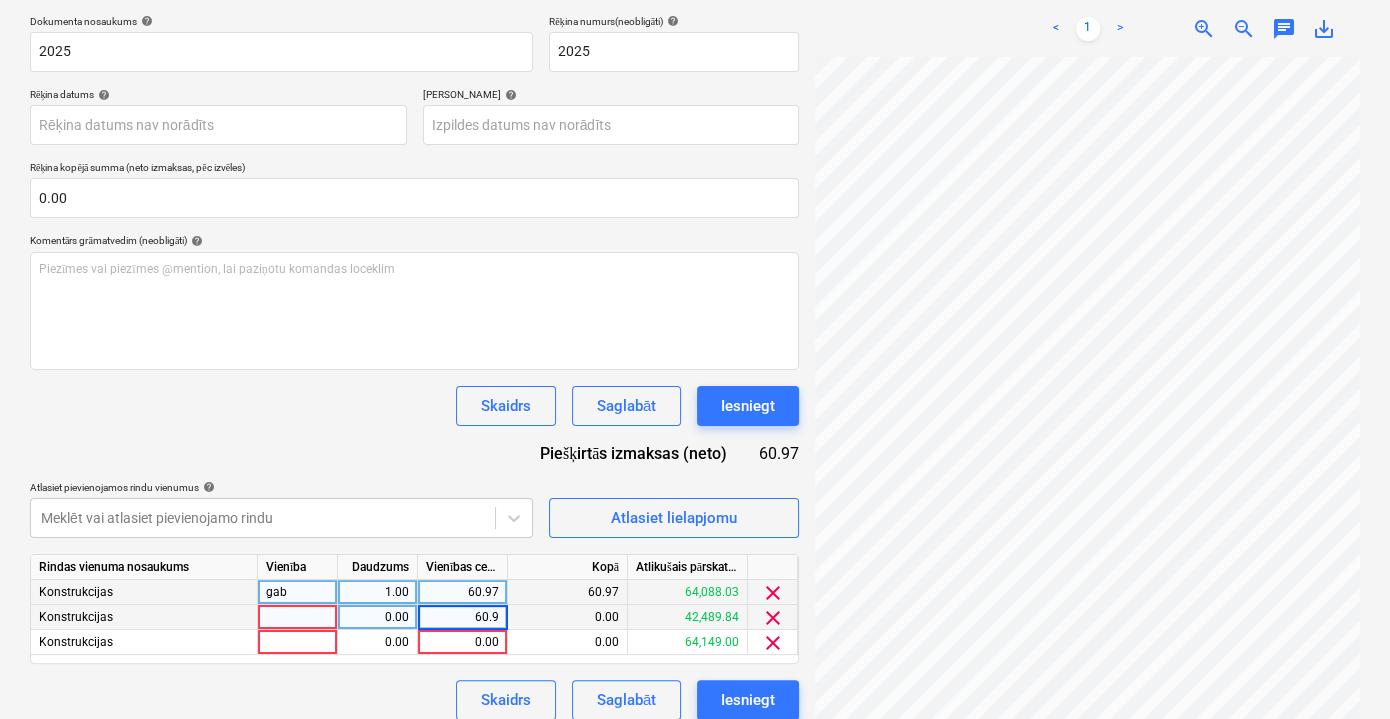 type on "60.97" 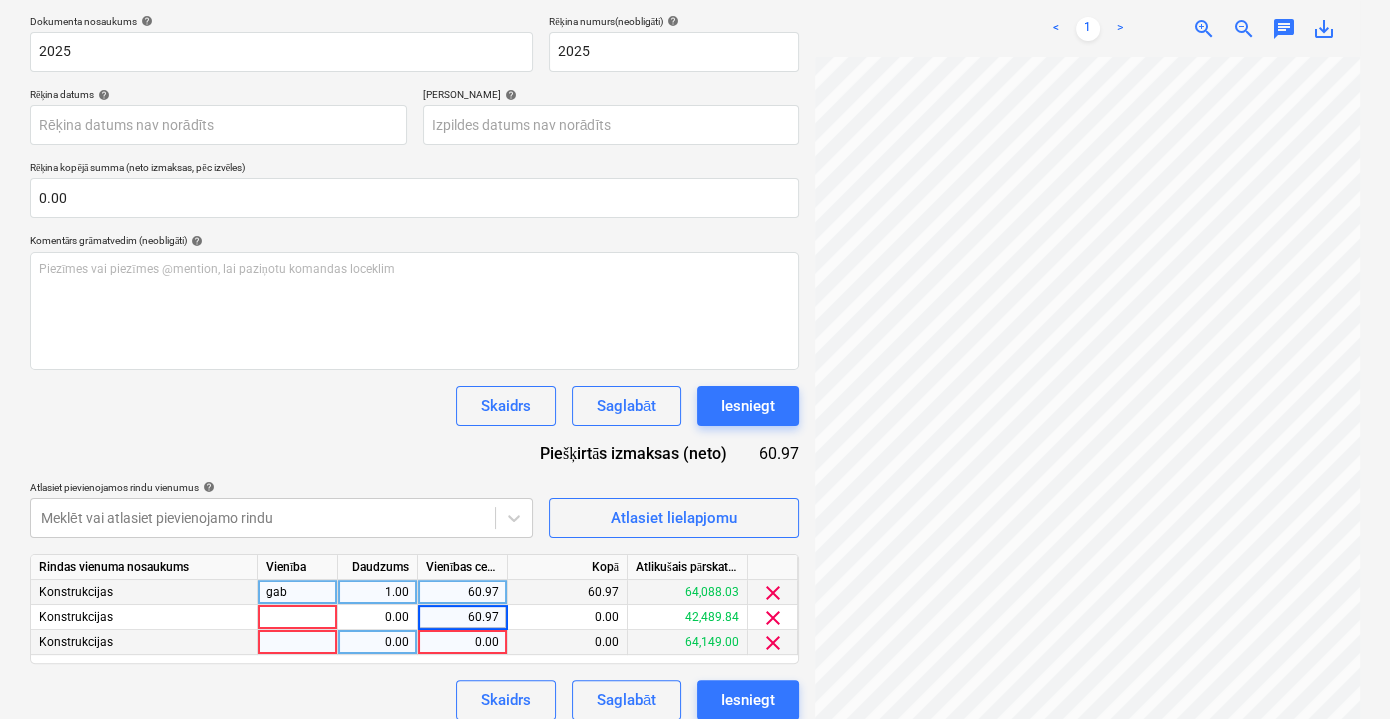 click on "0.00" at bounding box center [462, 642] 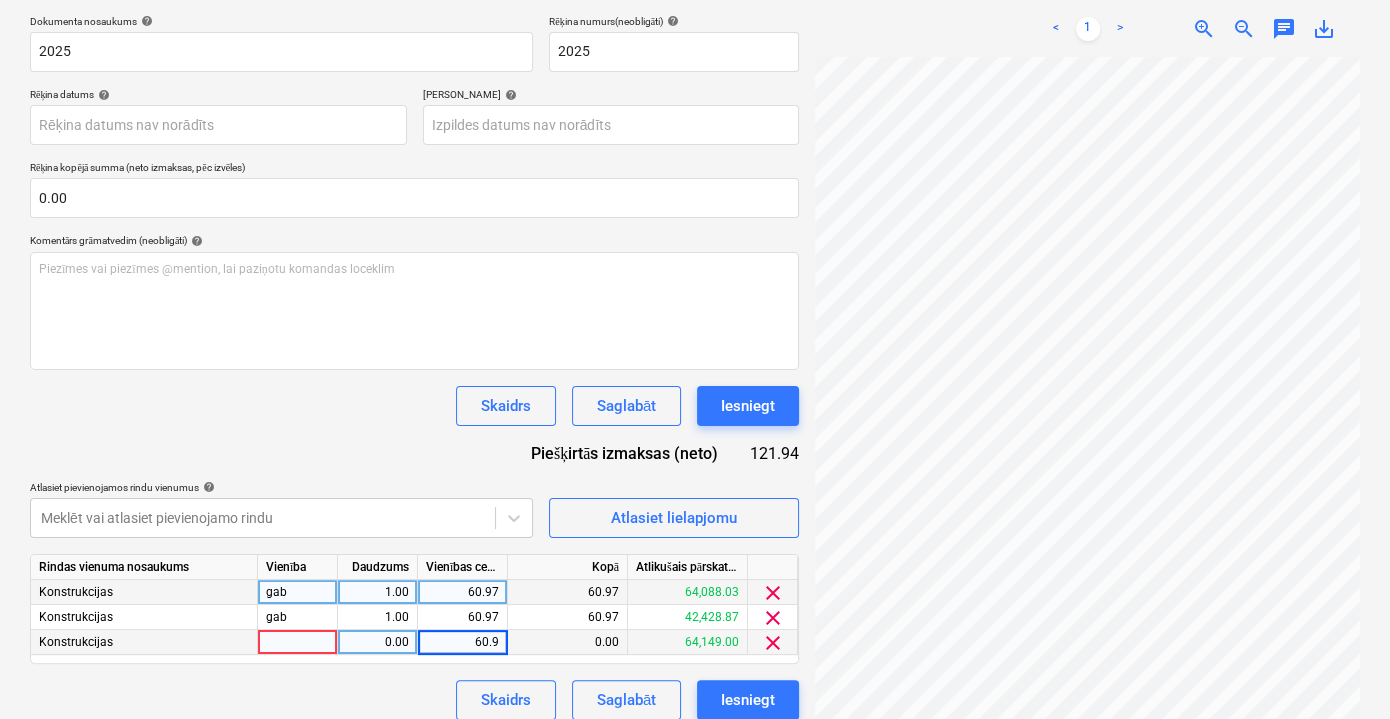 type on "60.98" 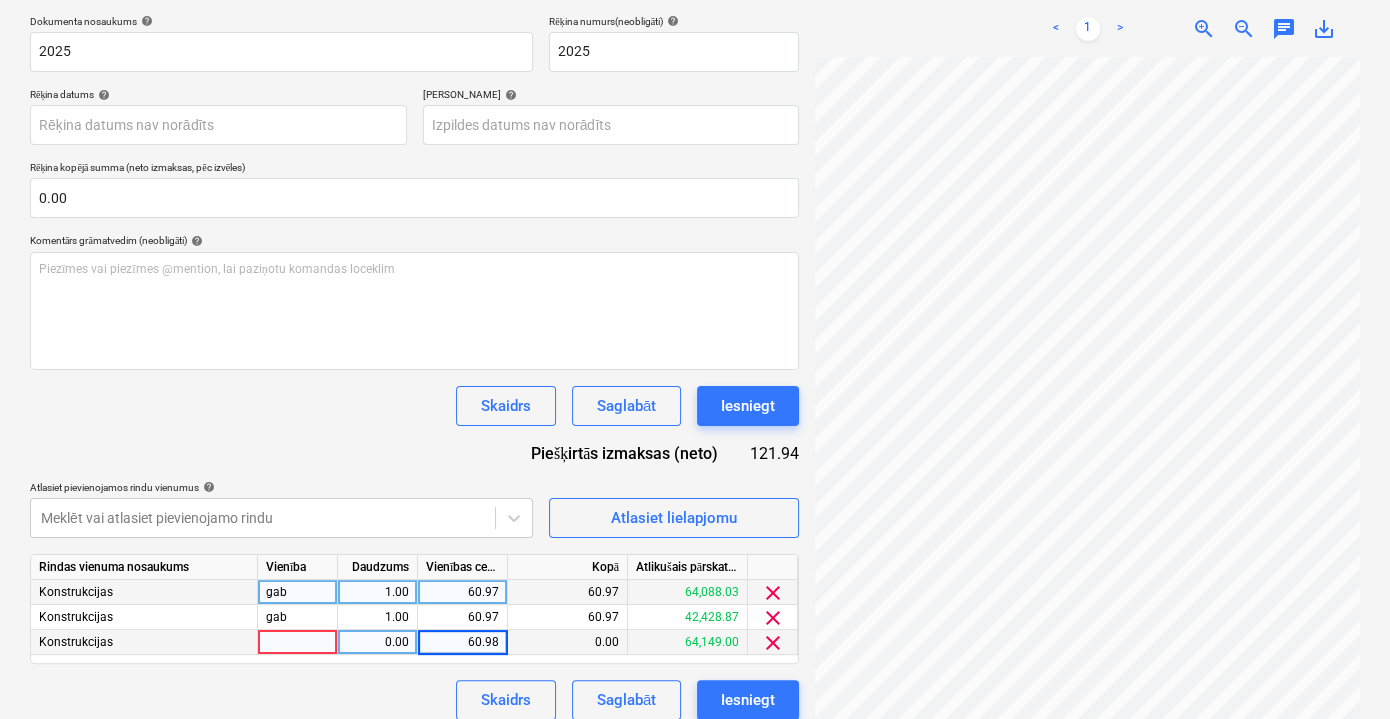 click on "Skaidrs Saglabāt Iesniegt" at bounding box center (414, 700) 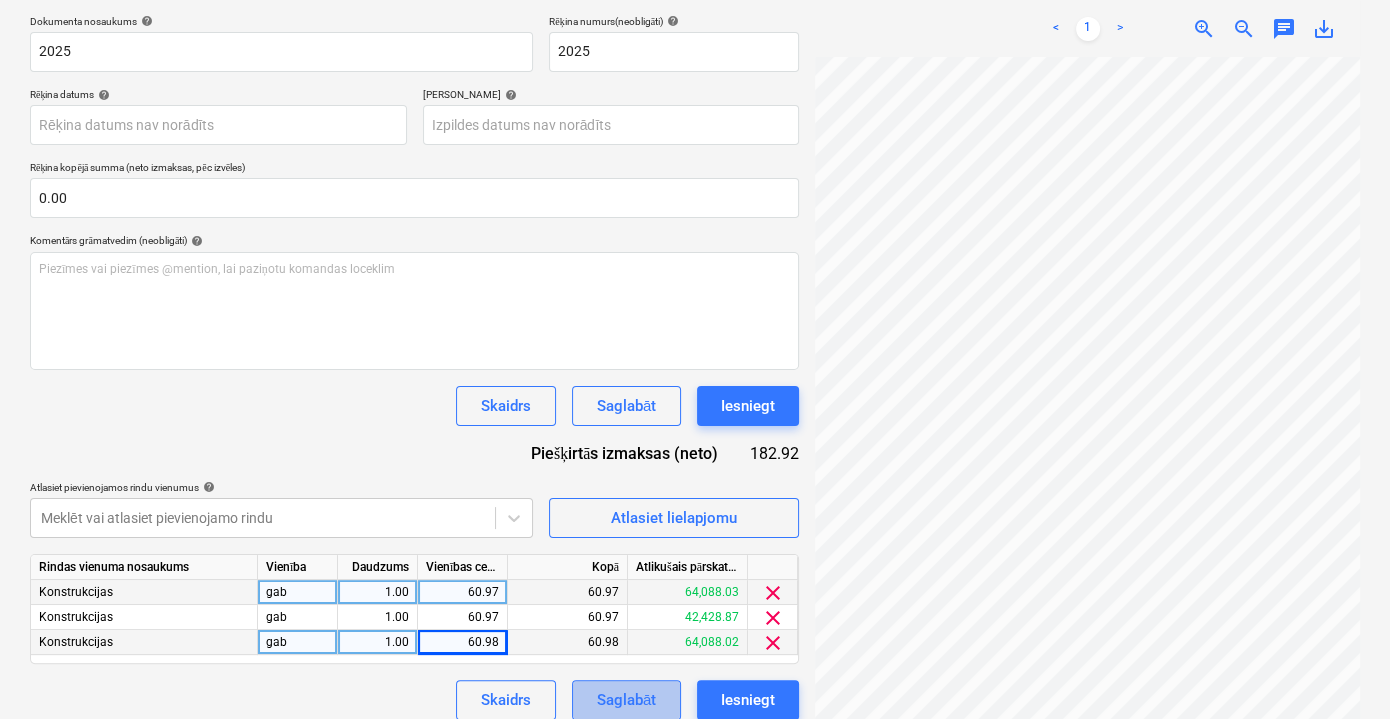 click on "Saglabāt" at bounding box center [626, 700] 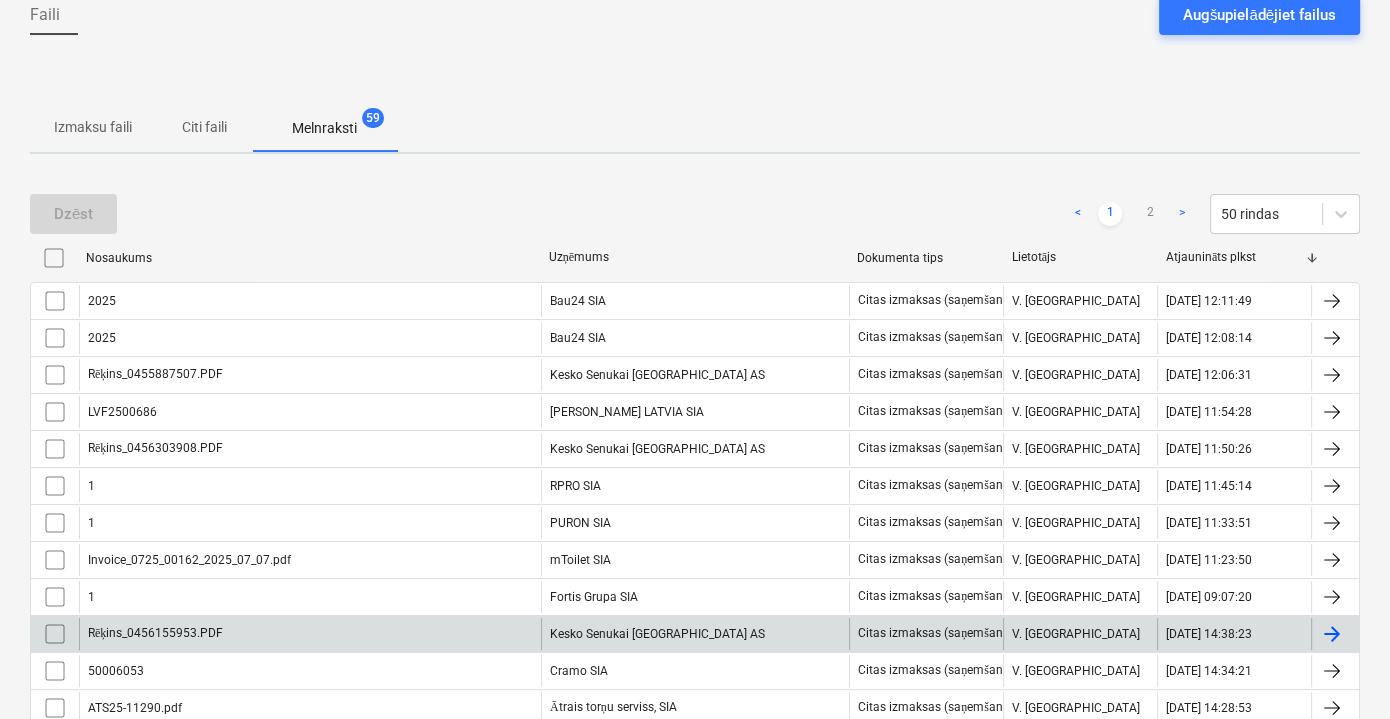 scroll, scrollTop: 386, scrollLeft: 0, axis: vertical 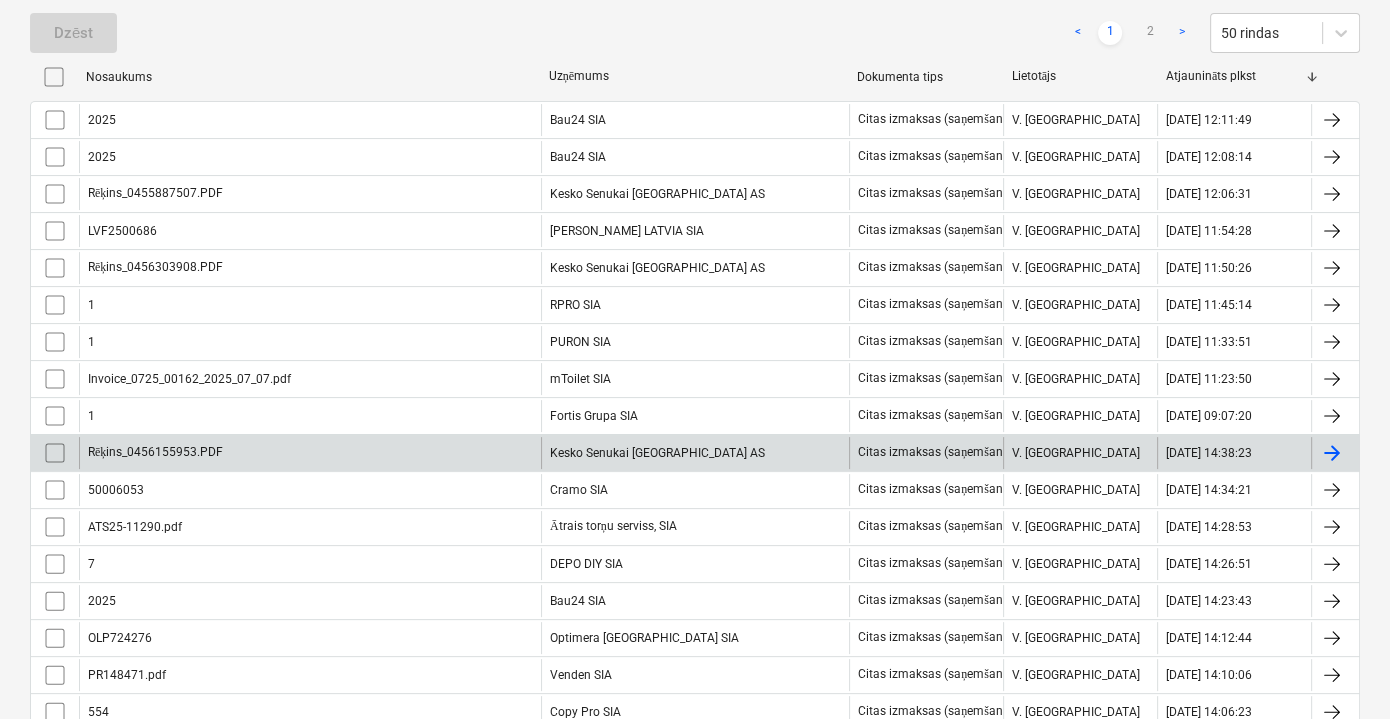 click on "Rēķins_0456155953.PDF" at bounding box center (310, 453) 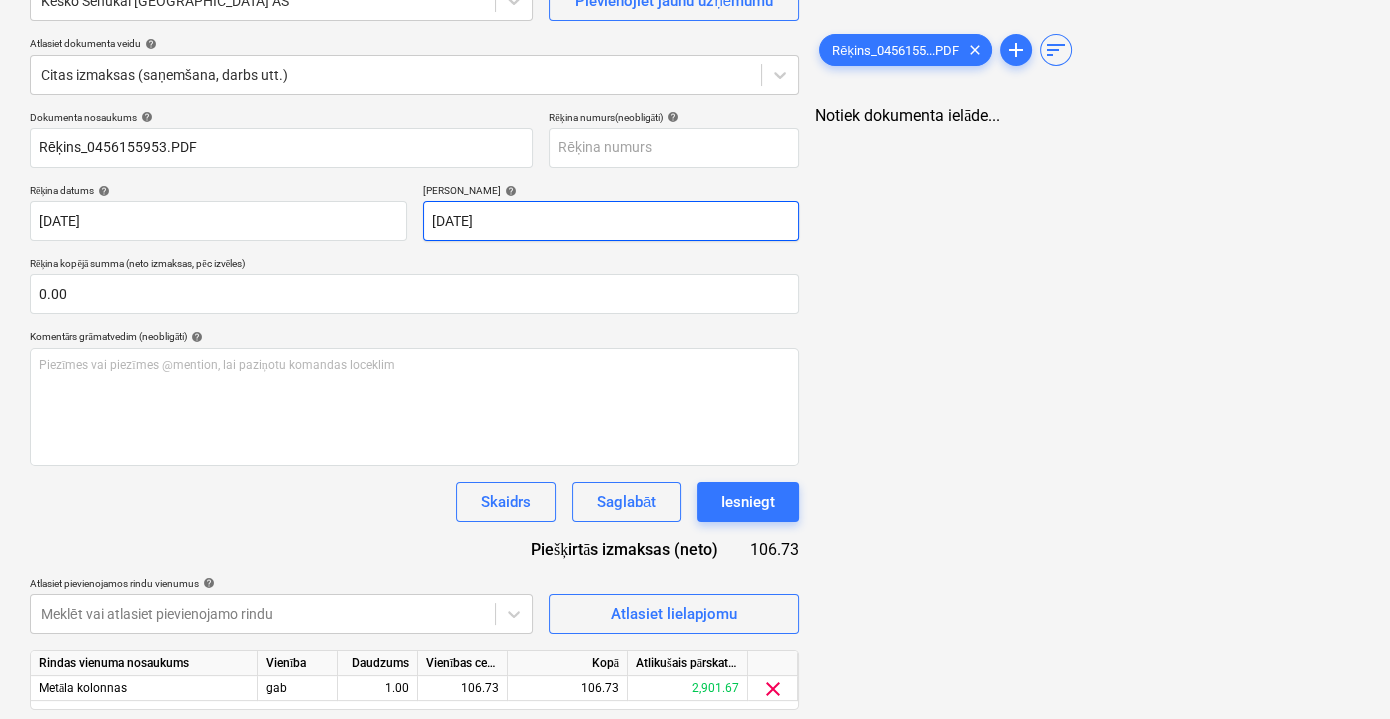 scroll, scrollTop: 262, scrollLeft: 0, axis: vertical 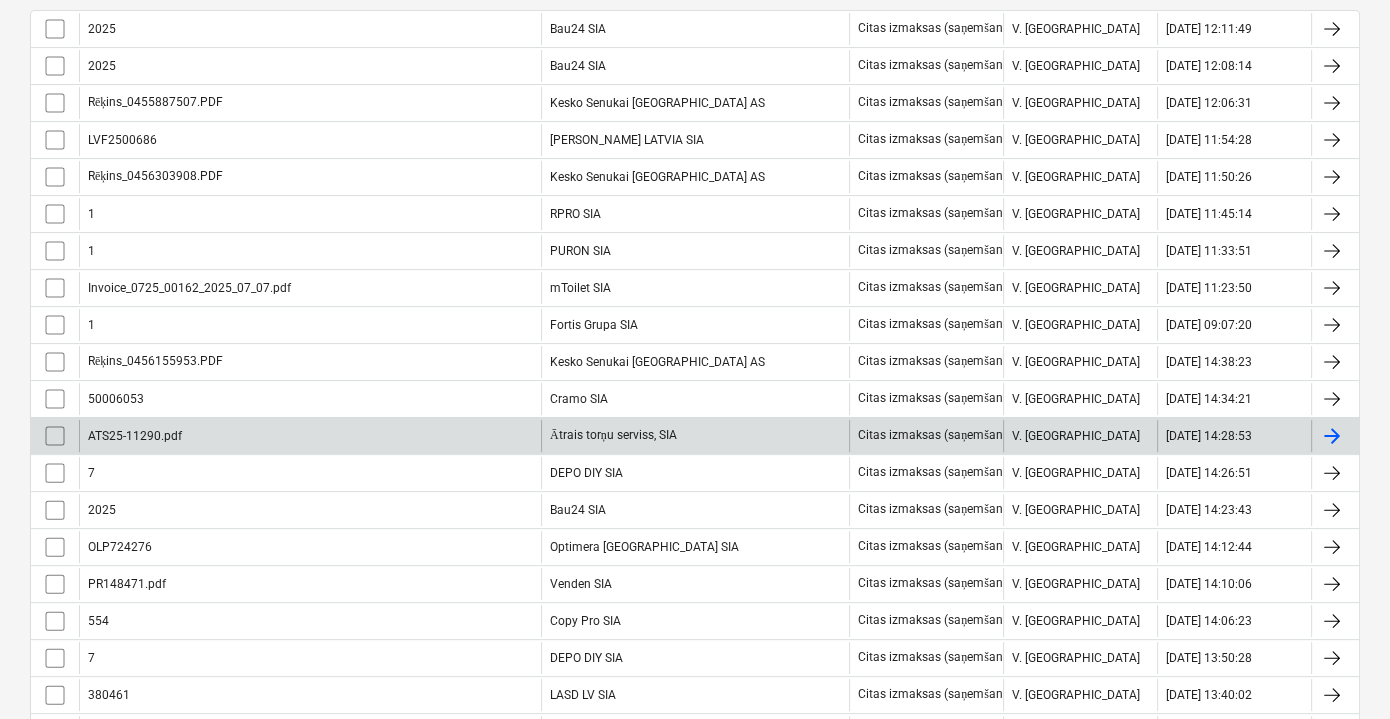 click on "ATS25-11290.pdf" at bounding box center (310, 436) 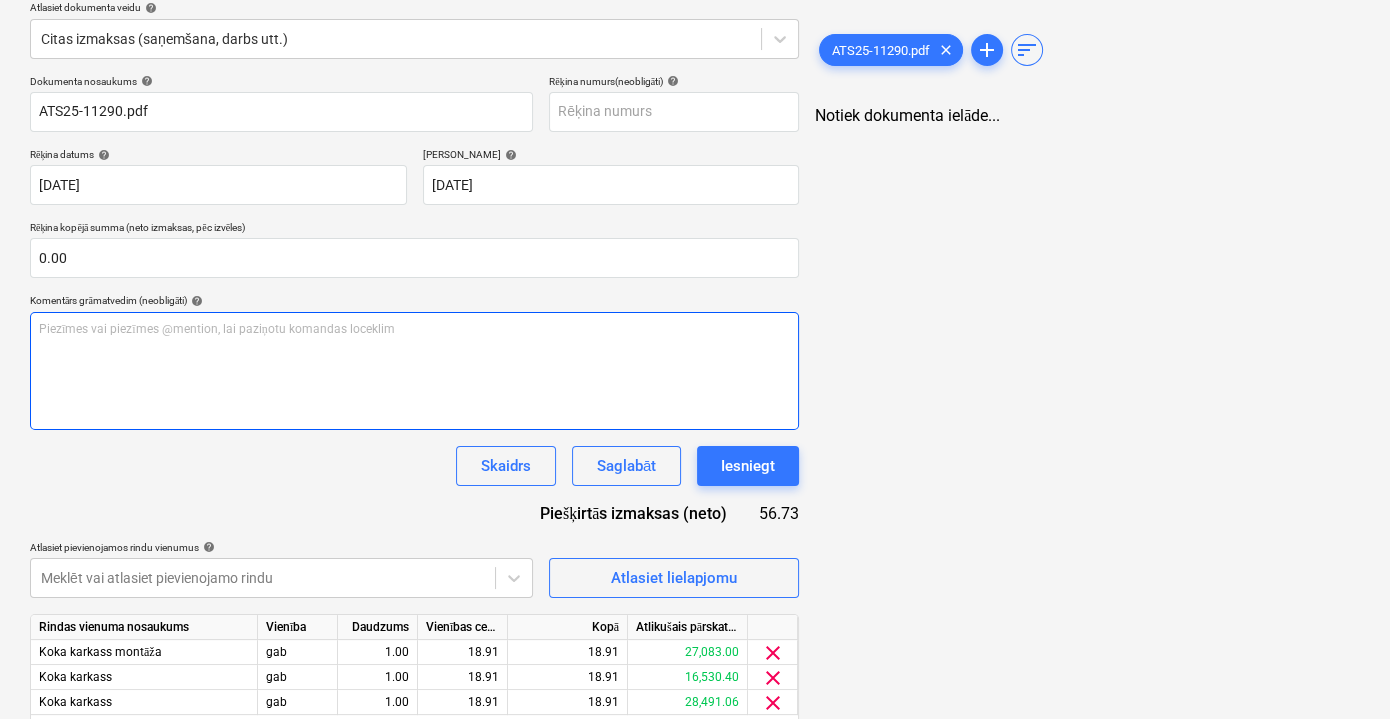 scroll, scrollTop: 312, scrollLeft: 0, axis: vertical 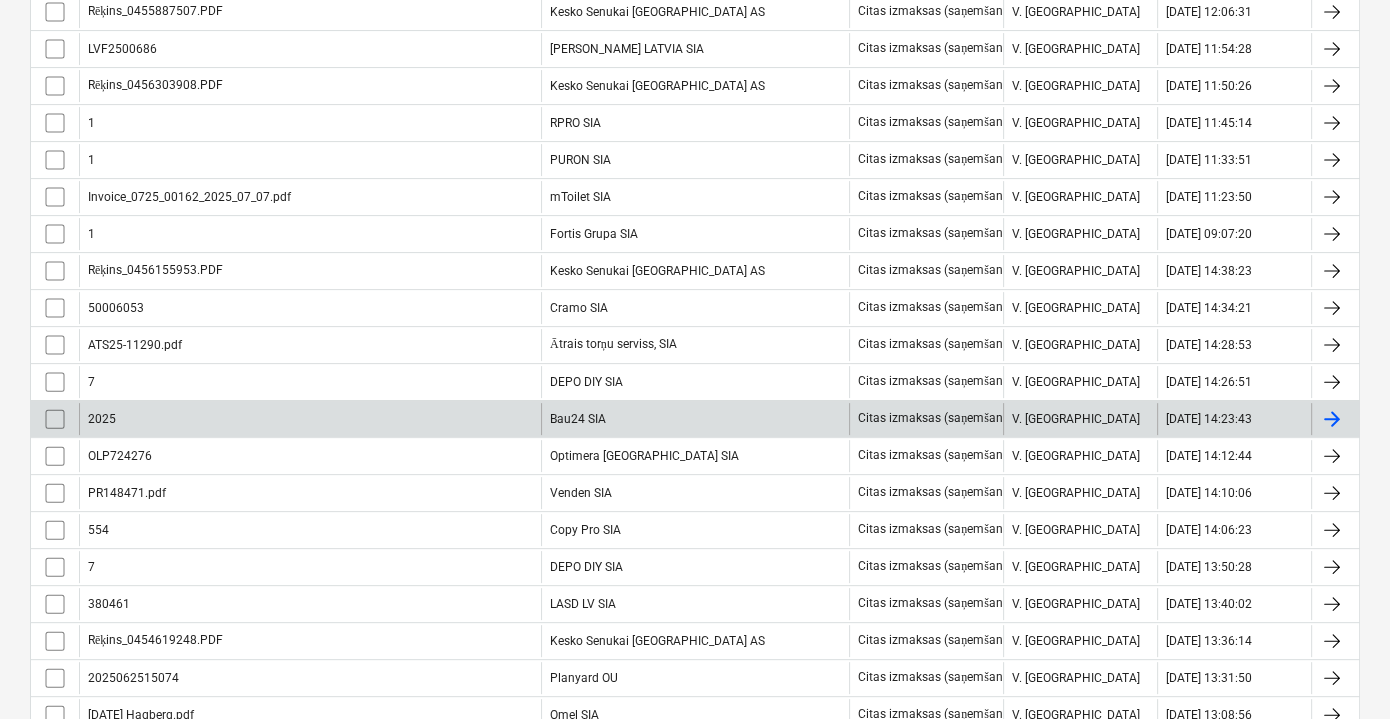 click on "2025" at bounding box center (310, 419) 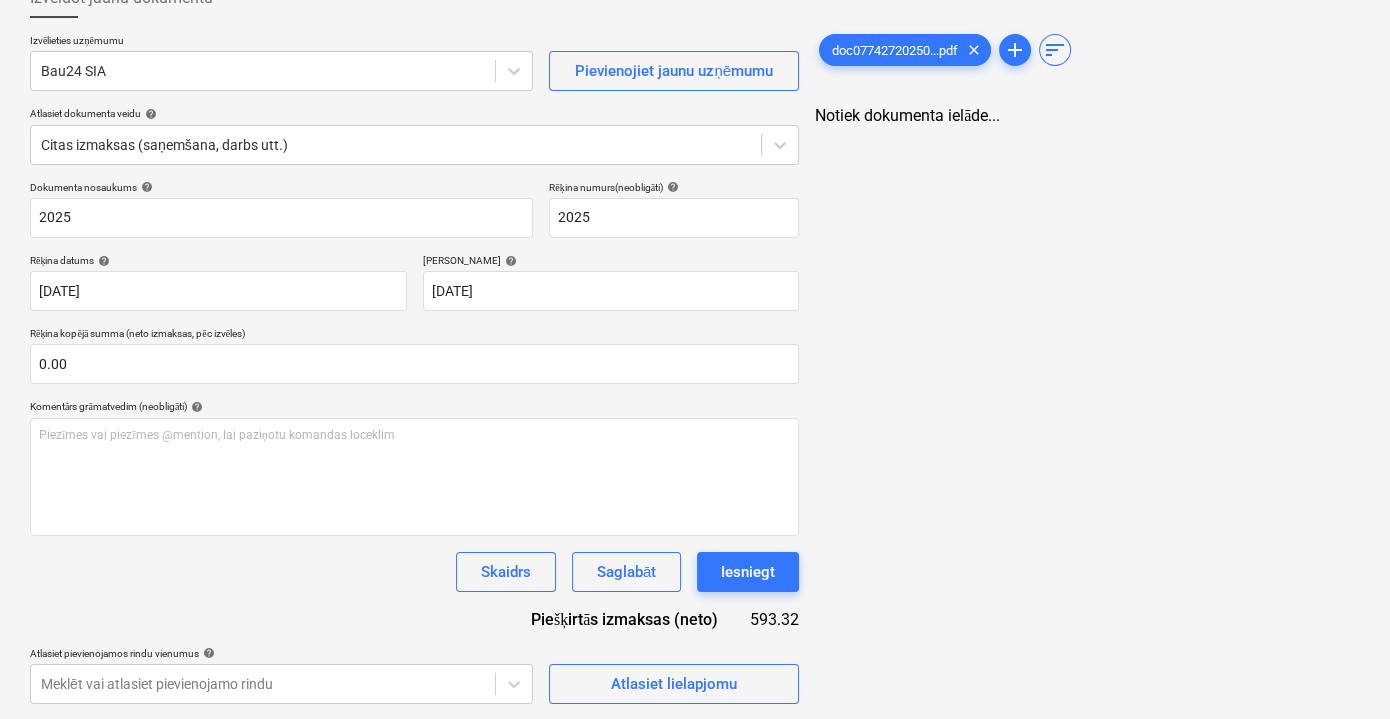 scroll, scrollTop: 312, scrollLeft: 0, axis: vertical 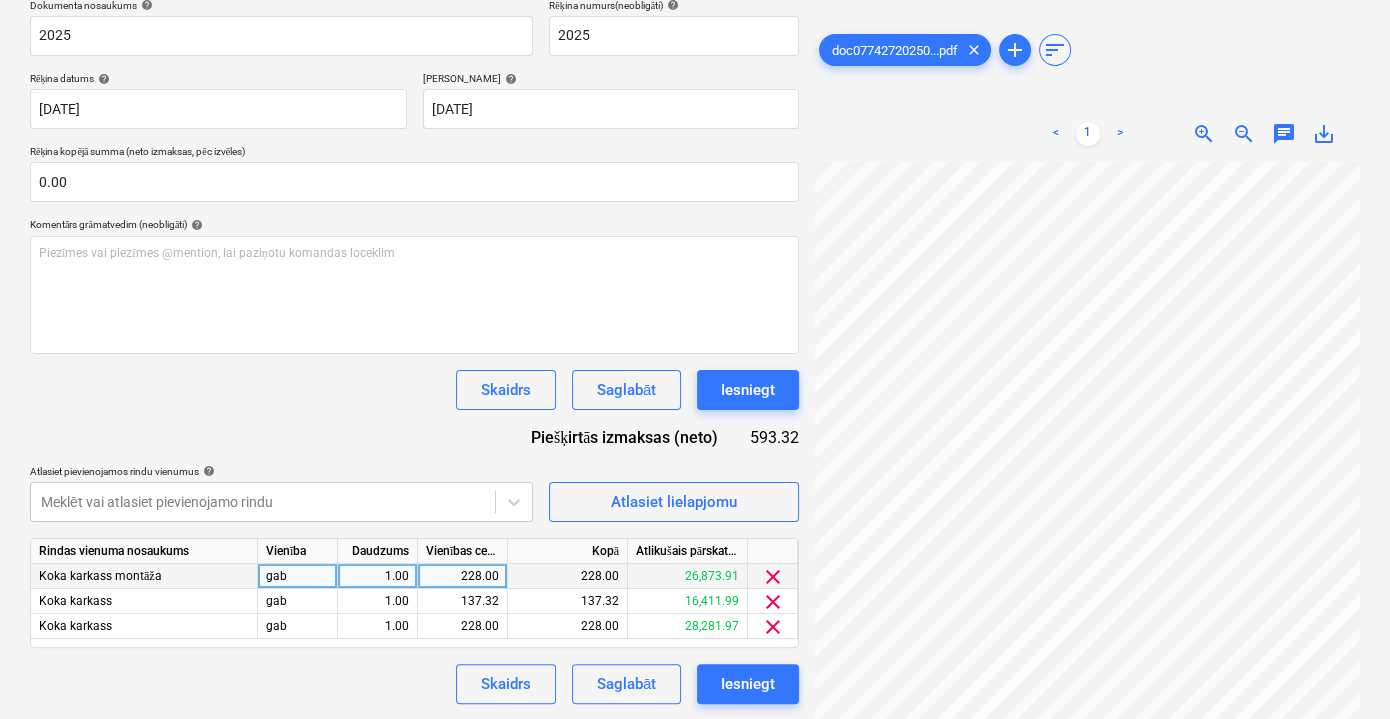 click on "clear" at bounding box center [773, 577] 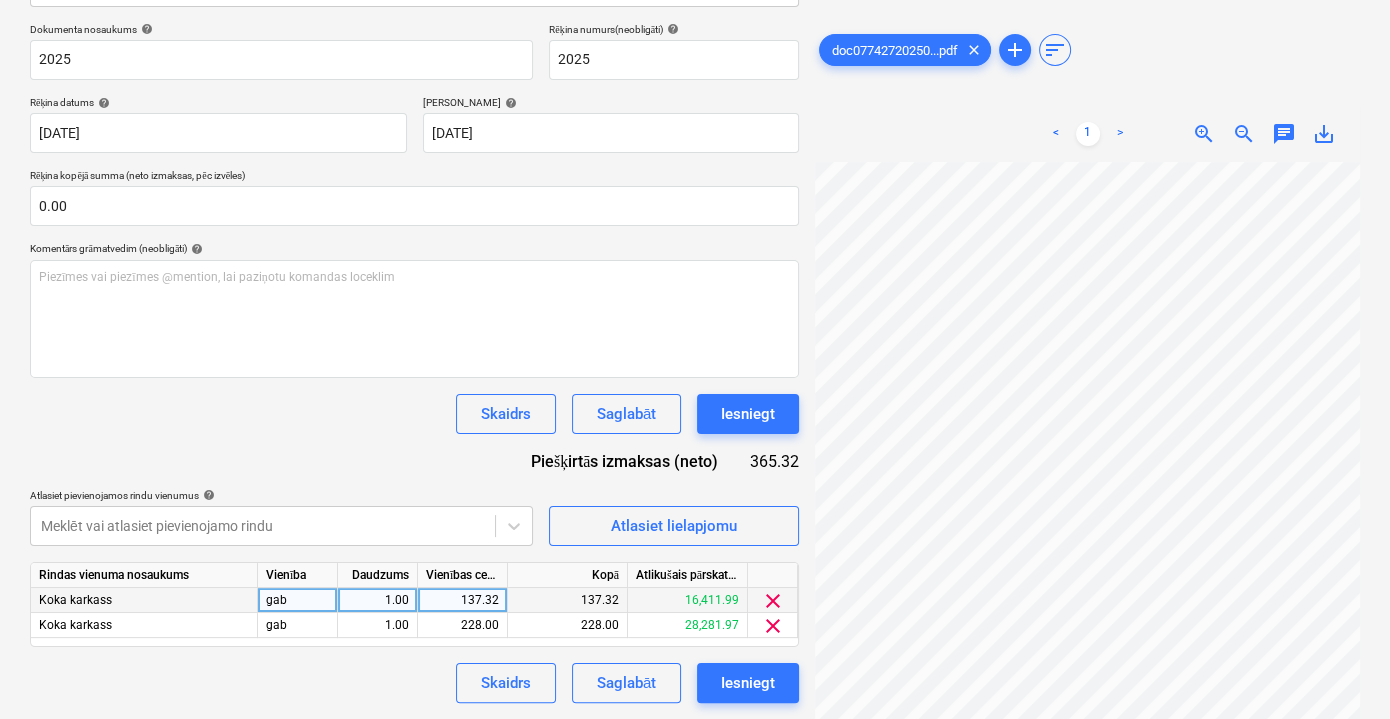 scroll, scrollTop: 287, scrollLeft: 0, axis: vertical 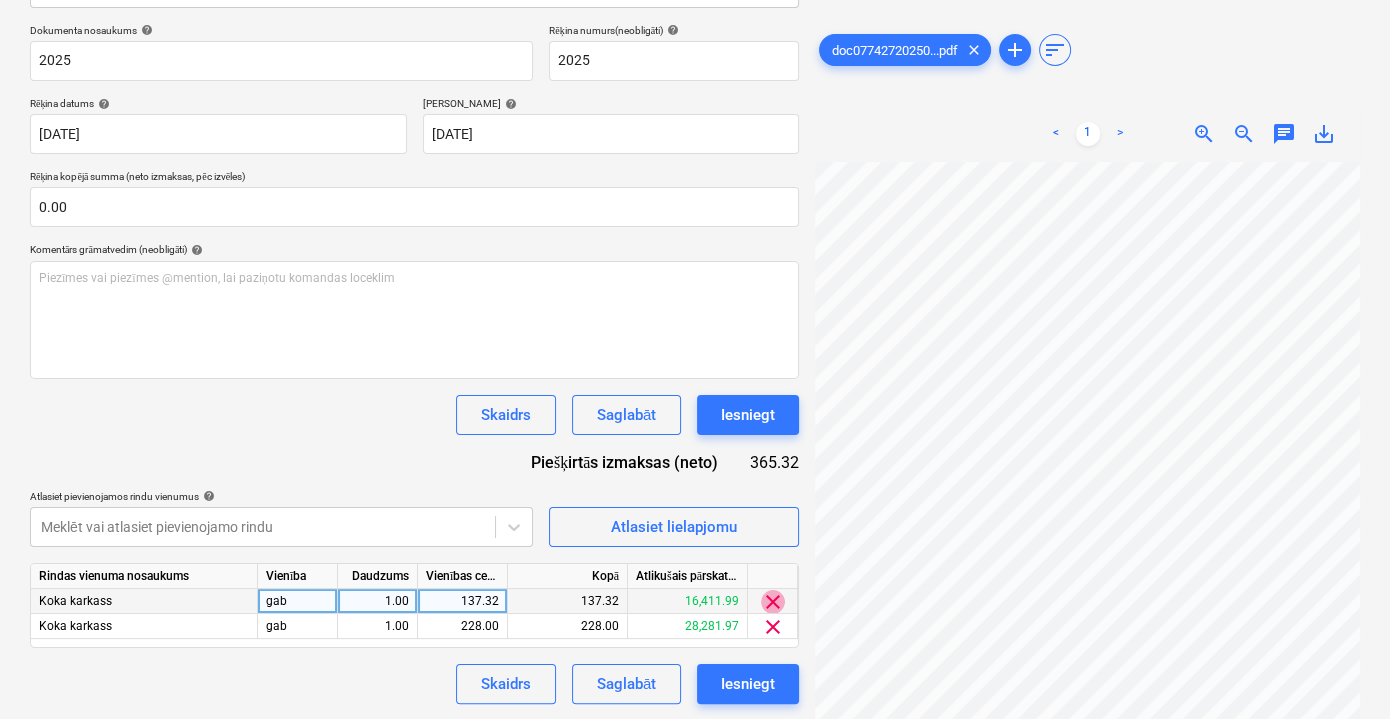 click on "clear" at bounding box center (773, 602) 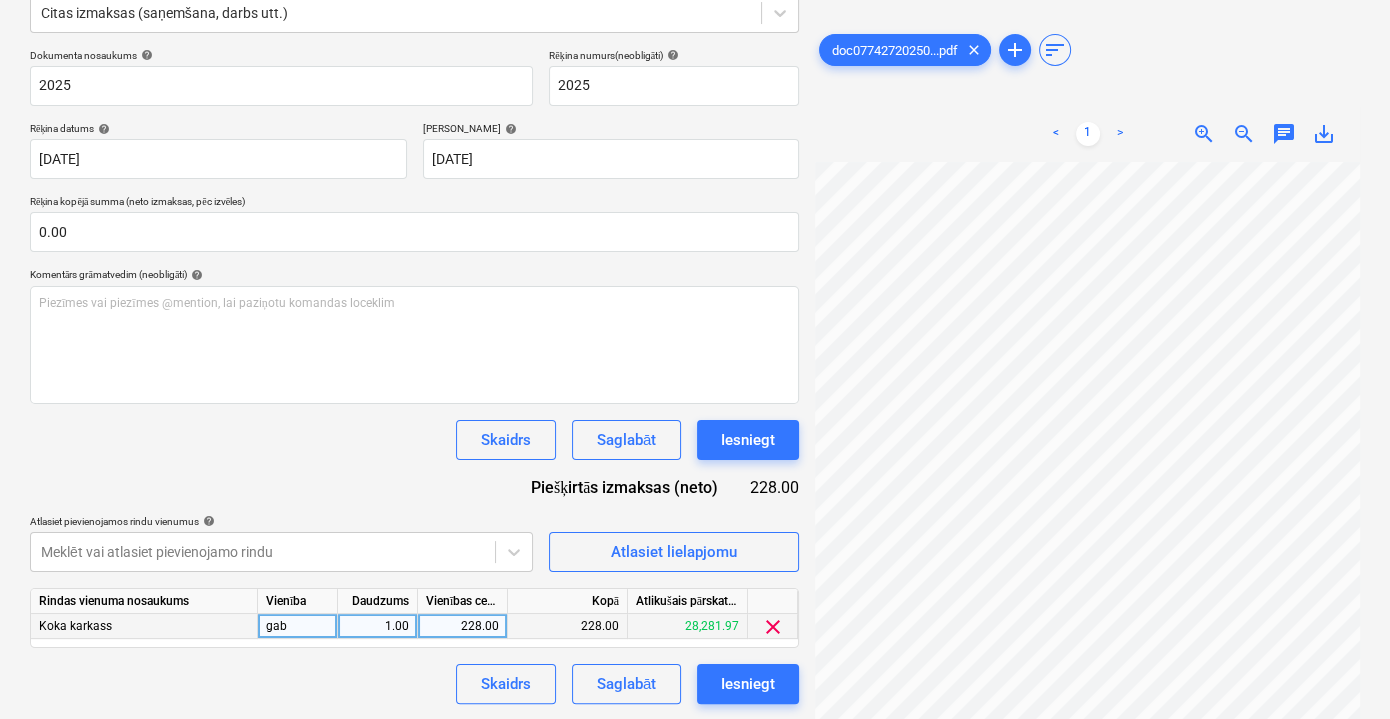click on "clear" at bounding box center (773, 627) 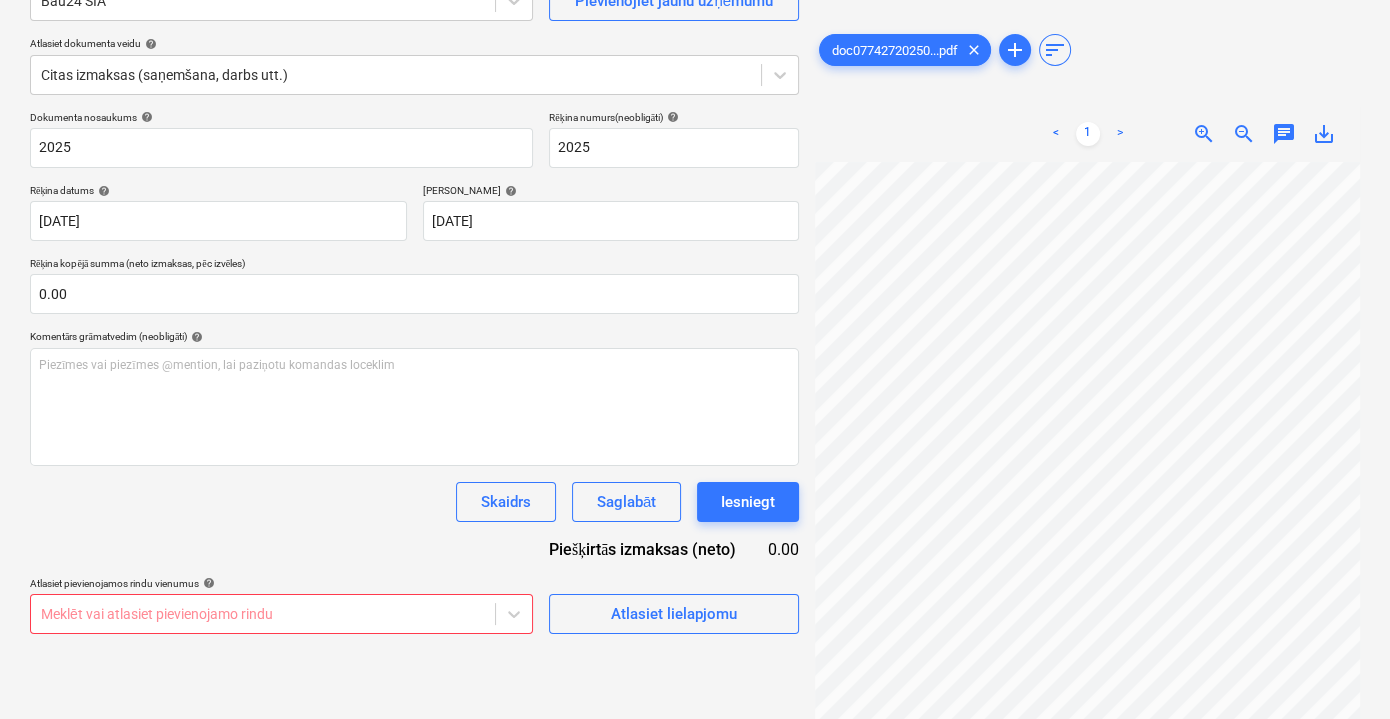 scroll, scrollTop: 199, scrollLeft: 0, axis: vertical 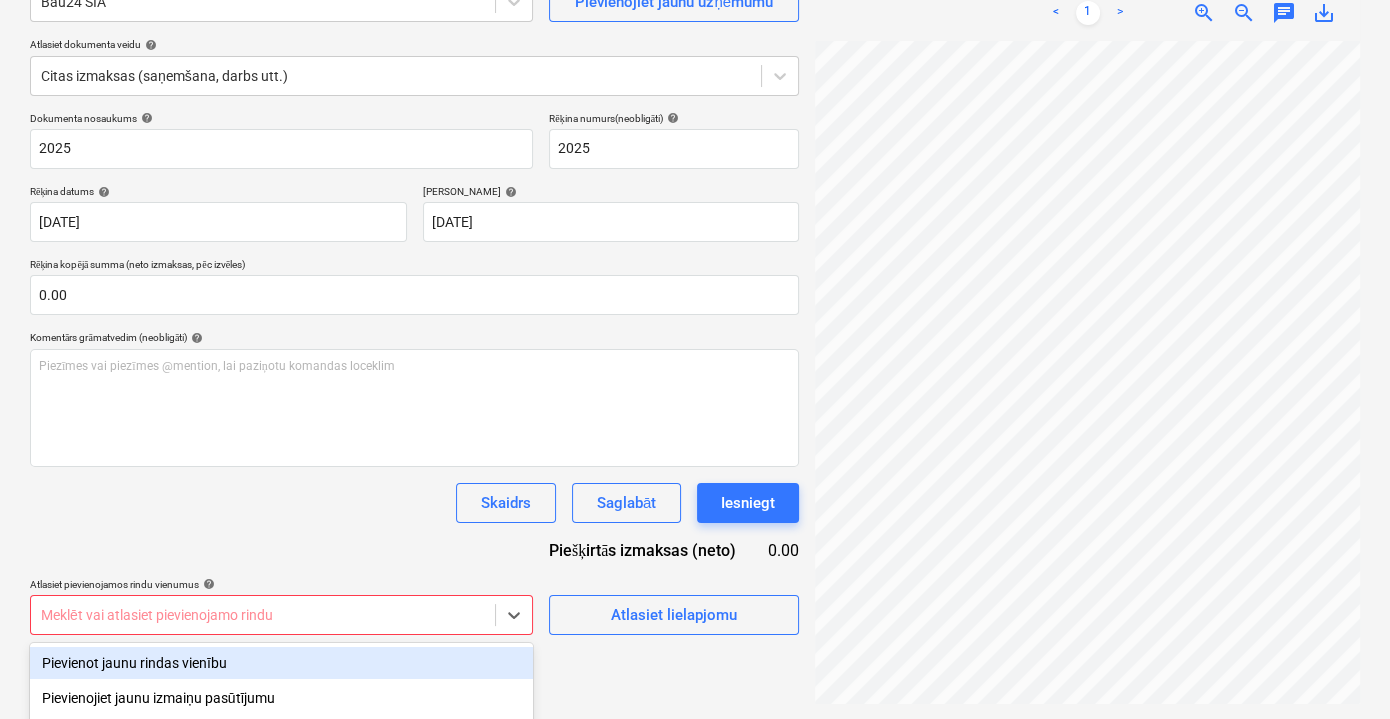 click on "Pārdošana Projekti Kontakti Iesūtne format_size keyboard_arrow_down help search Meklēt notifications 0 keyboard_arrow_down V. Filipčenko keyboard_arrow_down Ozolkalni Budžets 1 Galvenais līgums PSF Apakšuzņēmuma līgumi Progresa ziņojumi Pirkuma pasūtījumi Izmaksas Ienākumi Vairāk keyboard_arrow_down Izveidot jaunu dokumentu Izvēlieties uzņēmumu Bau24 SIA   Pievienojiet jaunu uzņēmumu Atlasiet dokumenta veidu help Citas izmaksas (saņemšana, darbs utt.) Dokumenta nosaukums help 2025 Rēķina numurs  (neobligāti) help 2025 Rēķina datums help [DATE] 03.07.2025 Press the down arrow key to interact with the calendar and
select a date. Press the question [PERSON_NAME] to get the keyboard shortcuts for changing dates. [PERSON_NAME] help [DATE] 17.08.2025 Press the down arrow key to interact with the calendar and
select a date. Press the question [PERSON_NAME] to get the keyboard shortcuts for changing dates. Rēķina kopējā summa (neto izmaksas, pēc izvēles) 0.00 help ﻿ [PERSON_NAME] <" at bounding box center (695, 160) 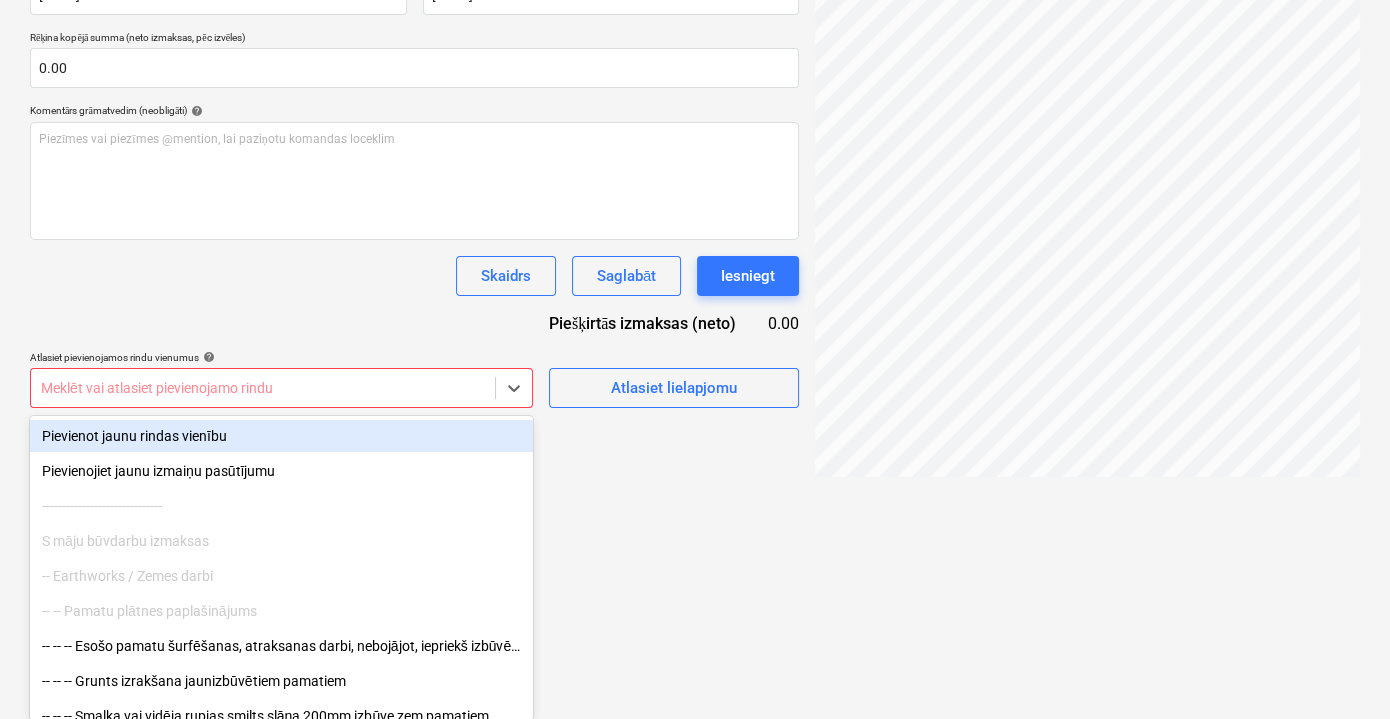 click on "Dokumenta nosaukums help 2025 Rēķina numurs  (neobligāti) help 2025 Rēķina datums help [DATE] 03.07.2025 Press the down arrow key to interact with the calendar and
select a date. Press the question [PERSON_NAME] to get the keyboard shortcuts for changing dates. [PERSON_NAME] help [DATE] 17.08.2025 Press the down arrow key to interact with the calendar and
select a date. Press the question [PERSON_NAME] to get the keyboard shortcuts for changing dates. Rēķina kopējā summa (neto izmaksas, pēc izvēles) 0.00 Komentārs grāmatvedim (neobligāti) help Piezīmes vai piezīmes @mention, lai paziņotu komandas loceklim ﻿ Skaidrs Saglabāt Iesniegt Piešķirtās izmaksas (neto) 0.00 Atlasiet pievienojamos rindu vienumus help option Pievienot jaunu rindas vienību focused, 1 of 631. 631 results available. Use Up and Down to choose options, press Enter to select the currently focused option, press Escape to exit the menu, press Tab to select the option and exit the menu. Atlasiet lielapjomu" at bounding box center [414, 146] 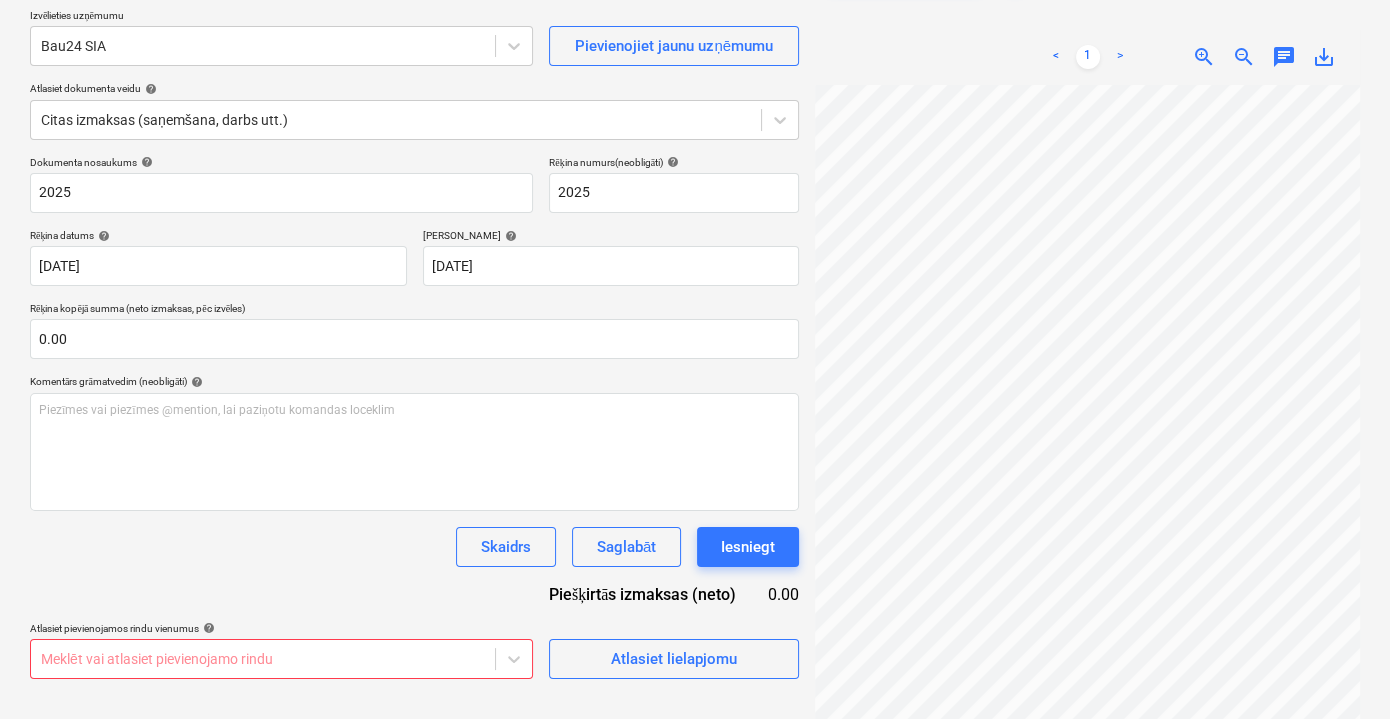 scroll, scrollTop: 199, scrollLeft: 0, axis: vertical 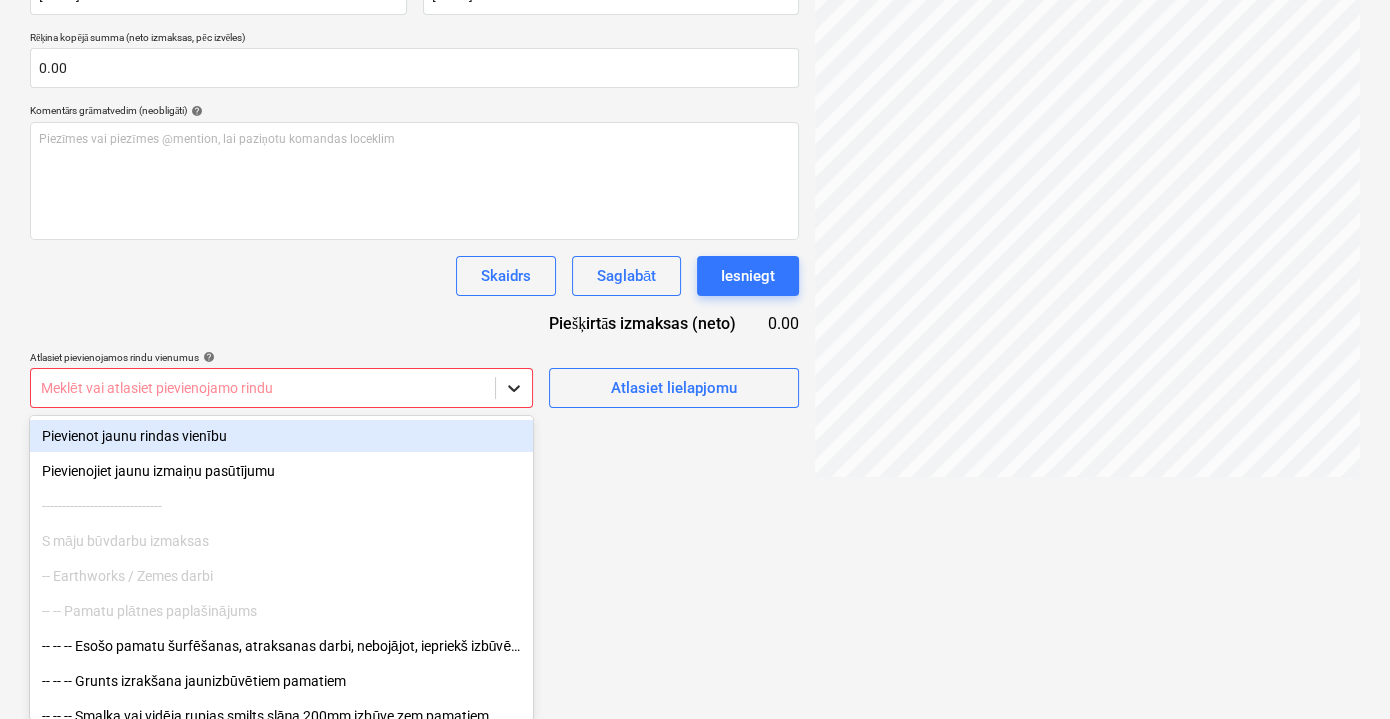 click on "Pārdošana Projekti Kontakti Iesūtne format_size keyboard_arrow_down help search Meklēt notifications 0 keyboard_arrow_down V. Filipčenko keyboard_arrow_down Ozolkalni Budžets 1 Galvenais līgums PSF Apakšuzņēmuma līgumi Progresa ziņojumi Pirkuma pasūtījumi Izmaksas Ienākumi Vairāk keyboard_arrow_down Izveidot jaunu dokumentu Izvēlieties uzņēmumu Bau24 SIA   Pievienojiet jaunu uzņēmumu Atlasiet dokumenta veidu help Citas izmaksas (saņemšana, darbs utt.) Dokumenta nosaukums help 2025 Rēķina numurs  (neobligāti) help 2025 Rēķina datums help [DATE] 03.07.2025 Press the down arrow key to interact with the calendar and
select a date. Press the question [PERSON_NAME] to get the keyboard shortcuts for changing dates. [PERSON_NAME] help [DATE] 17.08.2025 Press the down arrow key to interact with the calendar and
select a date. Press the question [PERSON_NAME] to get the keyboard shortcuts for changing dates. Rēķina kopējā summa (neto izmaksas, pēc izvēles) 0.00 help ﻿ [PERSON_NAME] <" at bounding box center [695, -67] 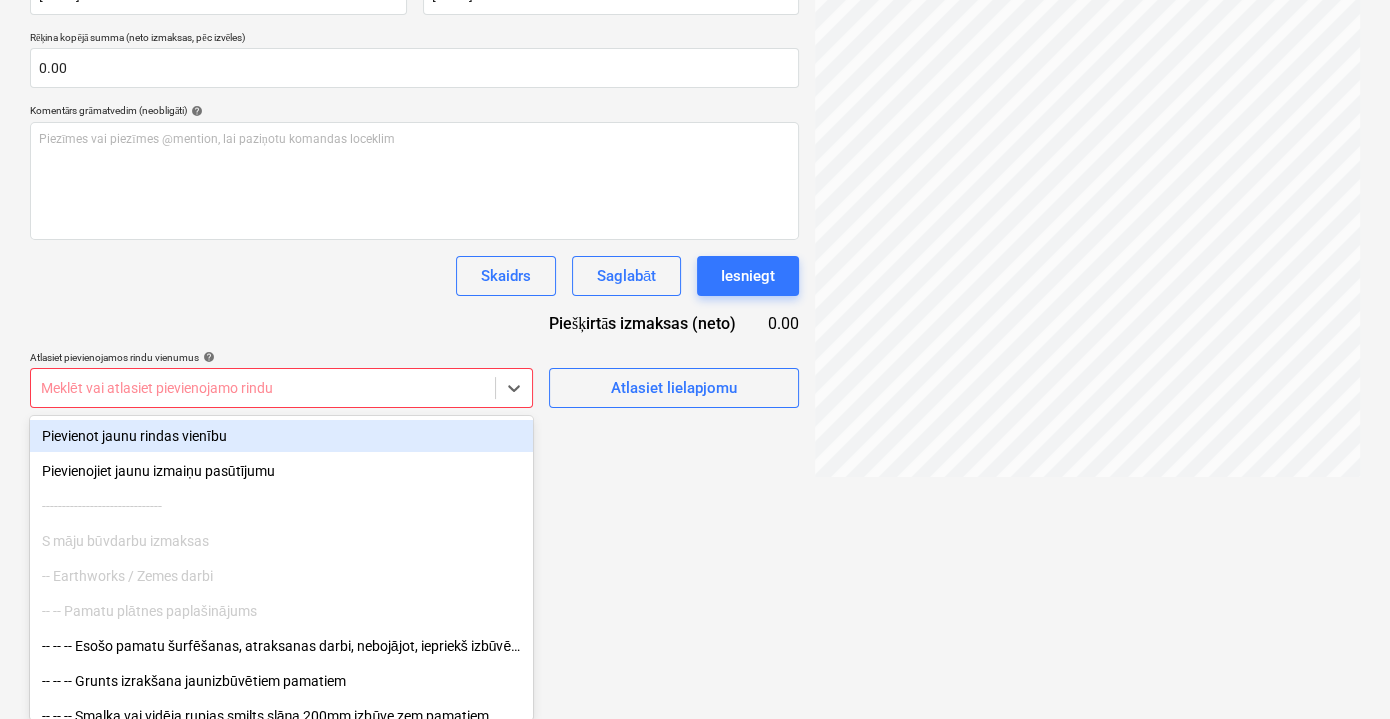 click on "Pievienot jaunu rindas vienību" at bounding box center (281, 436) 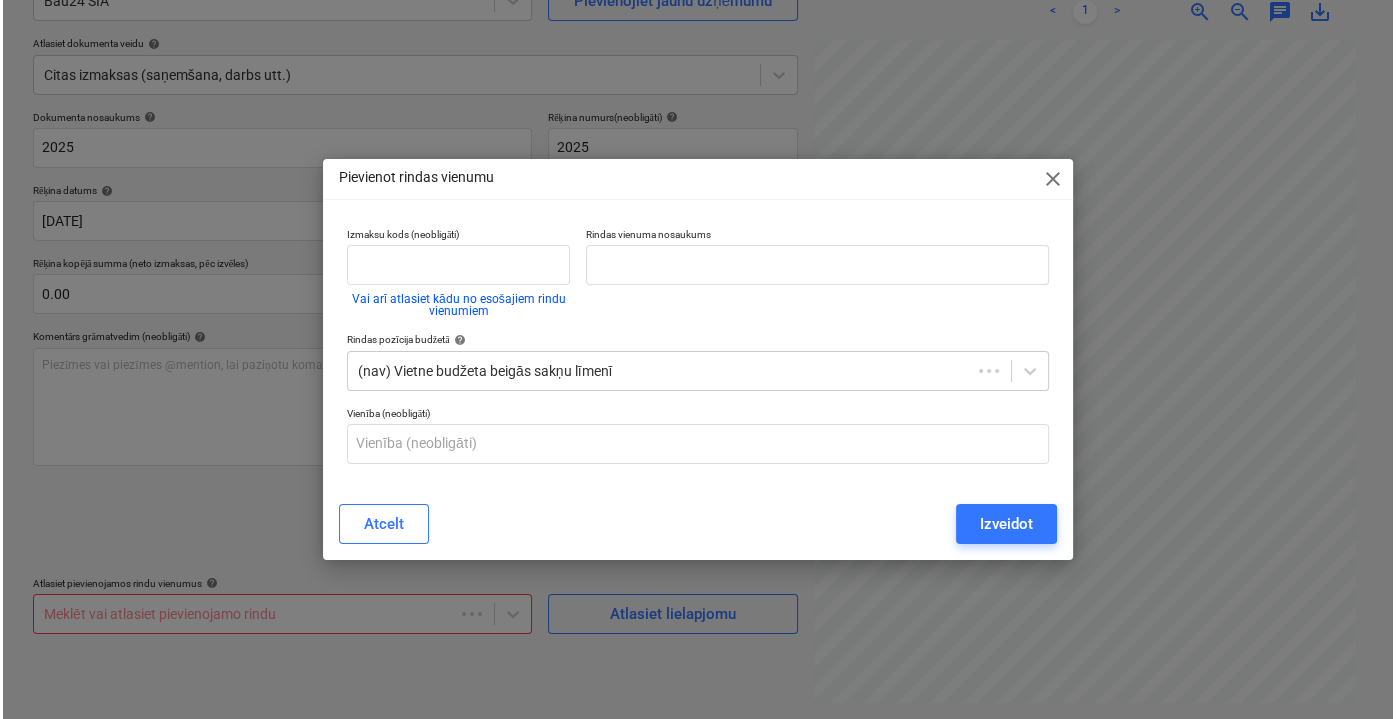 scroll, scrollTop: 199, scrollLeft: 0, axis: vertical 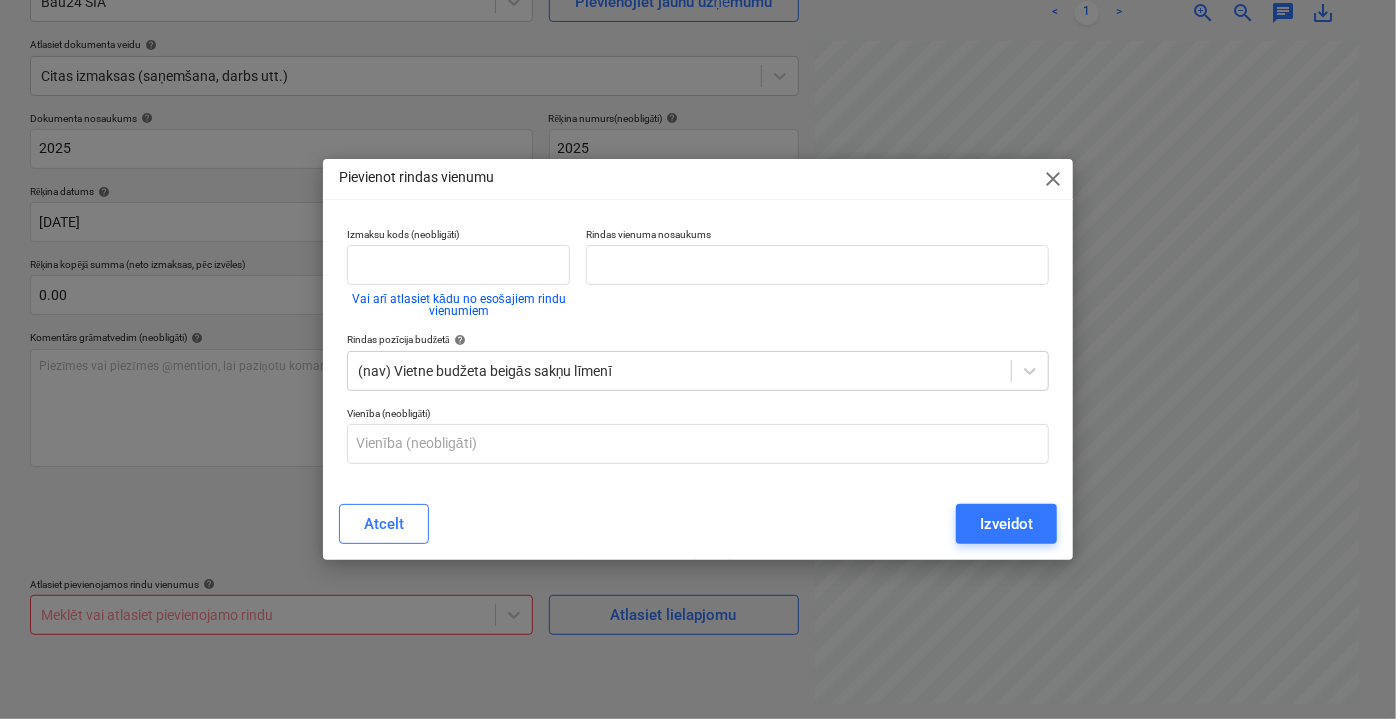 click on "close" at bounding box center (1053, 179) 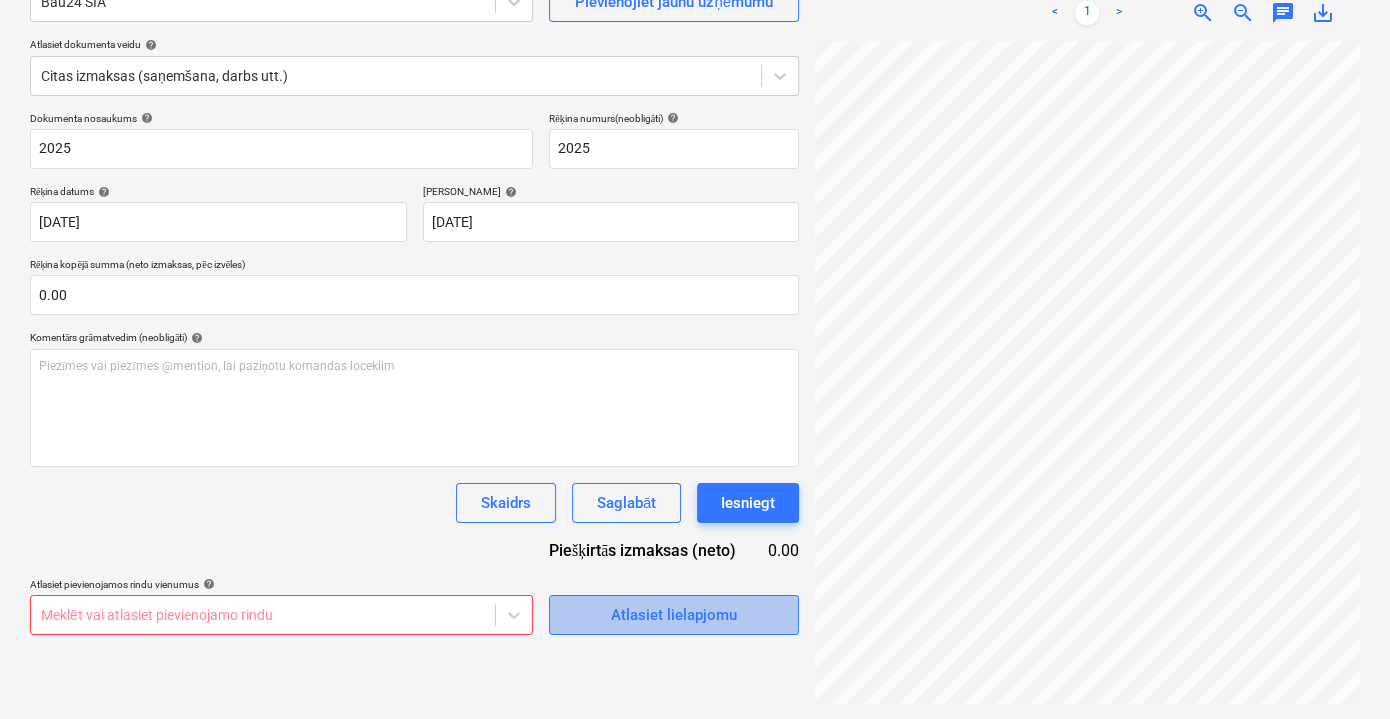 click on "Atlasiet lielapjomu" at bounding box center [674, 615] 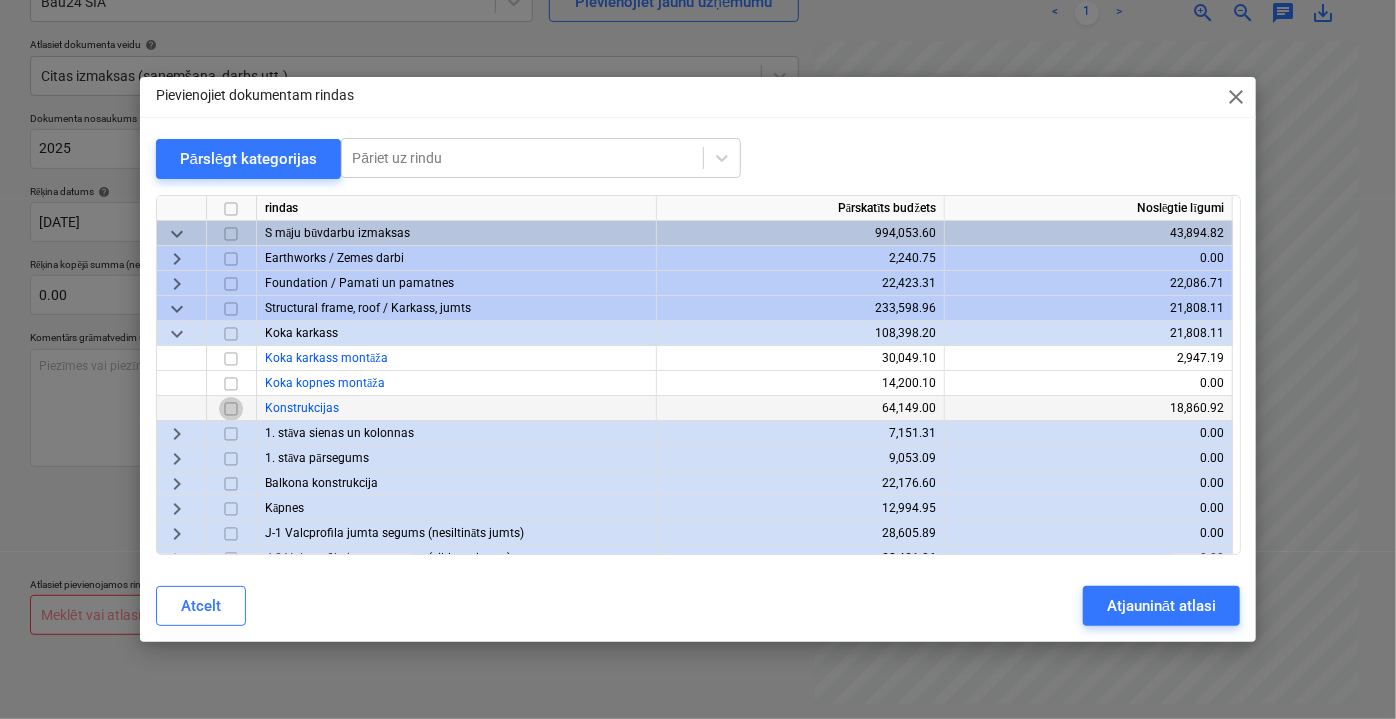 click at bounding box center (231, 408) 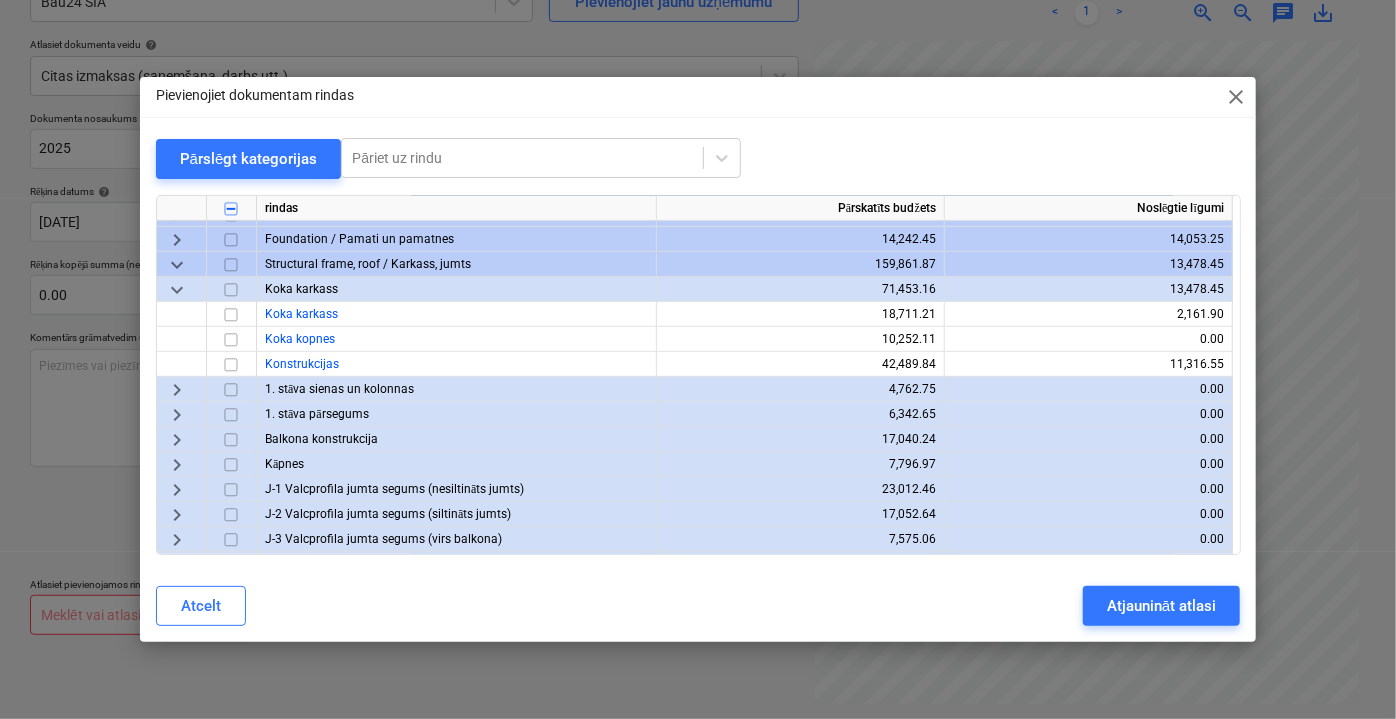 scroll, scrollTop: 545, scrollLeft: 0, axis: vertical 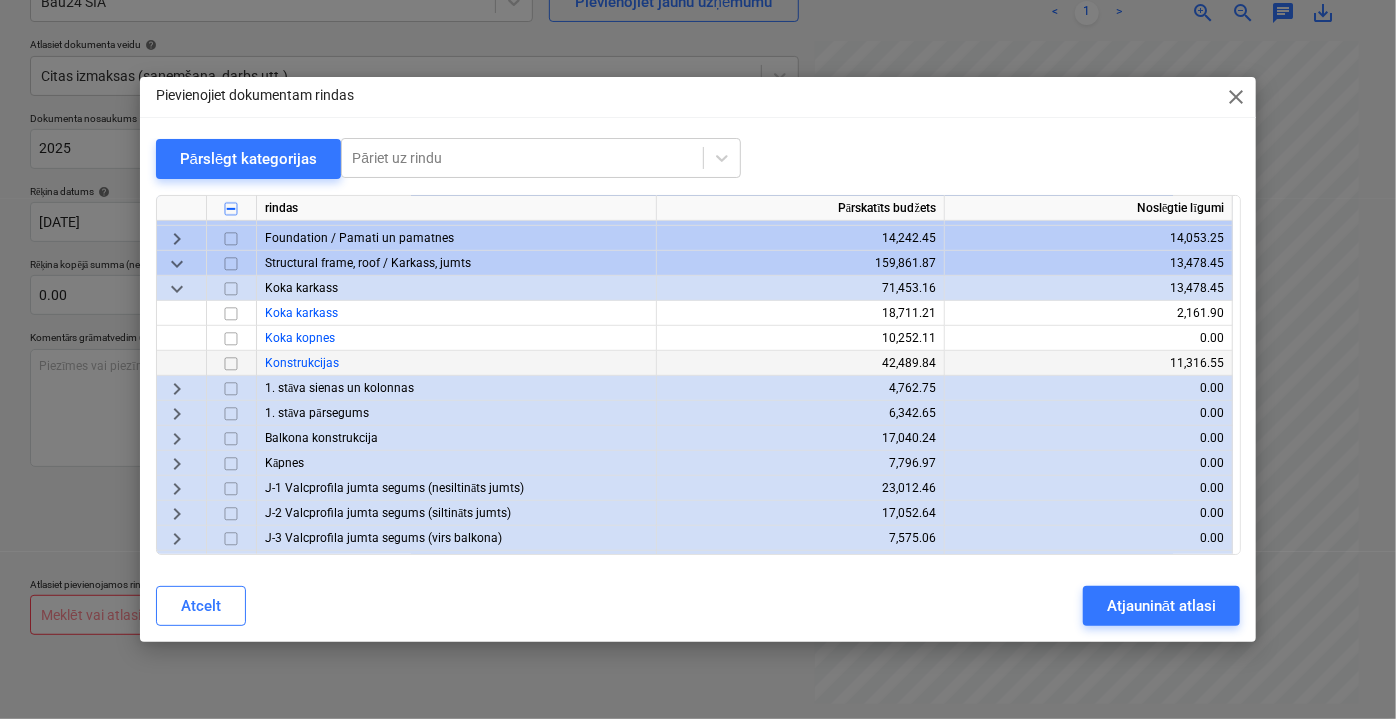 click at bounding box center (231, 363) 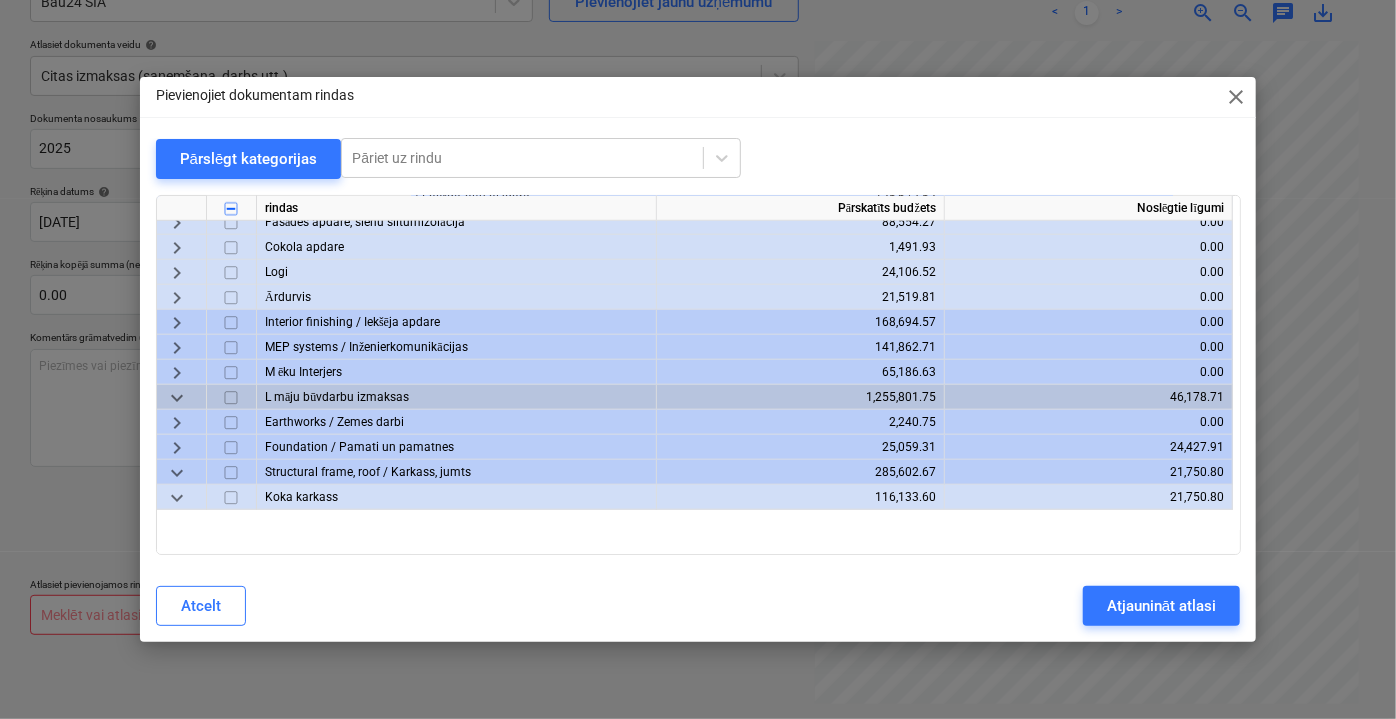 scroll, scrollTop: 1000, scrollLeft: 0, axis: vertical 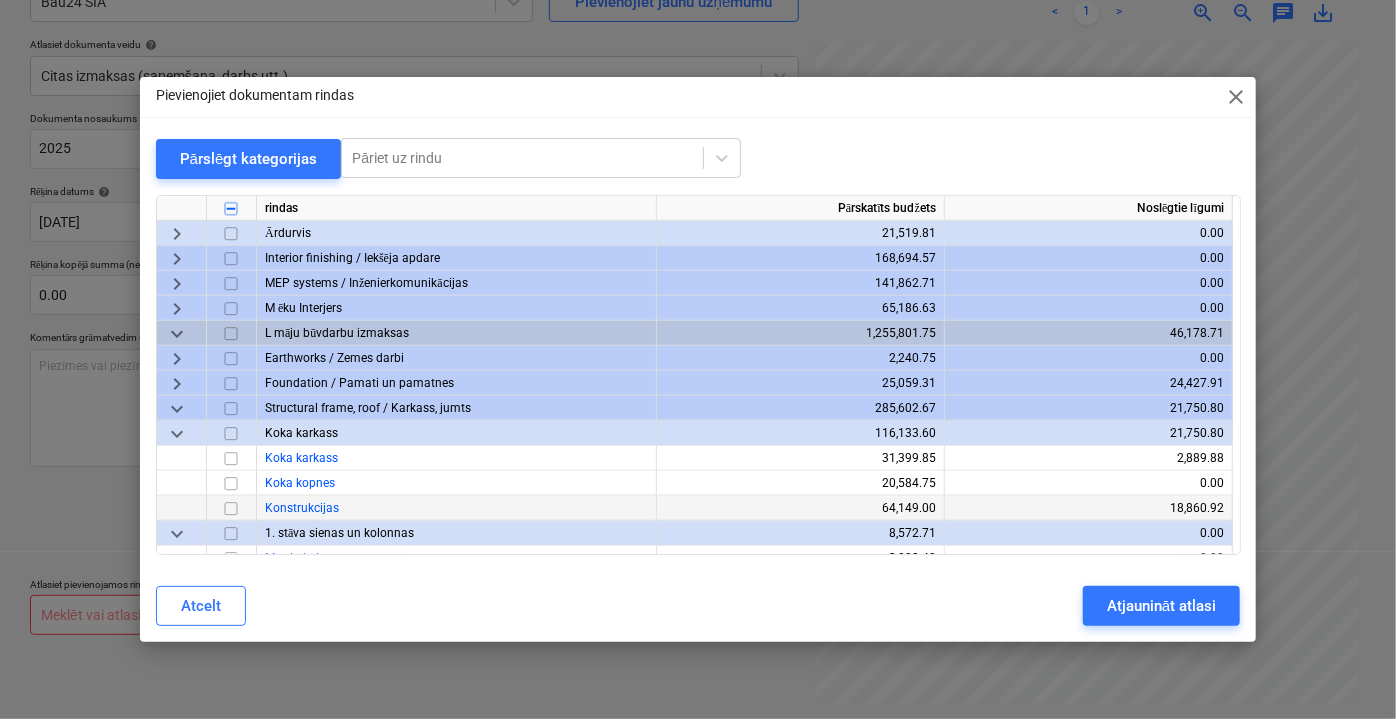 click at bounding box center [231, 508] 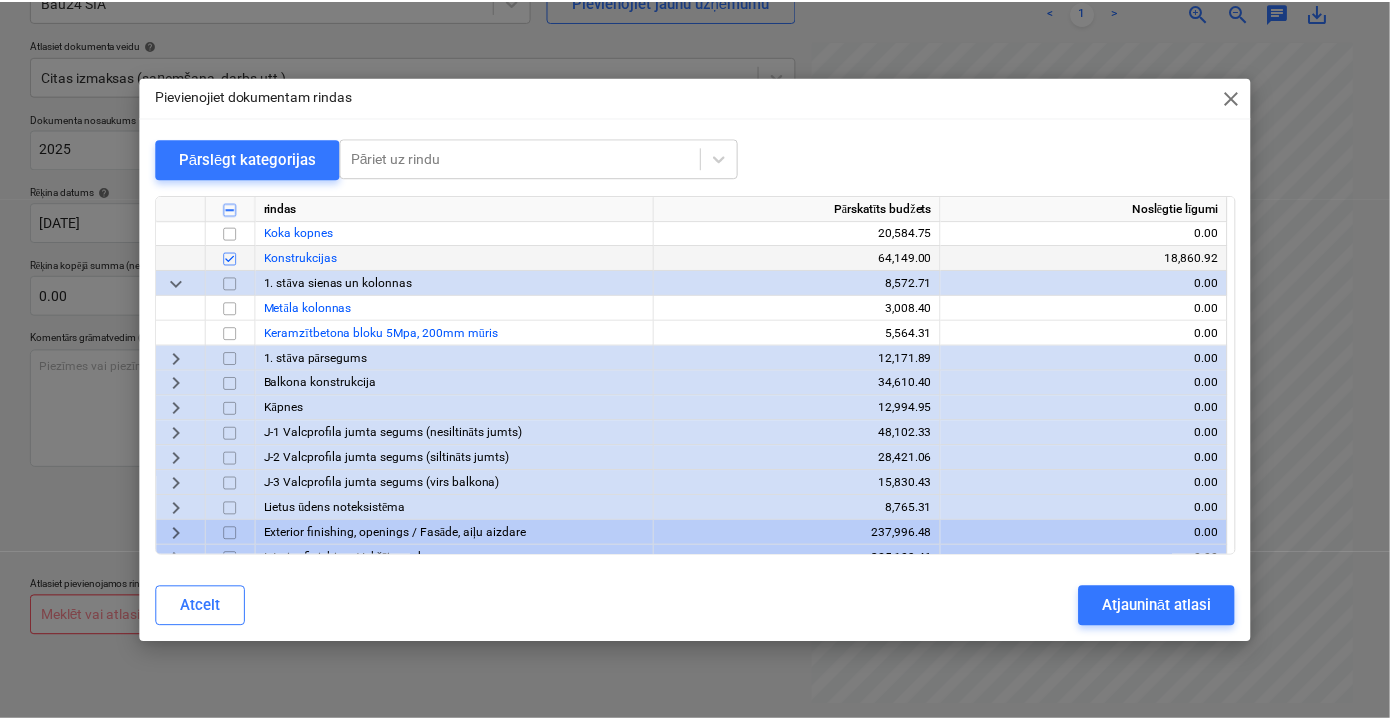 scroll, scrollTop: 1272, scrollLeft: 0, axis: vertical 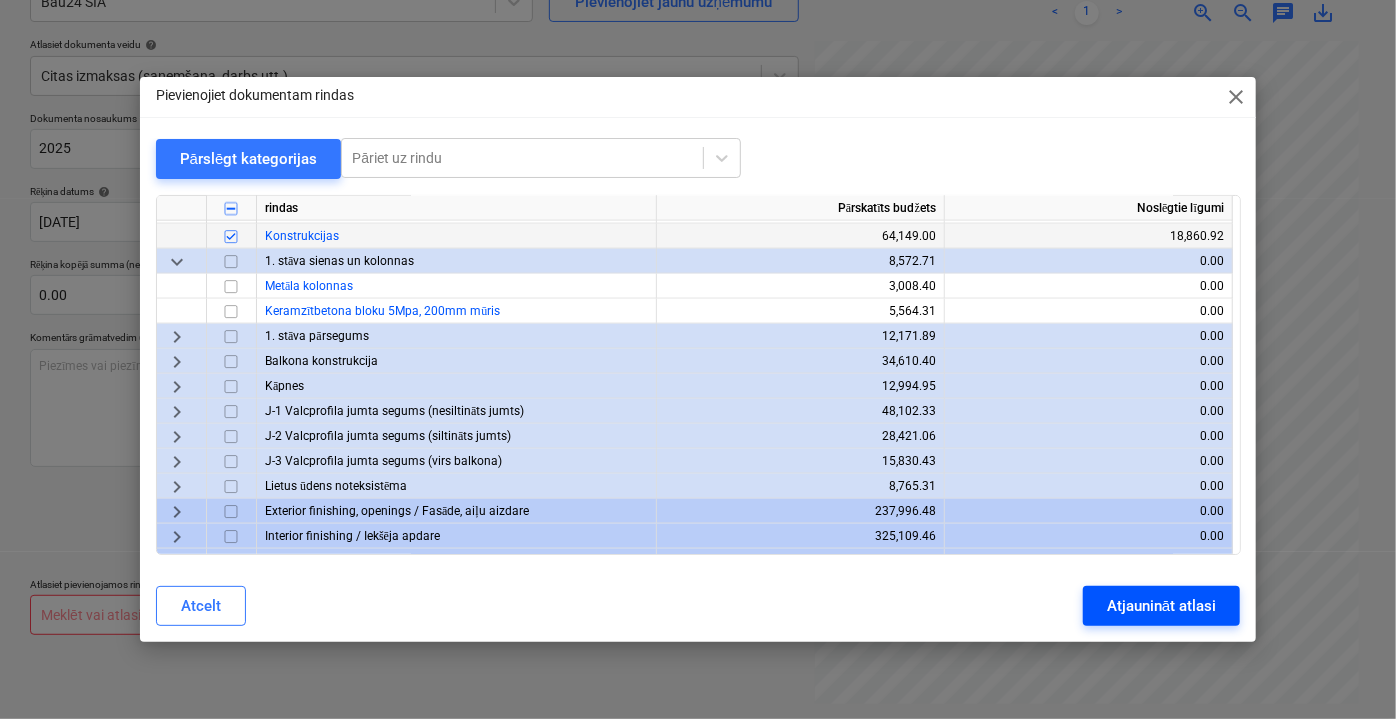 click on "Atjaunināt atlasi" at bounding box center (1161, 606) 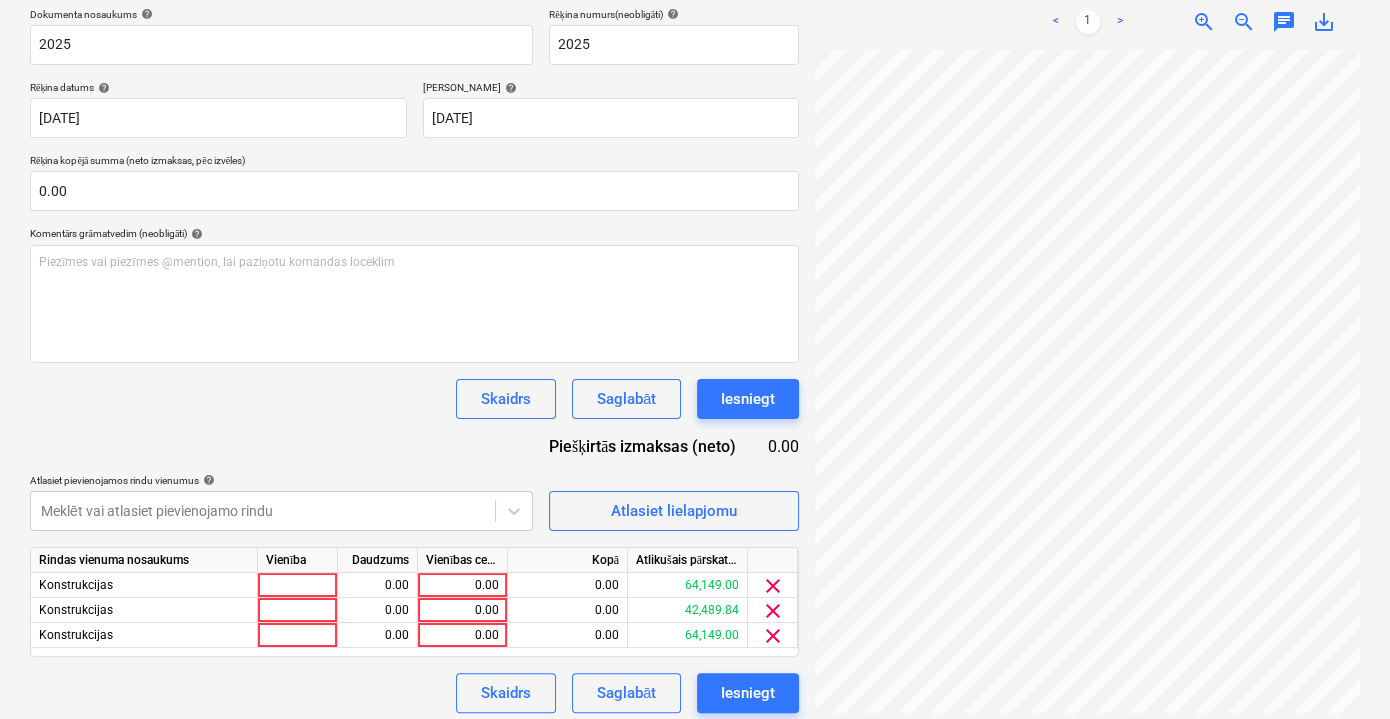 scroll, scrollTop: 312, scrollLeft: 0, axis: vertical 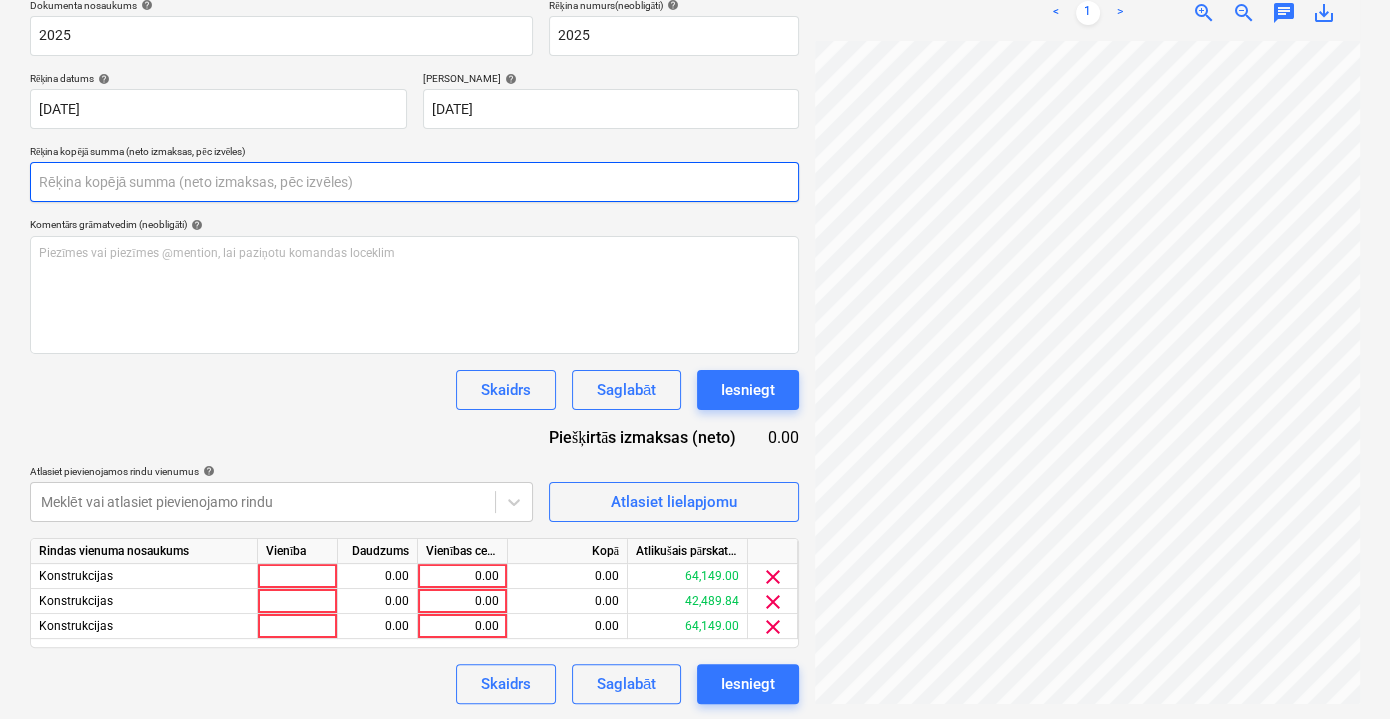click at bounding box center (414, 182) 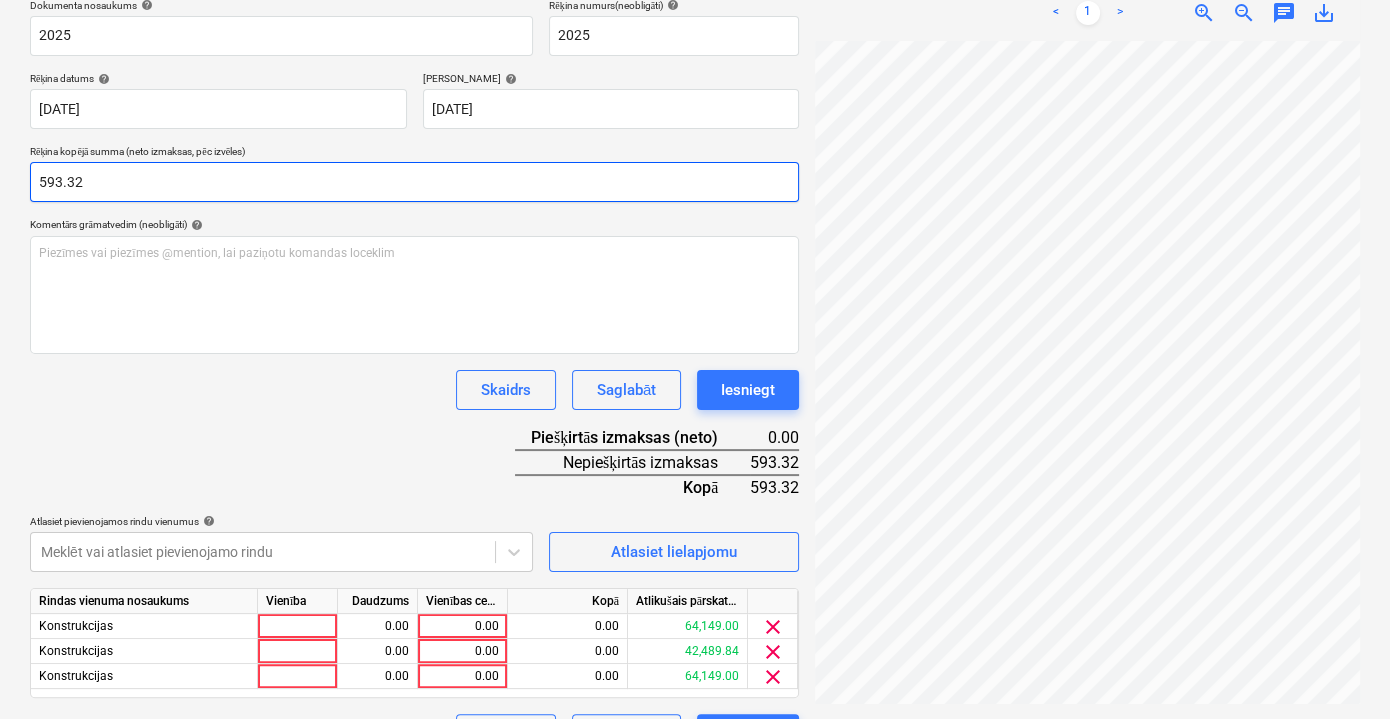 type on "593.32" 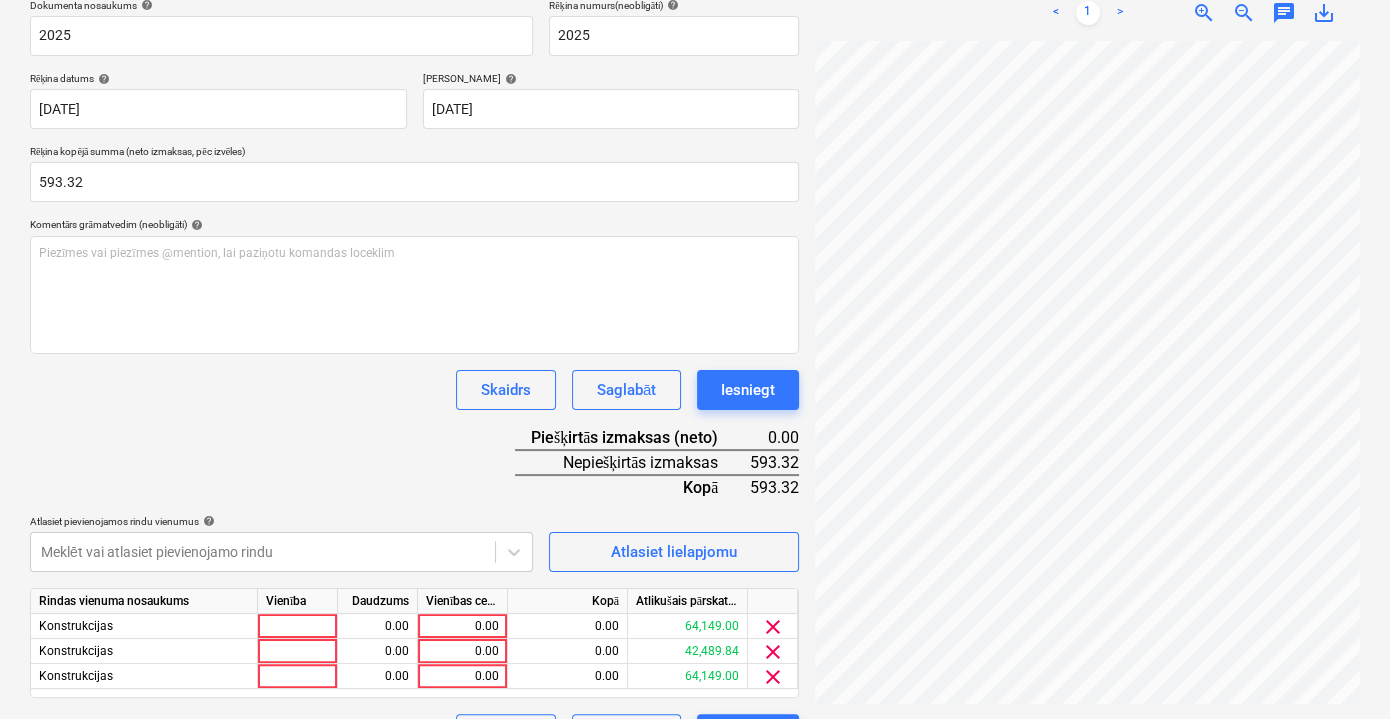 click on "Dokumenta nosaukums help 2025 Rēķina numurs  (neobligāti) help 2025 Rēķina datums help [DATE] 03.07.2025 Press the down arrow key to interact with the calendar and
select a date. Press the question [PERSON_NAME] to get the keyboard shortcuts for changing dates. [PERSON_NAME] help [DATE] 17.08.2025 Press the down arrow key to interact with the calendar and
select a date. Press the question [PERSON_NAME] to get the keyboard shortcuts for changing dates. Rēķina kopējā summa (neto izmaksas, pēc izvēles) 593.32 Komentārs grāmatvedim (neobligāti) help Piezīmes vai piezīmes @mention, lai paziņotu komandas loceklim ﻿ Skaidrs Saglabāt Iesniegt Piešķirtās izmaksas (neto) 0.00 Nepiešķirtās izmaksas 593.32 Kopā 593.32 Atlasiet pievienojamos rindu vienumus help [PERSON_NAME] vai atlasiet pievienojamo rindu Atlasiet lielapjomu Rindas vienuma nosaukums Vienība Daudzums Vienības cena Kopā Atlikušais pārskatītais budžets  Konstrukcijas 0.00 0.00 0.00 64,149.00 clear  Konstrukcijas 0.00 0.00 0.00" at bounding box center (414, 376) 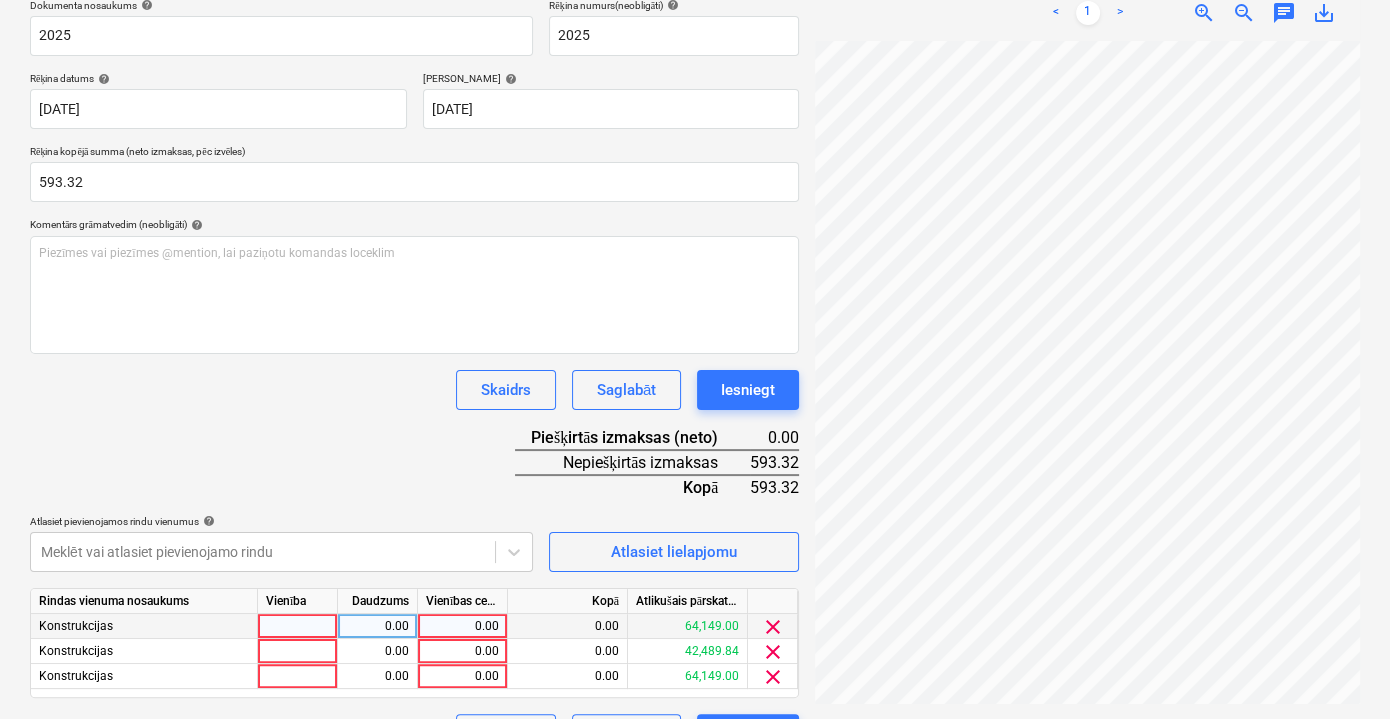 click on "0.00" at bounding box center [462, 626] 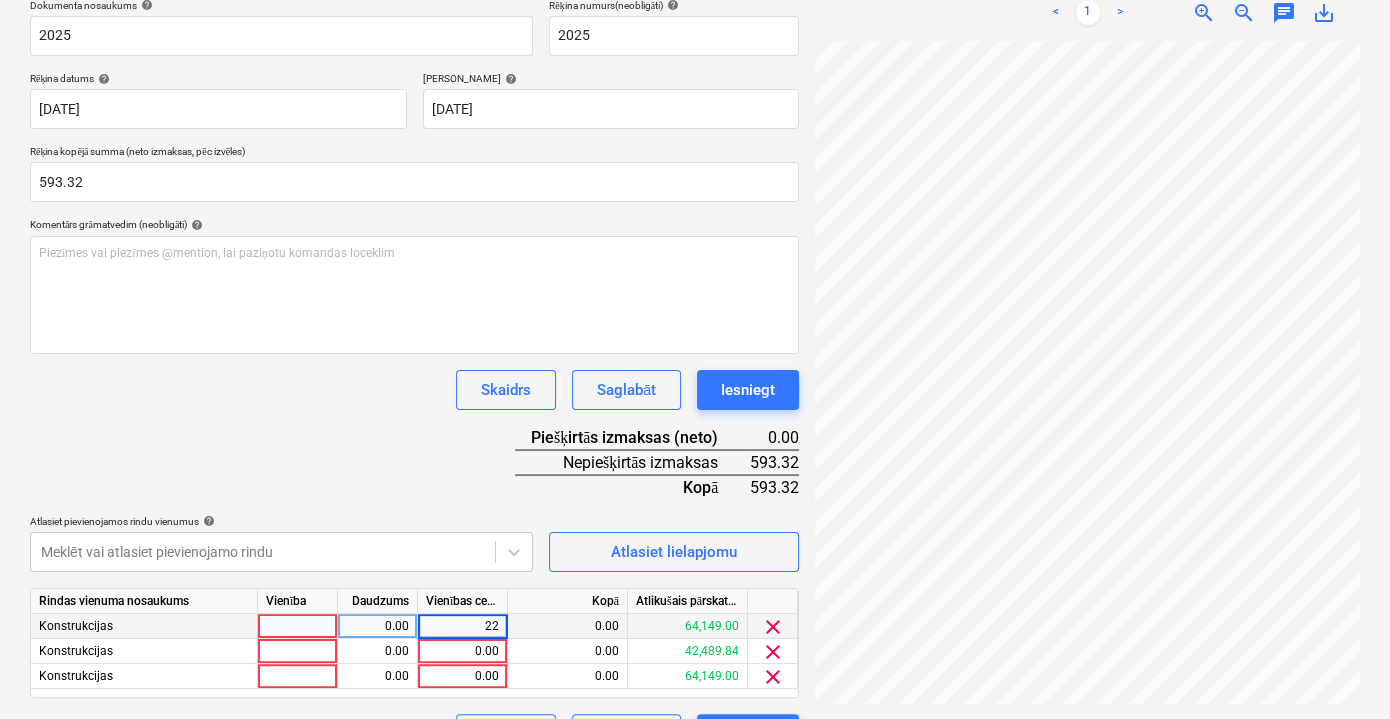 type on "228" 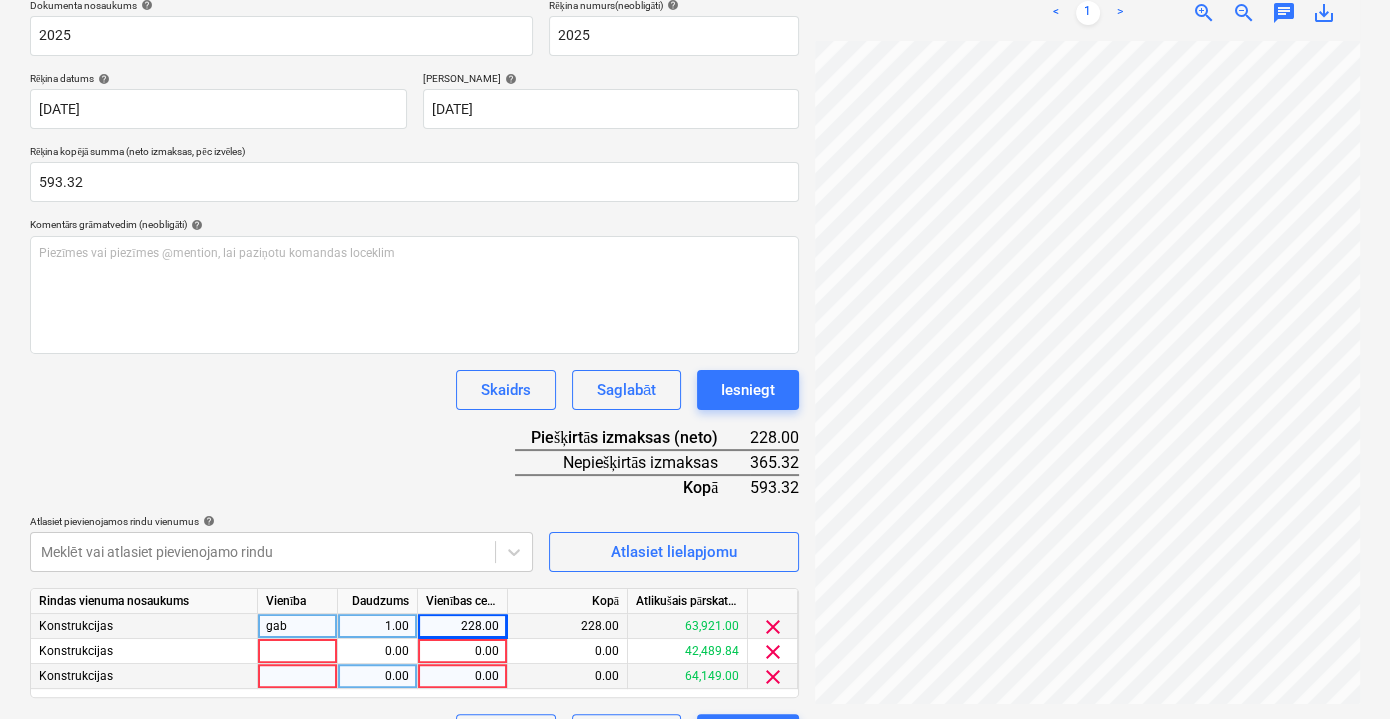 click on "0.00" at bounding box center (462, 676) 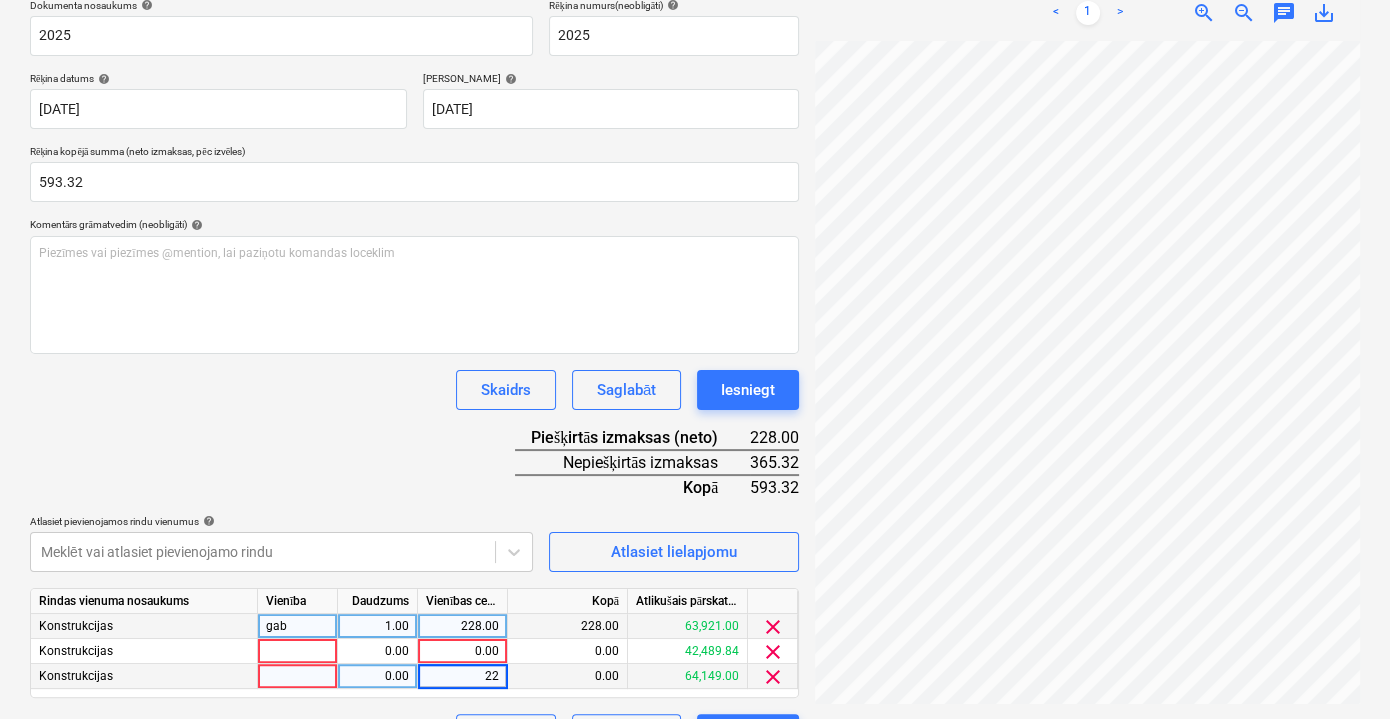 type on "228" 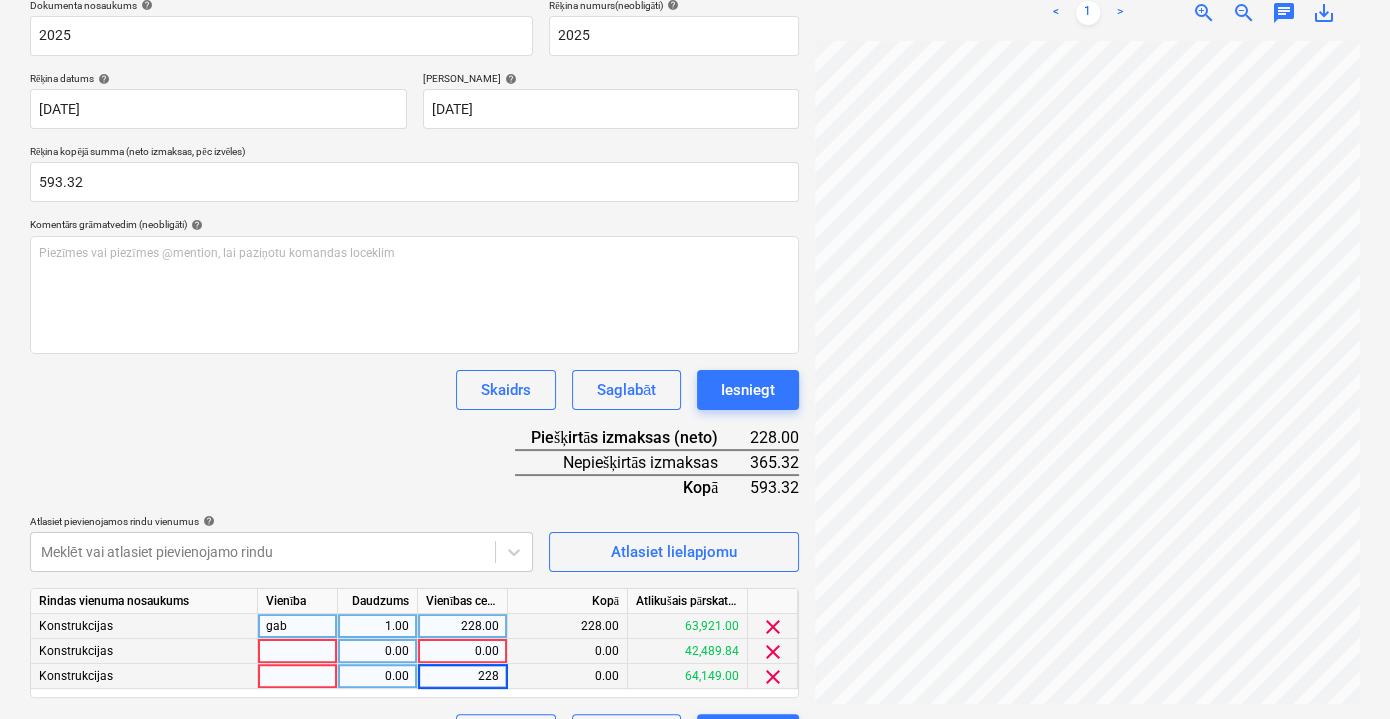 click on "0.00" at bounding box center (462, 651) 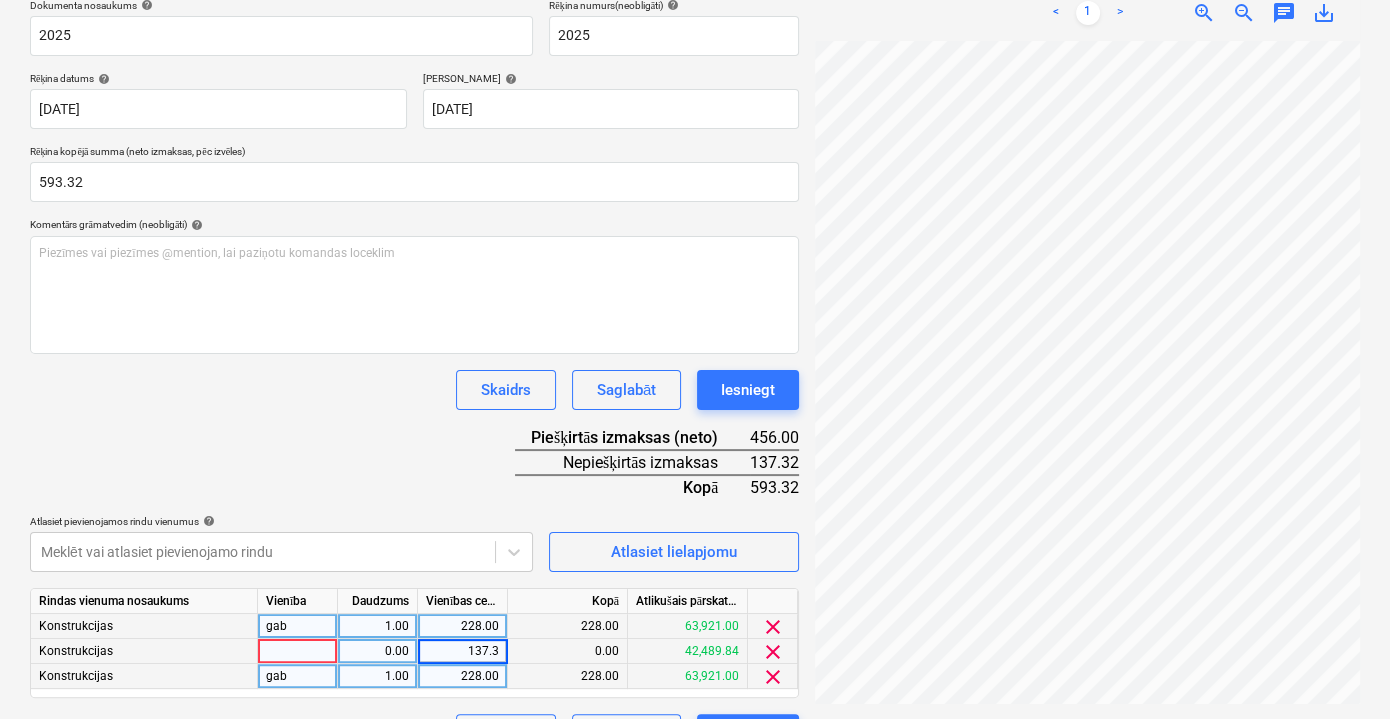 type on "137.32" 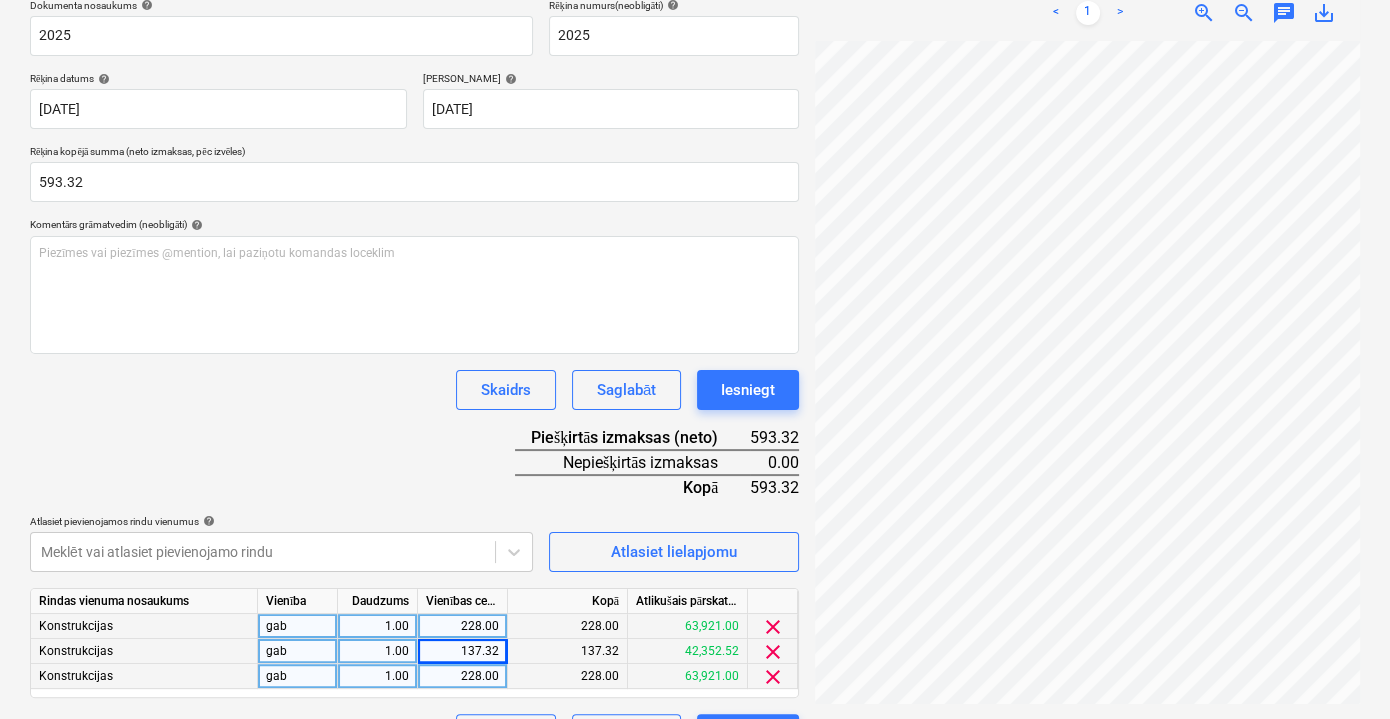 click on "Dokumenta nosaukums help 2025 Rēķina numurs  (neobligāti) help 2025 Rēķina datums help [DATE] 03.07.2025 Press the down arrow key to interact with the calendar and
select a date. Press the question [PERSON_NAME] to get the keyboard shortcuts for changing dates. [PERSON_NAME] help [DATE] 17.08.2025 Press the down arrow key to interact with the calendar and
select a date. Press the question [PERSON_NAME] to get the keyboard shortcuts for changing dates. Rēķina kopējā summa (neto izmaksas, pēc izvēles) 593.32 Komentārs grāmatvedim (neobligāti) help Piezīmes vai piezīmes @mention, lai paziņotu komandas loceklim ﻿ Skaidrs Saglabāt Iesniegt Piešķirtās izmaksas (neto) 593.32 Nepiešķirtās izmaksas 0.00 Kopā 593.32 Atlasiet pievienojamos rindu vienumus help [PERSON_NAME] vai atlasiet pievienojamo rindu Atlasiet lielapjomu Rindas vienuma nosaukums Vienība Daudzums Vienības cena Kopā Atlikušais pārskatītais budžets  Konstrukcijas gab 1.00 228.00 228.00 63,921.00 clear  Konstrukcijas gab 1.00" at bounding box center [414, 376] 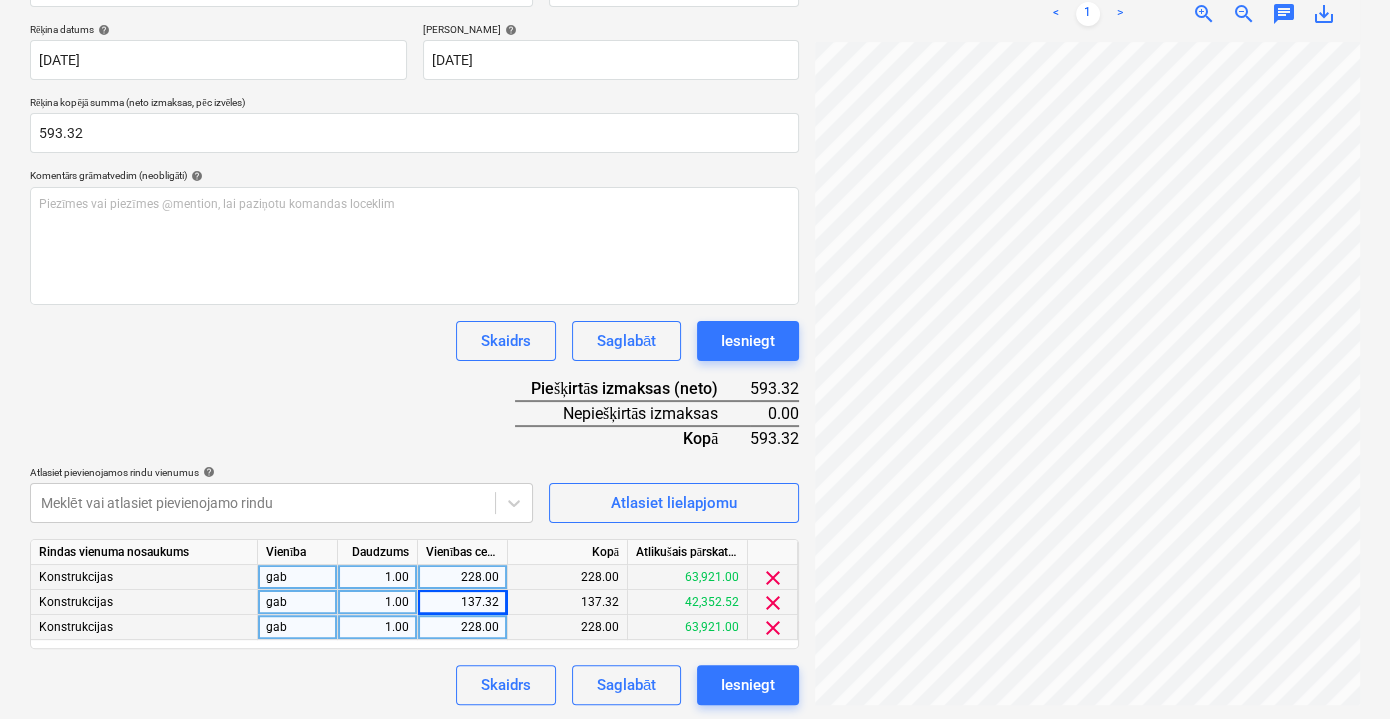 scroll, scrollTop: 362, scrollLeft: 0, axis: vertical 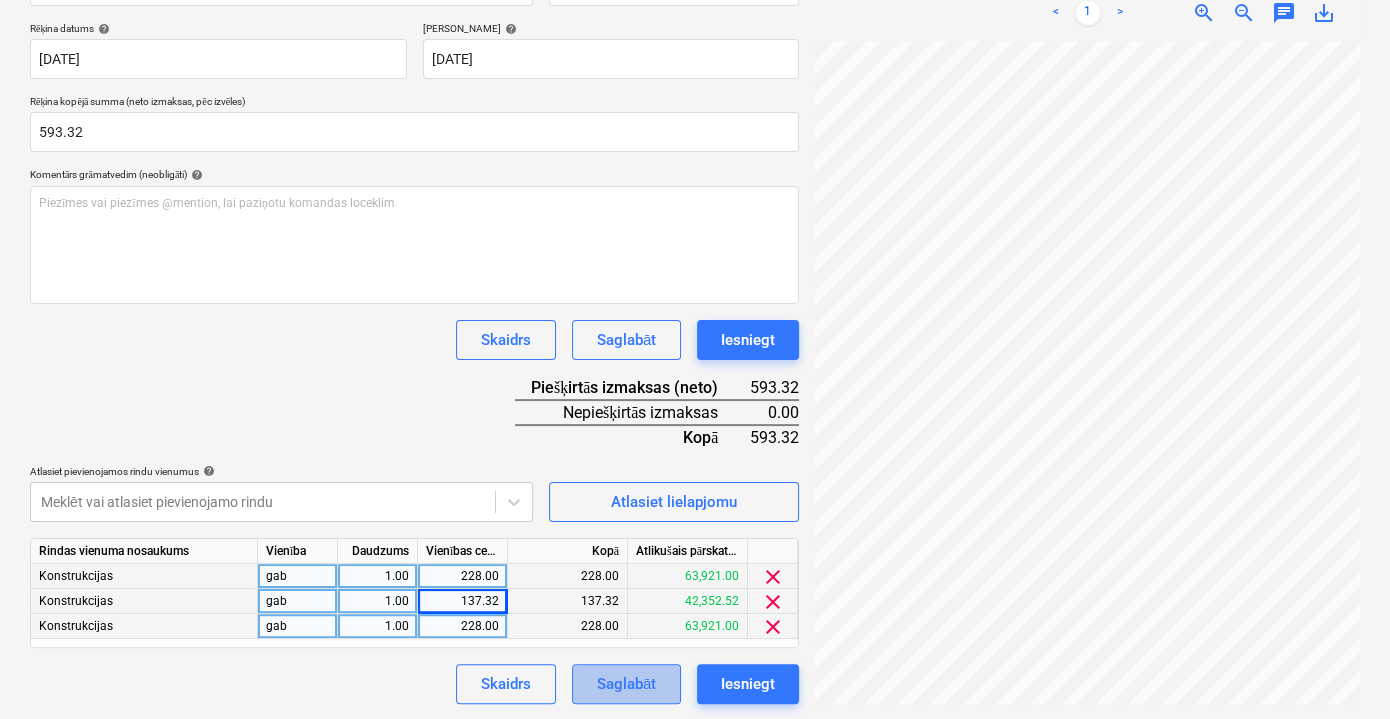 click on "Saglabāt" at bounding box center [626, 684] 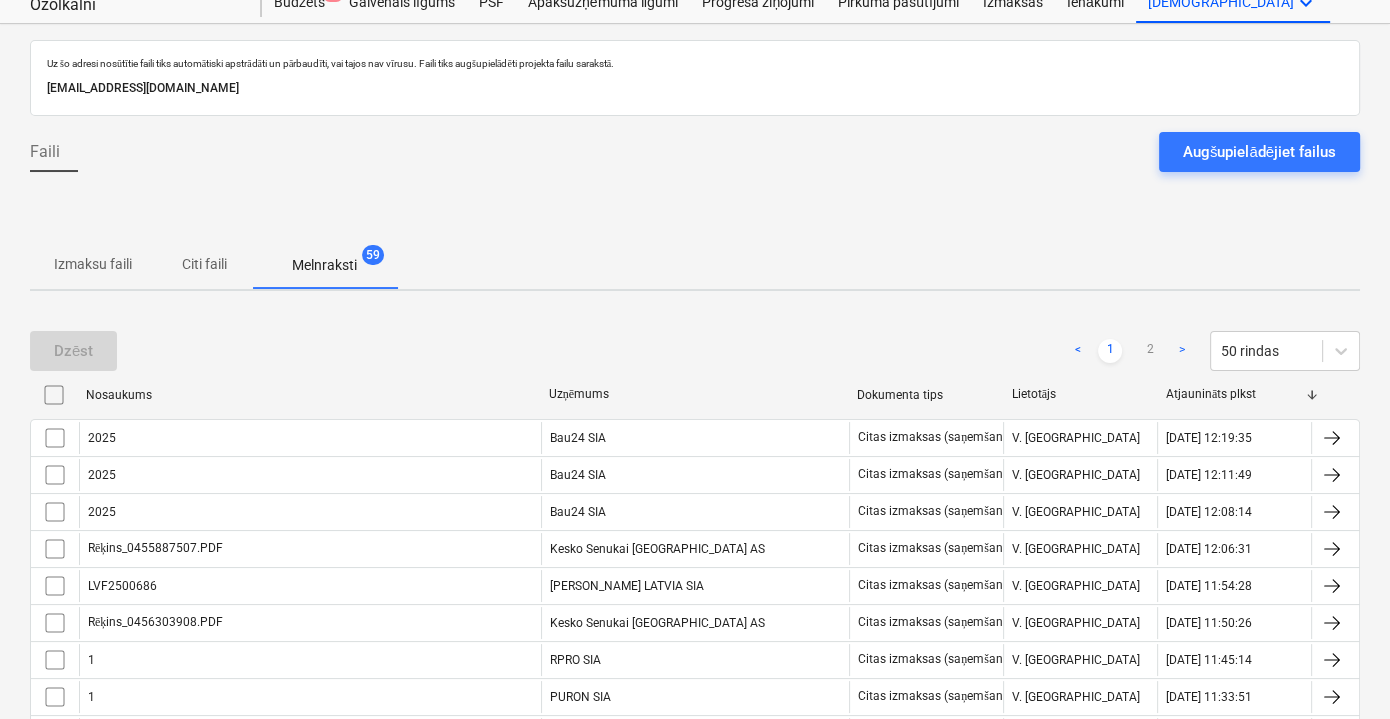 scroll, scrollTop: 0, scrollLeft: 0, axis: both 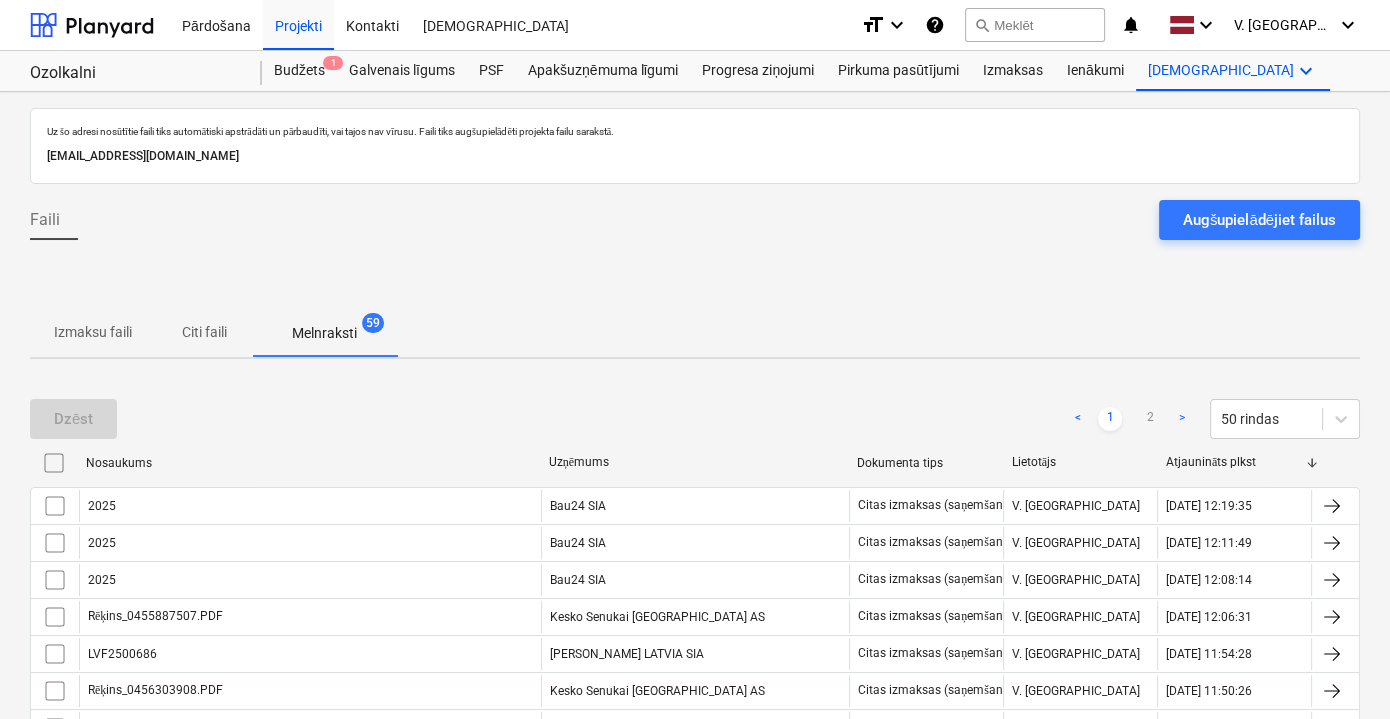 click on "Citi faili" at bounding box center [204, 332] 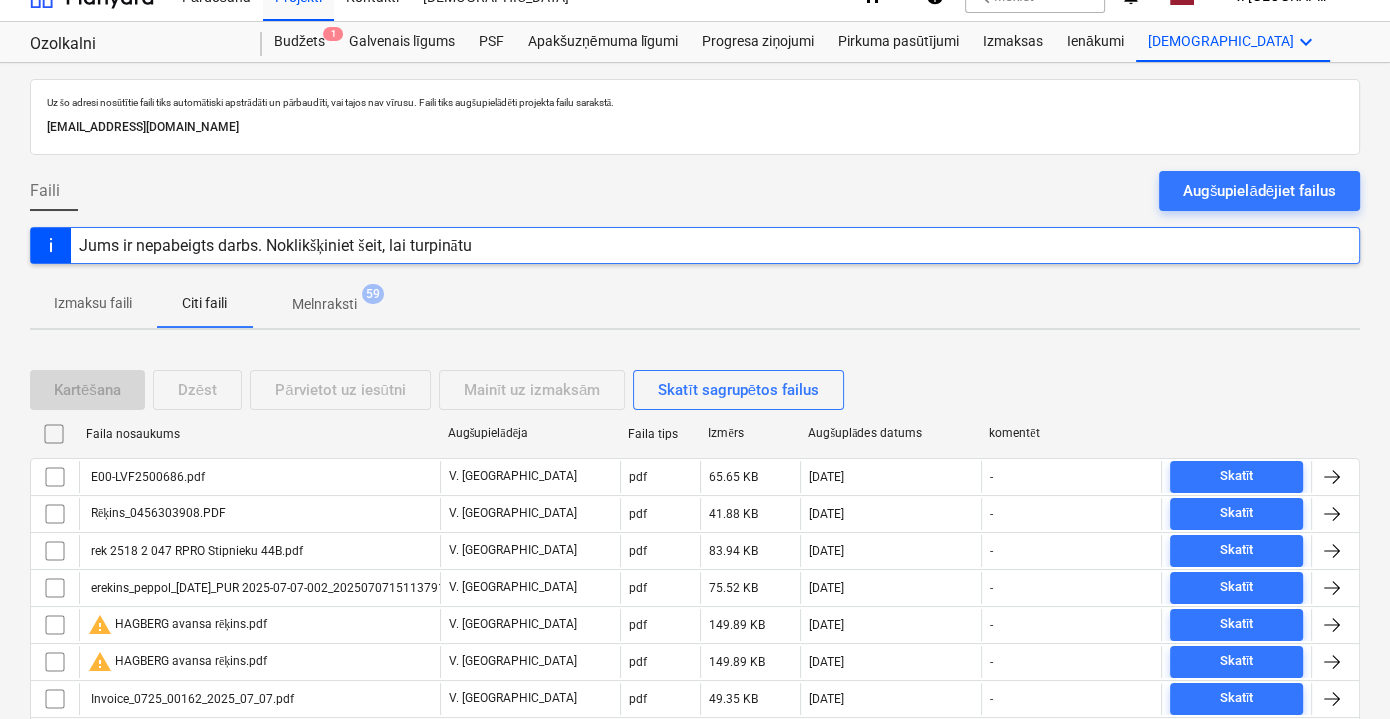 scroll, scrollTop: 0, scrollLeft: 0, axis: both 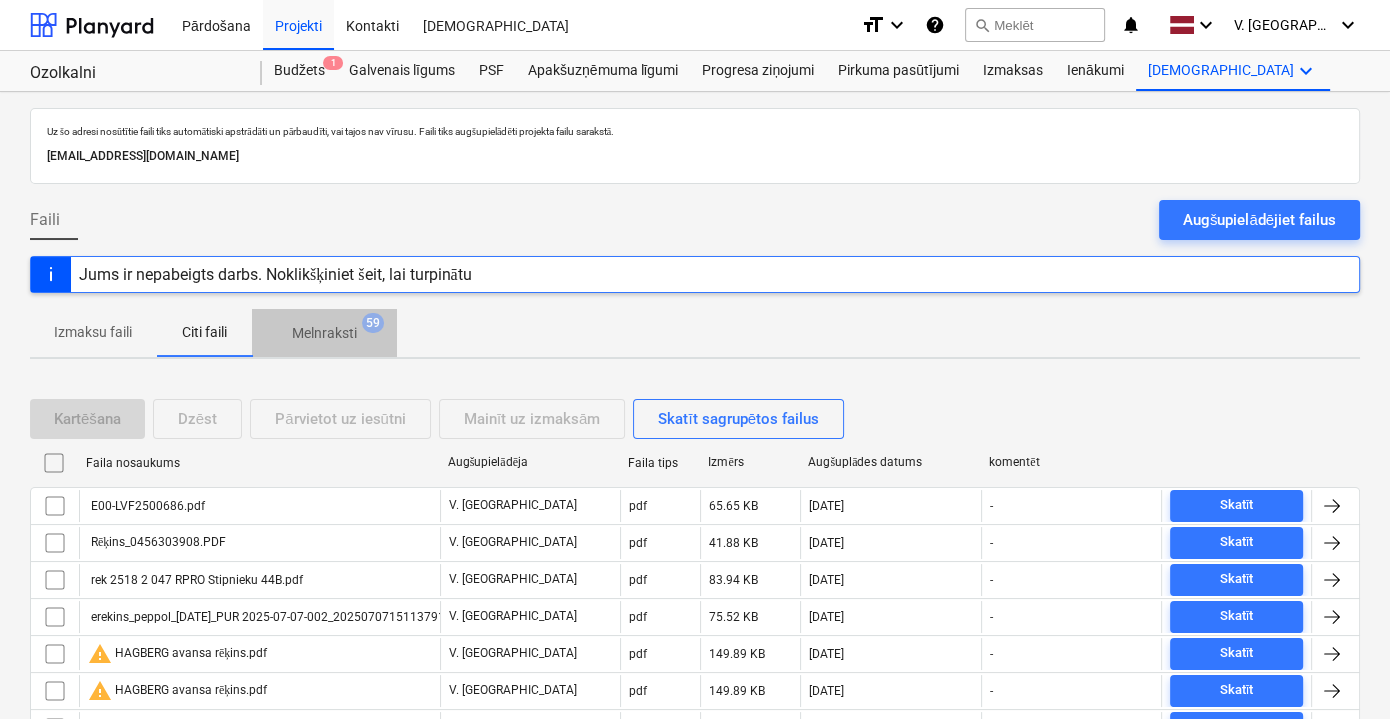 click on "Melnraksti" at bounding box center [324, 333] 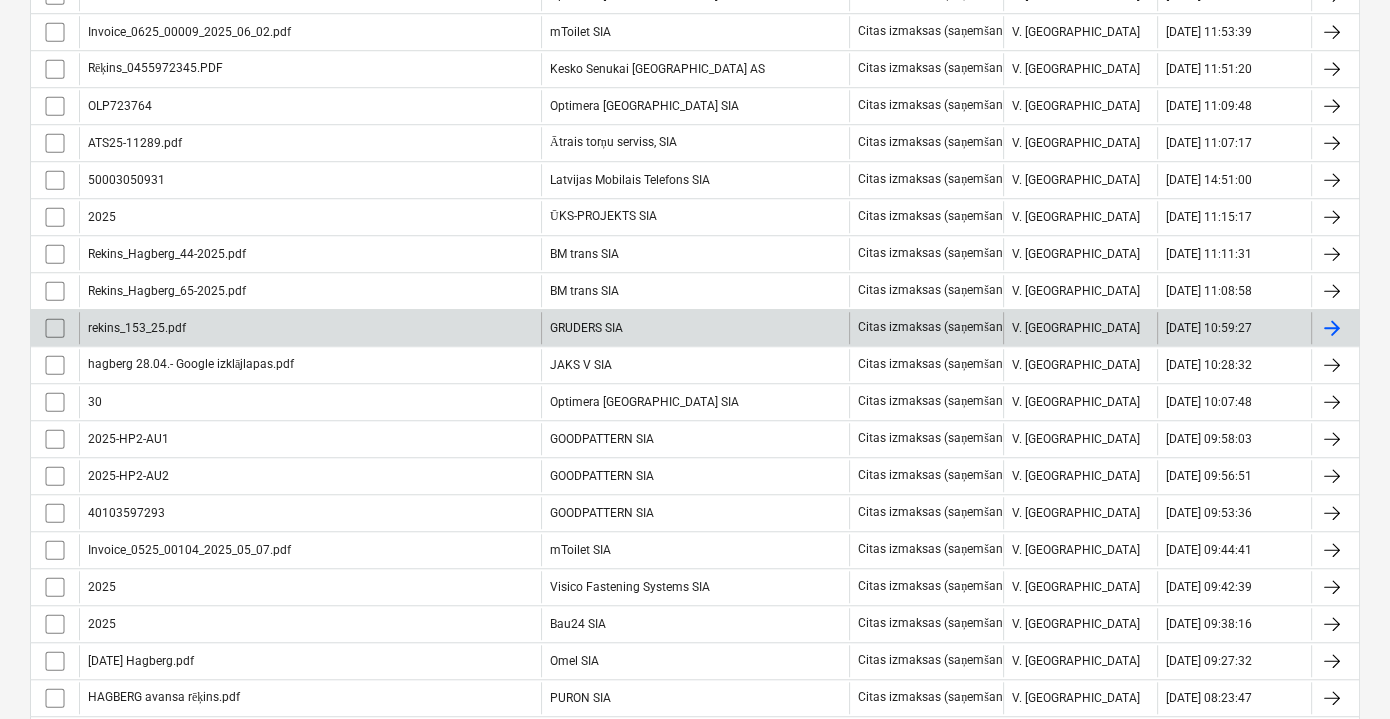 scroll, scrollTop: 1714, scrollLeft: 0, axis: vertical 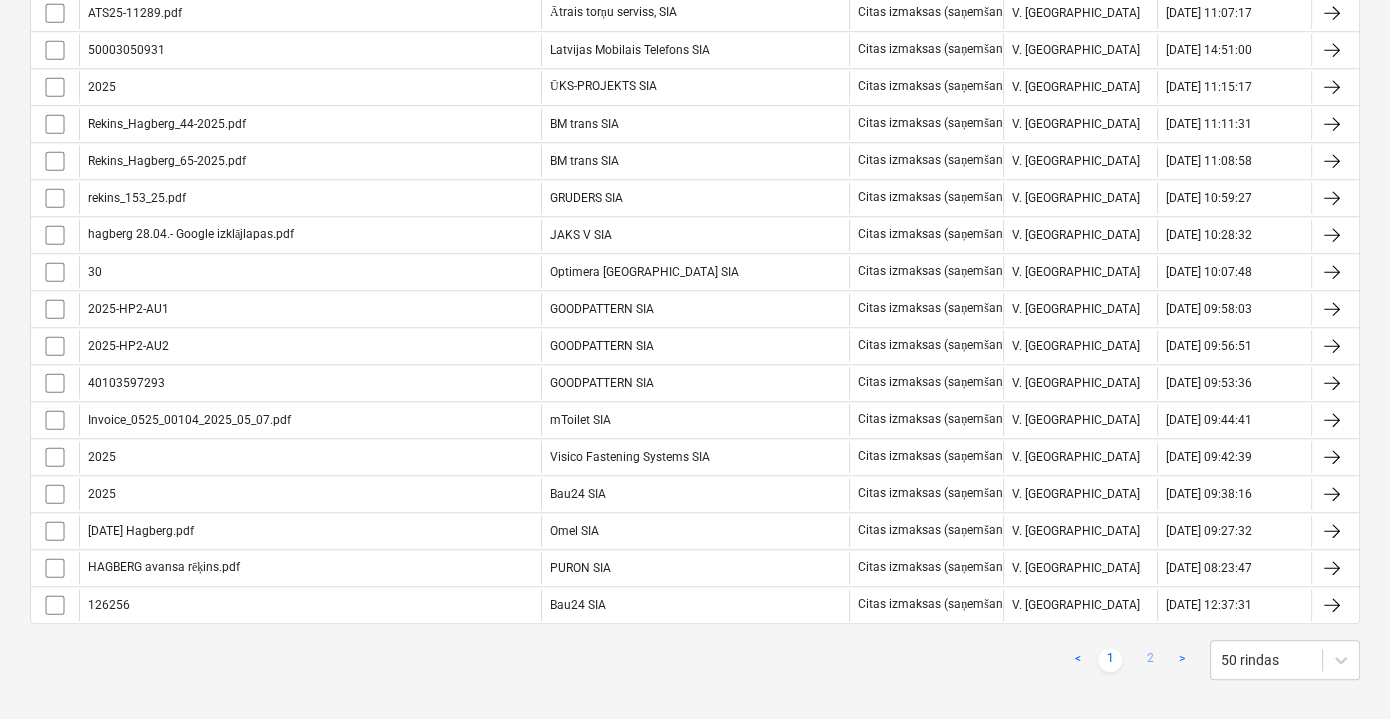 click on "2" at bounding box center [1150, 660] 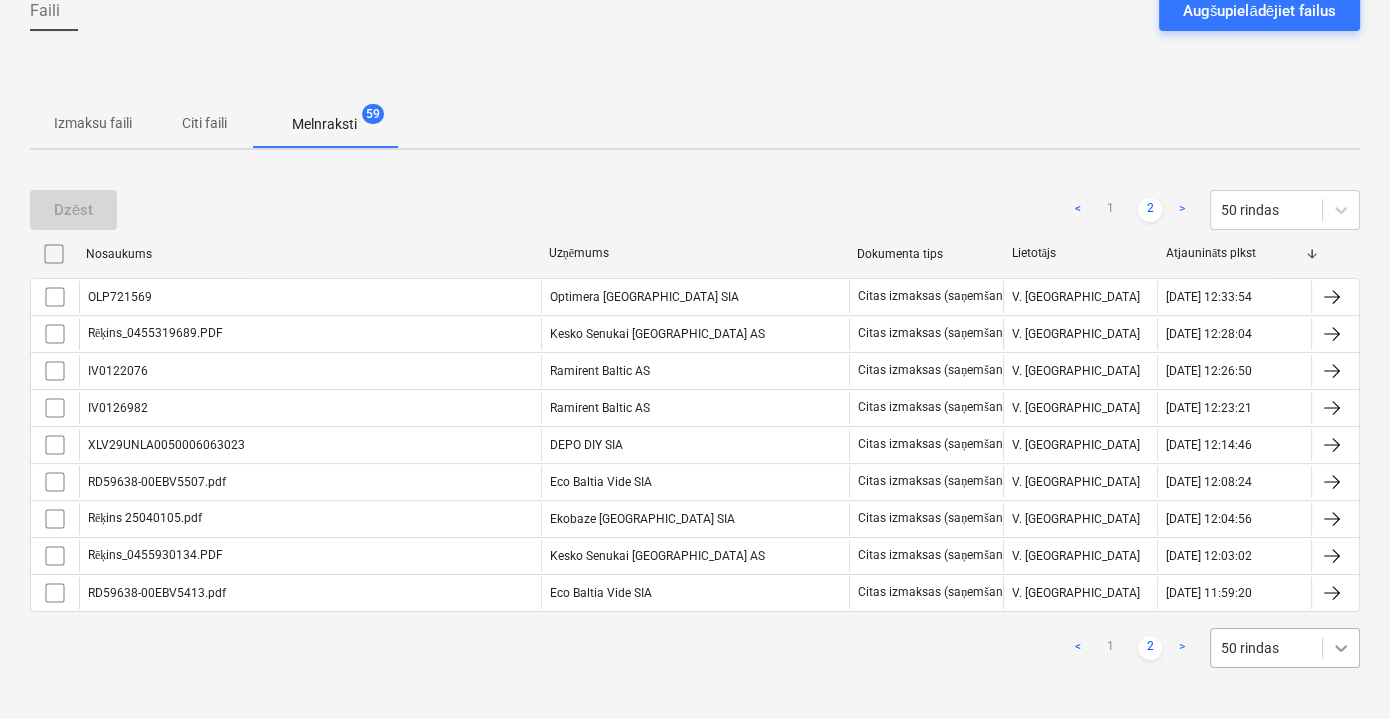 click on "Pārdošana Projekti Kontakti Iesūtne format_size keyboard_arrow_down help search Meklēt notifications 0 keyboard_arrow_down V. Filipčenko keyboard_arrow_down Ozolkalni Budžets 1 Galvenais līgums PSF Apakšuzņēmuma līgumi Progresa ziņojumi Pirkuma pasūtījumi Izmaksas Ienākumi Vairāk keyboard_arrow_down Uz šo adresi nosūtītie faili tiks automātiski apstrādāti un pārbaudīti, vai tajos nav vīrusu. Faili tiks augšupielādēti projekta failu sarakstā. [EMAIL_ADDRESS][DOMAIN_NAME] Faili Augšupielādējiet failus Izmaksu faili Citi faili Melnraksti 59 Dzēst < 1 2 > 50 rindas Nosaukums Uzņēmums Dokumenta tips Lietotājs Atjaunināts plkst OLP721569 Optimera [GEOGRAPHIC_DATA] SIA Citas izmaksas (saņemšana, darbs utt.) V. Filipčenko [DATE] 12:33:54 Rēķins_0455319689.PDF Kesko Senukai Latvia AS Citas izmaksas (saņemšana, darbs utt.) V. Filipčenko [DATE] 12:28:04 IV0122076 Ramirent Baltic AS Citas izmaksas (saņemšana, darbs utt.) V. Filipčenko < 1 2" at bounding box center [695, 150] 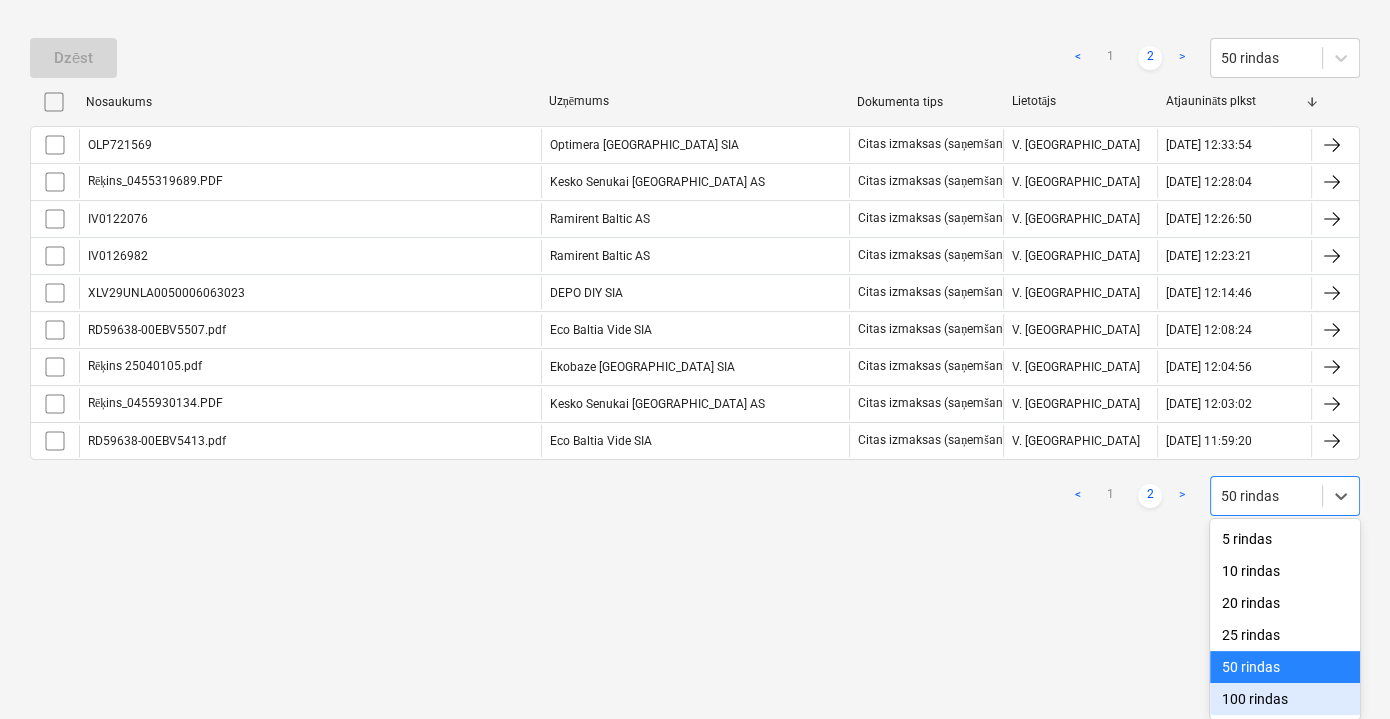 click on "100 rindas" at bounding box center [1285, 699] 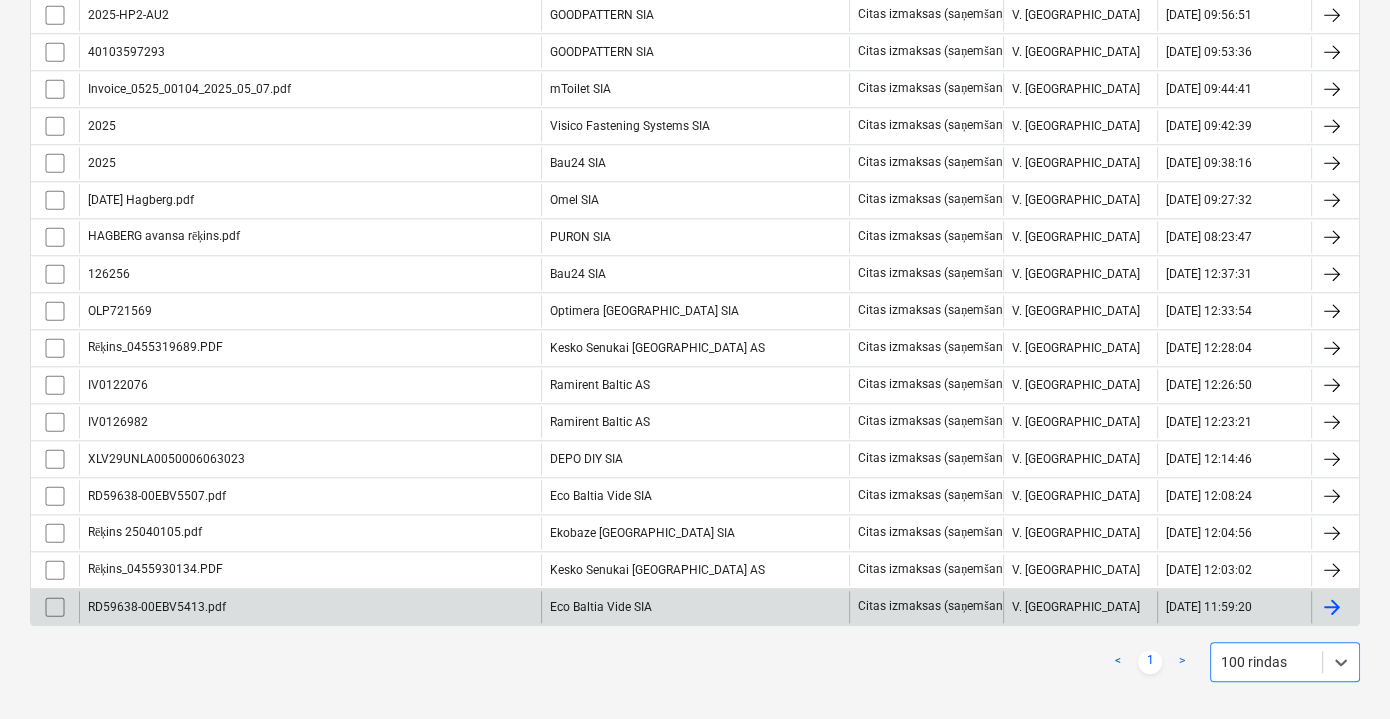 scroll, scrollTop: 1954, scrollLeft: 0, axis: vertical 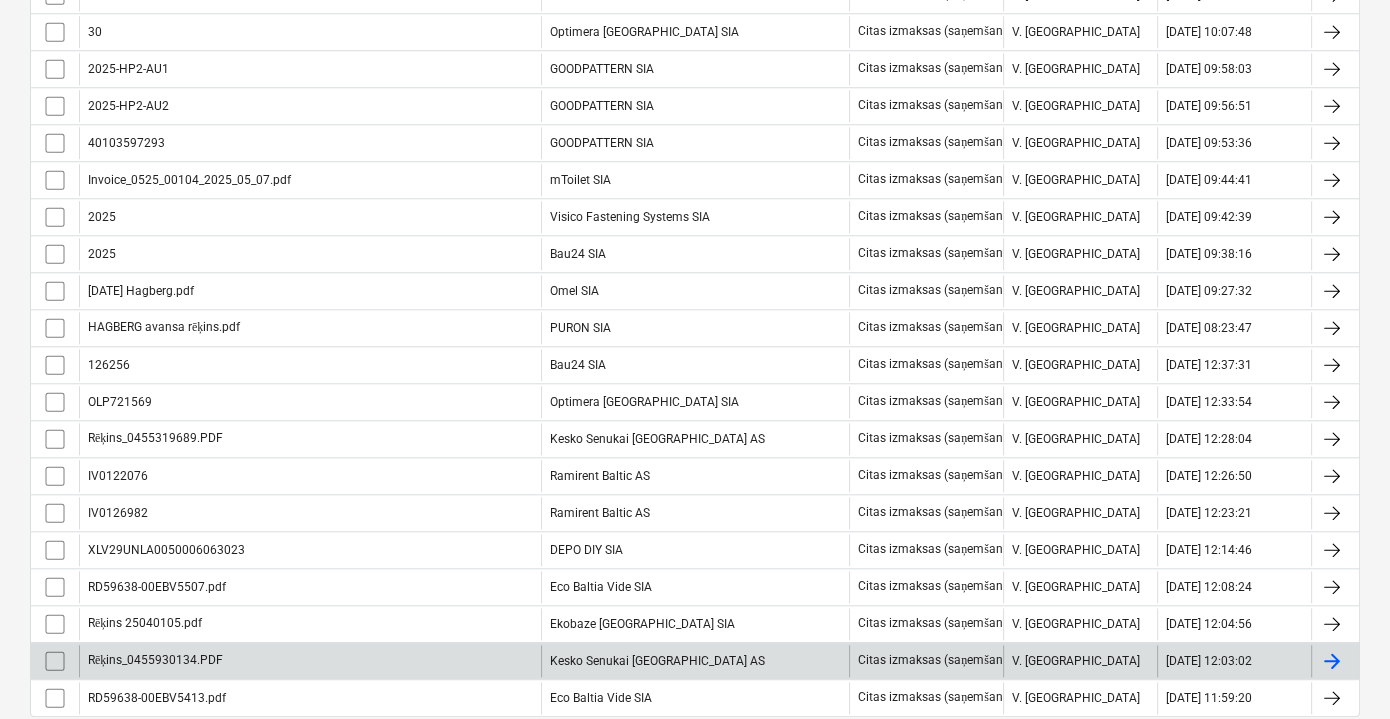 click on "Rēķins_0455930134.PDF" at bounding box center [310, 661] 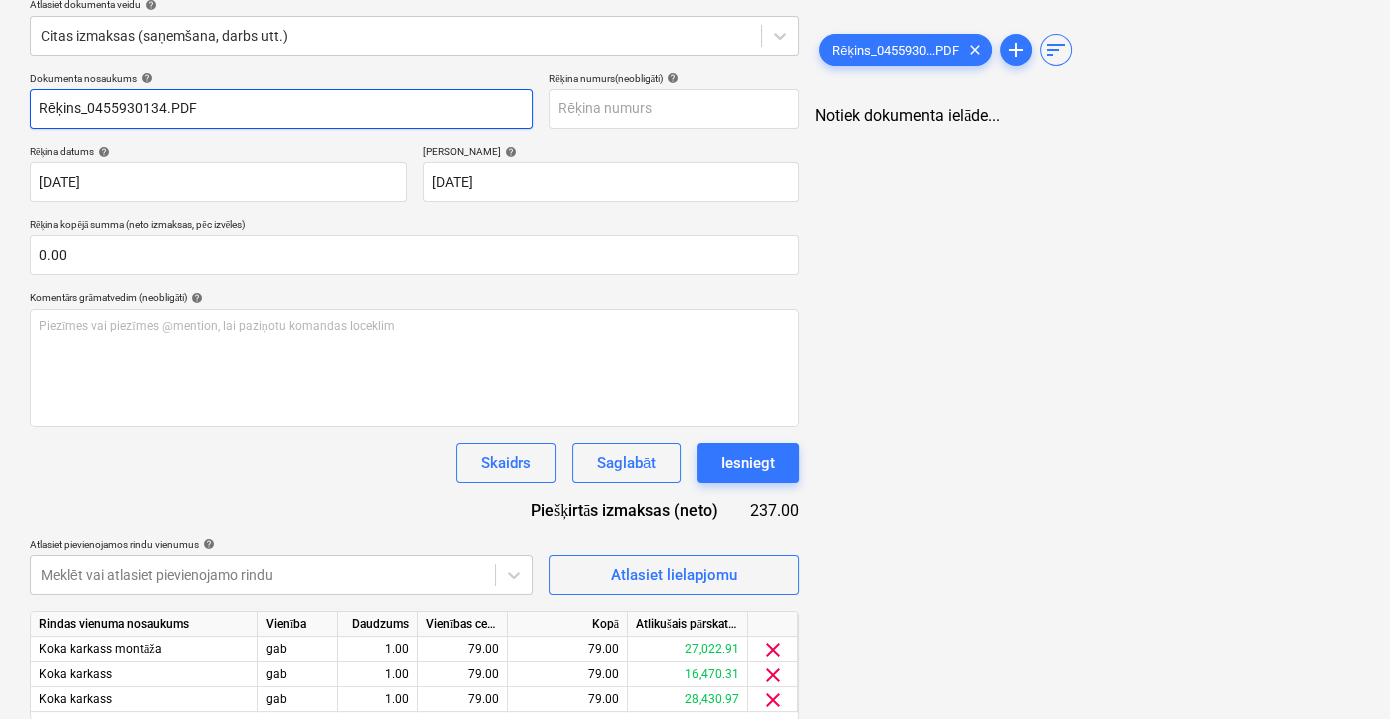 scroll, scrollTop: 312, scrollLeft: 0, axis: vertical 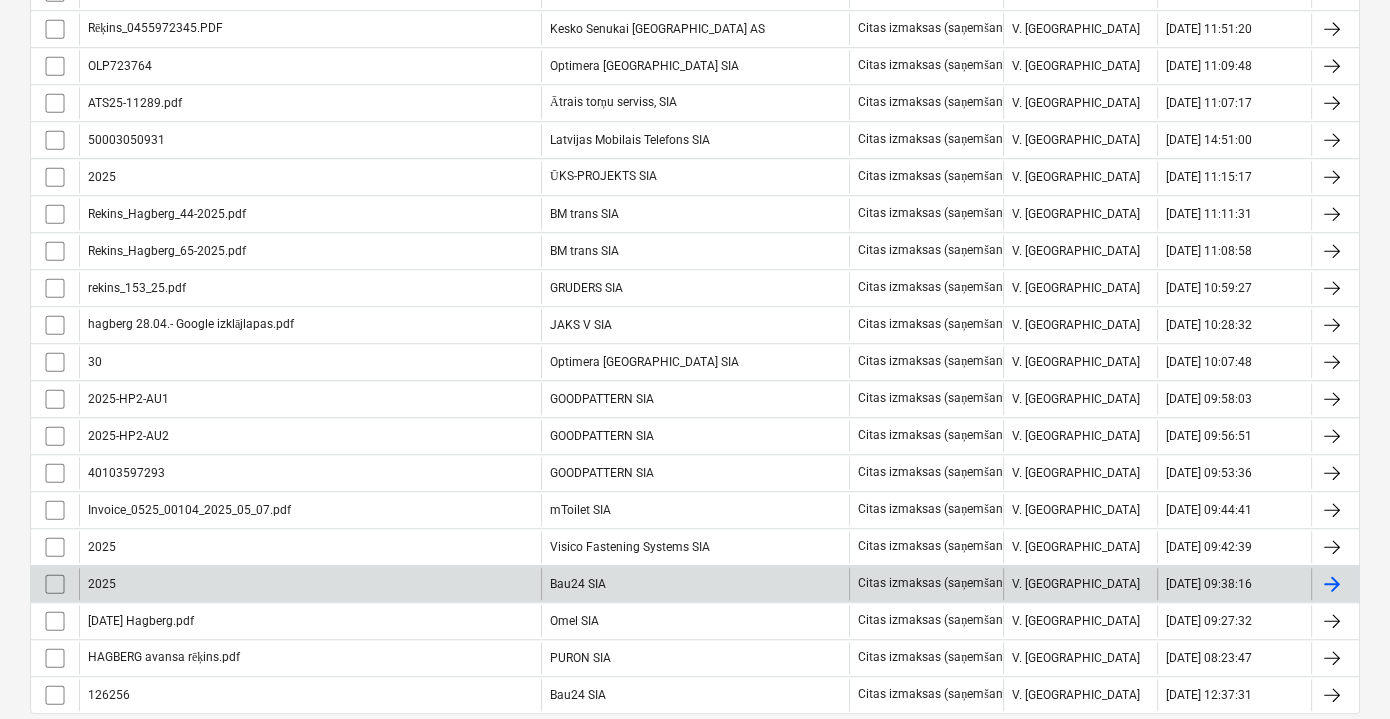 click on "2025" at bounding box center (310, 584) 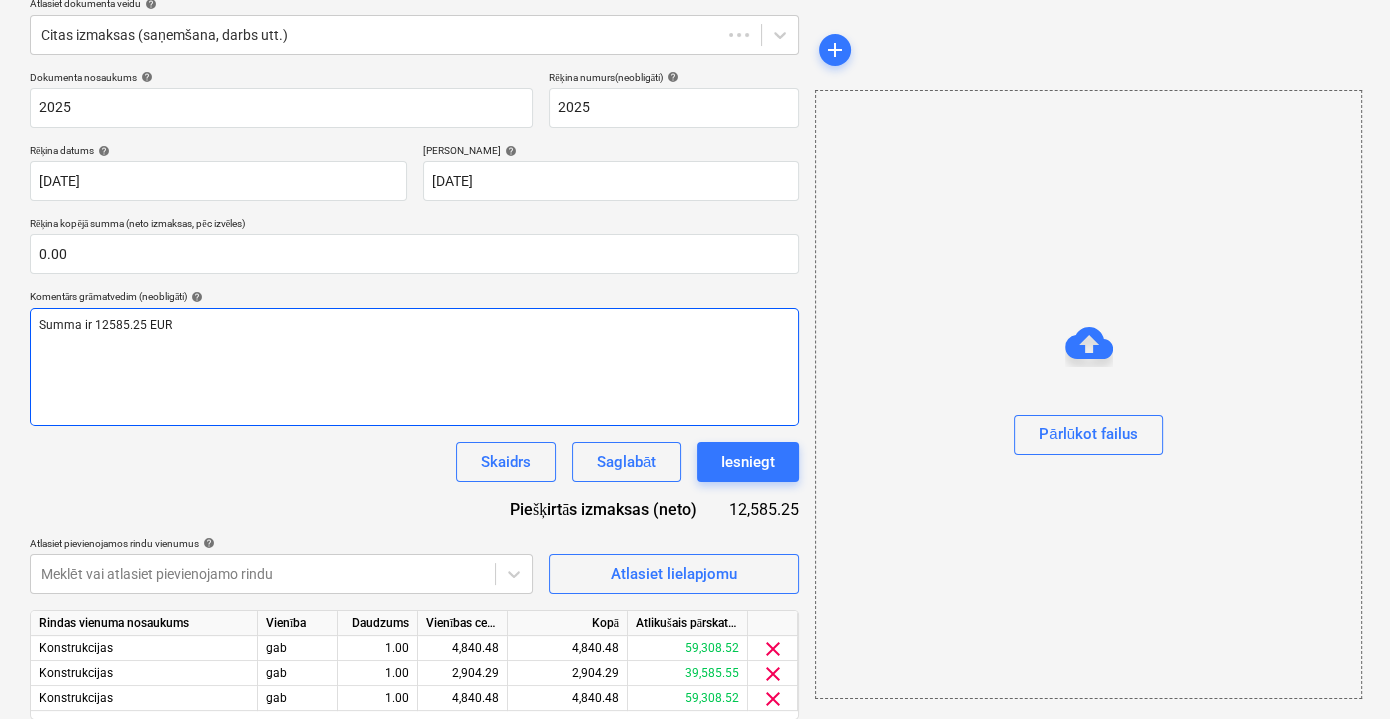 scroll, scrollTop: 312, scrollLeft: 0, axis: vertical 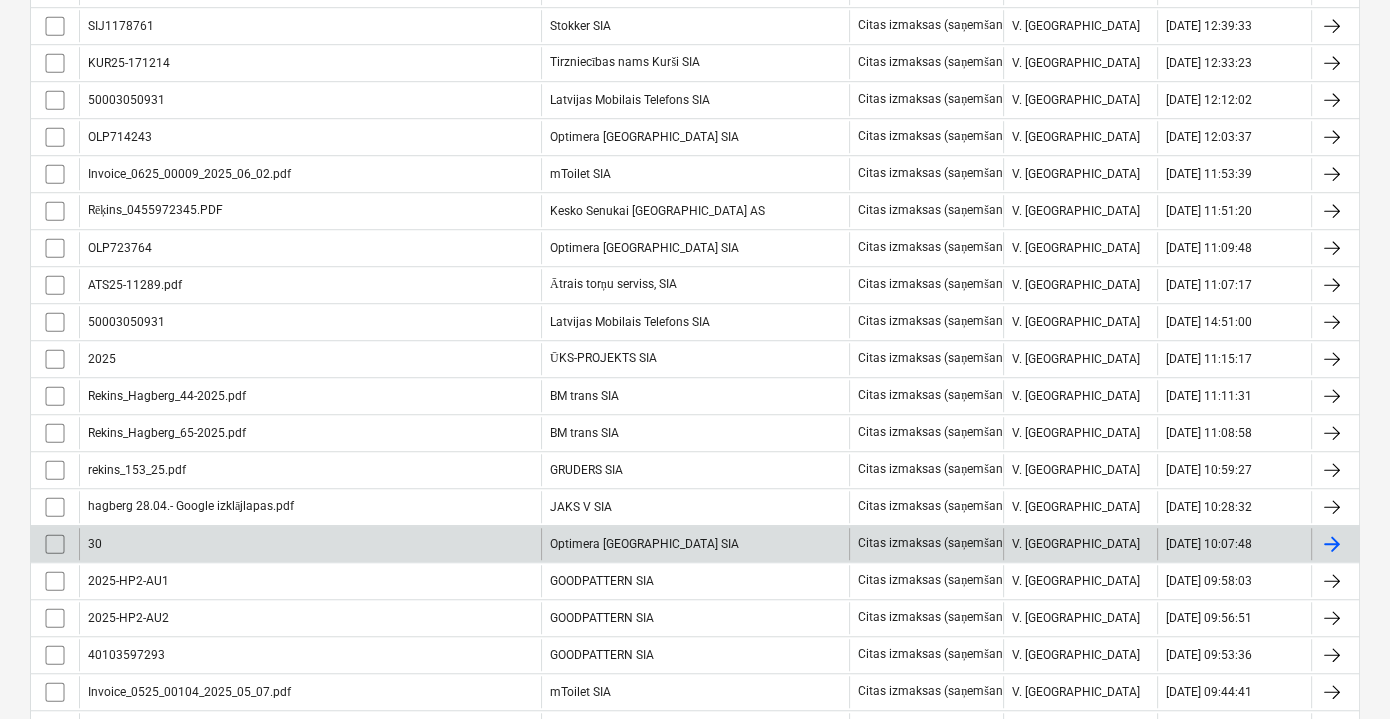 click on "30" at bounding box center [310, 544] 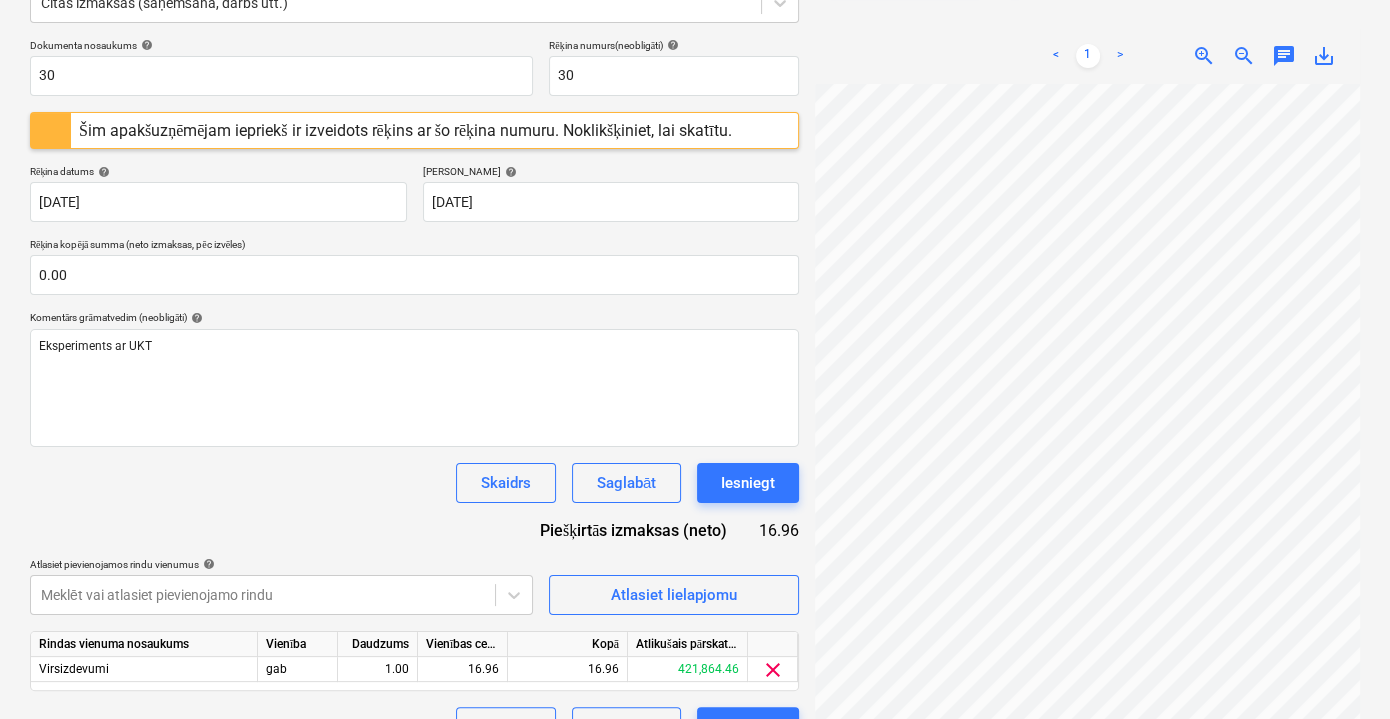 scroll, scrollTop: 315, scrollLeft: 0, axis: vertical 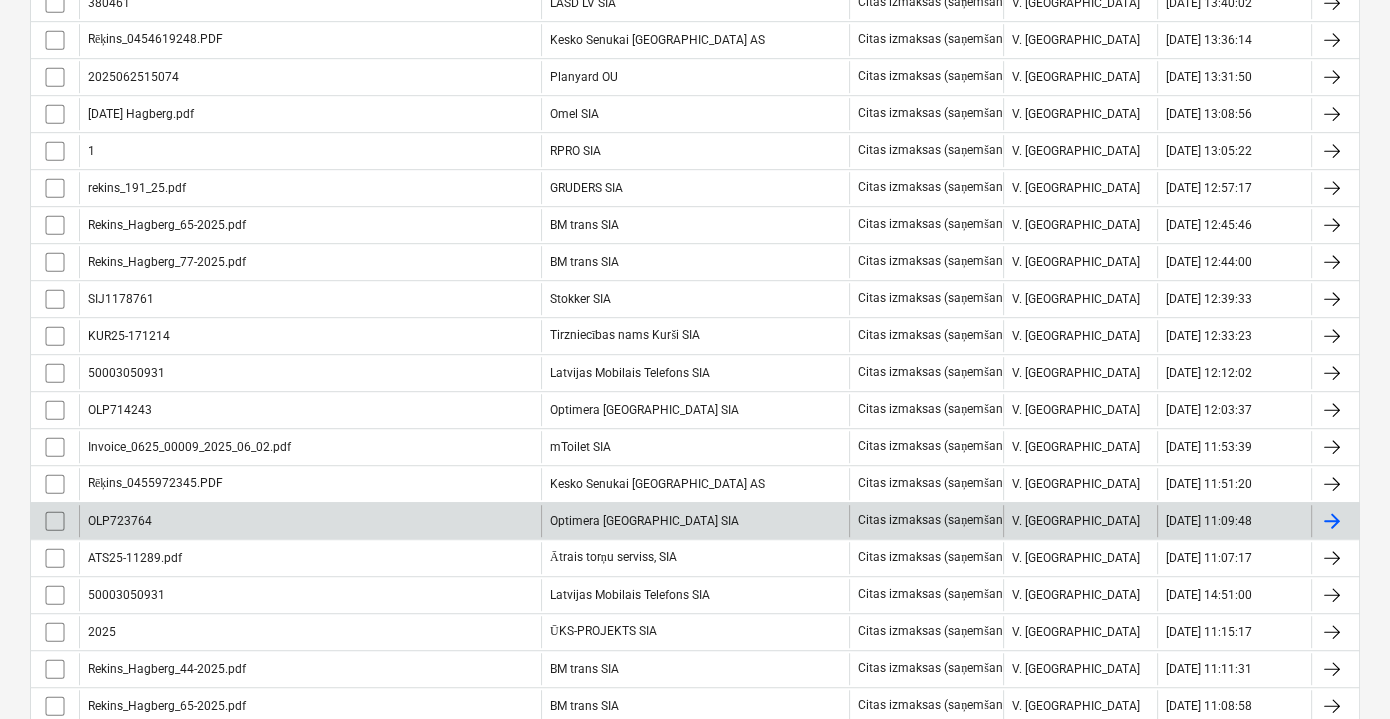 click on "OLP723764" at bounding box center (310, 521) 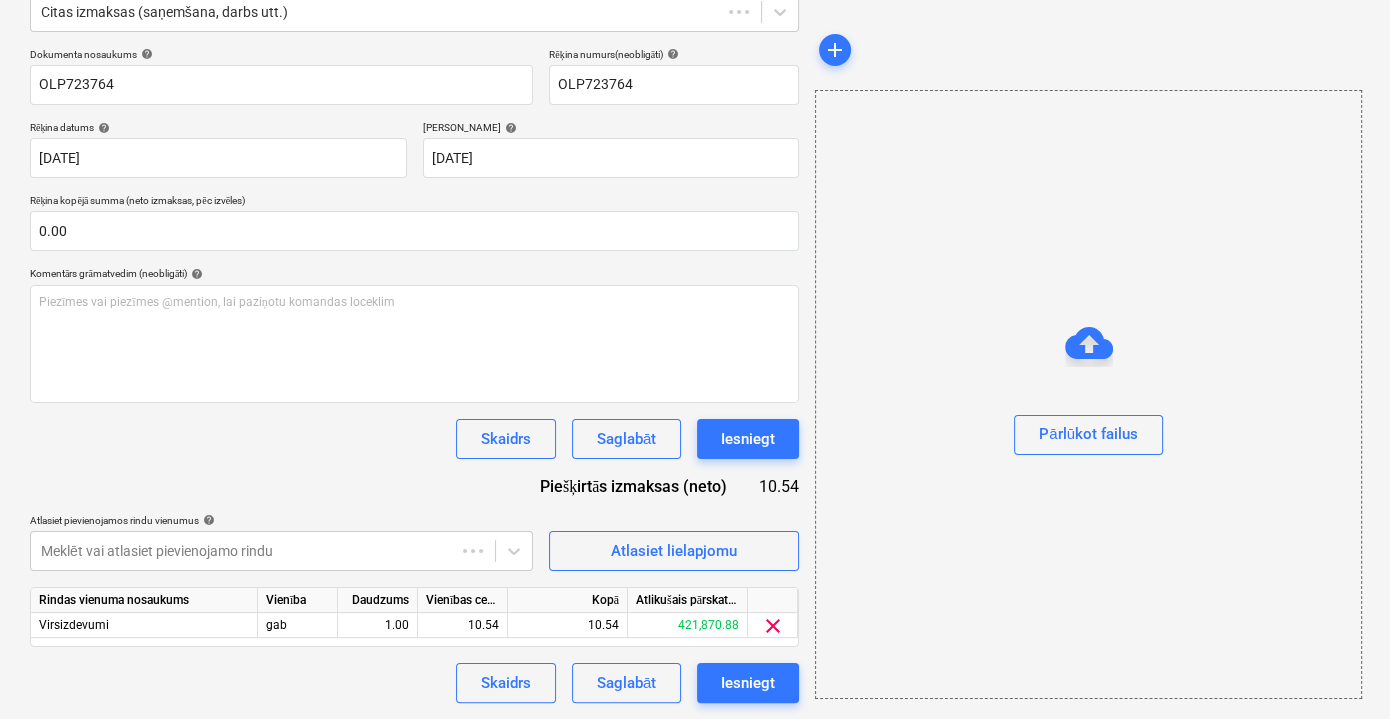 scroll, scrollTop: 130, scrollLeft: 0, axis: vertical 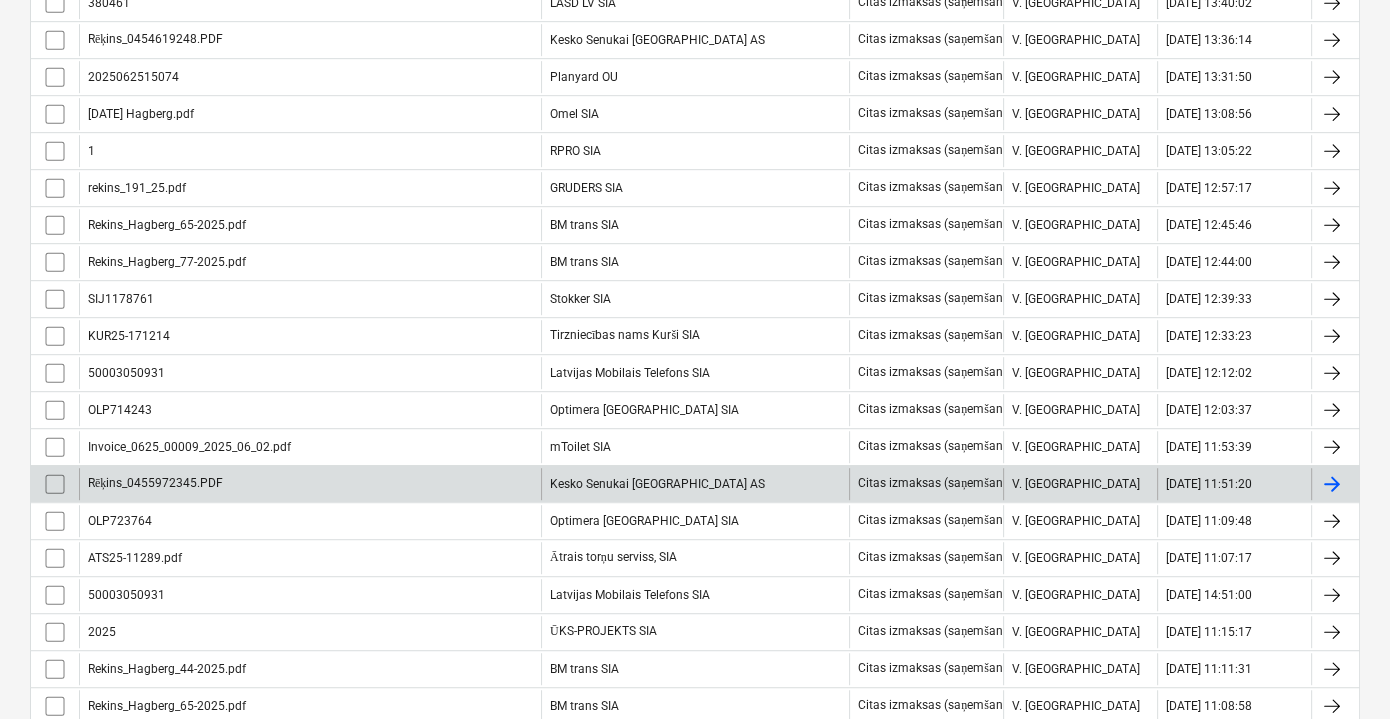 click on "Rēķins_0455972345.PDF" at bounding box center (310, 484) 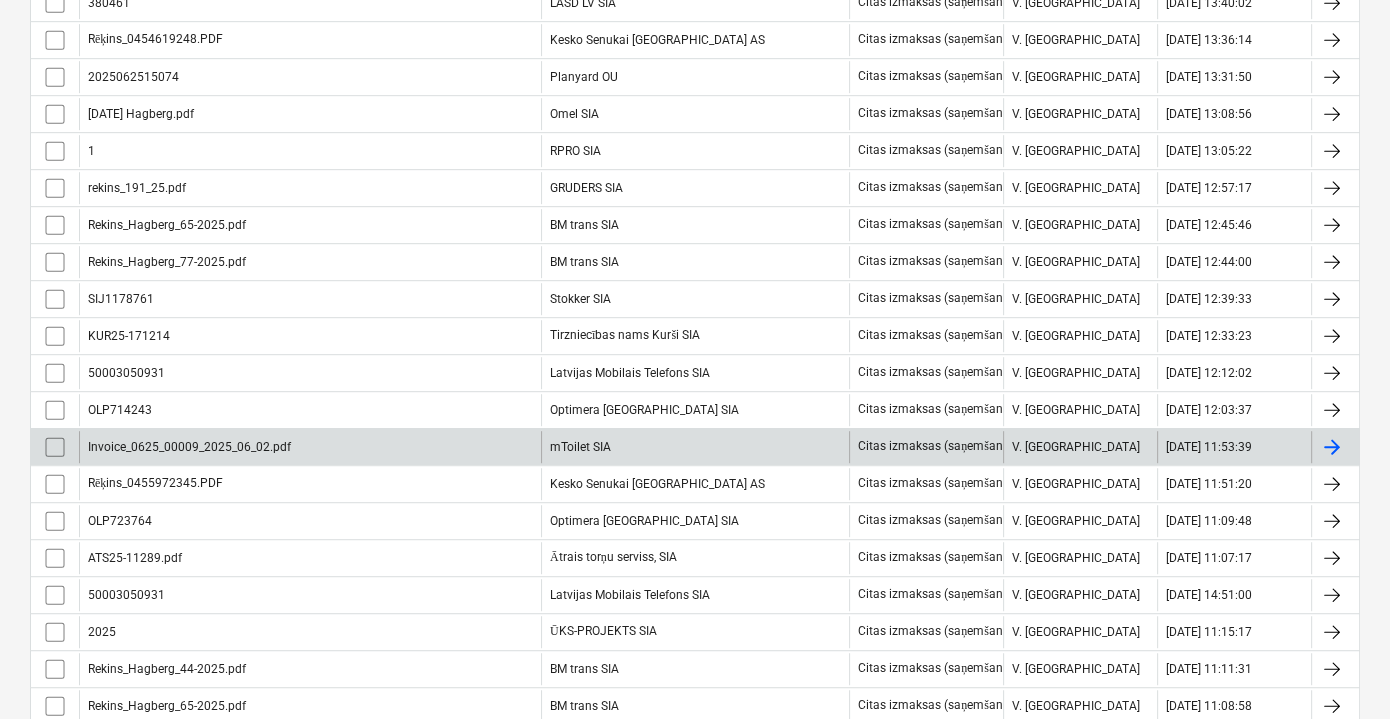 scroll, scrollTop: 1078, scrollLeft: 0, axis: vertical 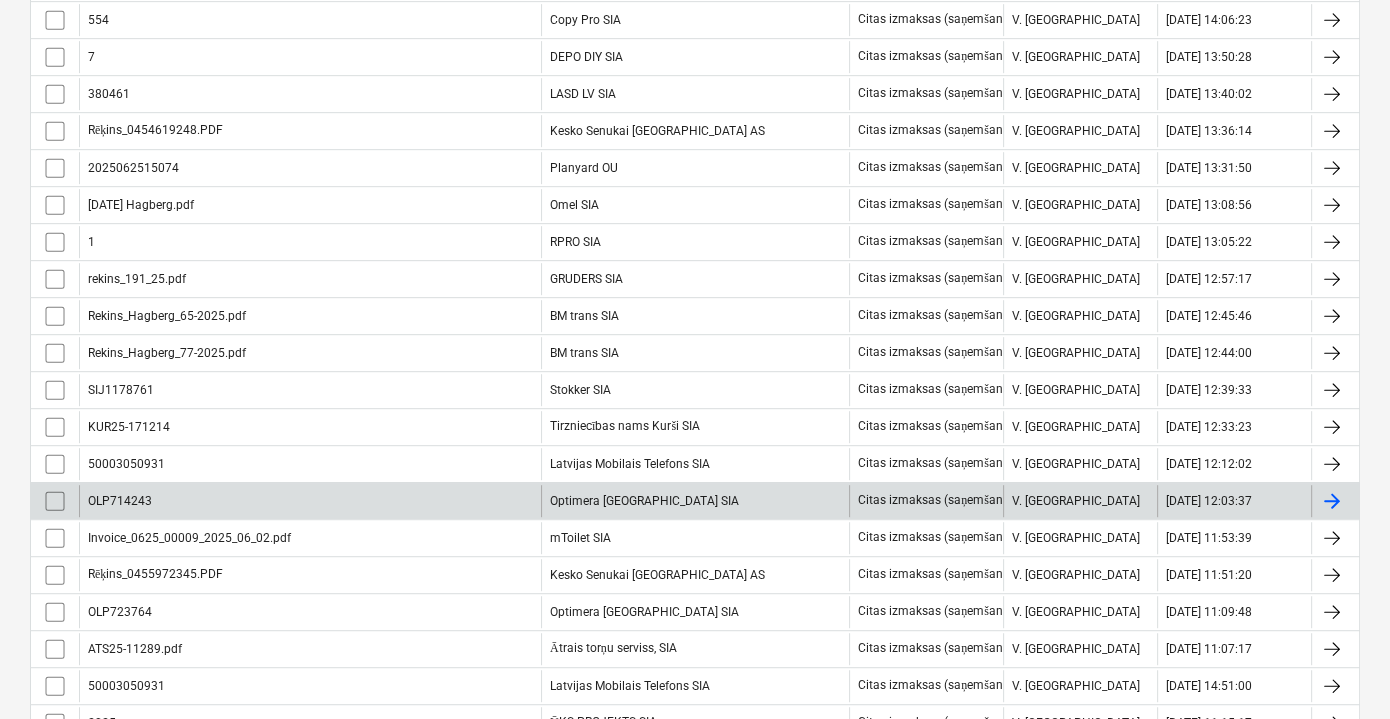 click on "OLP714243" at bounding box center (310, 501) 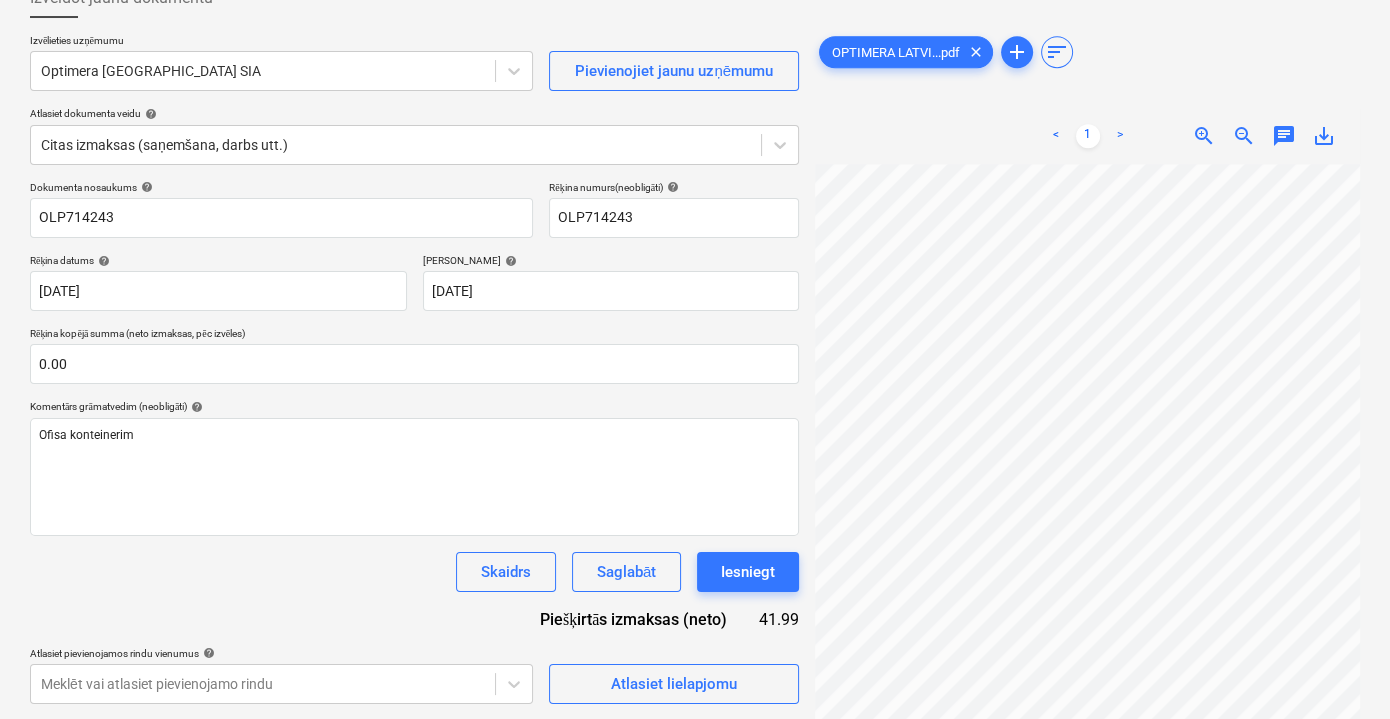 scroll, scrollTop: 221, scrollLeft: 0, axis: vertical 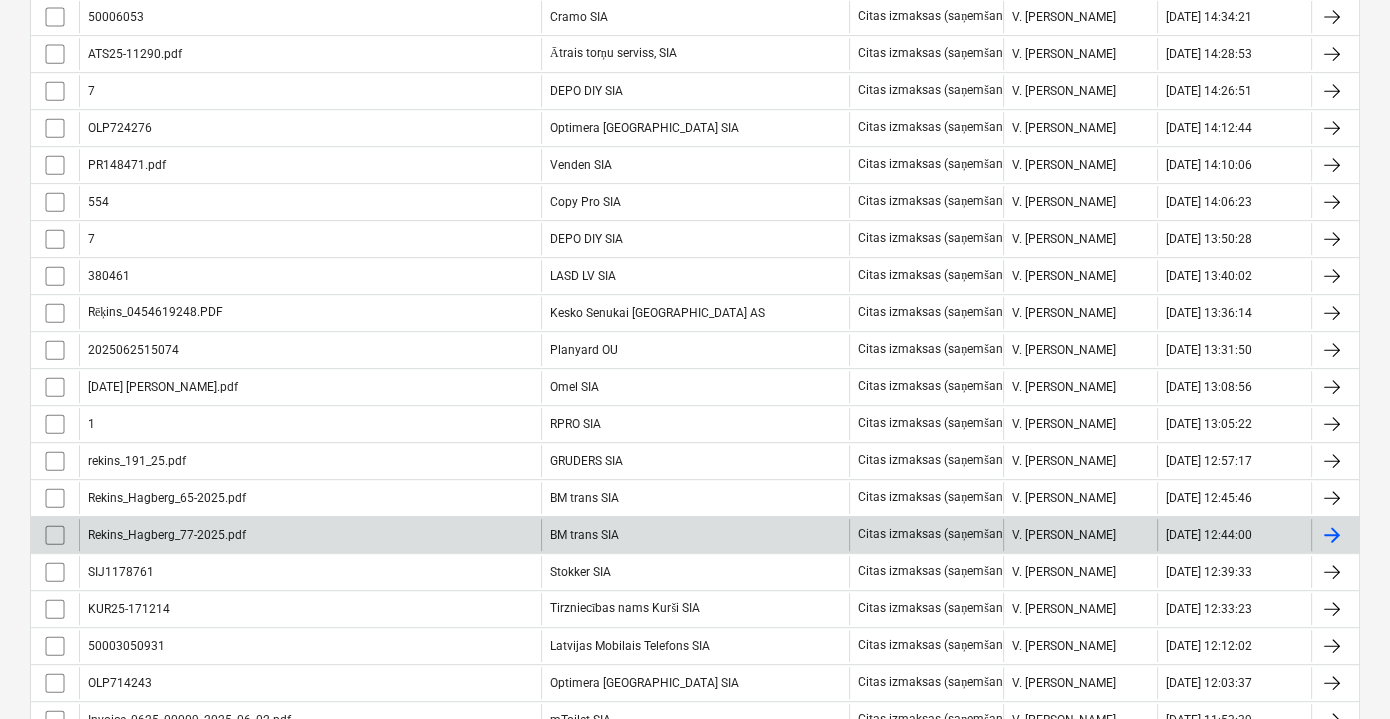 click on "Rekins_Hagberg_77-2025.pdf" at bounding box center (310, 535) 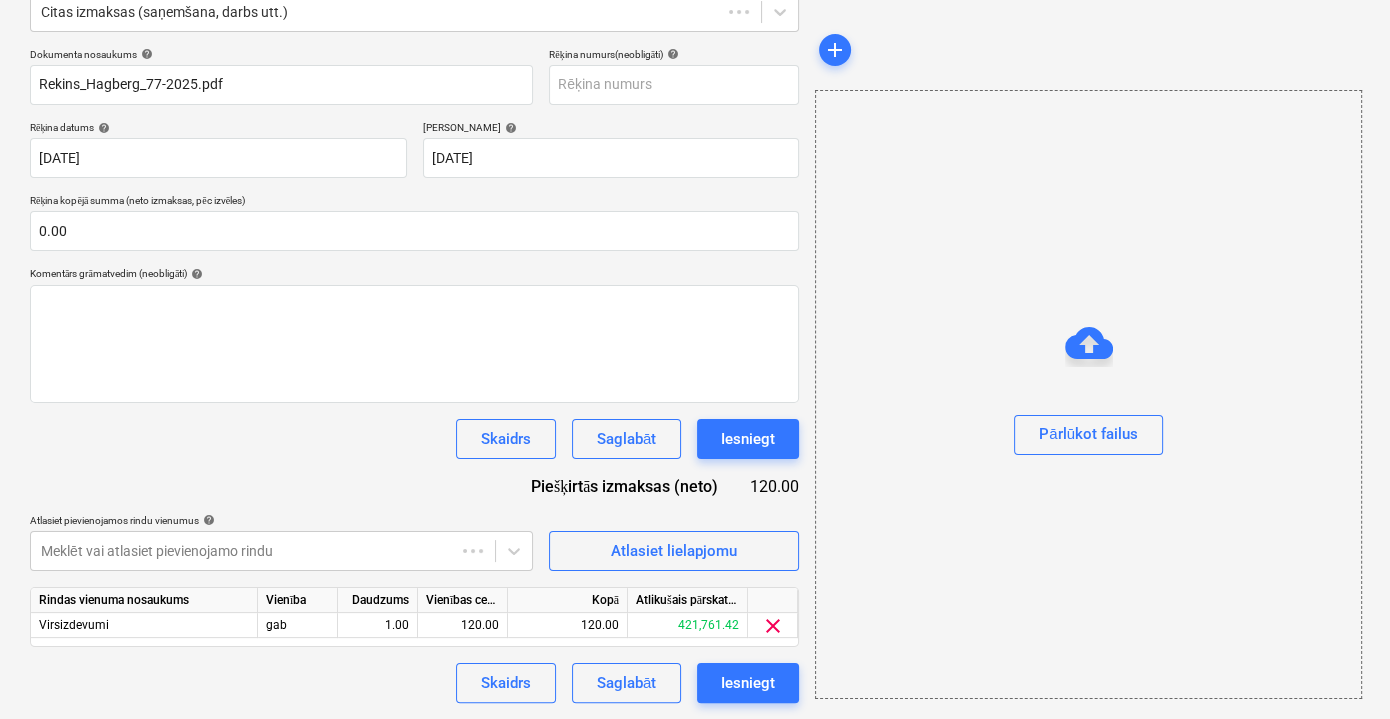 scroll, scrollTop: 130, scrollLeft: 0, axis: vertical 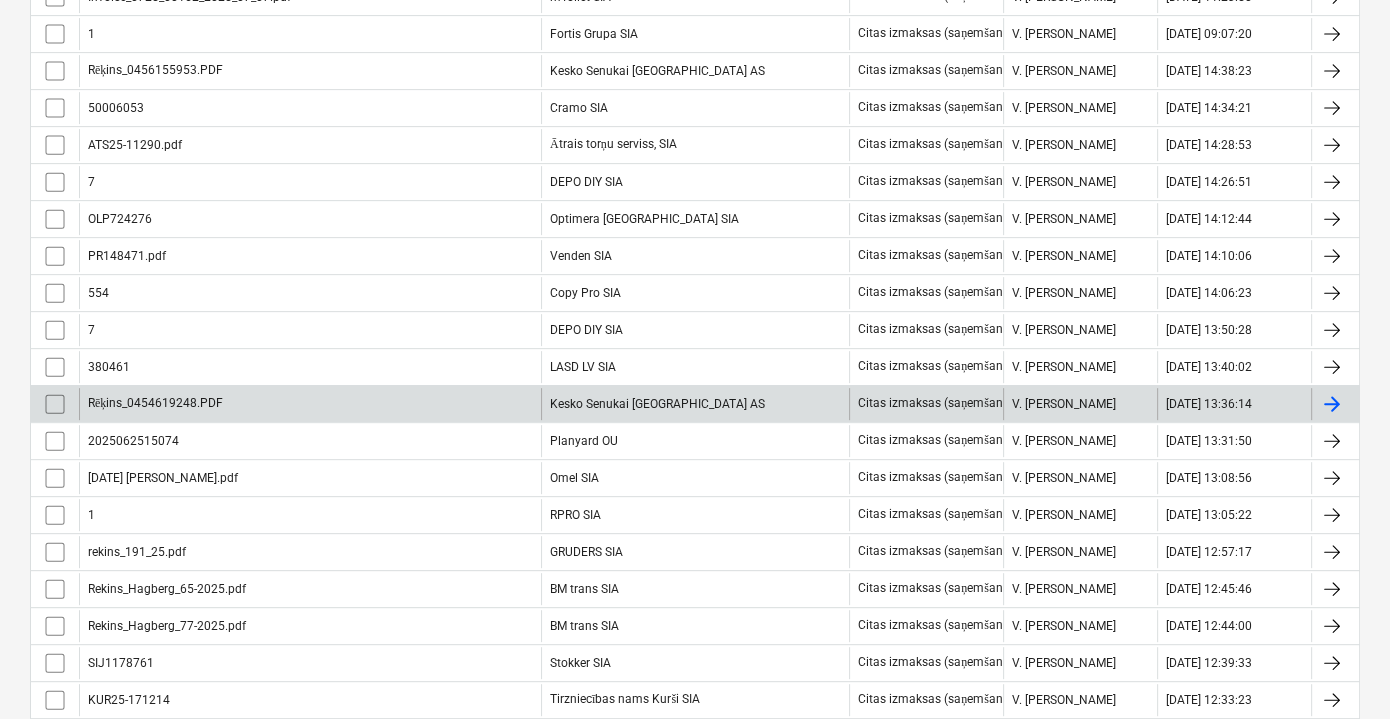 click on "Rēķins_0454619248.PDF" at bounding box center [310, 404] 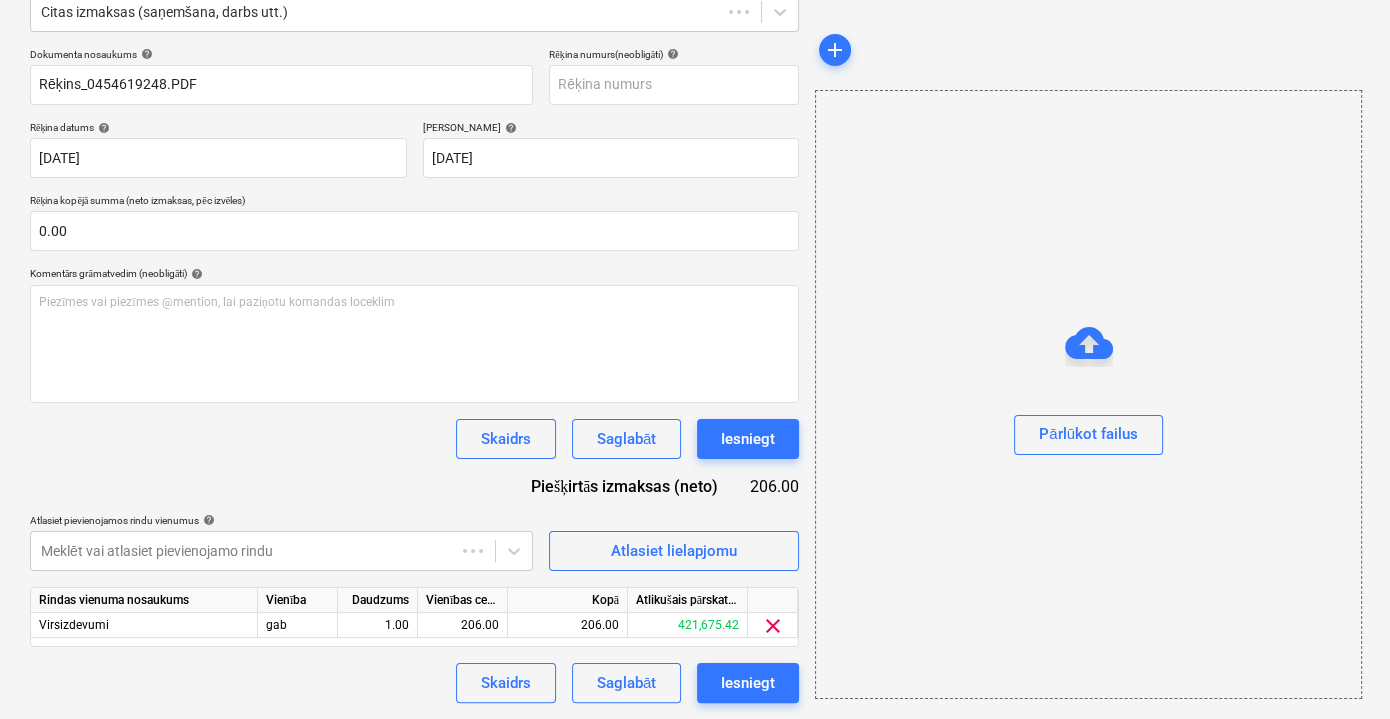 scroll, scrollTop: 130, scrollLeft: 0, axis: vertical 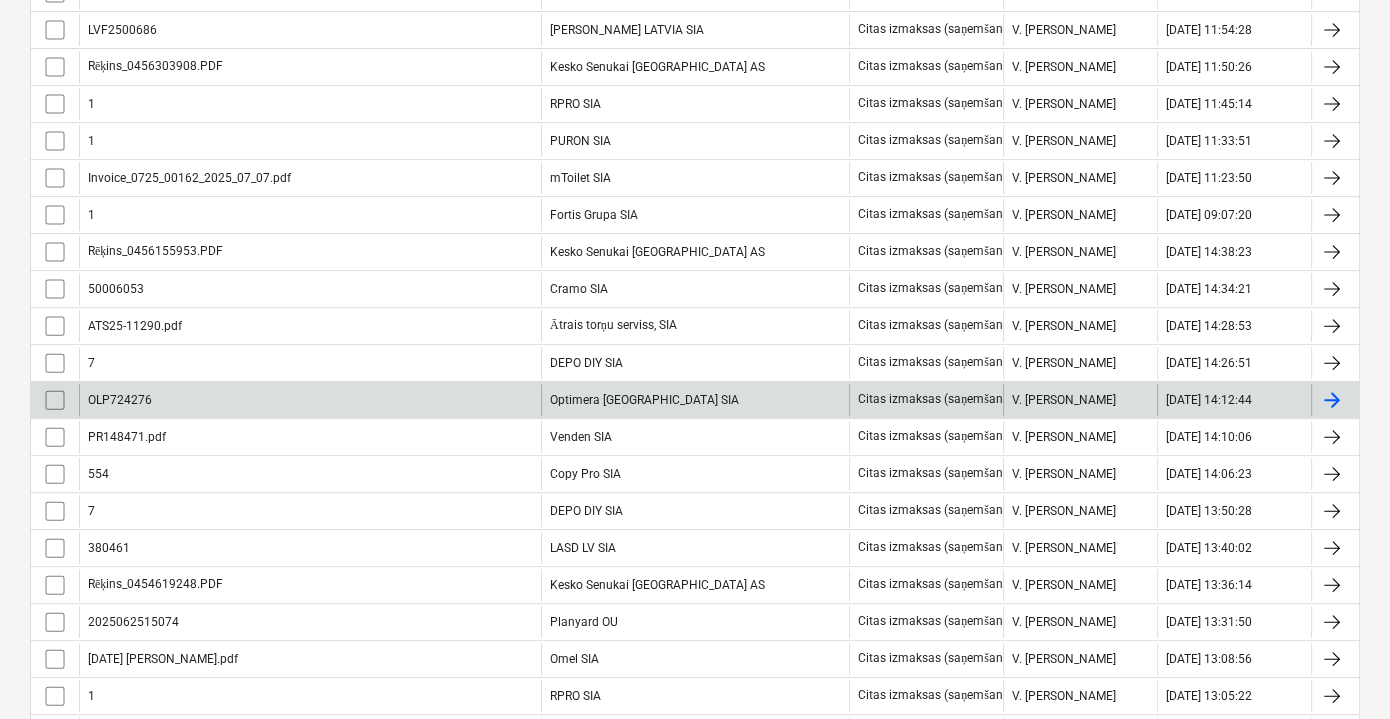 click on "OLP724276" at bounding box center [310, 400] 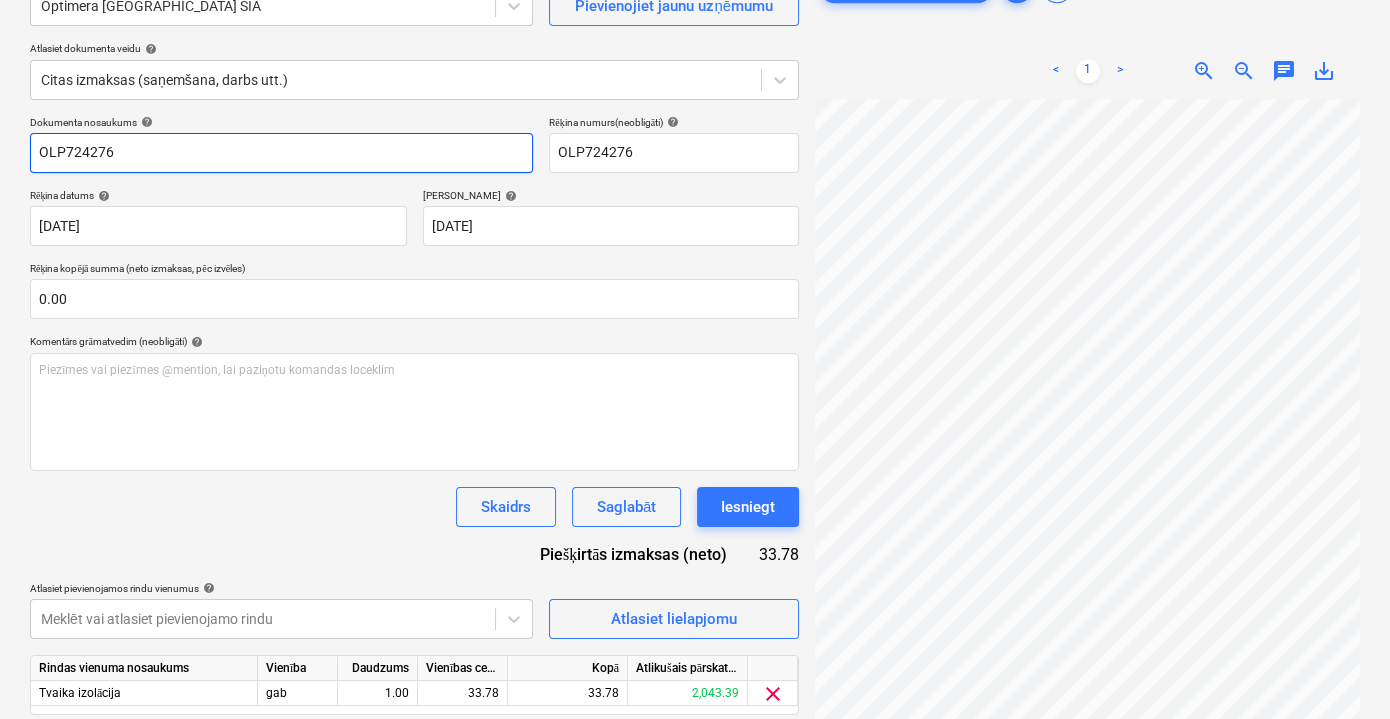scroll, scrollTop: 262, scrollLeft: 0, axis: vertical 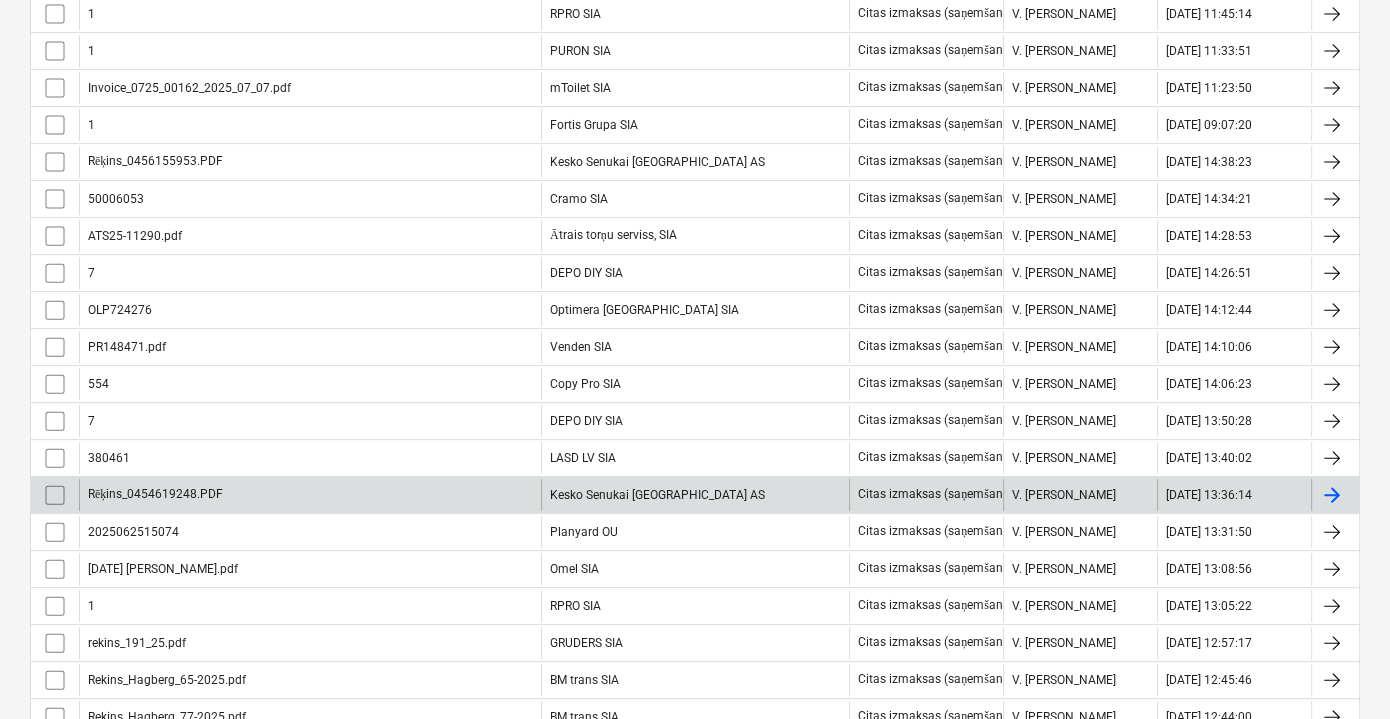 click on "Kesko Senukai [GEOGRAPHIC_DATA] AS" at bounding box center [695, 495] 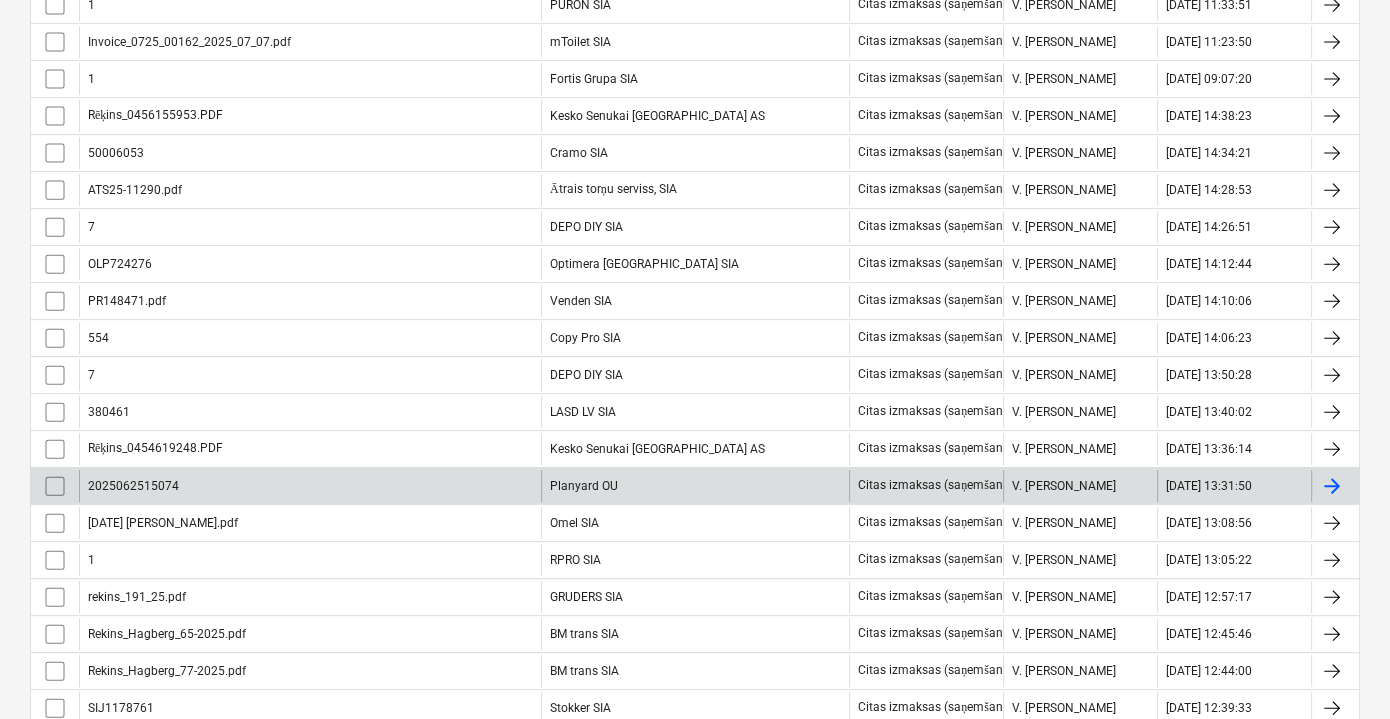 scroll, scrollTop: 1078, scrollLeft: 0, axis: vertical 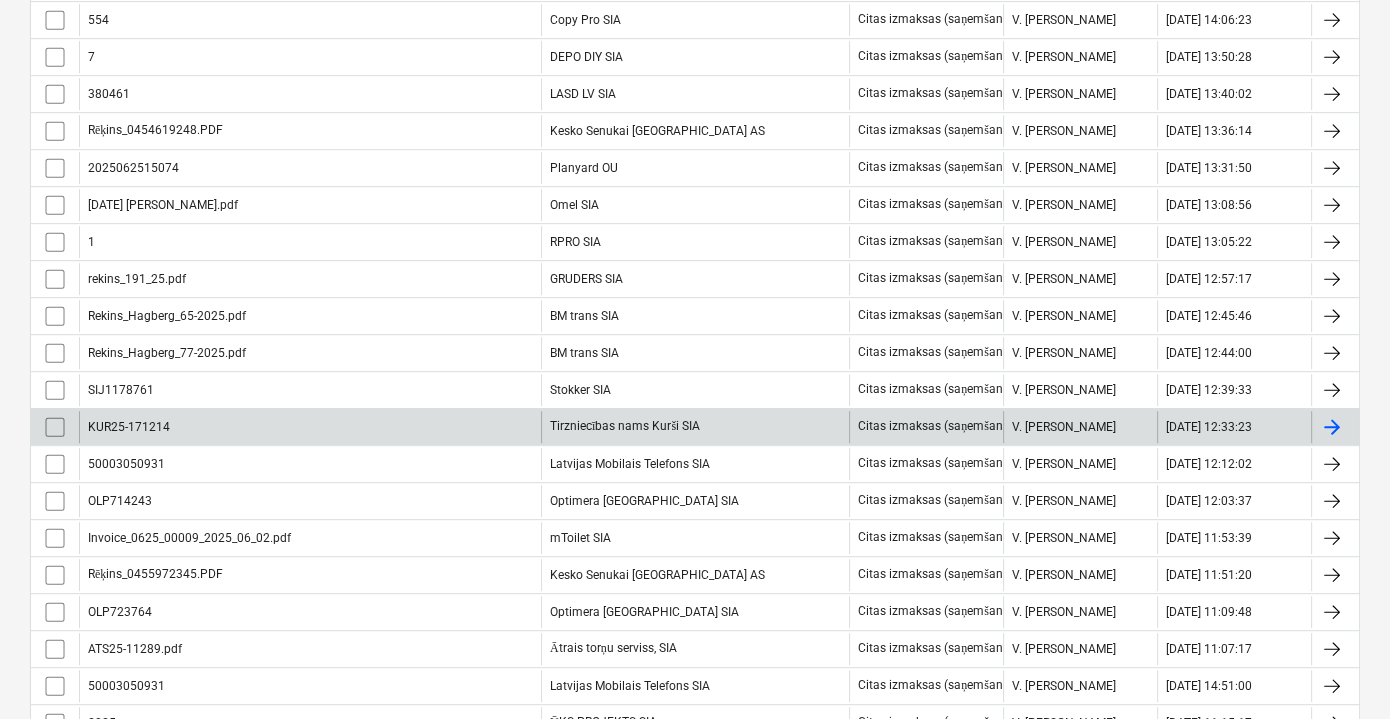 click on "KUR25-171214" at bounding box center (310, 427) 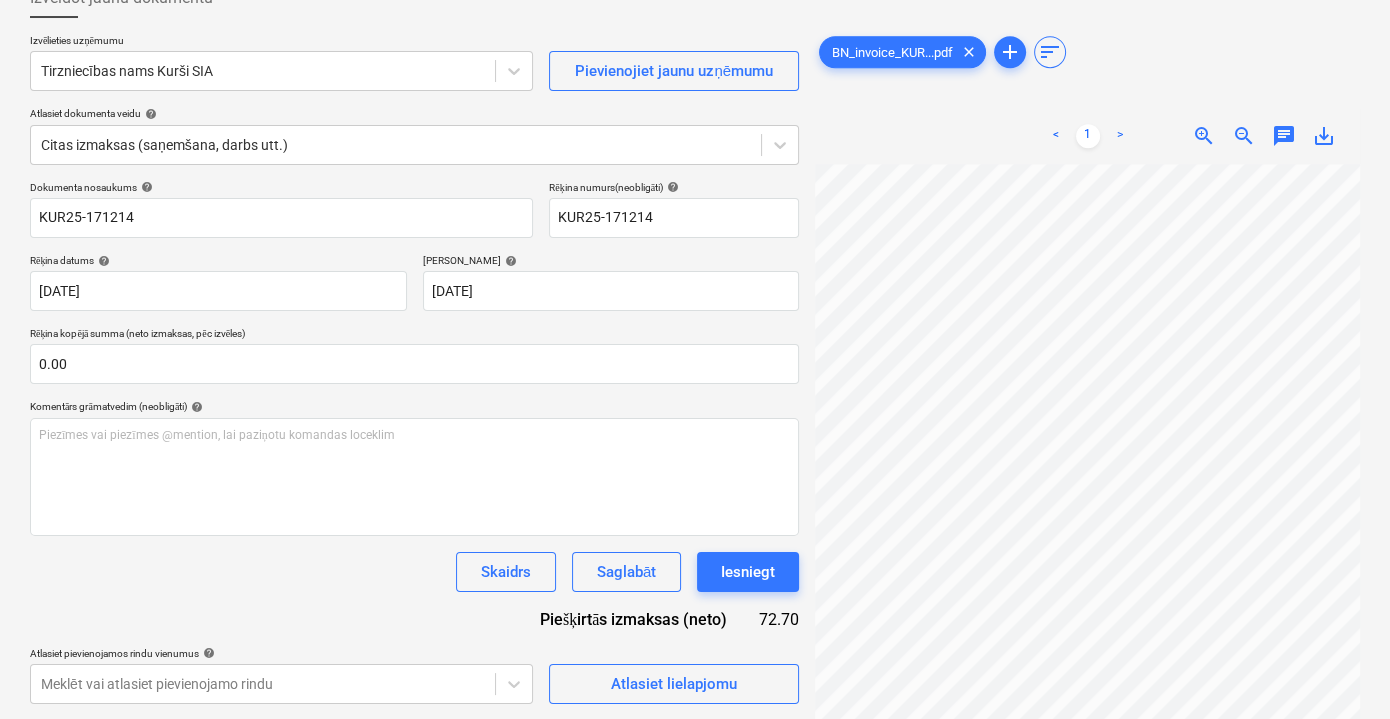 scroll, scrollTop: 262, scrollLeft: 0, axis: vertical 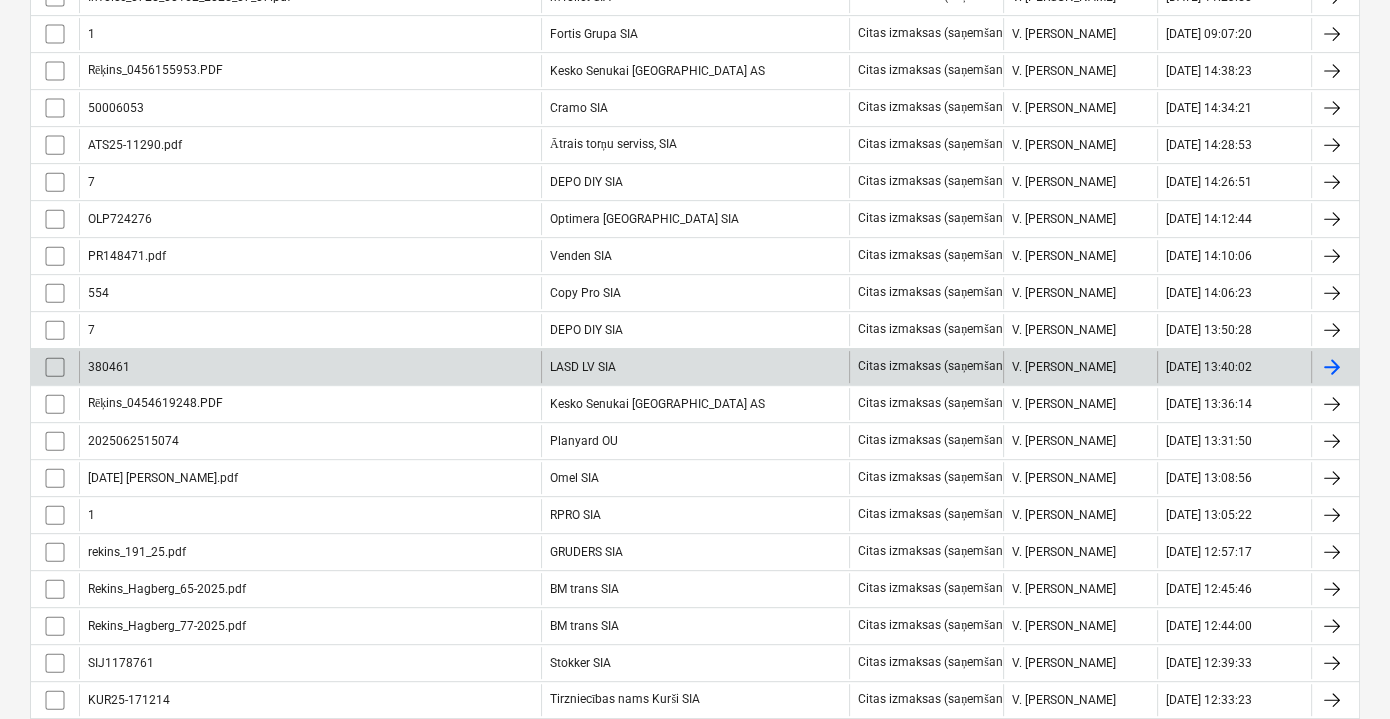 click on "380461" at bounding box center (310, 367) 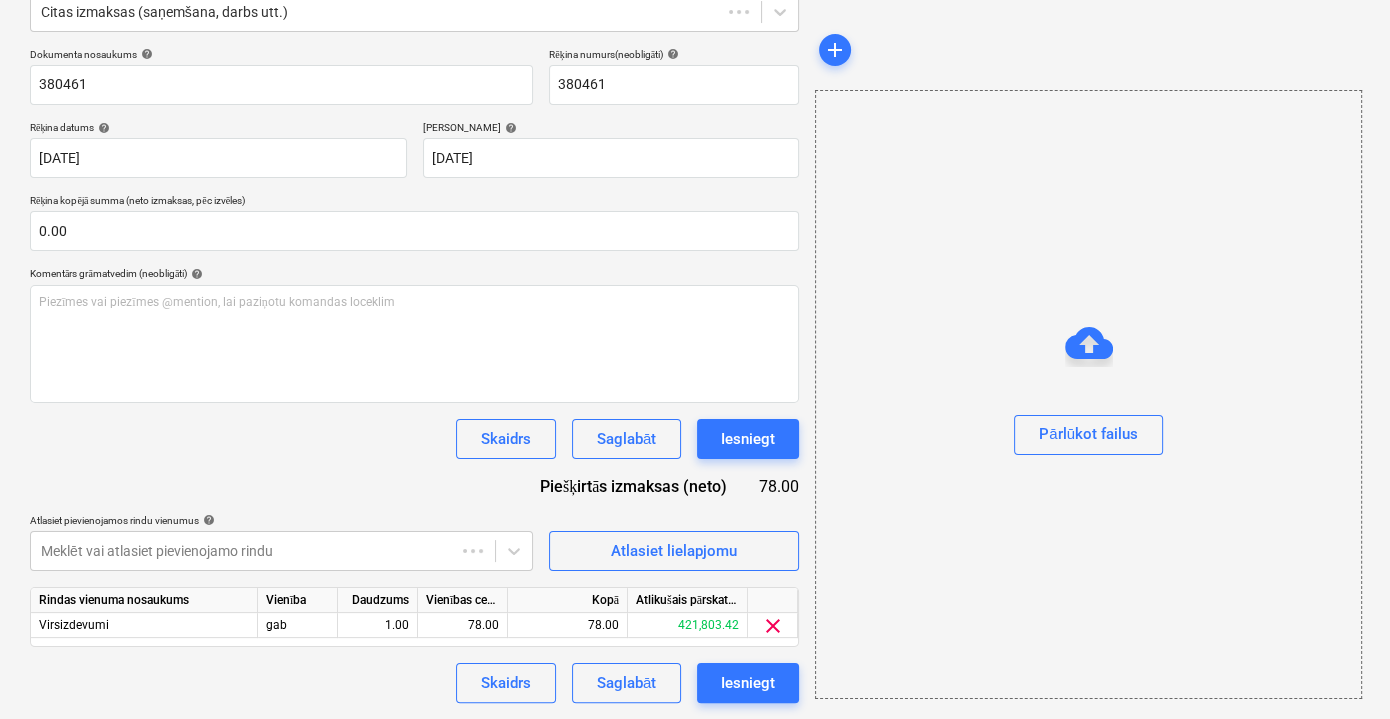 scroll, scrollTop: 130, scrollLeft: 0, axis: vertical 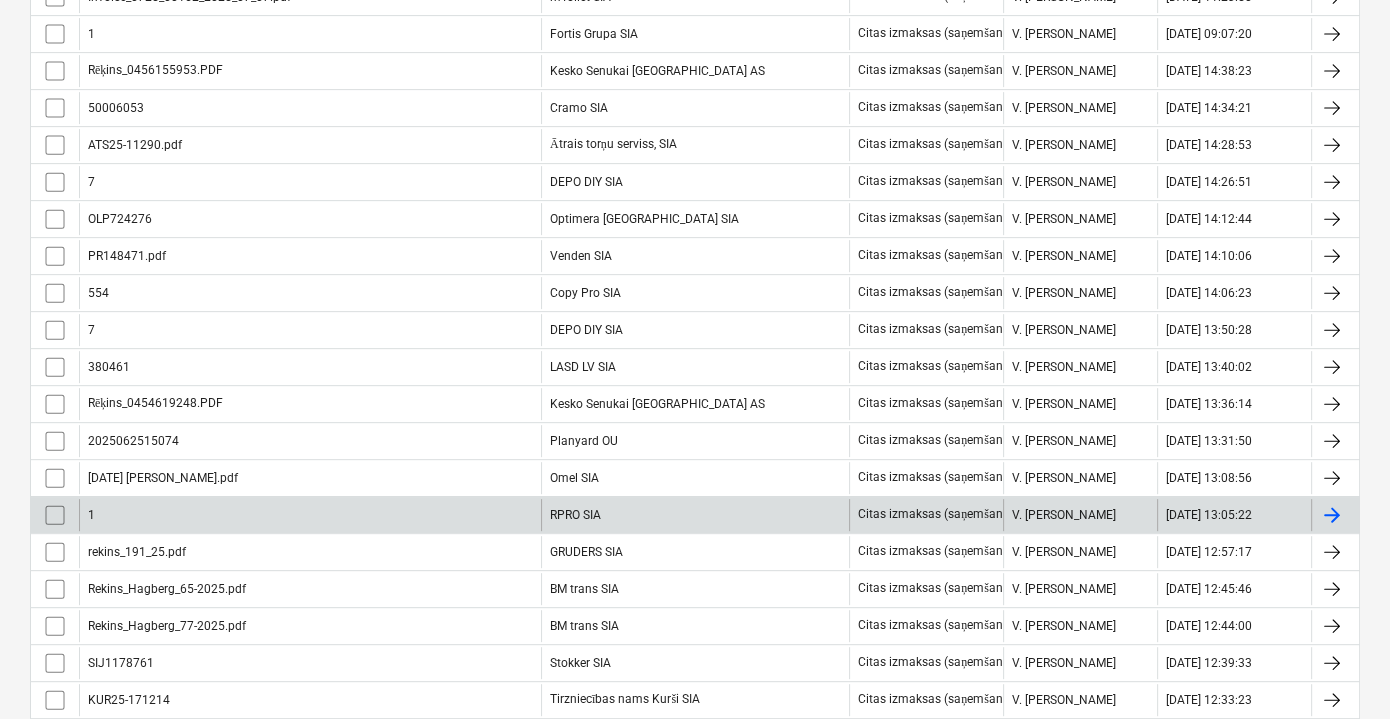 click on "1" at bounding box center (310, 515) 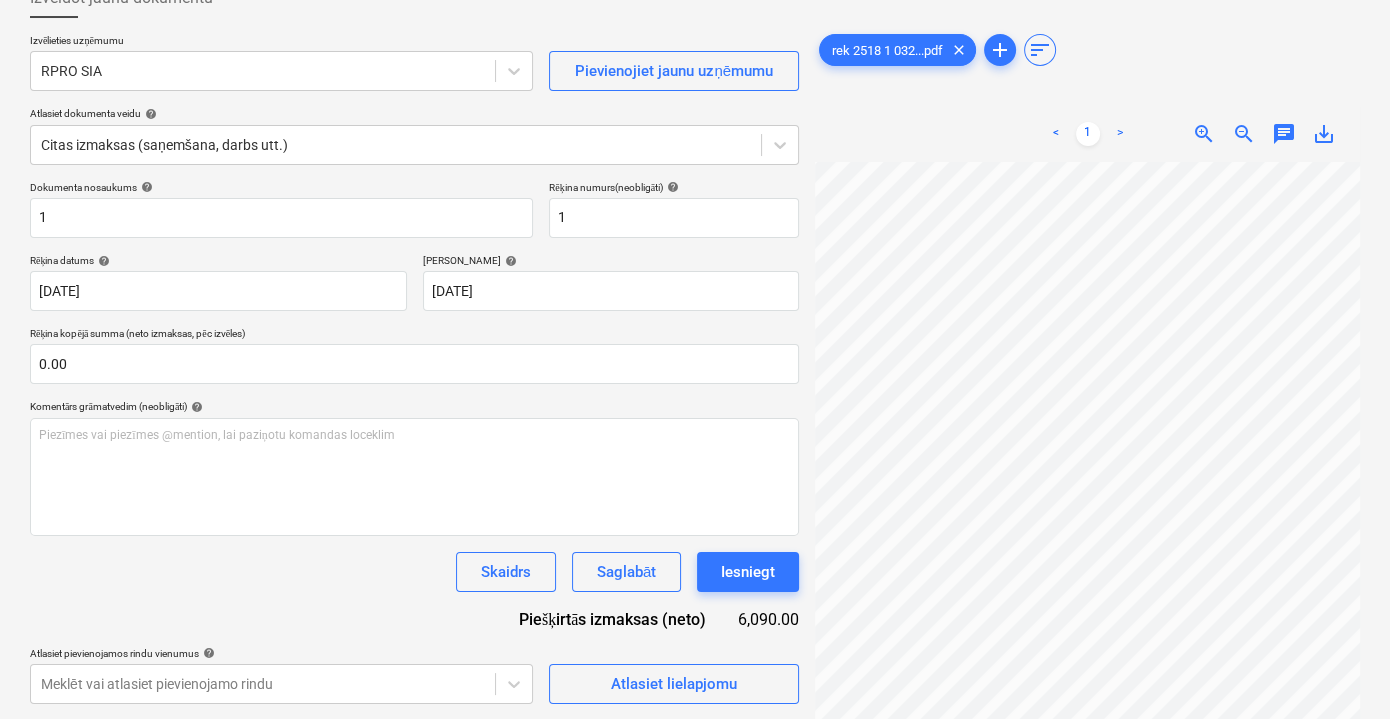 scroll, scrollTop: 90, scrollLeft: 0, axis: vertical 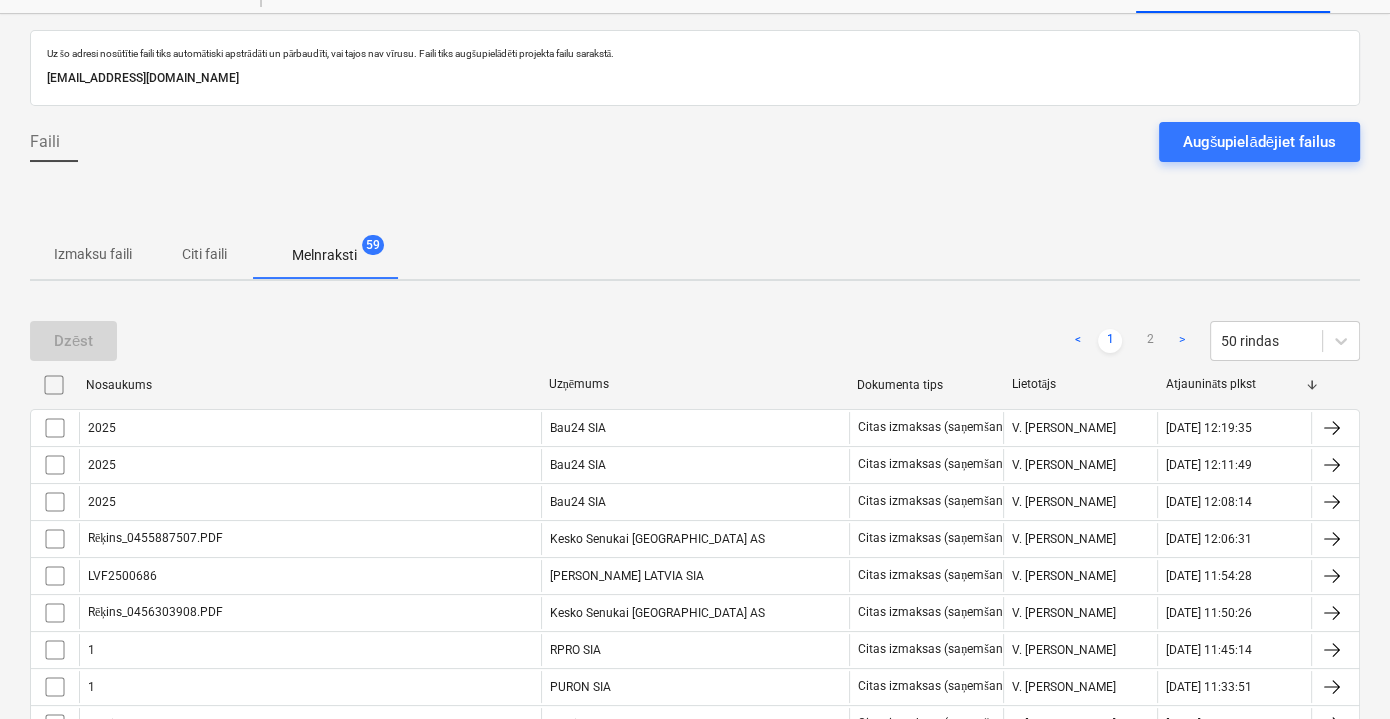 click on "Izmaksu faili" at bounding box center [93, 254] 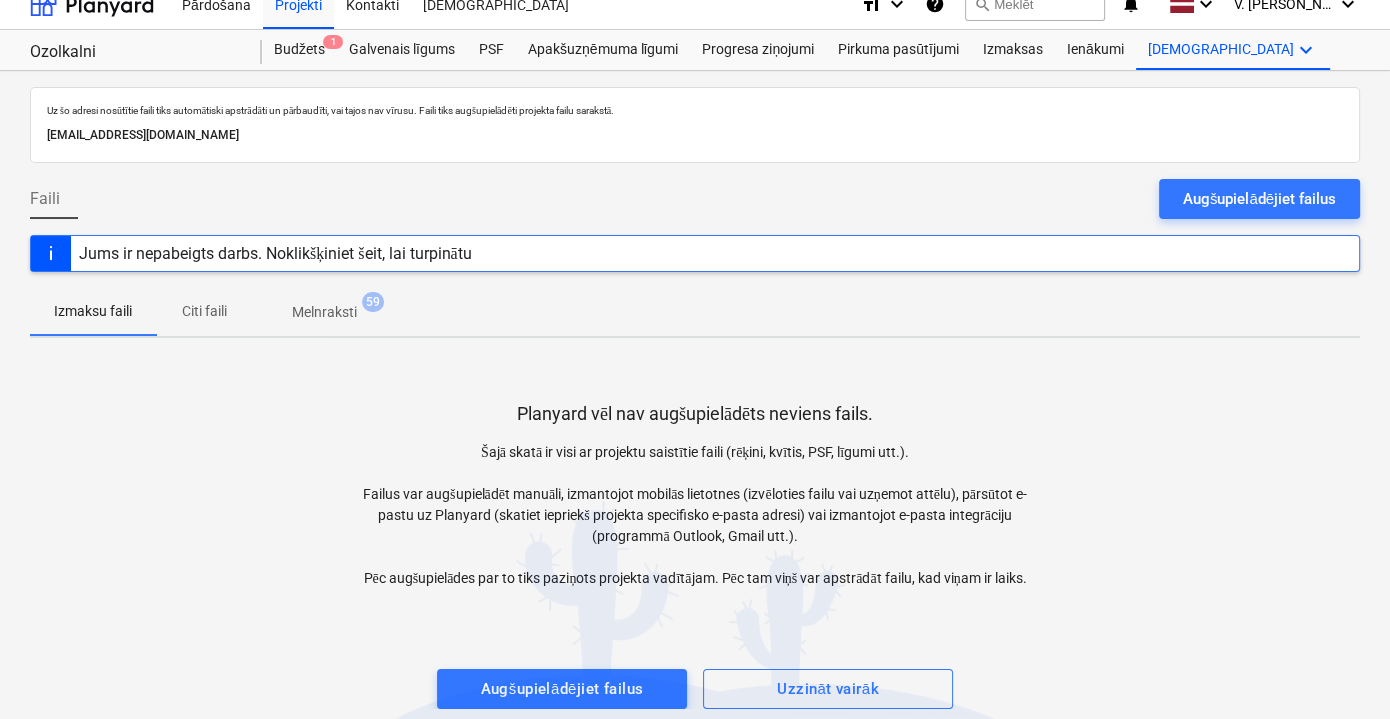 scroll, scrollTop: 0, scrollLeft: 0, axis: both 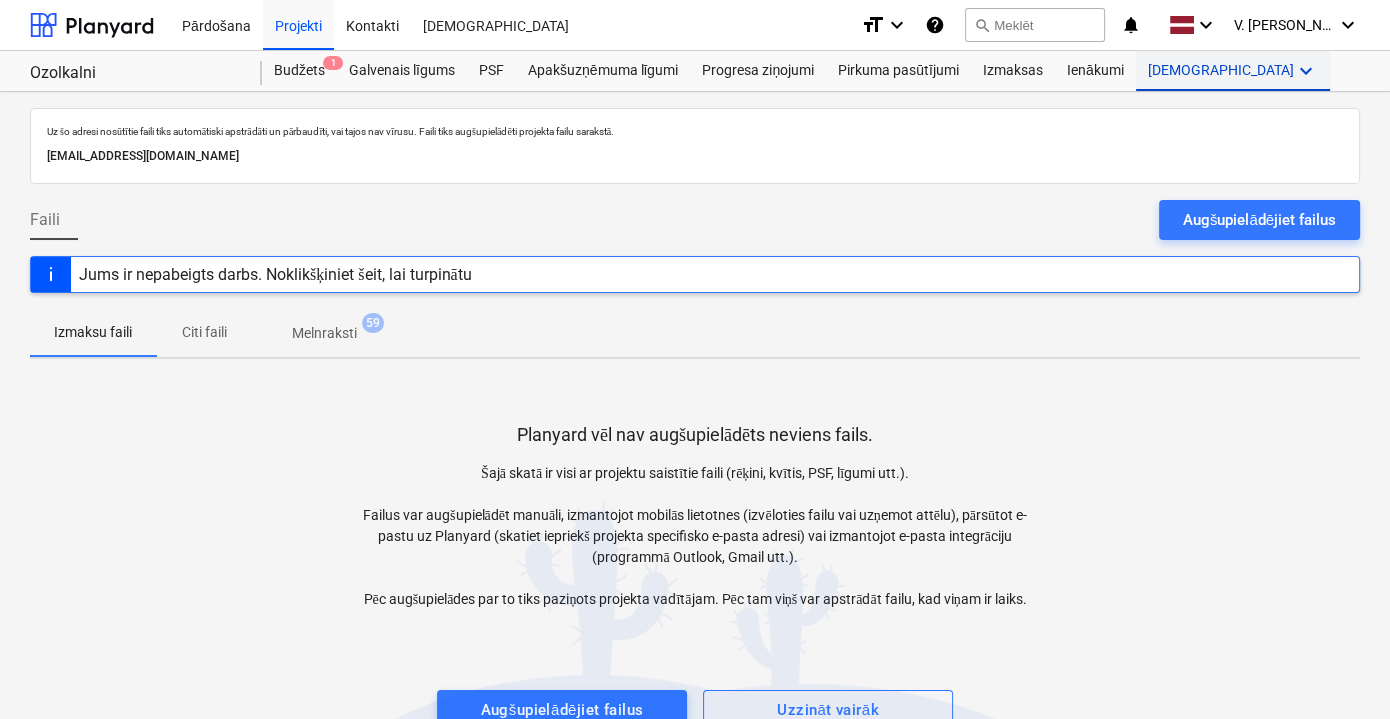 click on "Vairāk keyboard_arrow_down" at bounding box center [1233, 71] 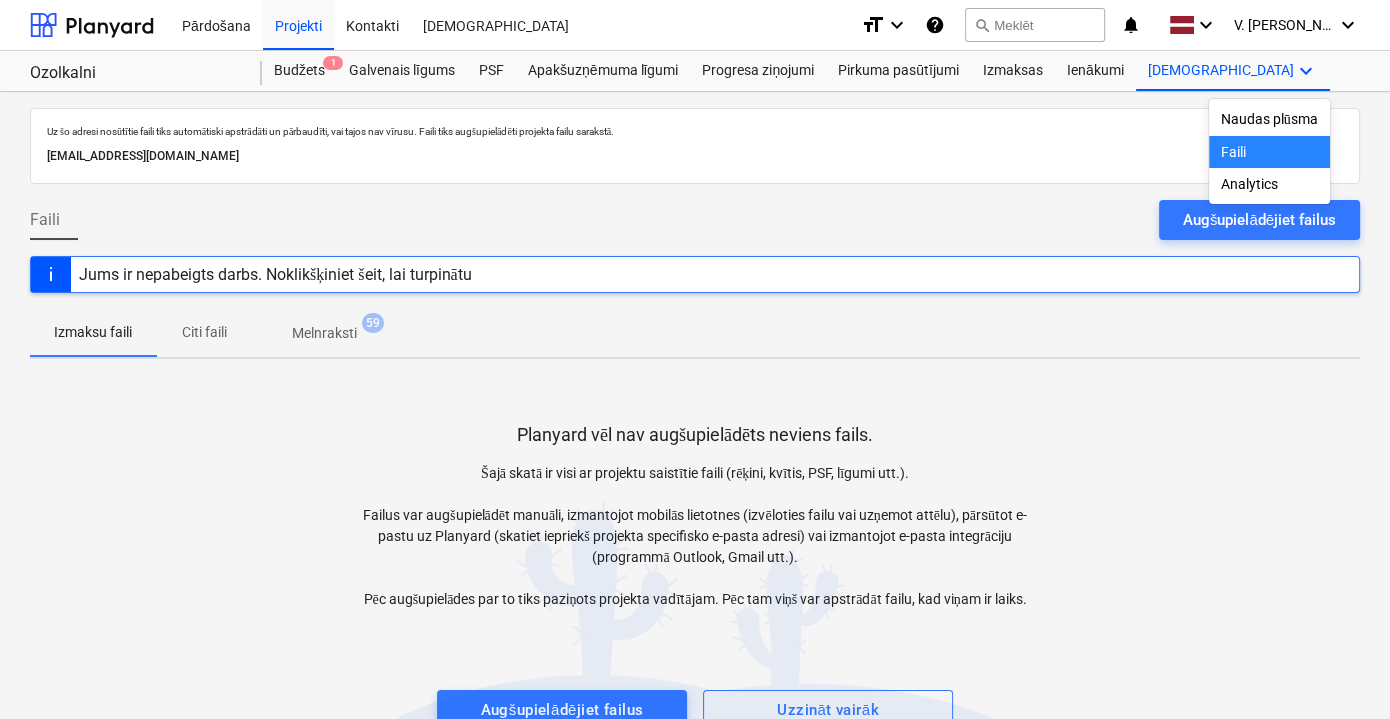click on "Faili" at bounding box center (1269, 152) 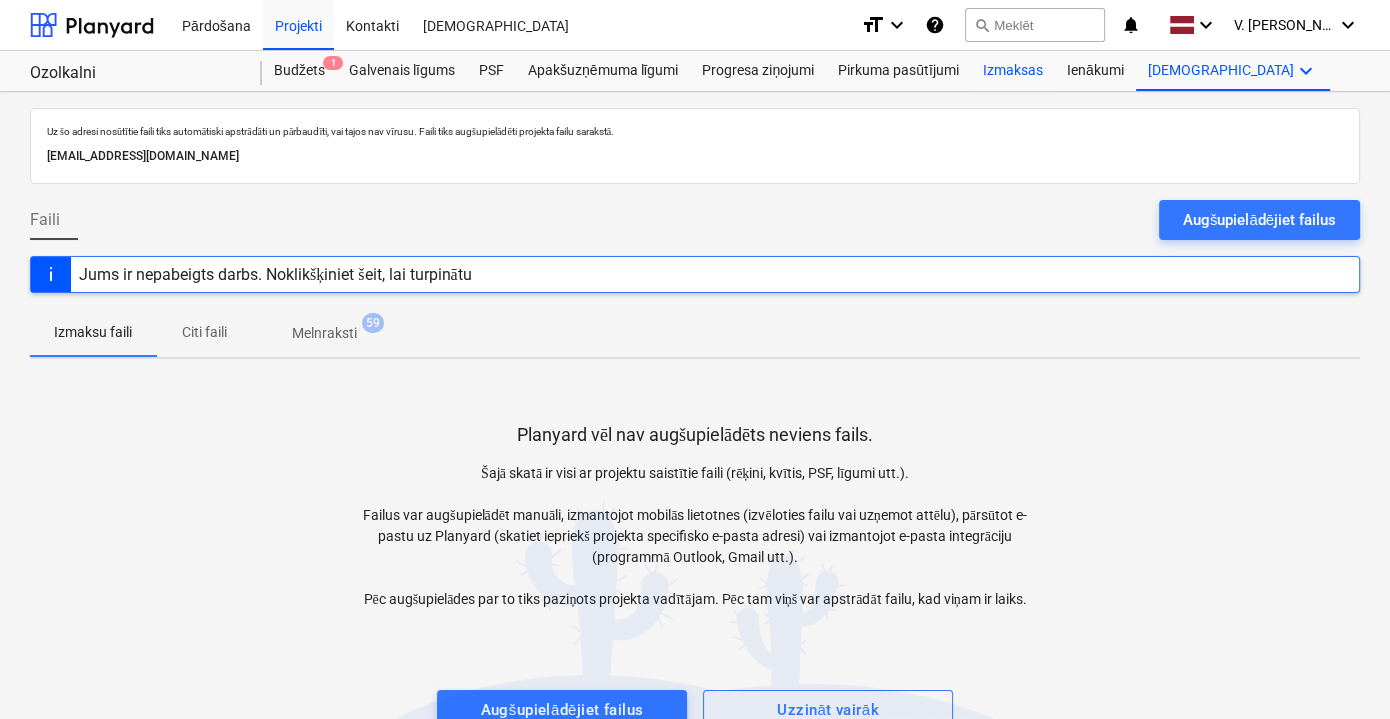 click on "Izmaksas" at bounding box center [1013, 71] 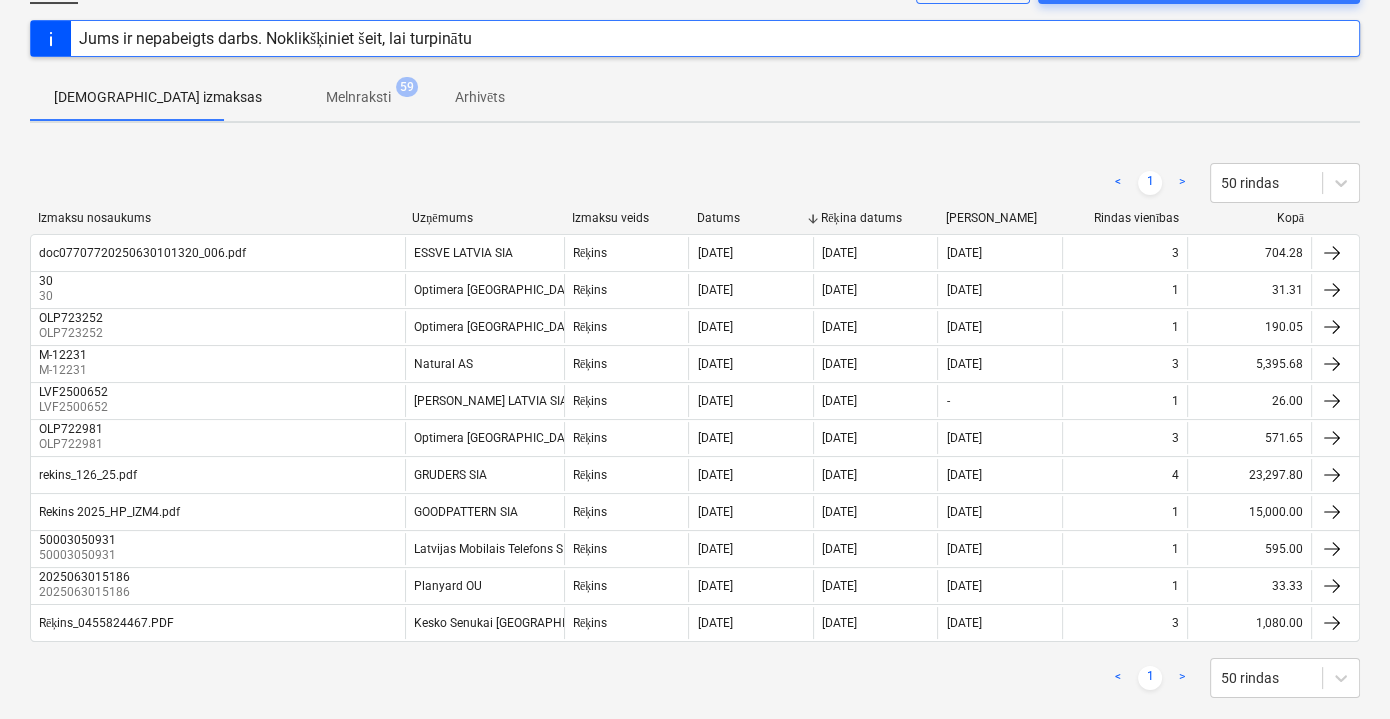 scroll, scrollTop: 173, scrollLeft: 0, axis: vertical 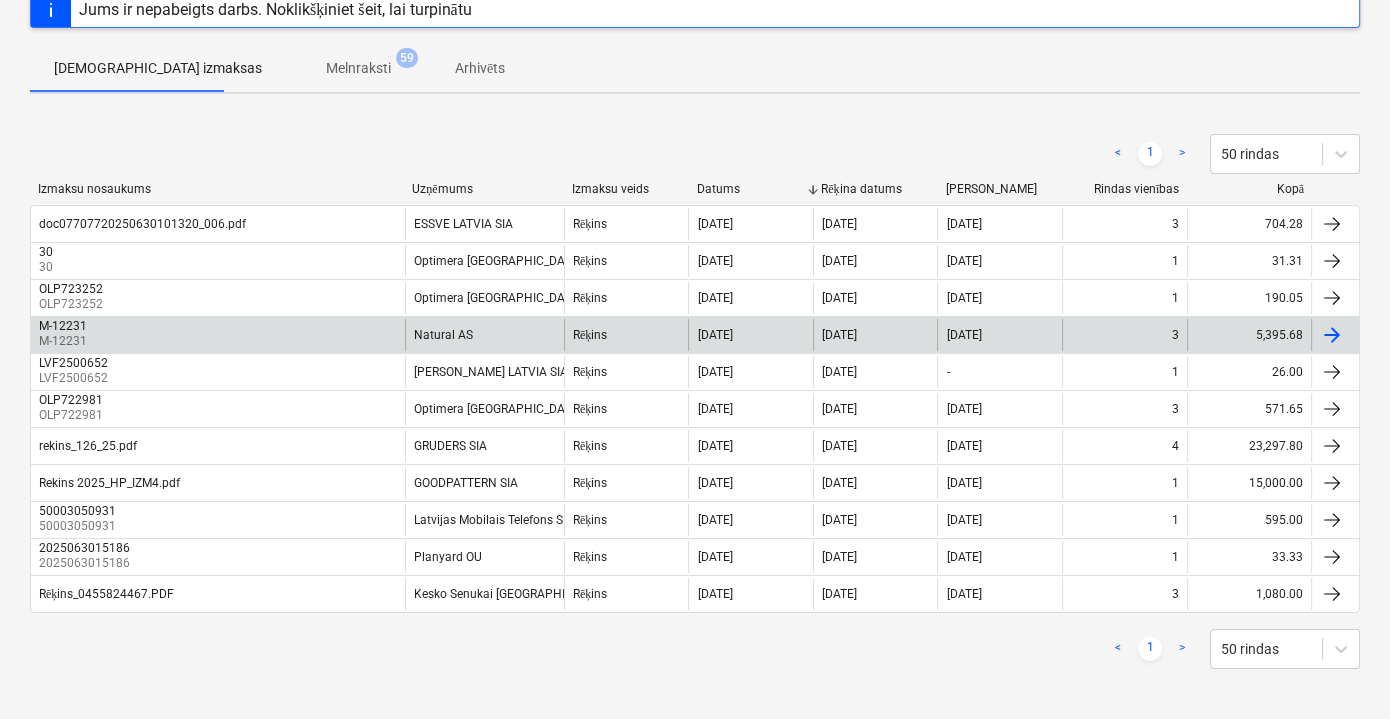 click on "Natural AS" at bounding box center (484, 335) 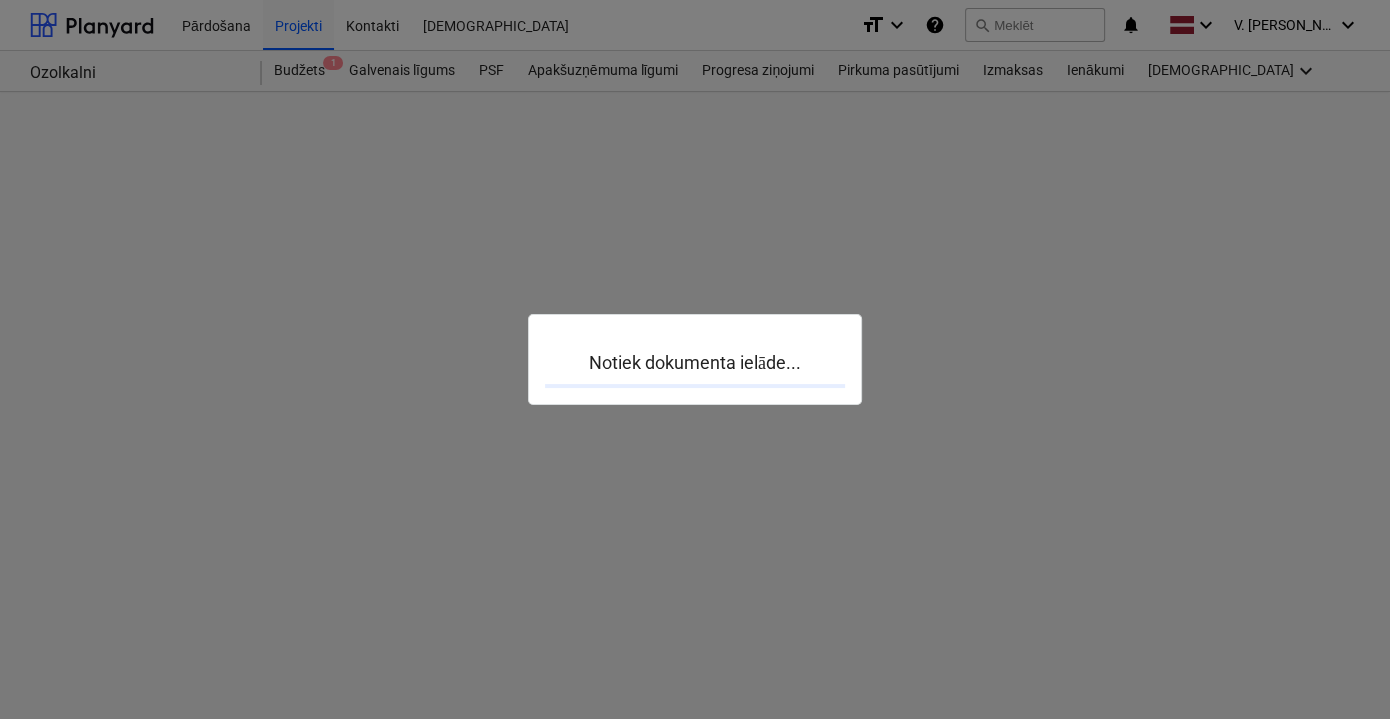 scroll, scrollTop: 0, scrollLeft: 0, axis: both 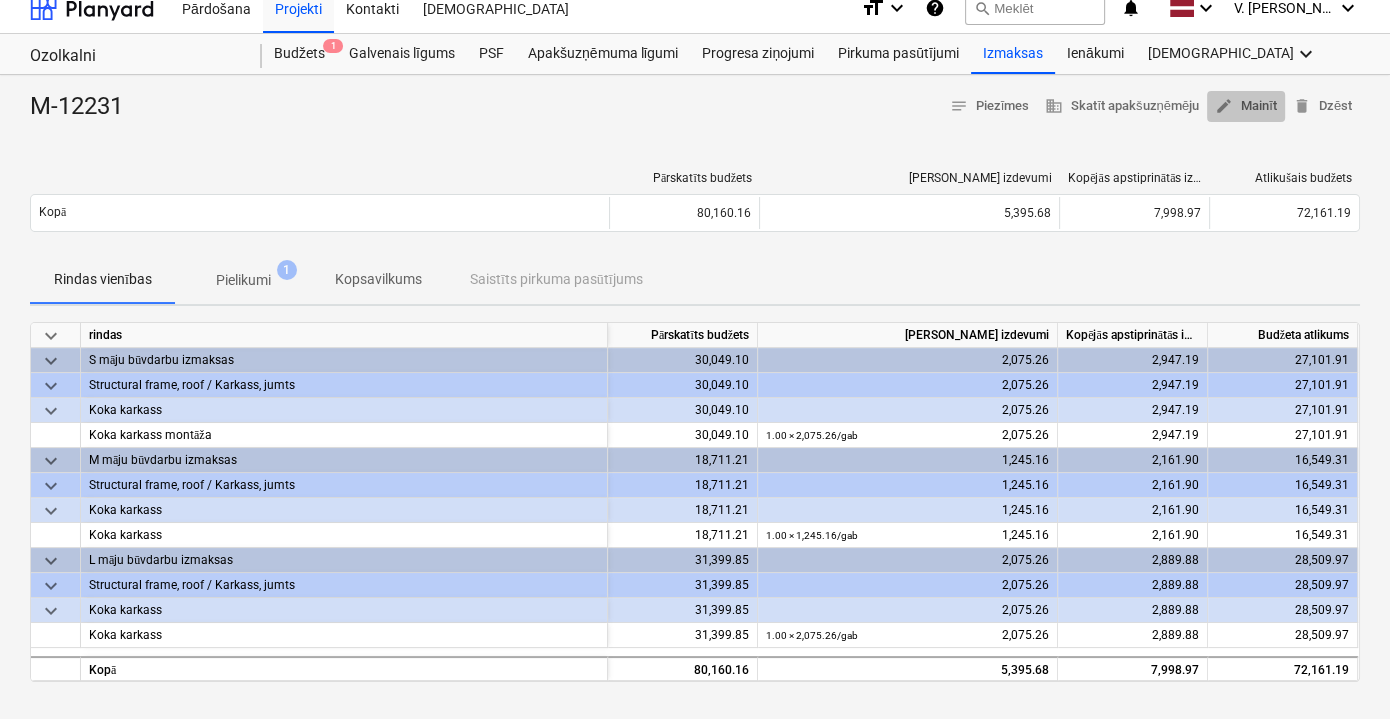 click on "edit" at bounding box center [1224, 106] 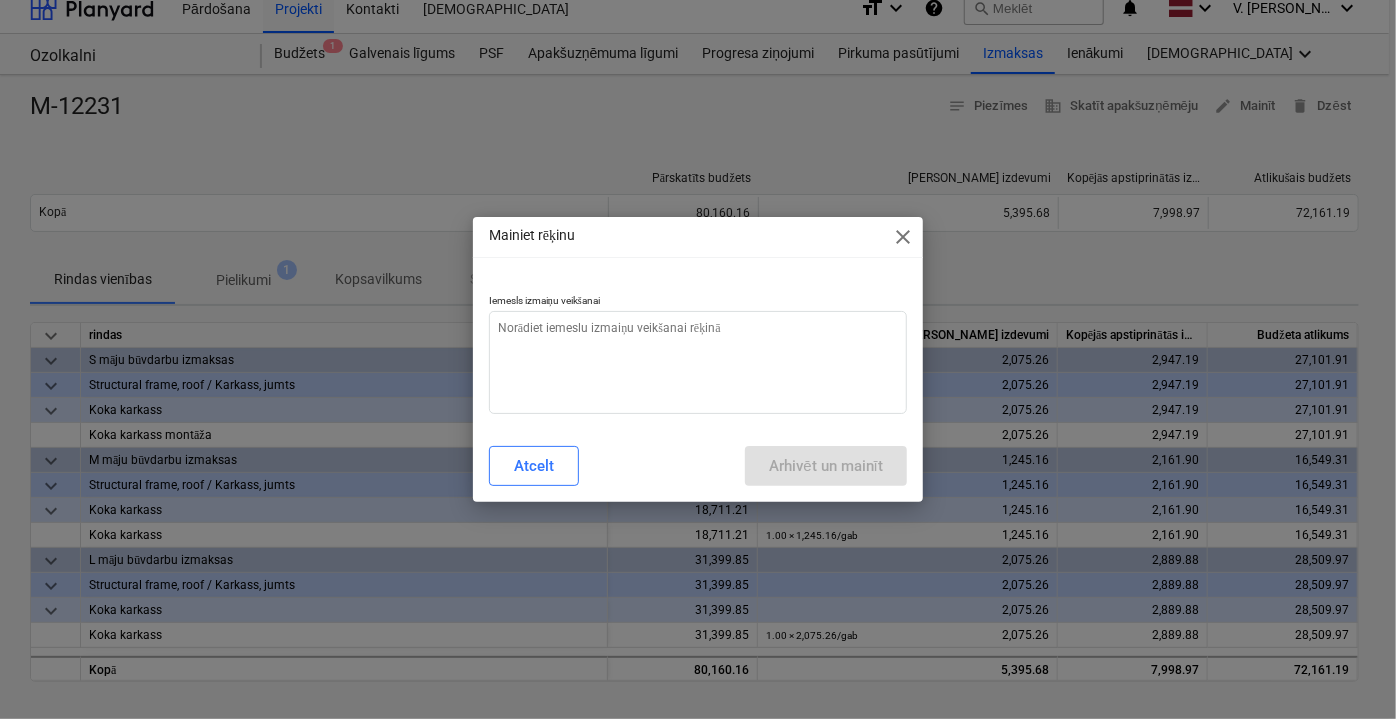 type on "x" 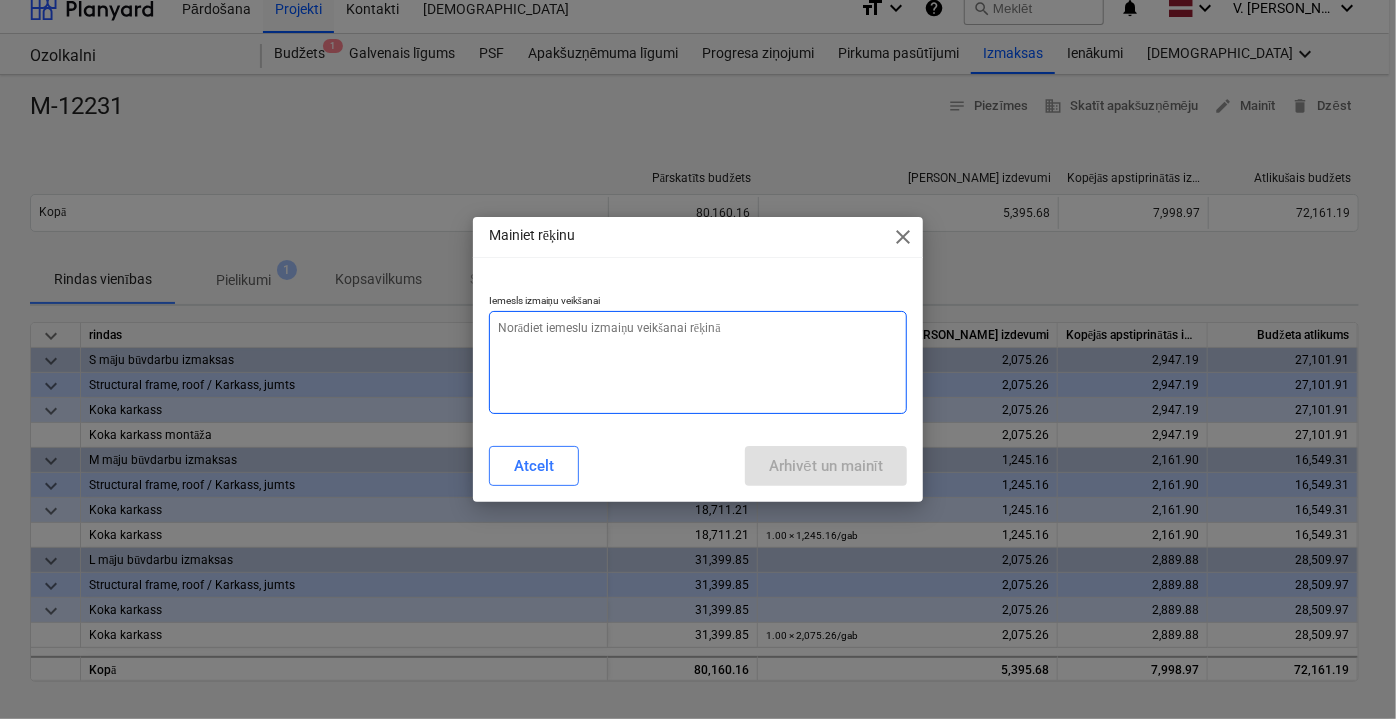 click at bounding box center [698, 362] 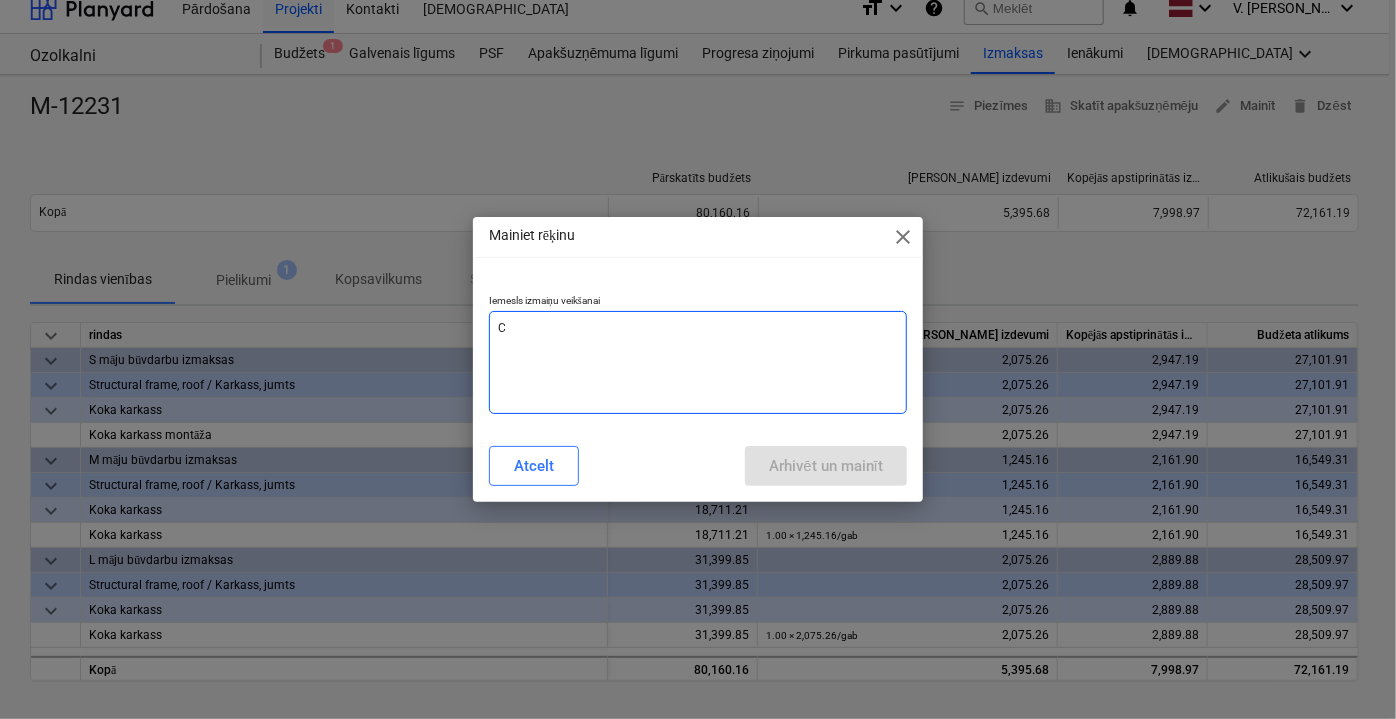 type on "Ci" 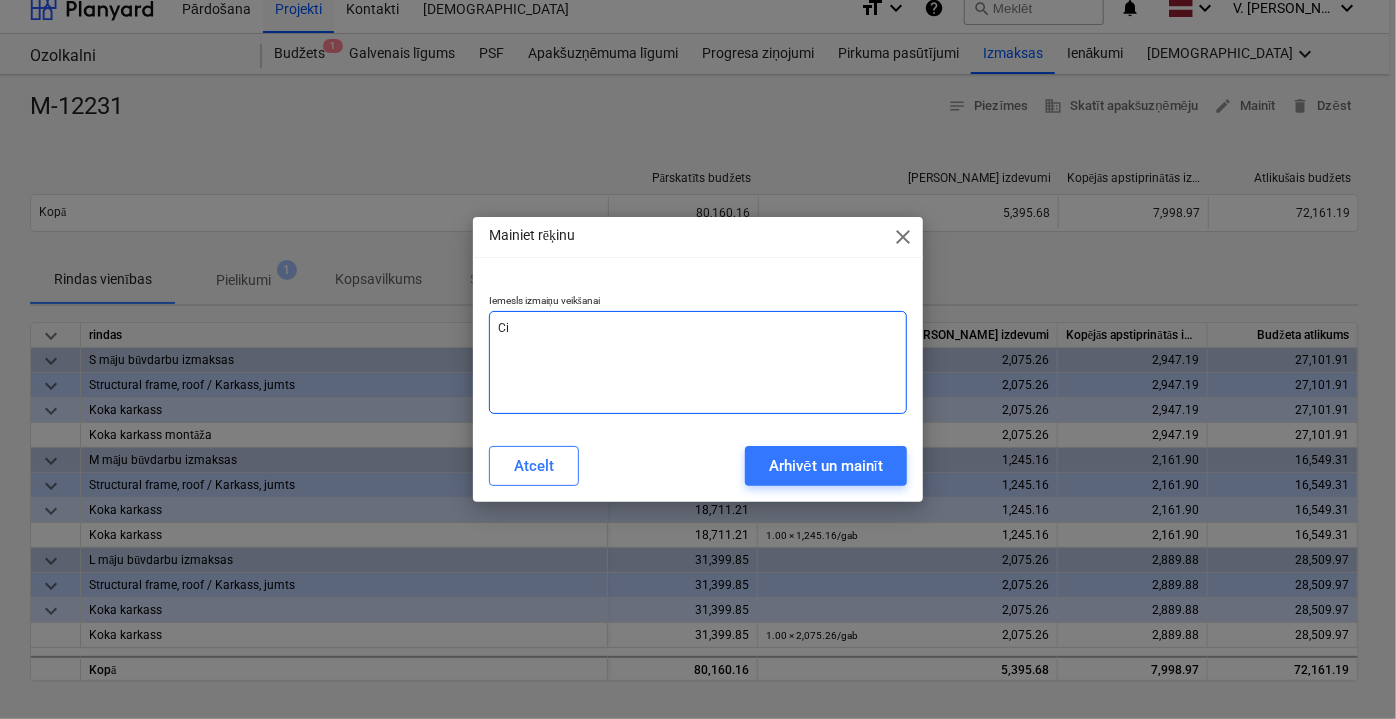 type on "Cit" 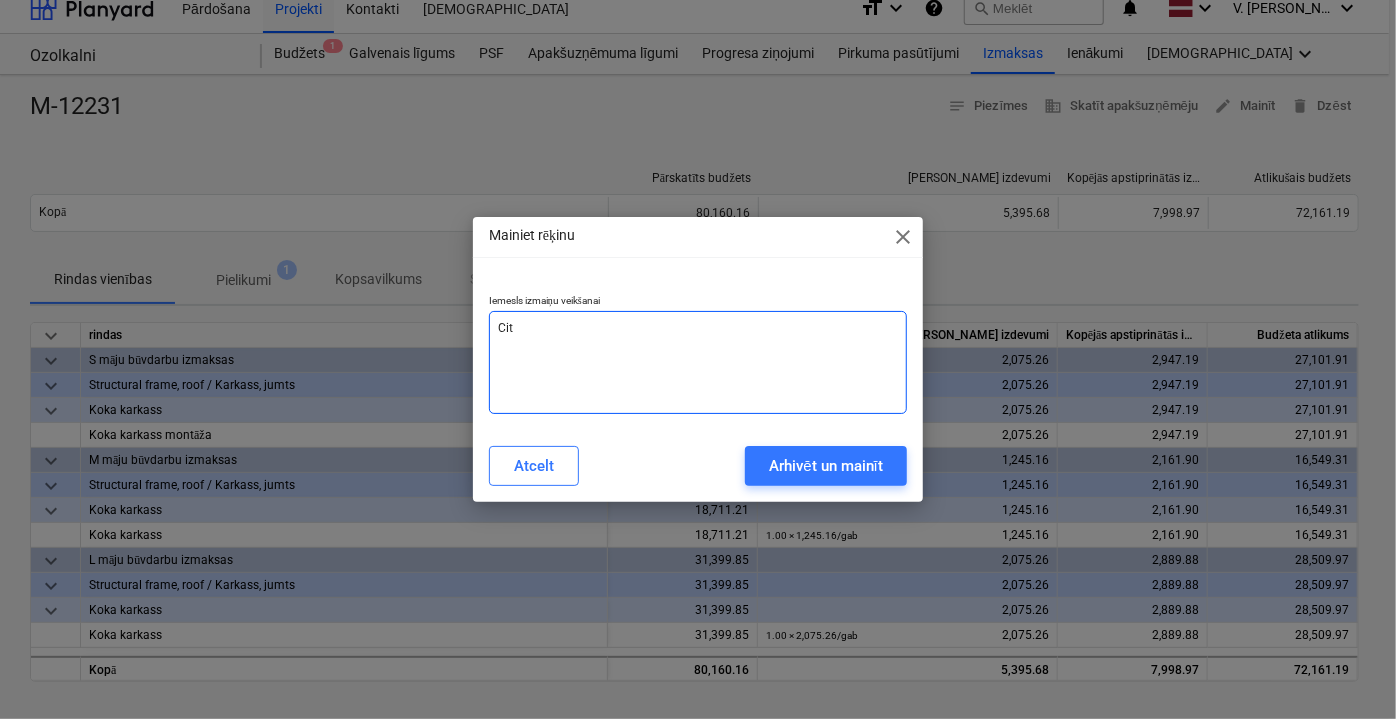 type on "Cits" 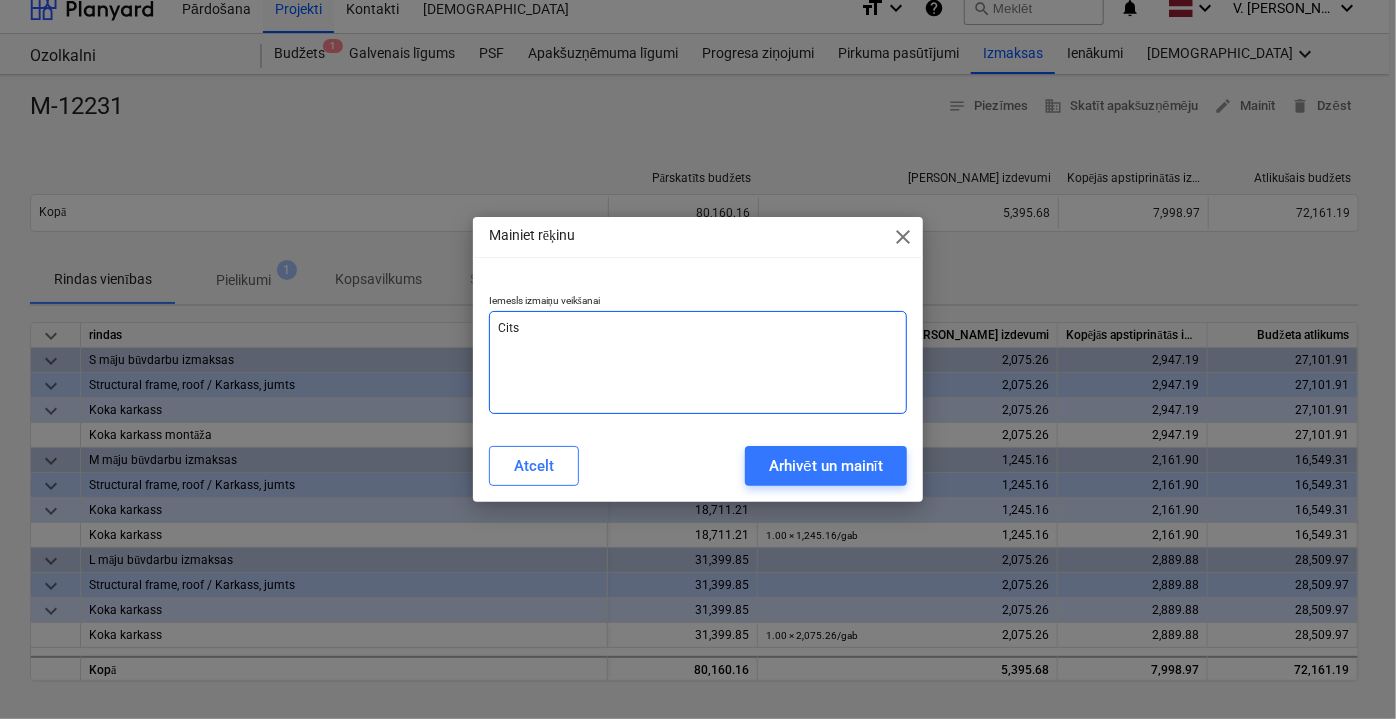 type on "Citsa" 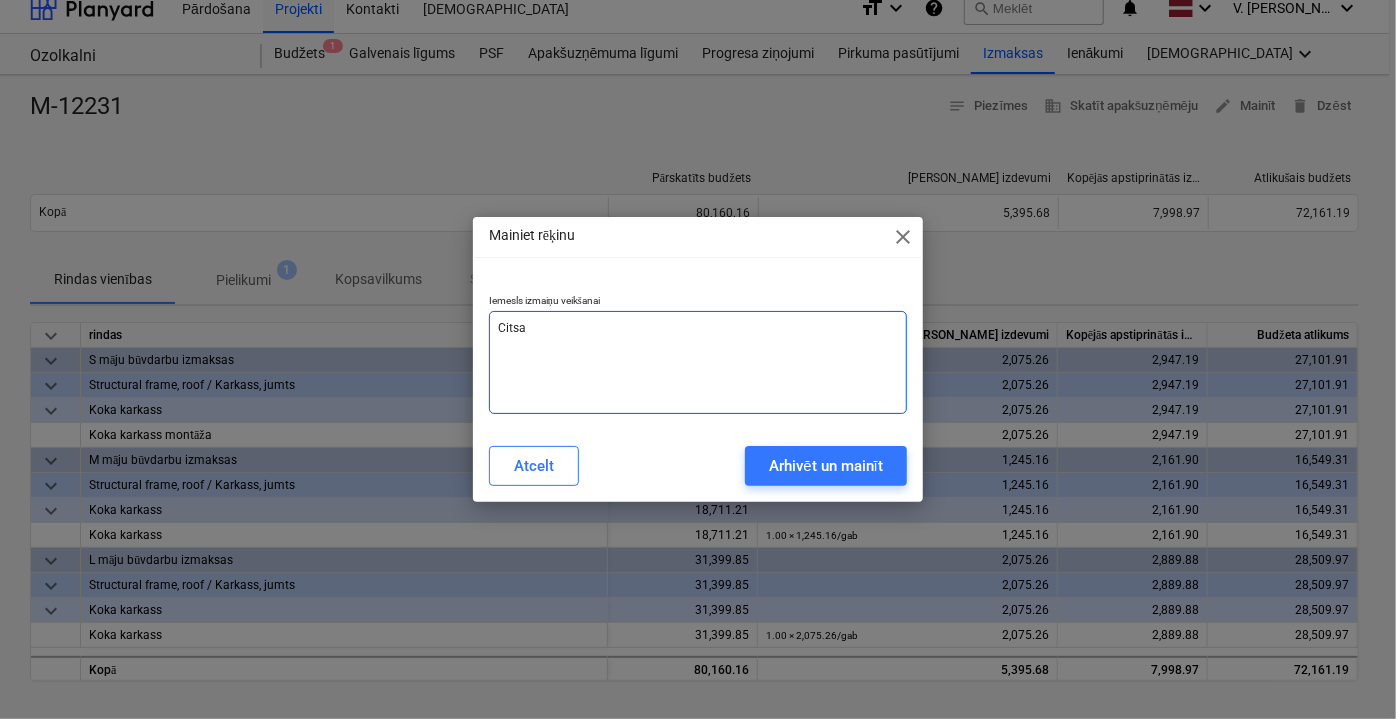 type on "Cits" 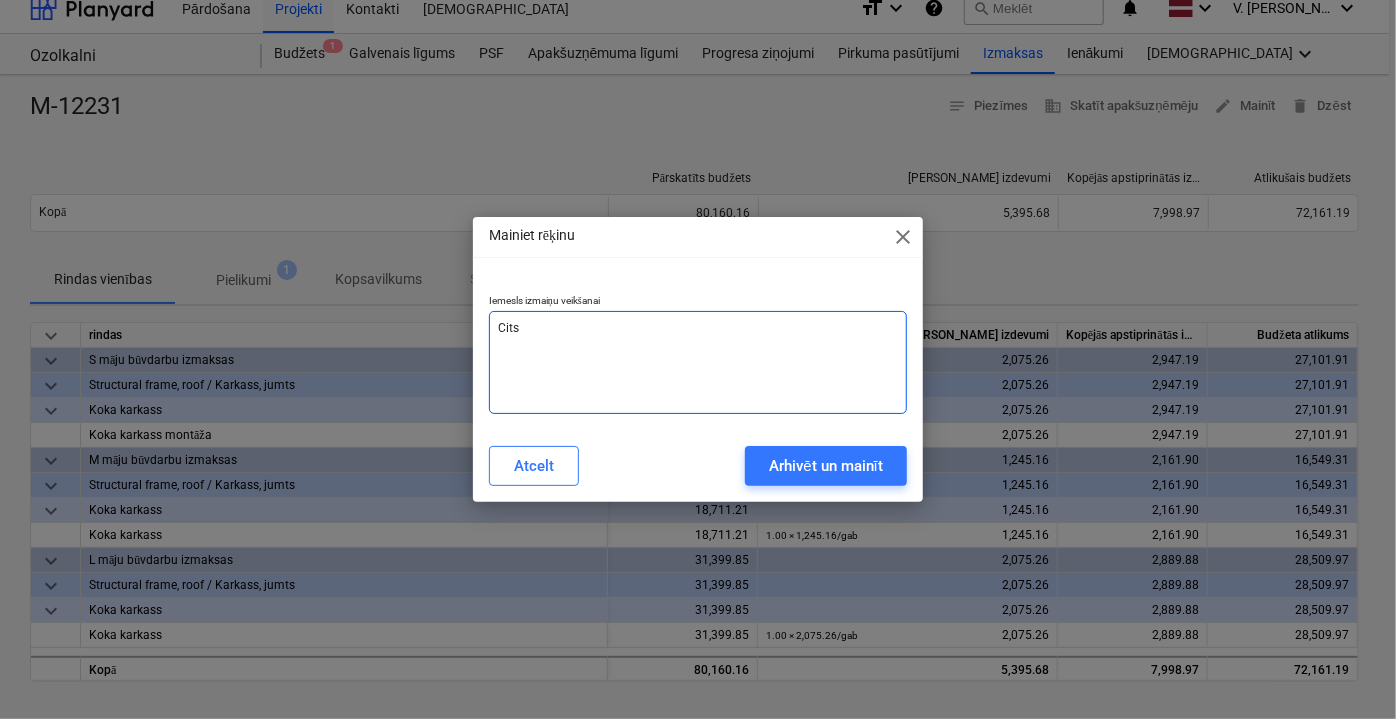 type on "Cit" 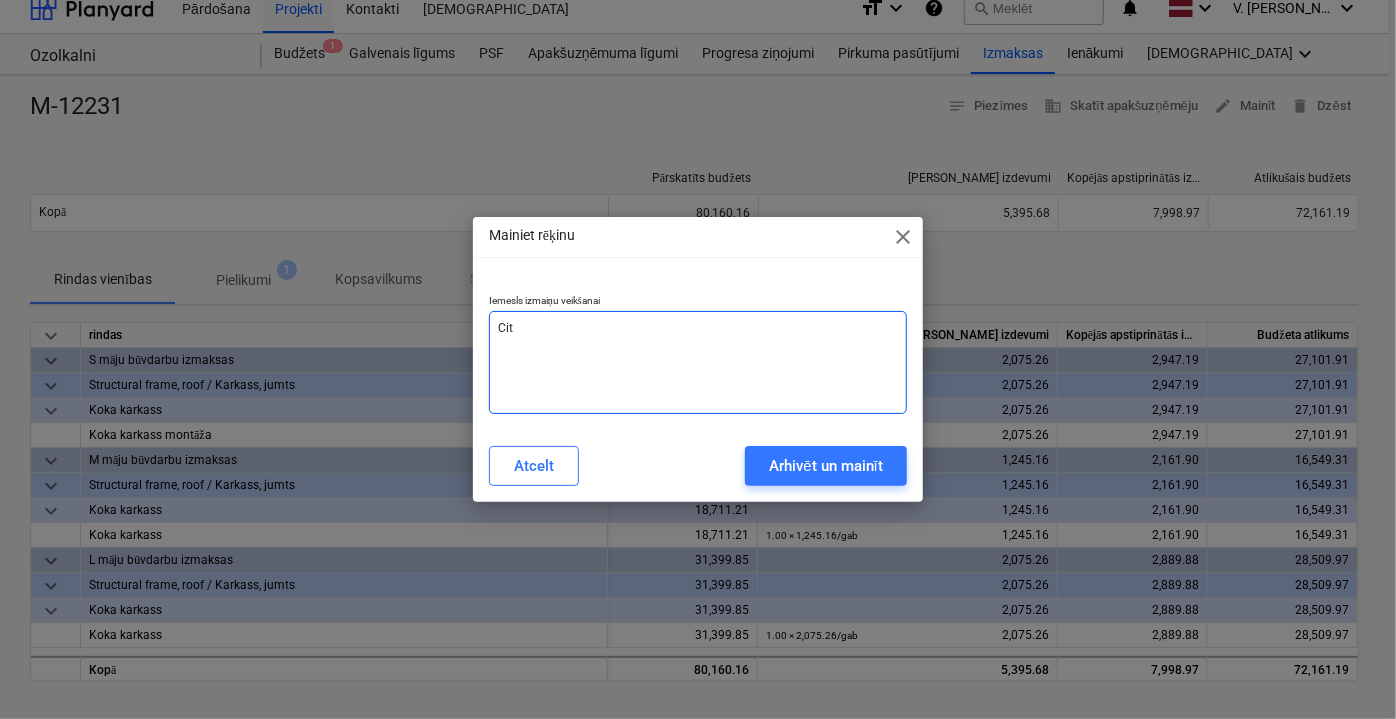 type on "Cita" 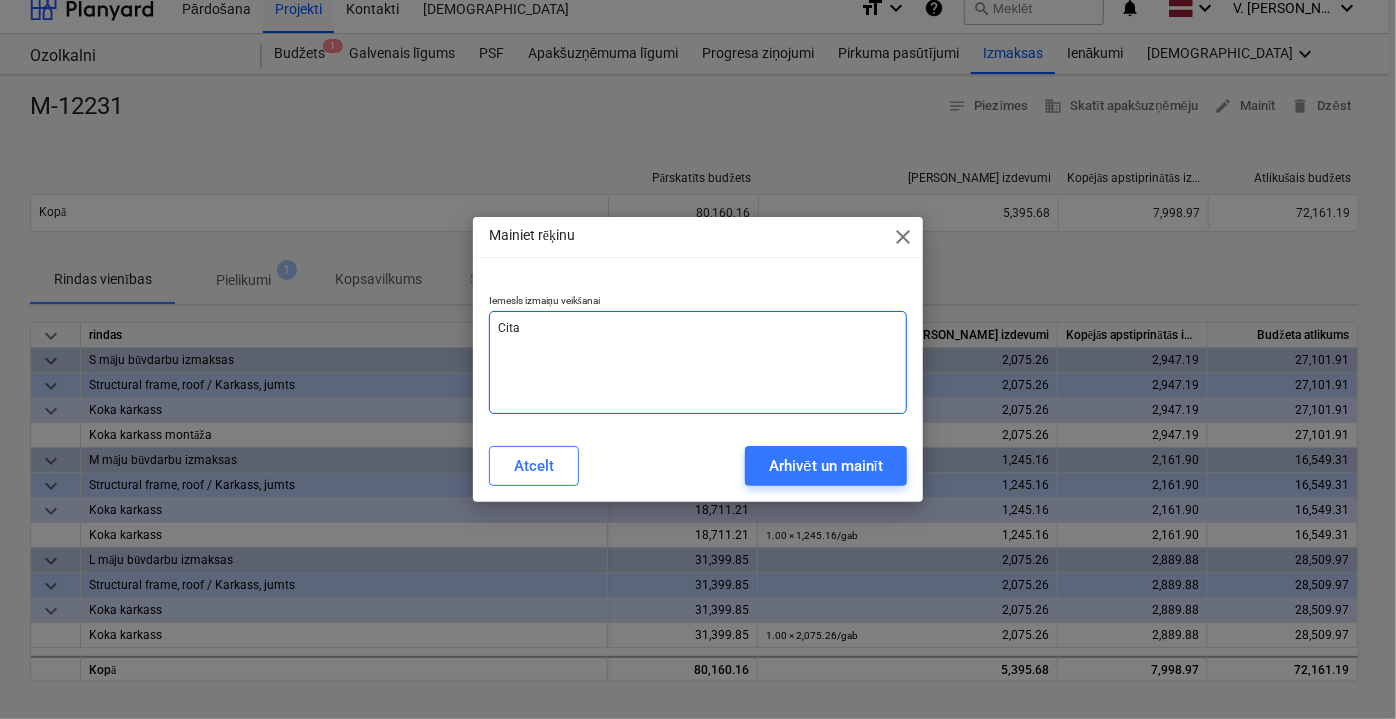 type on "Cita" 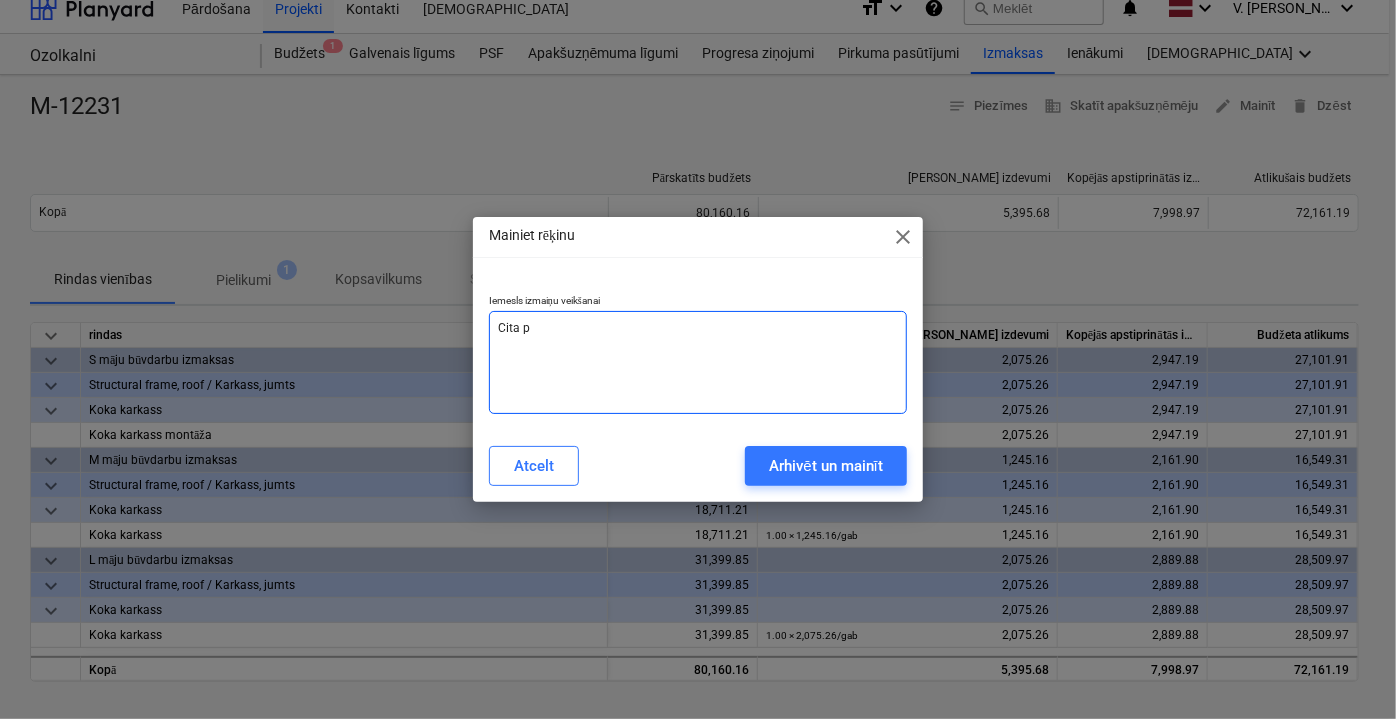 type on "Cita po" 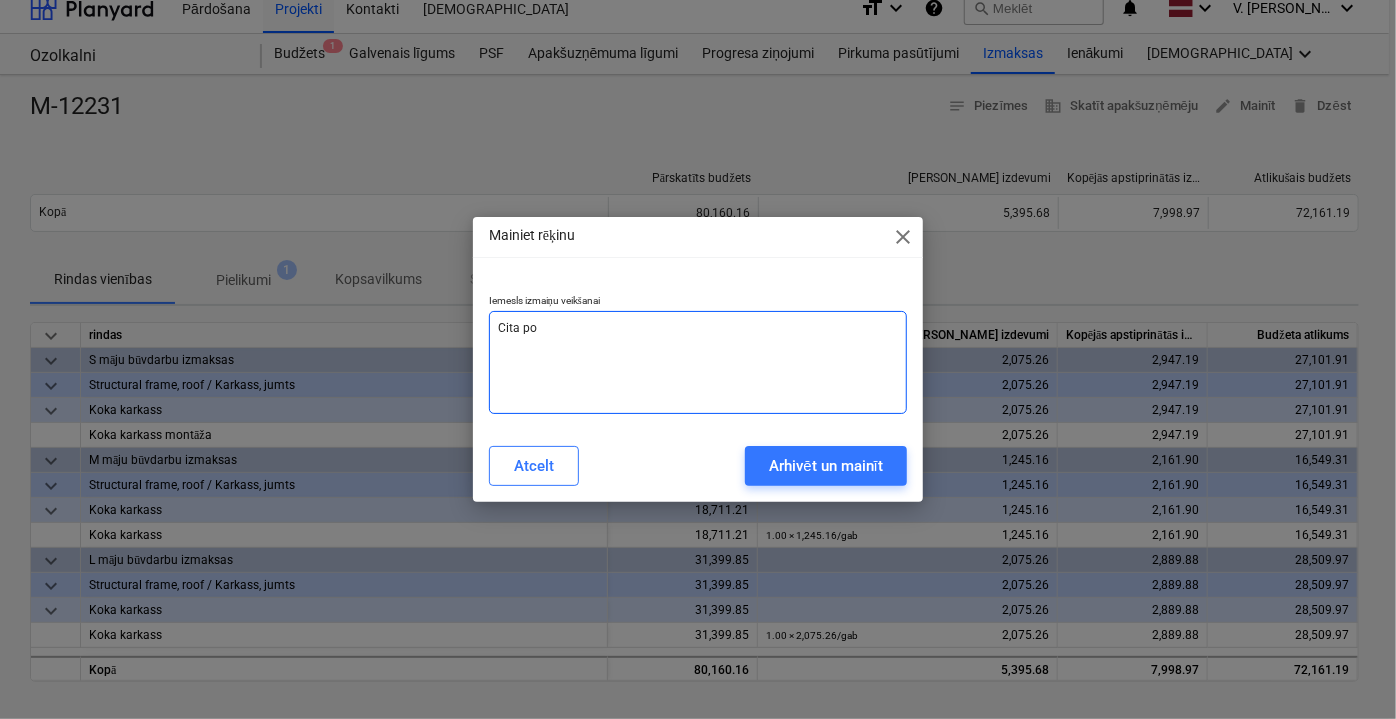 type on "Cita poz" 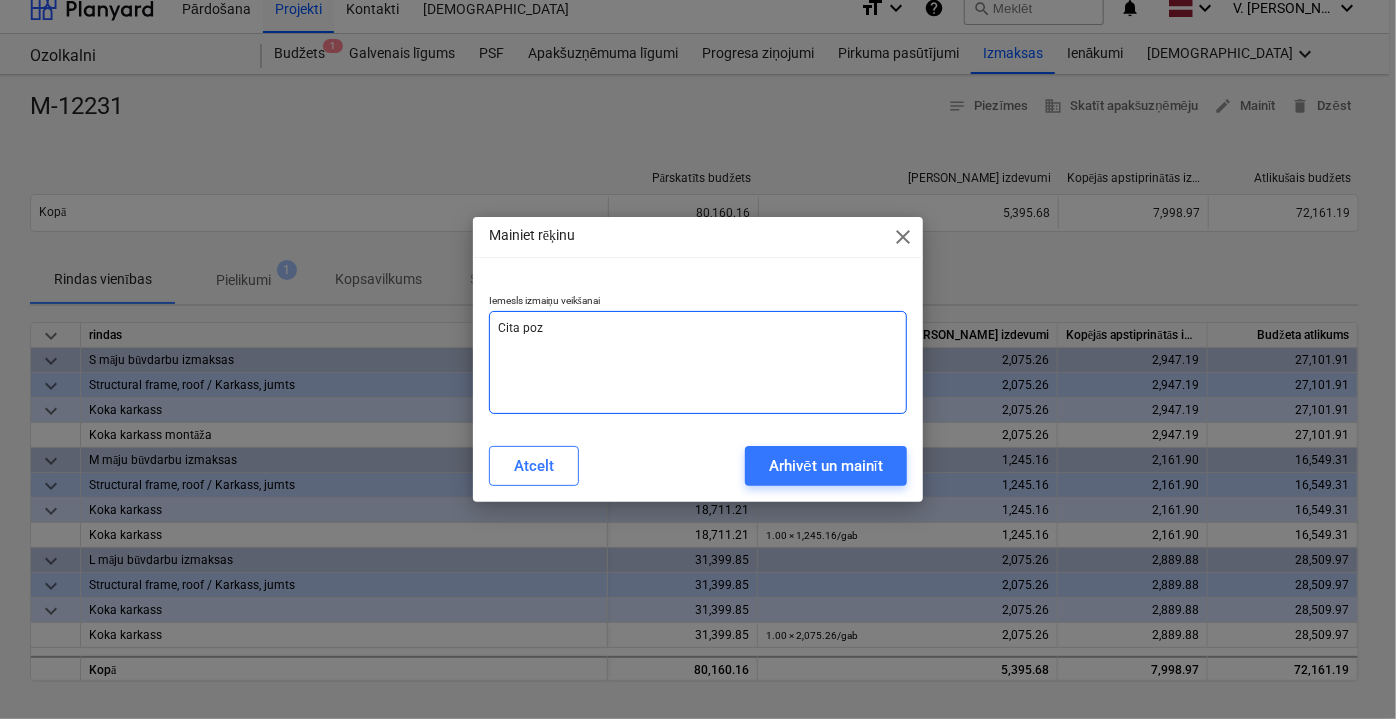 type on "x" 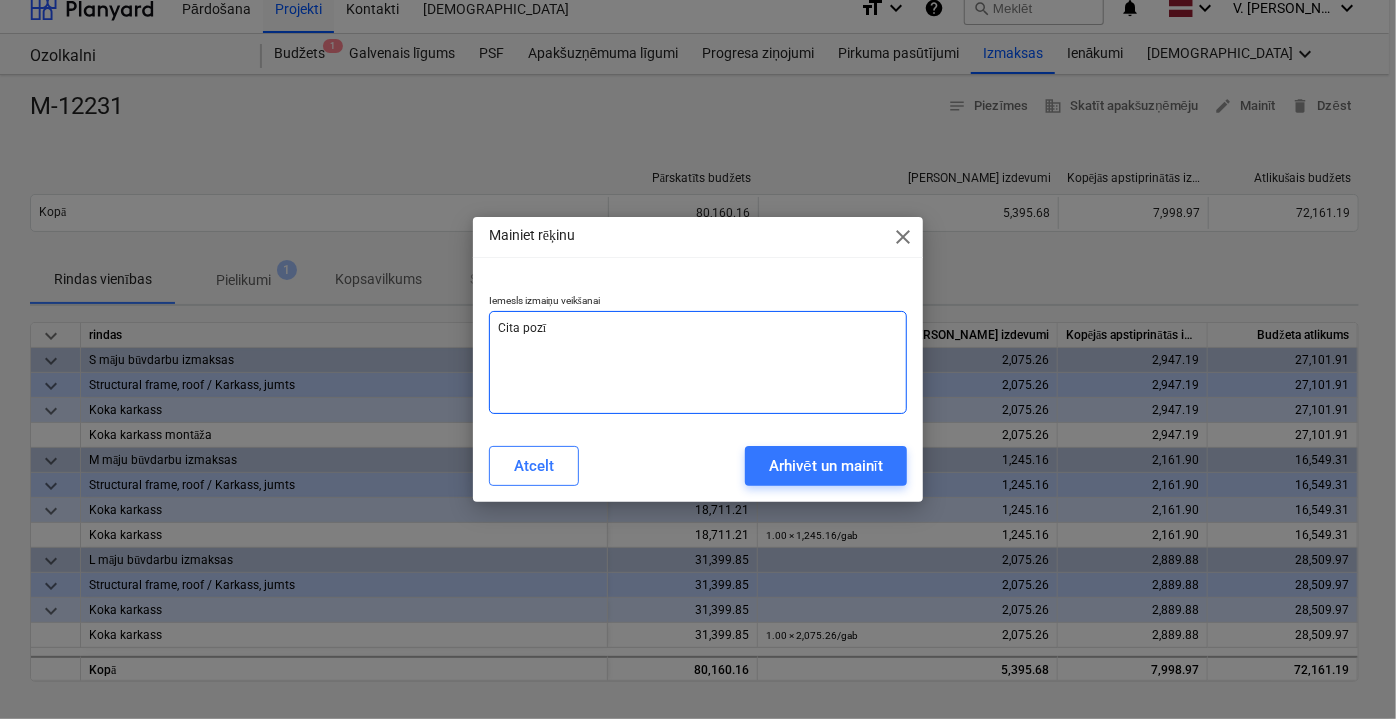 type on "Cita pozīc" 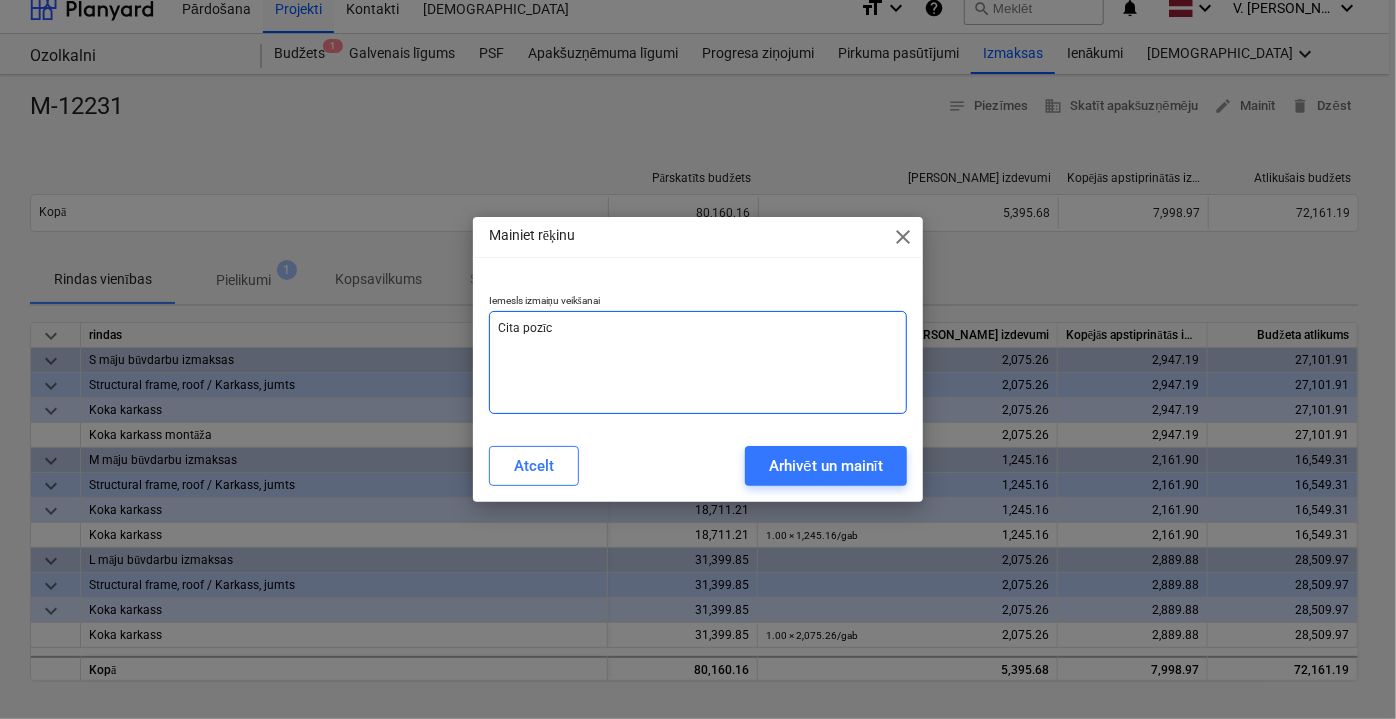 type on "Cita pozīci" 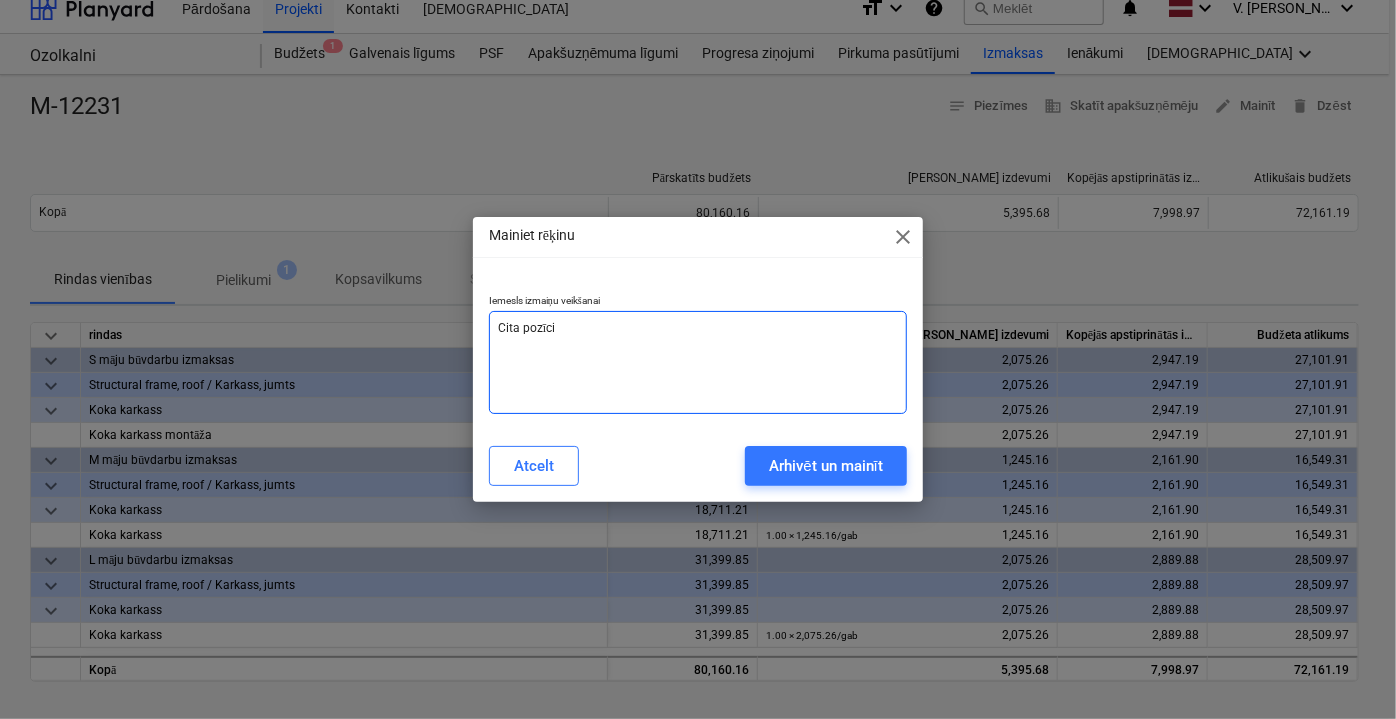 type on "Cita pozīcij" 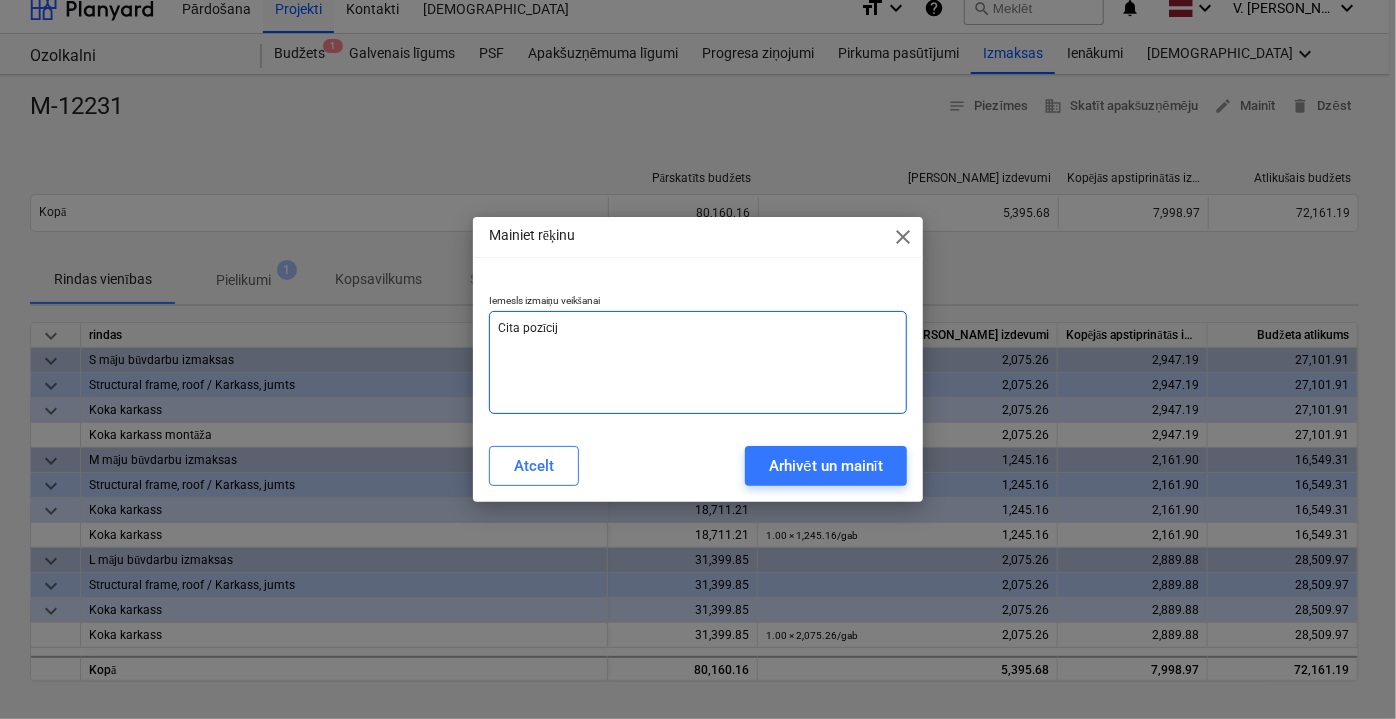 type on "Cita pozīcija" 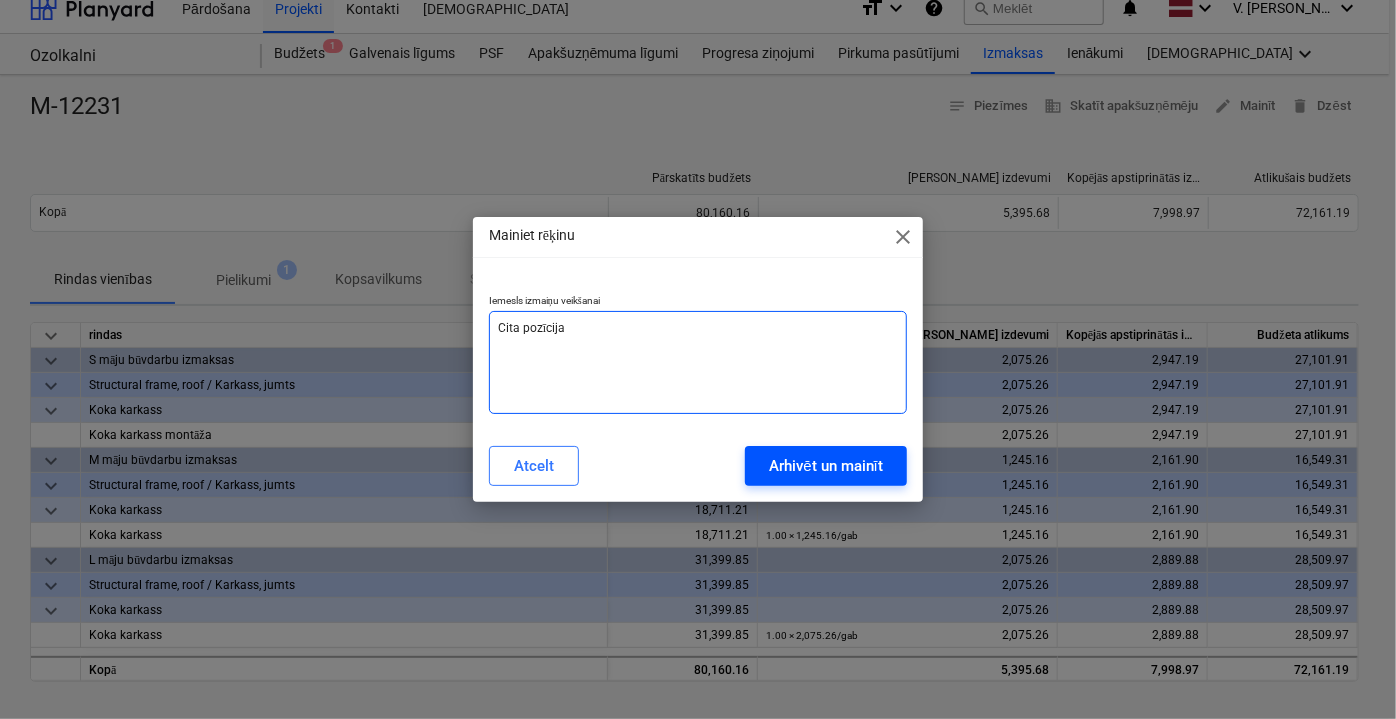 type on "Cita pozīcija" 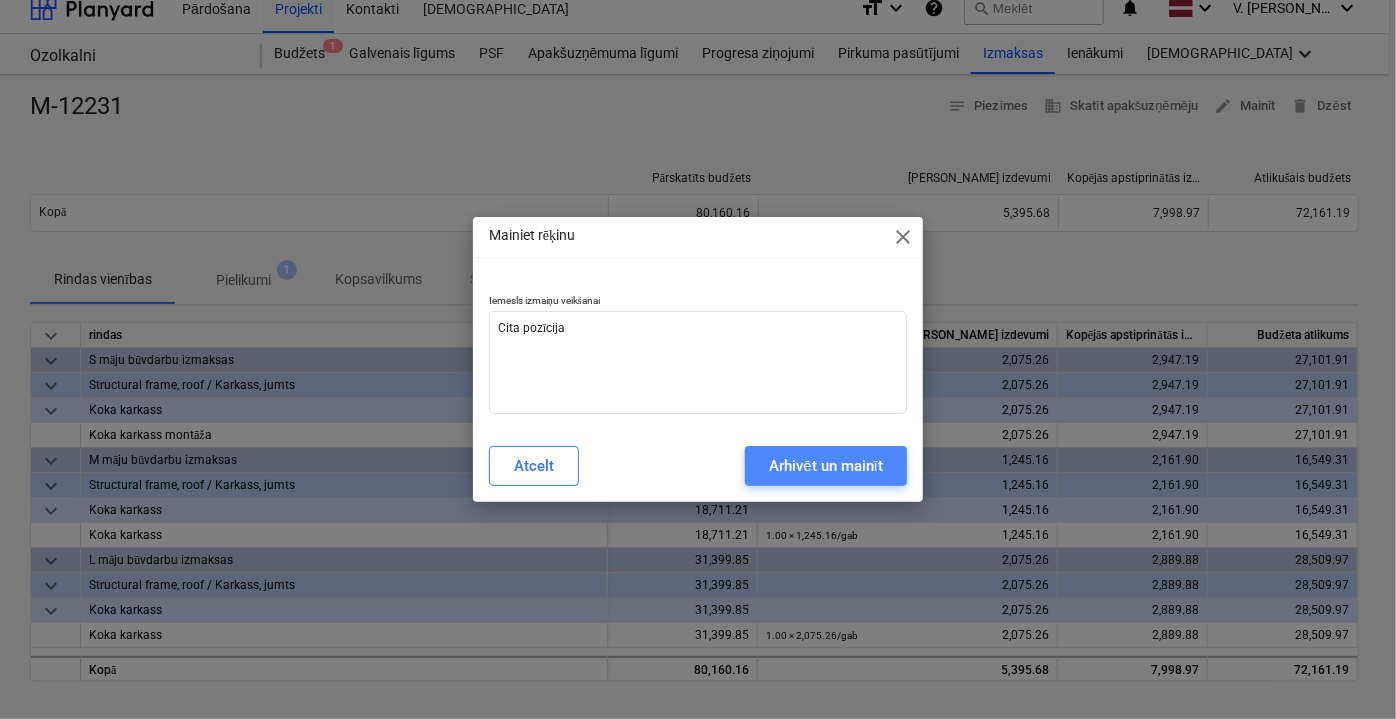 click on "Arhivēt un mainīt" at bounding box center (826, 466) 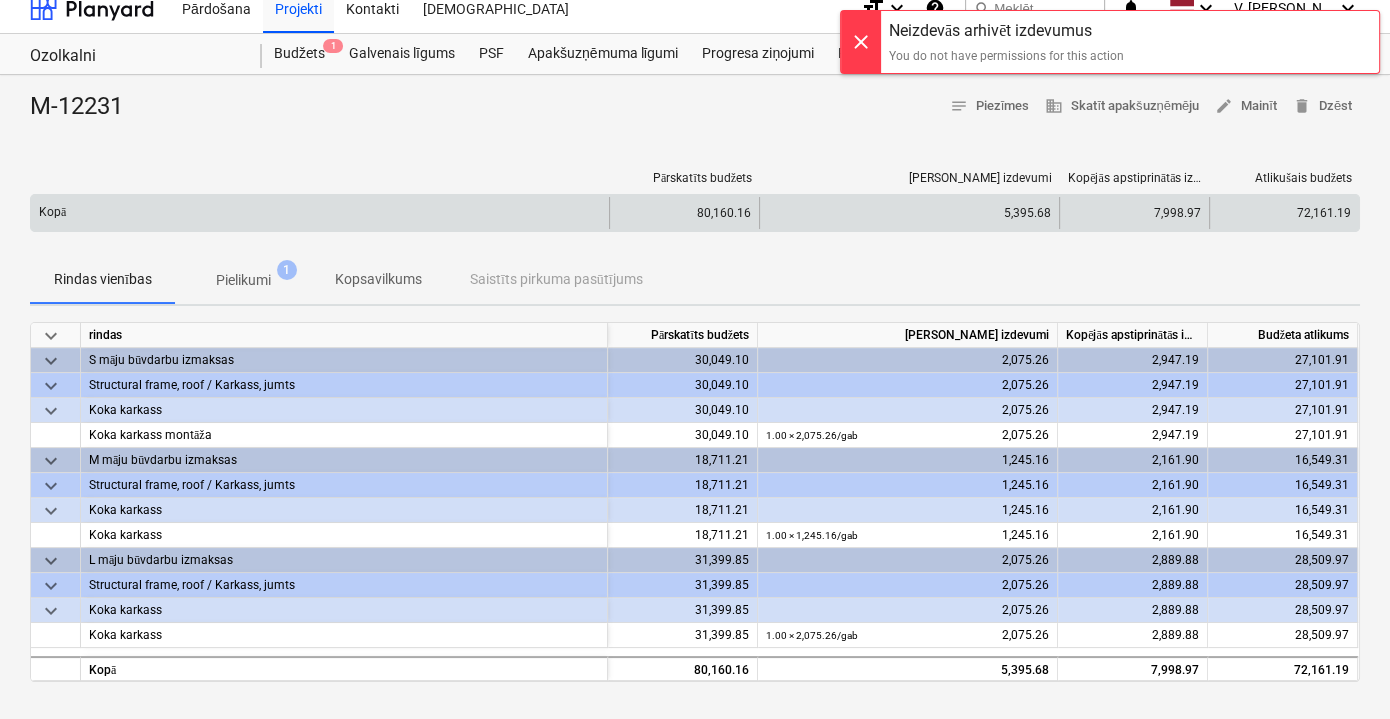 scroll, scrollTop: 108, scrollLeft: 0, axis: vertical 